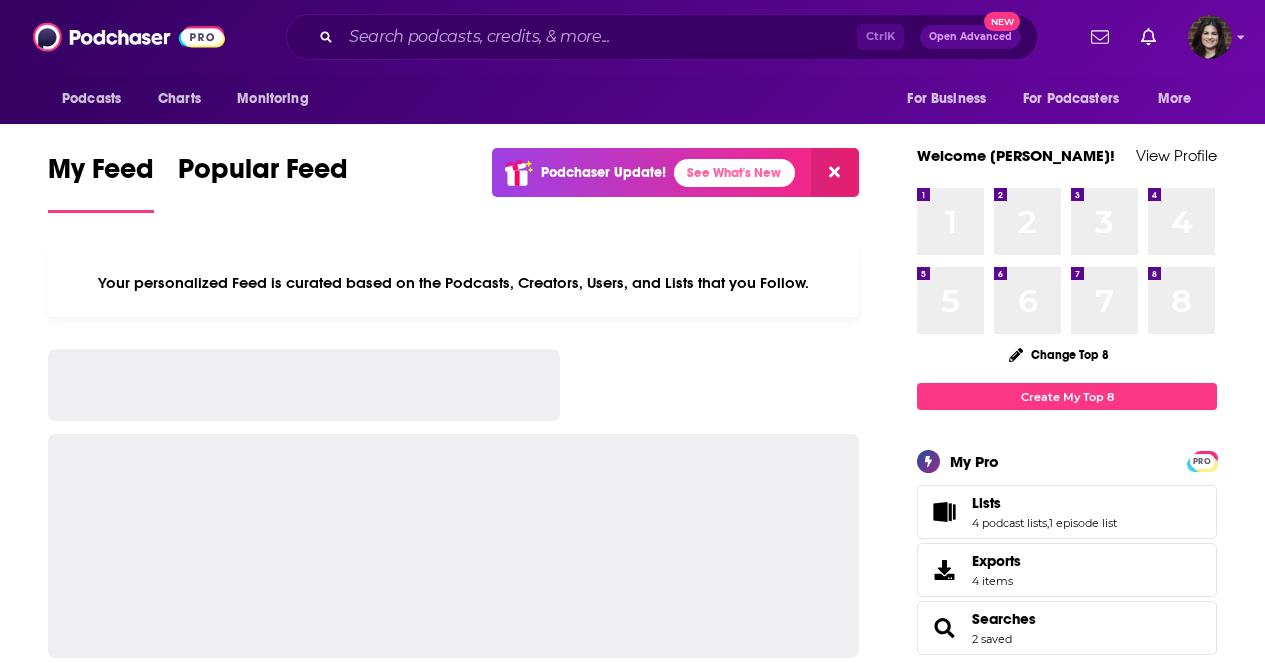 scroll, scrollTop: 0, scrollLeft: 0, axis: both 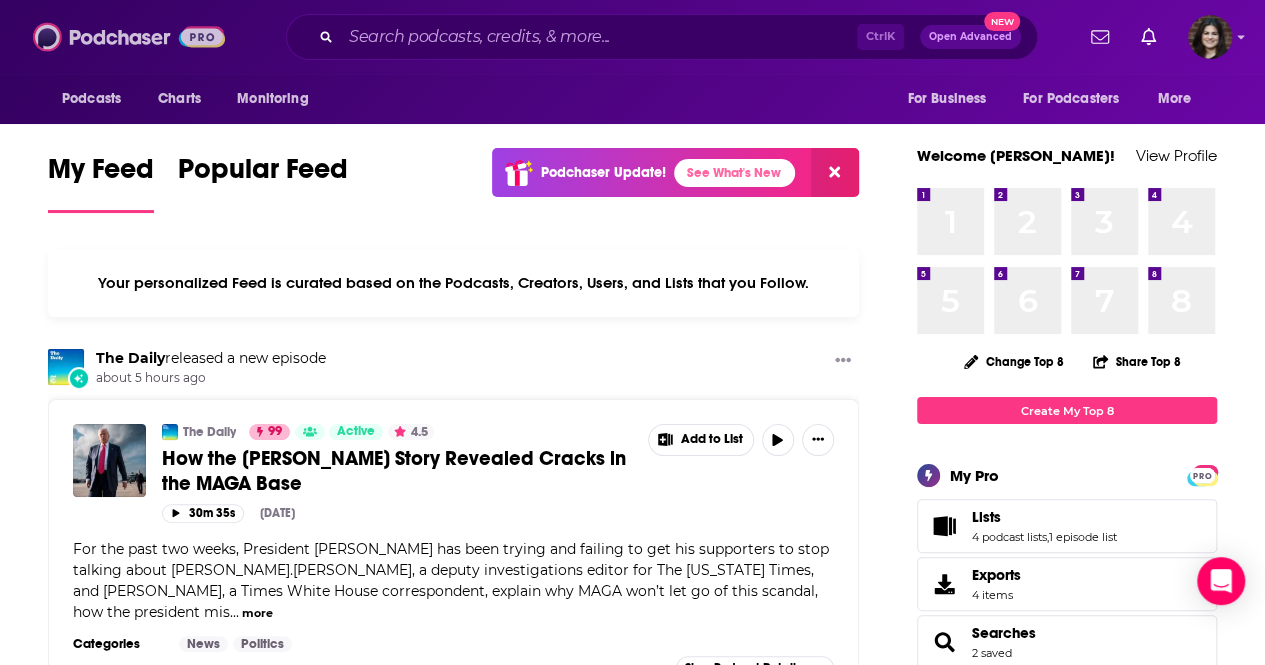 click at bounding box center [129, 37] 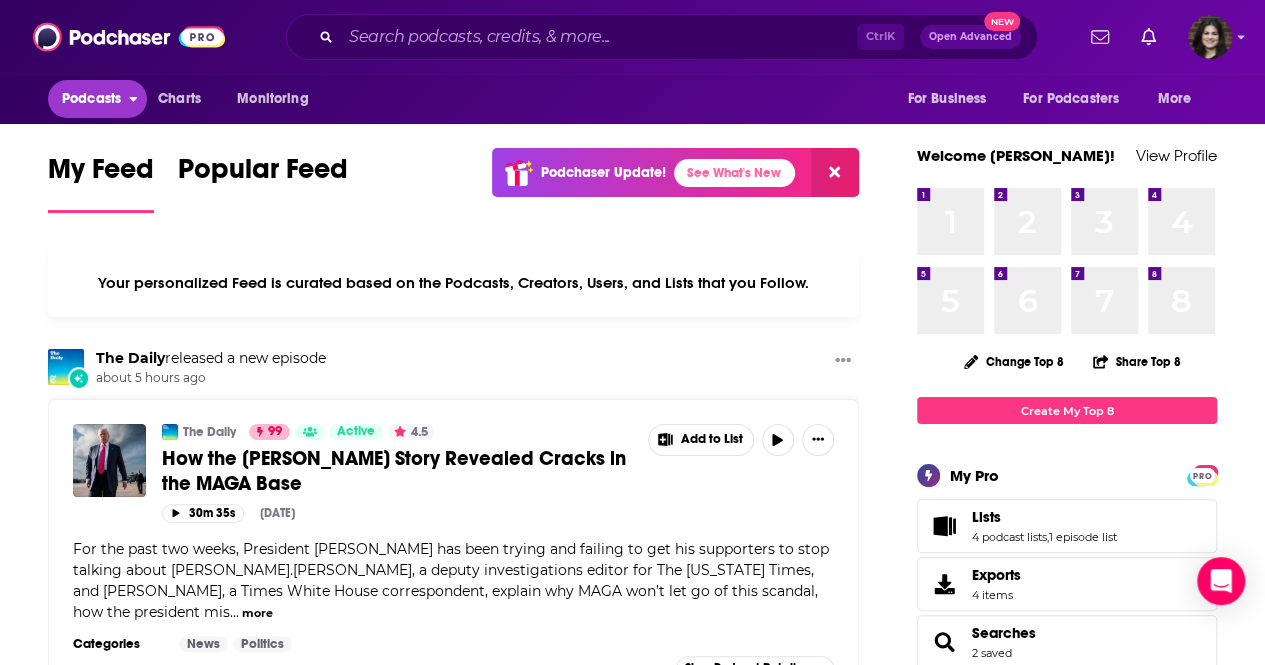 click on "Podcasts" at bounding box center [91, 99] 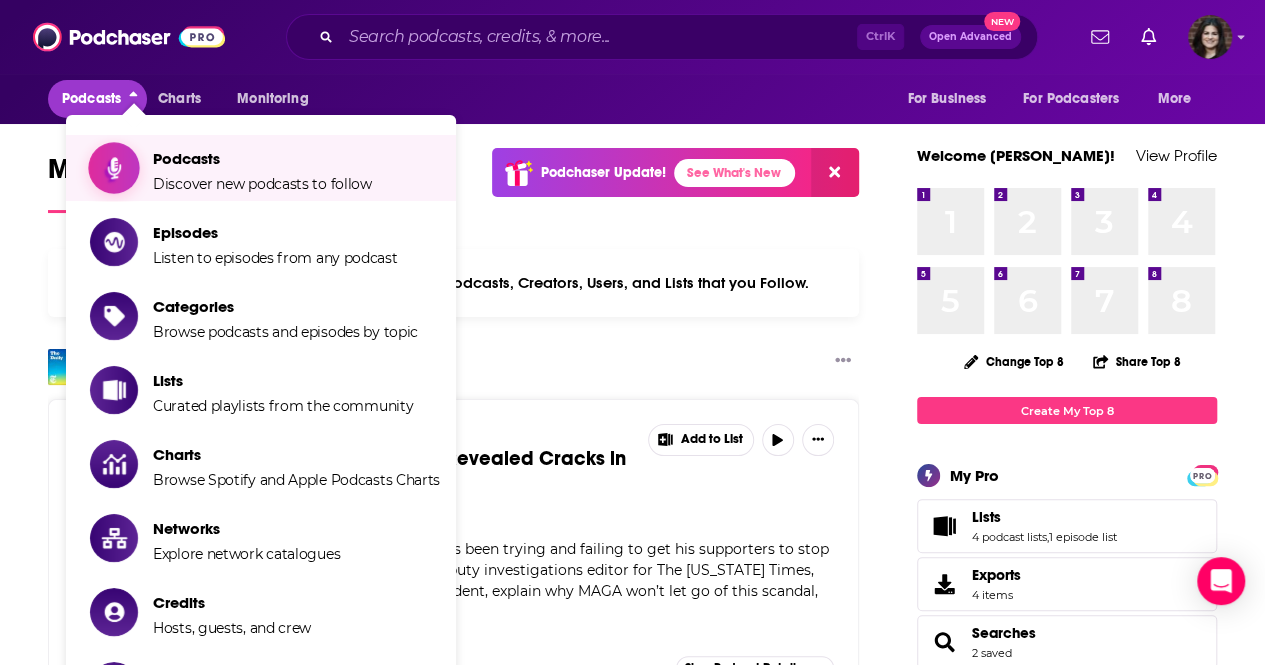 click on "Podcasts Discover new podcasts to follow" at bounding box center [262, 168] 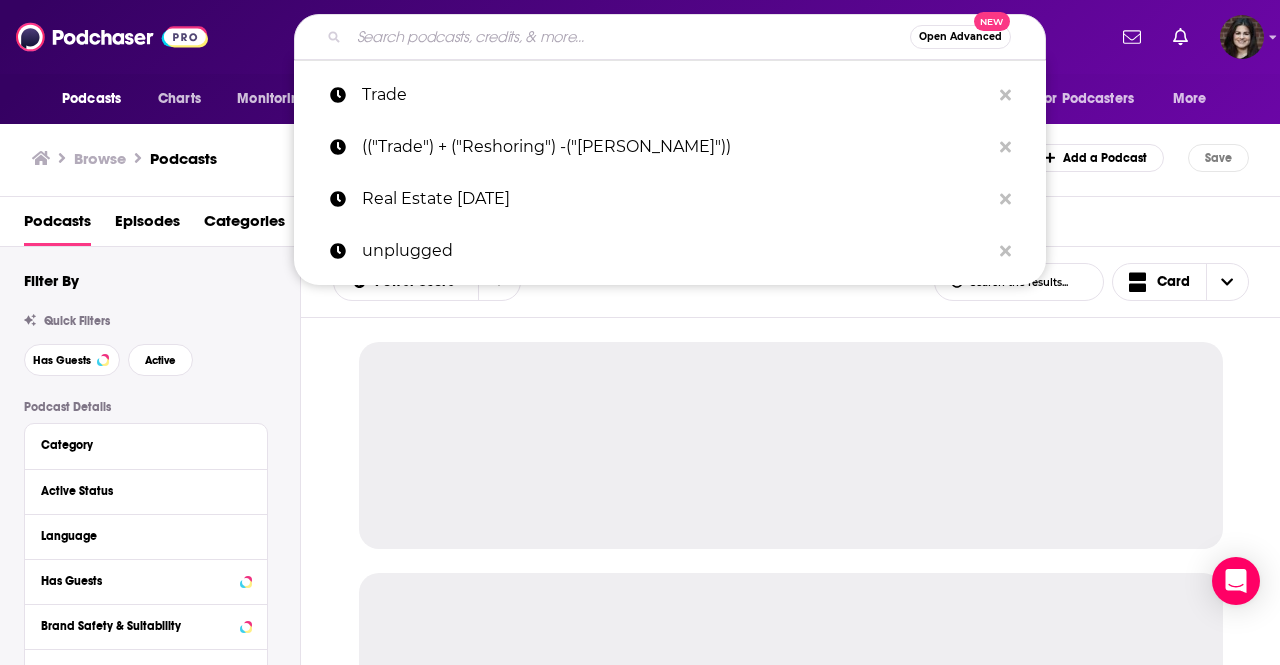 click at bounding box center [629, 37] 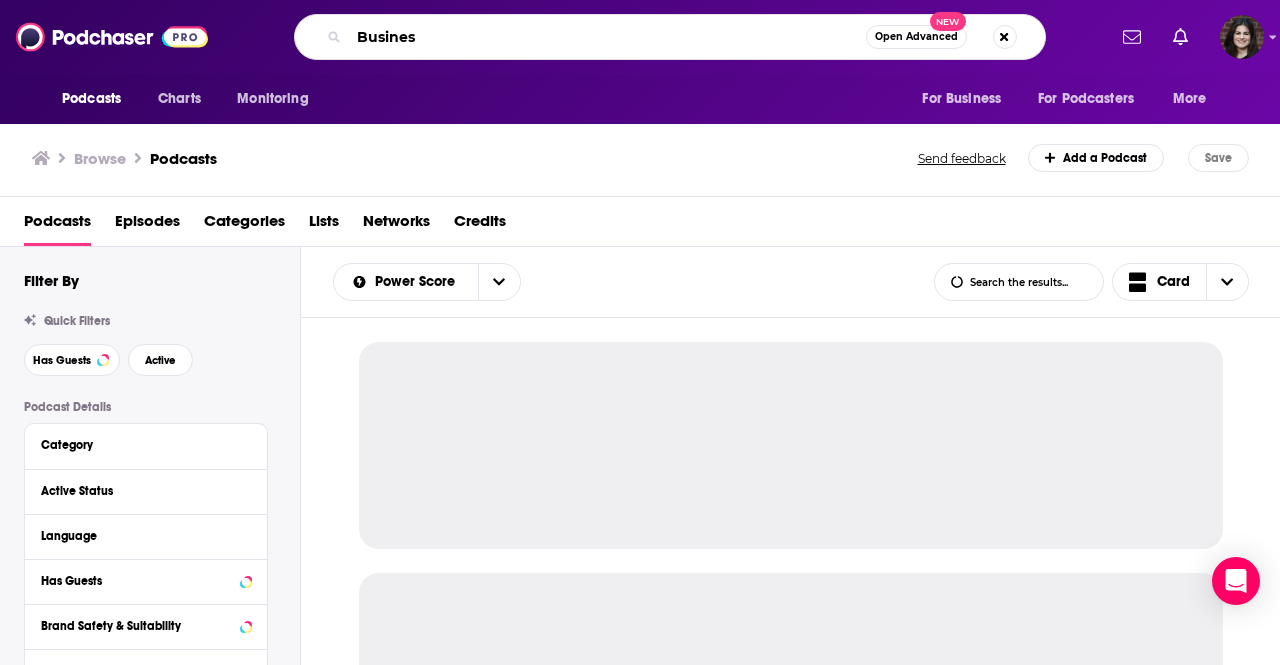 type on "Business" 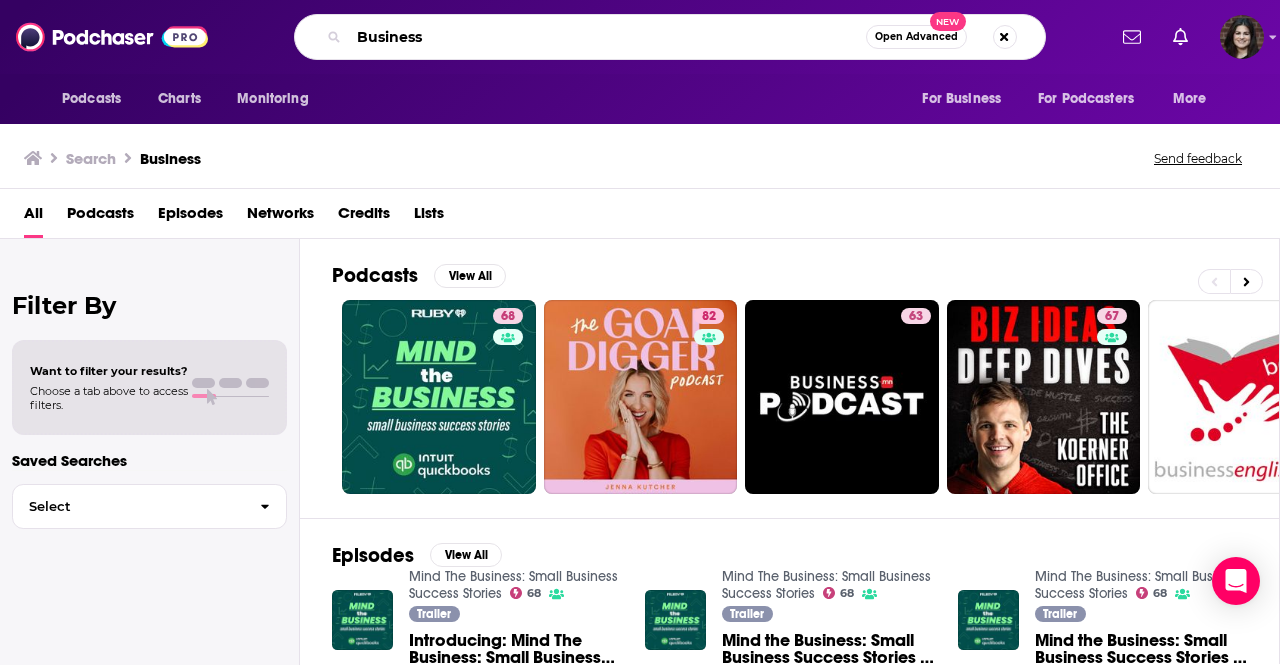 drag, startPoint x: 461, startPoint y: 32, endPoint x: 218, endPoint y: 7, distance: 244.28262 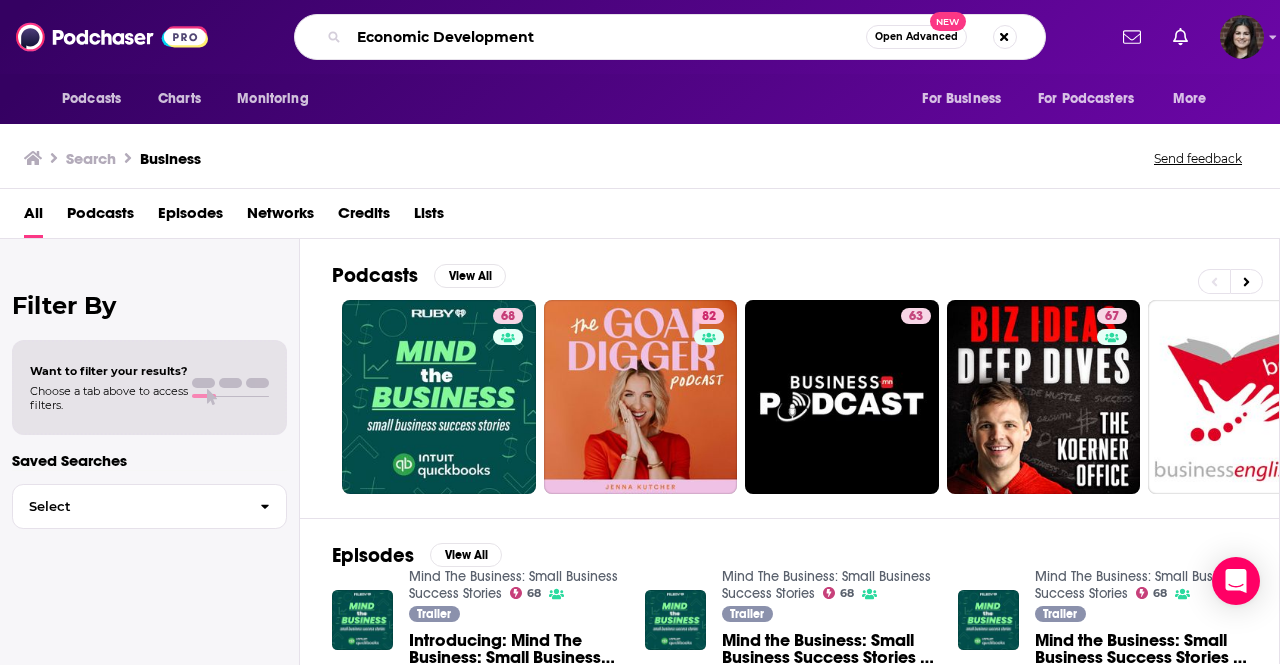 type on "Economic Development" 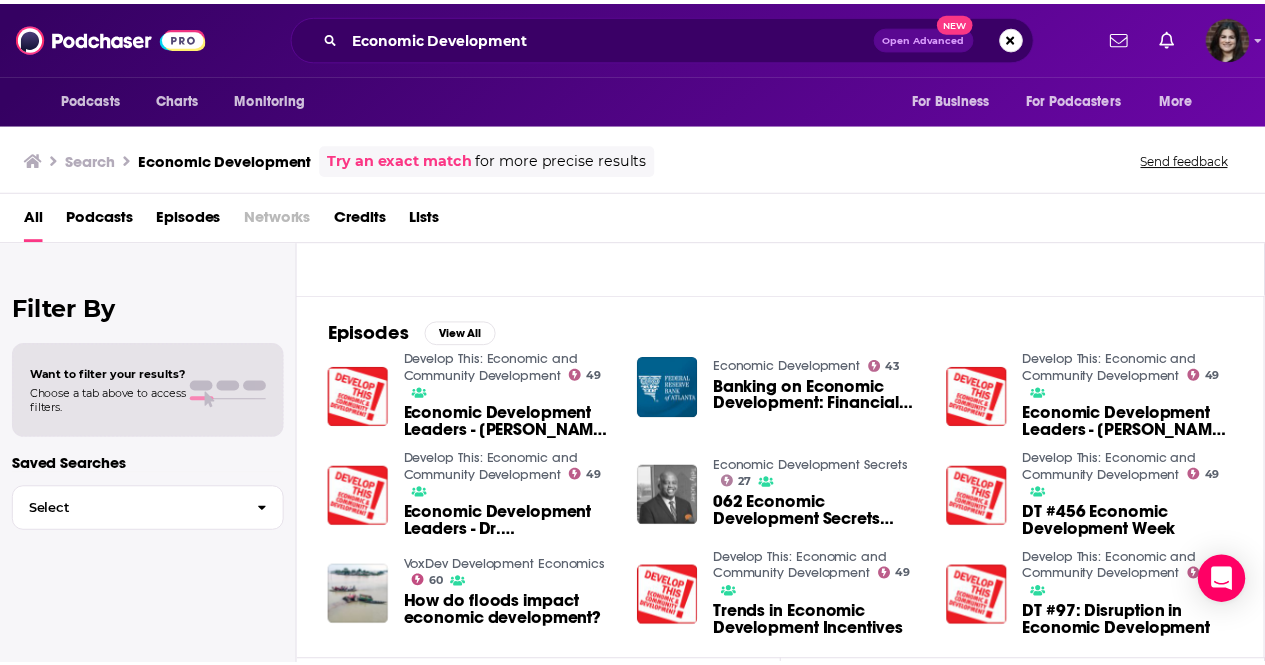 scroll, scrollTop: 0, scrollLeft: 0, axis: both 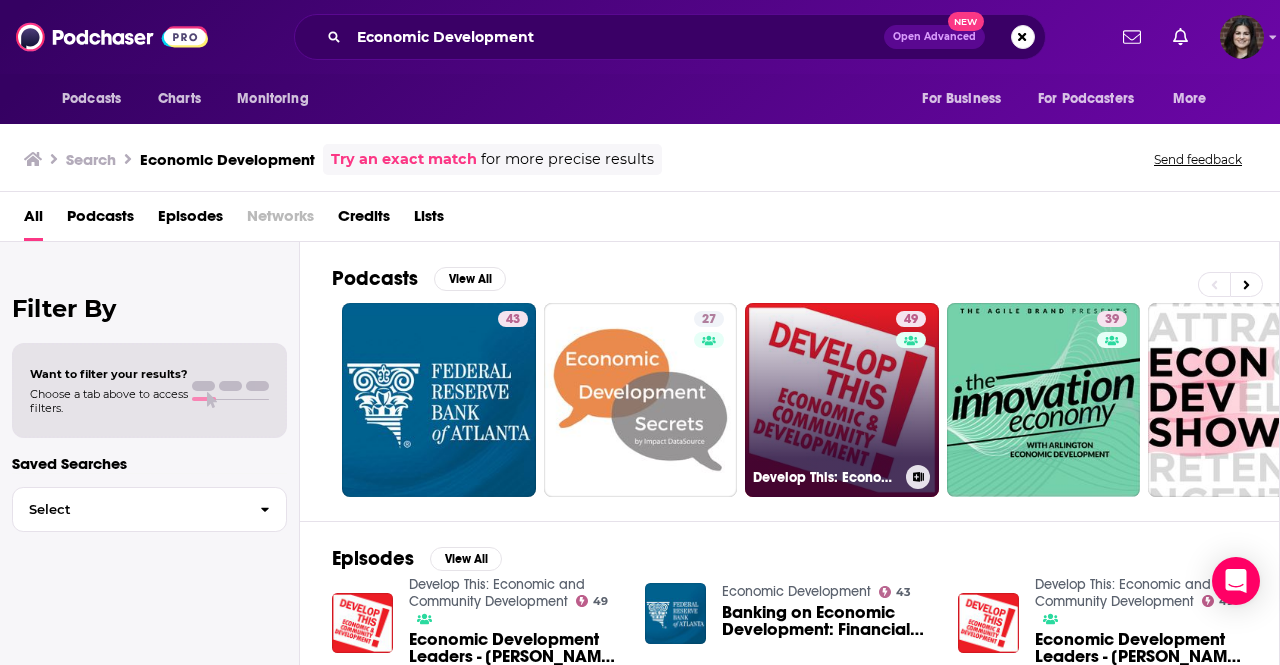 click on "49 Develop This: Economic and Community Development" at bounding box center [842, 400] 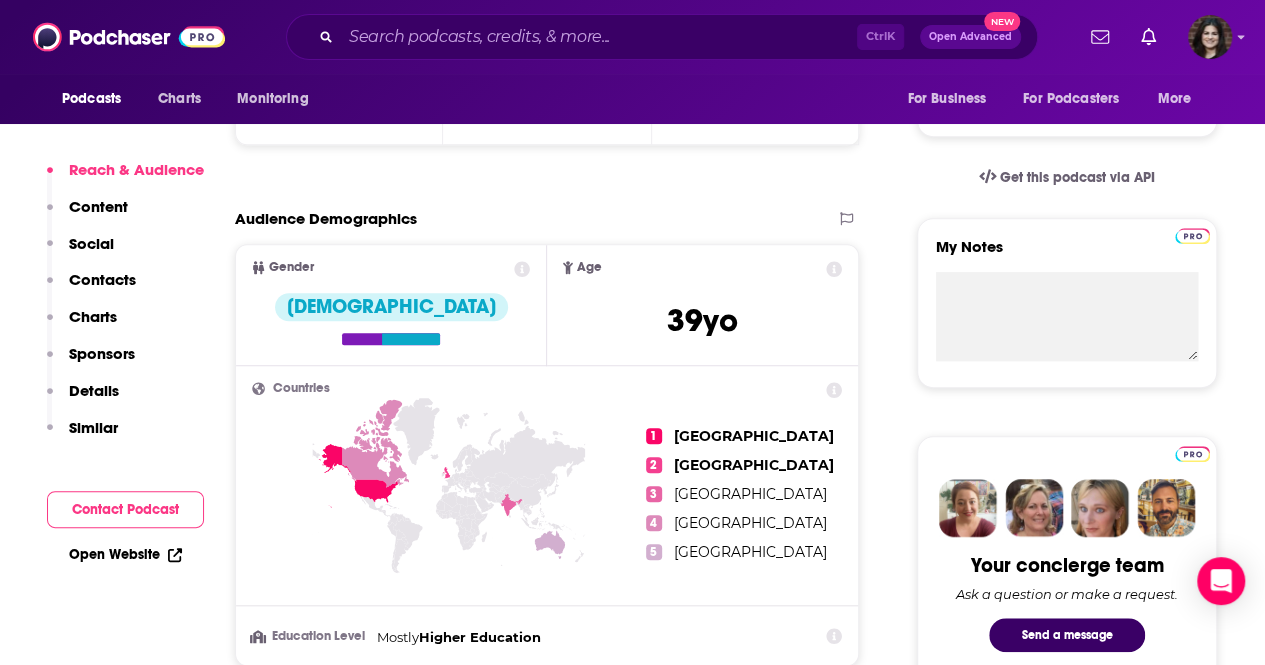 scroll, scrollTop: 0, scrollLeft: 0, axis: both 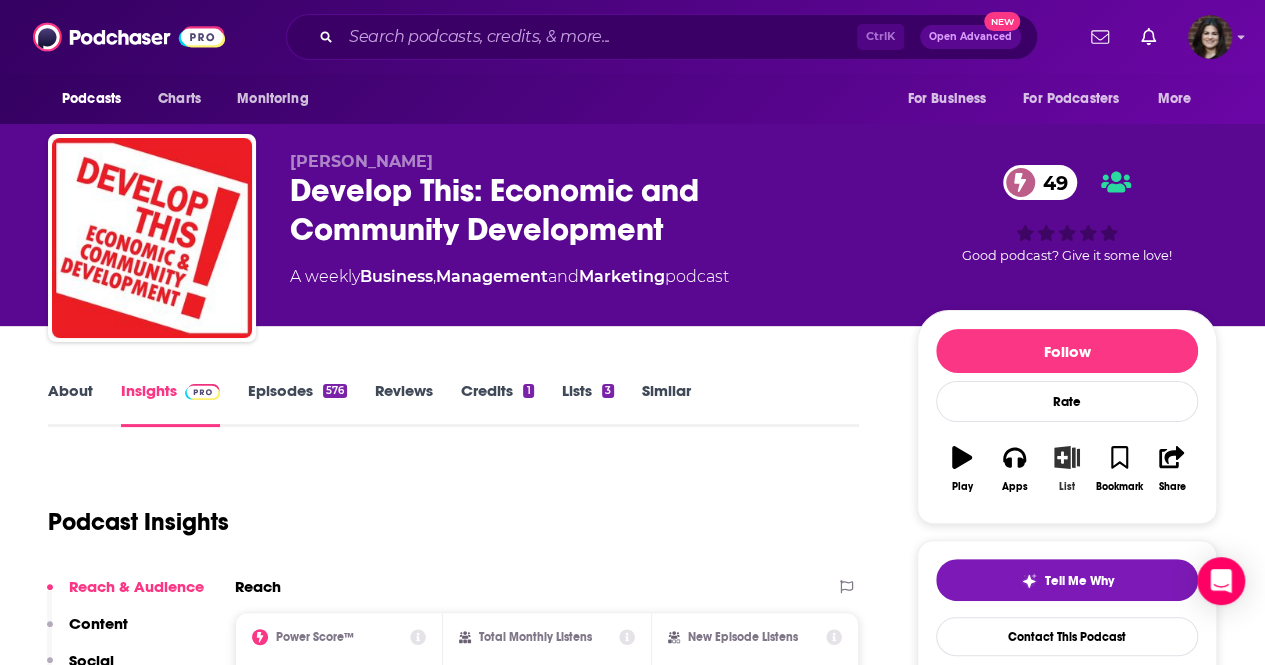 click 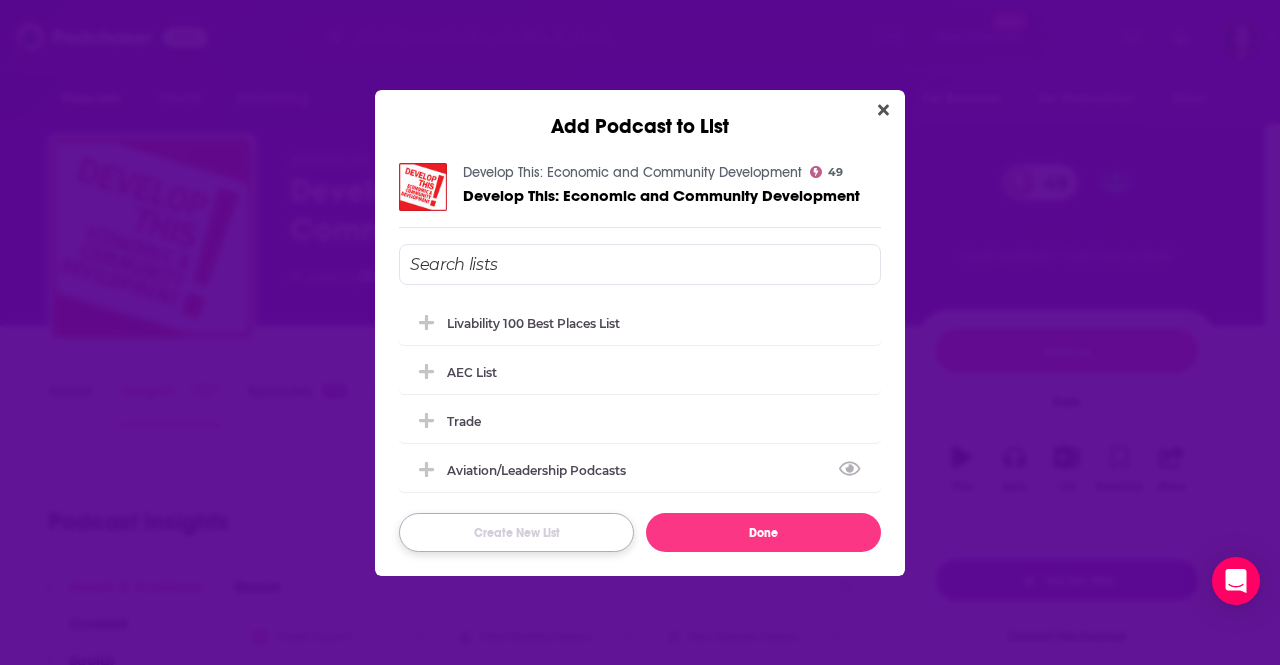 click on "Create New List" at bounding box center [516, 532] 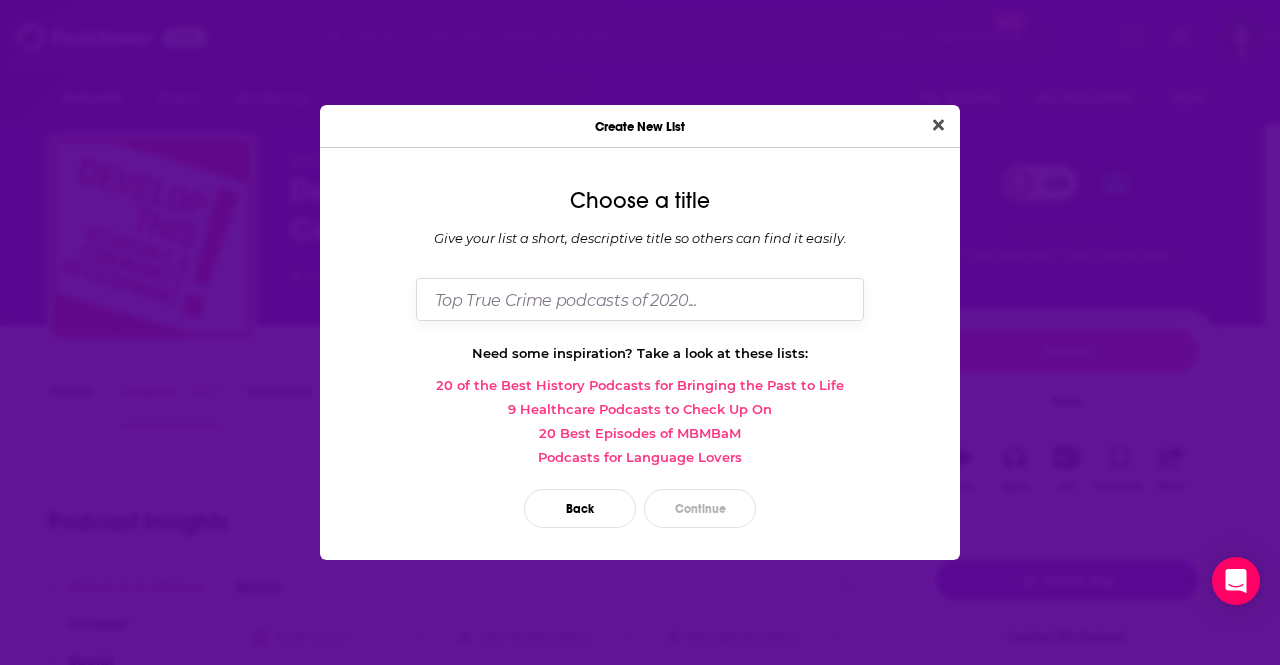 click at bounding box center (640, 299) 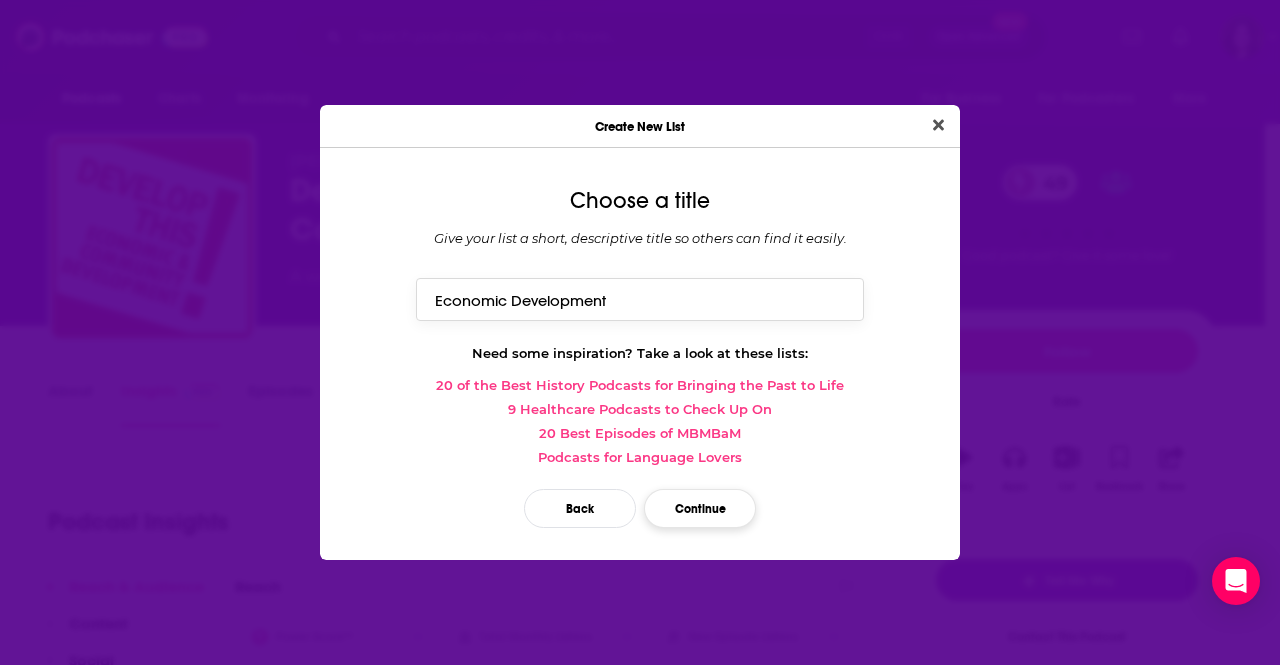 type on "Economic Development" 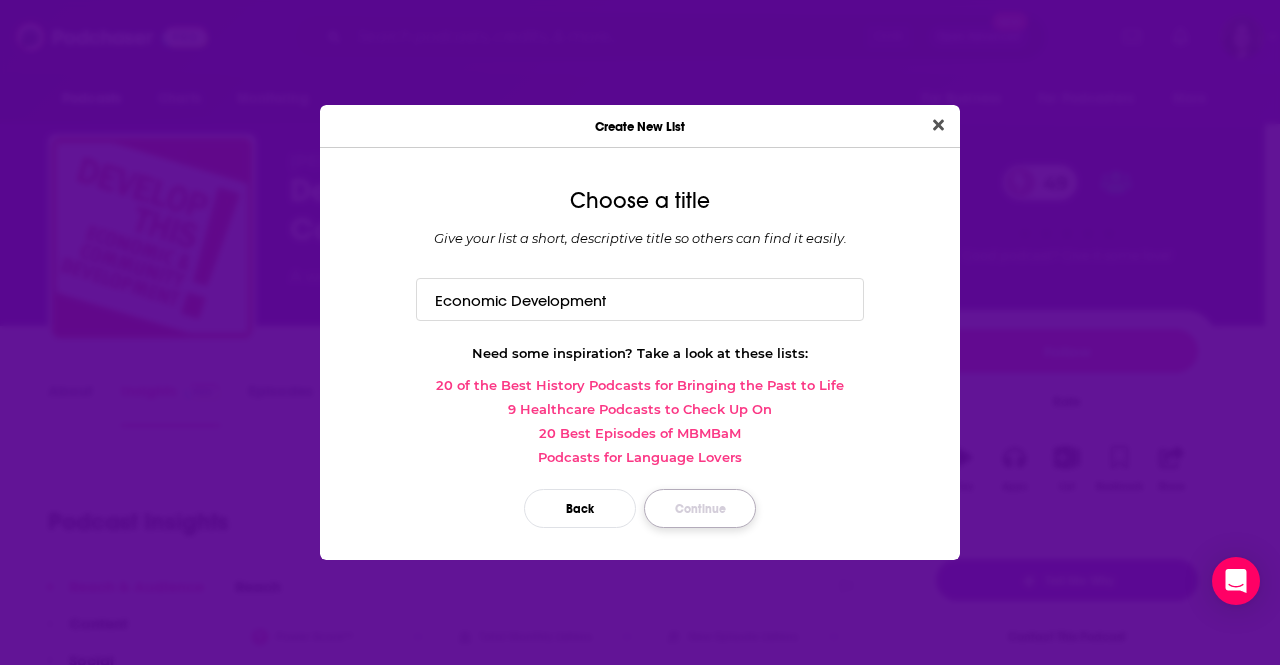 click on "Continue" at bounding box center (700, 508) 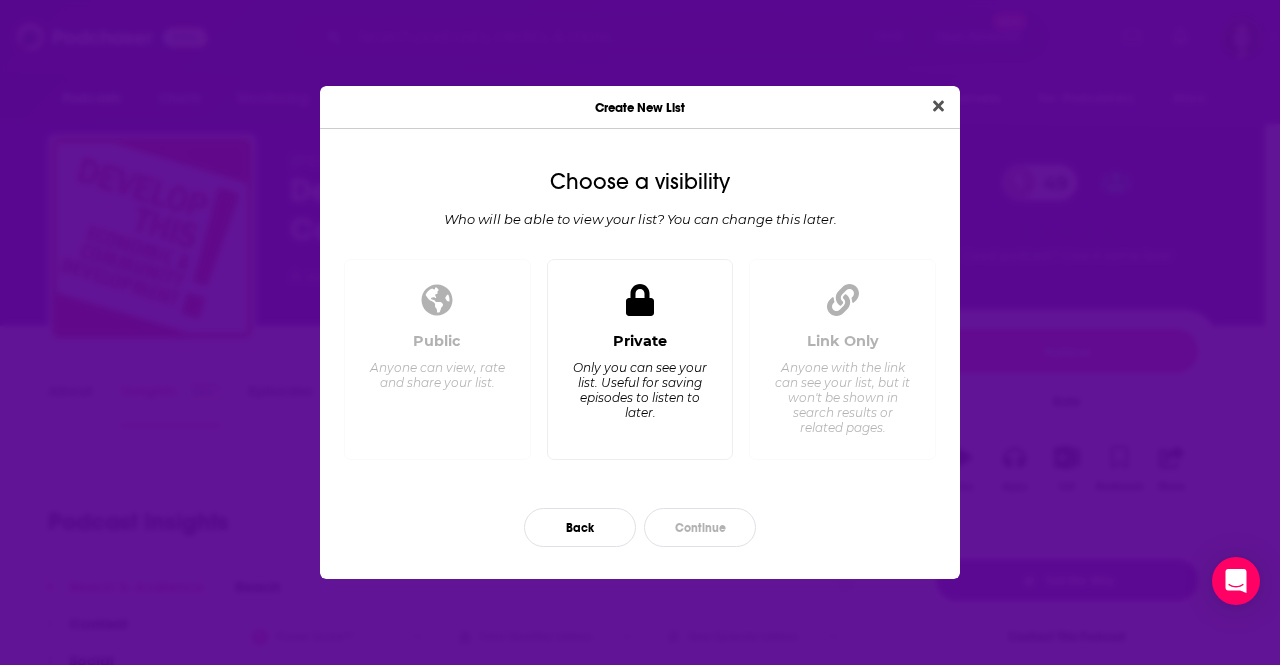 click on "Private Only you can see your list. Useful for saving episodes to listen to later." at bounding box center (640, 359) 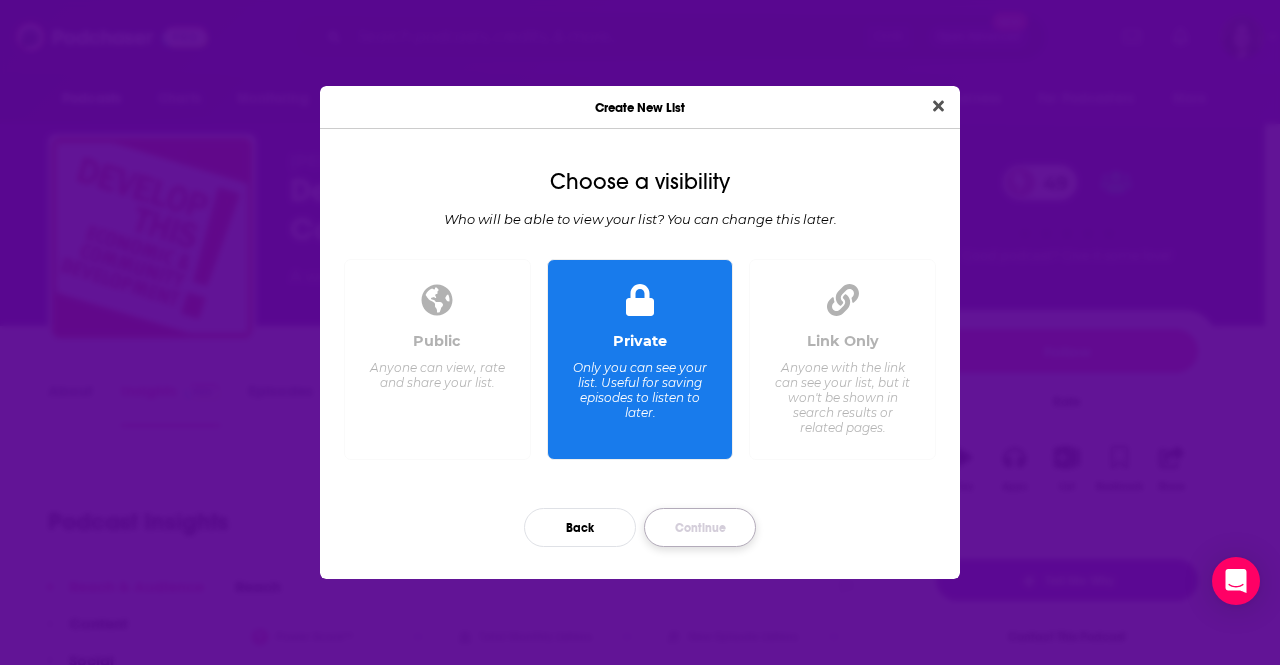 click on "Continue" at bounding box center [700, 527] 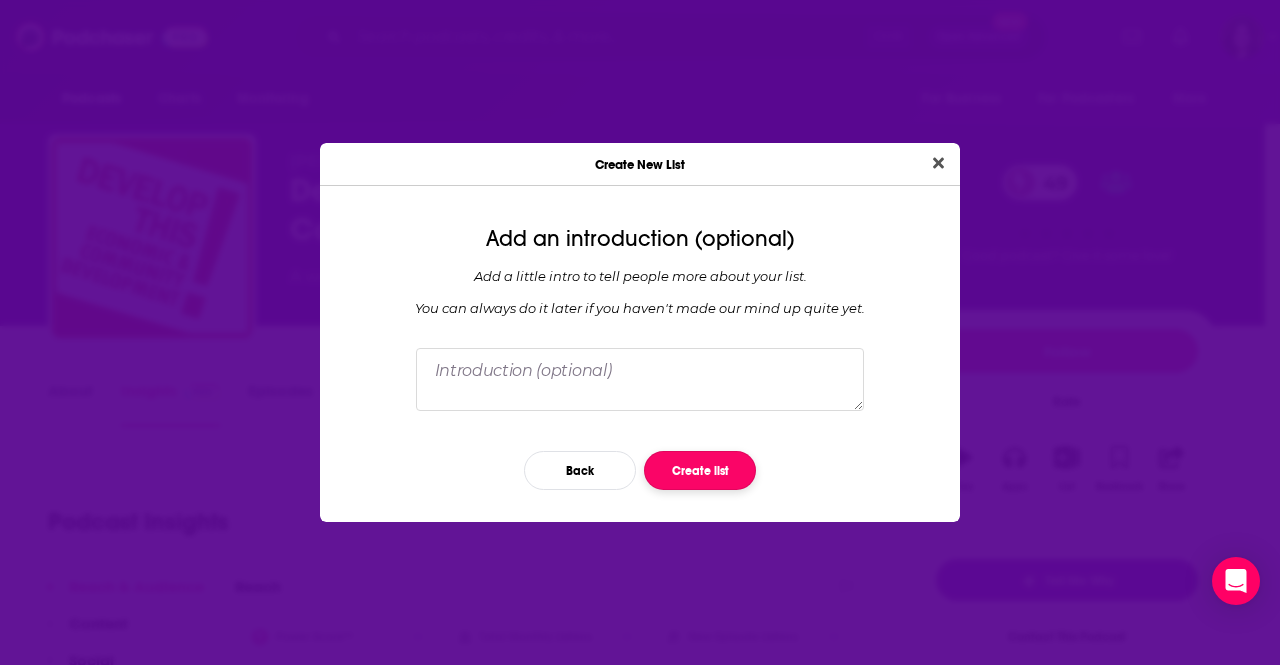 click on "Create list" at bounding box center [700, 470] 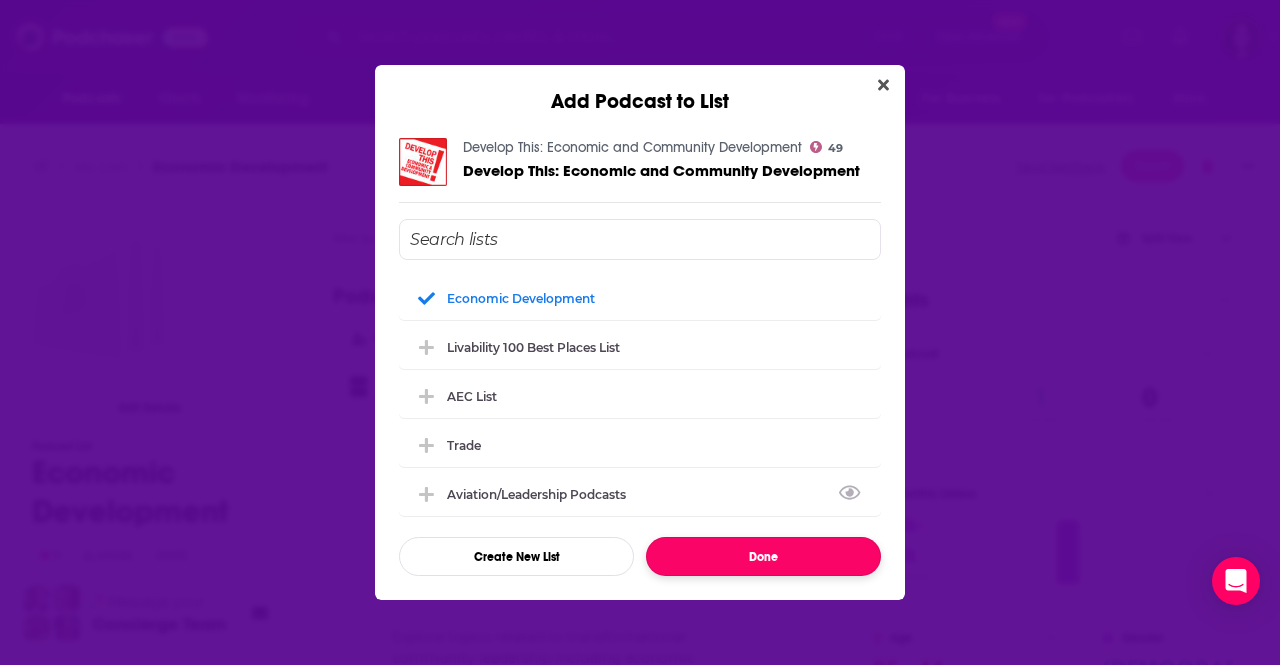 click on "Done" at bounding box center [763, 556] 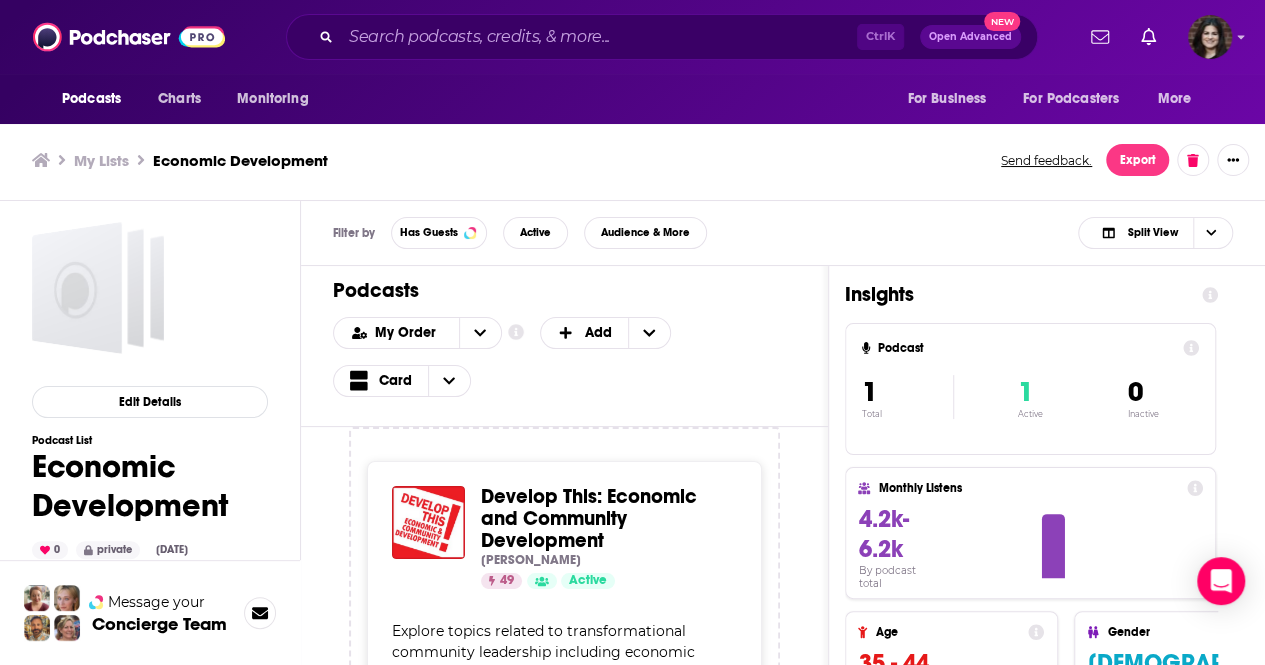 scroll, scrollTop: 5, scrollLeft: 0, axis: vertical 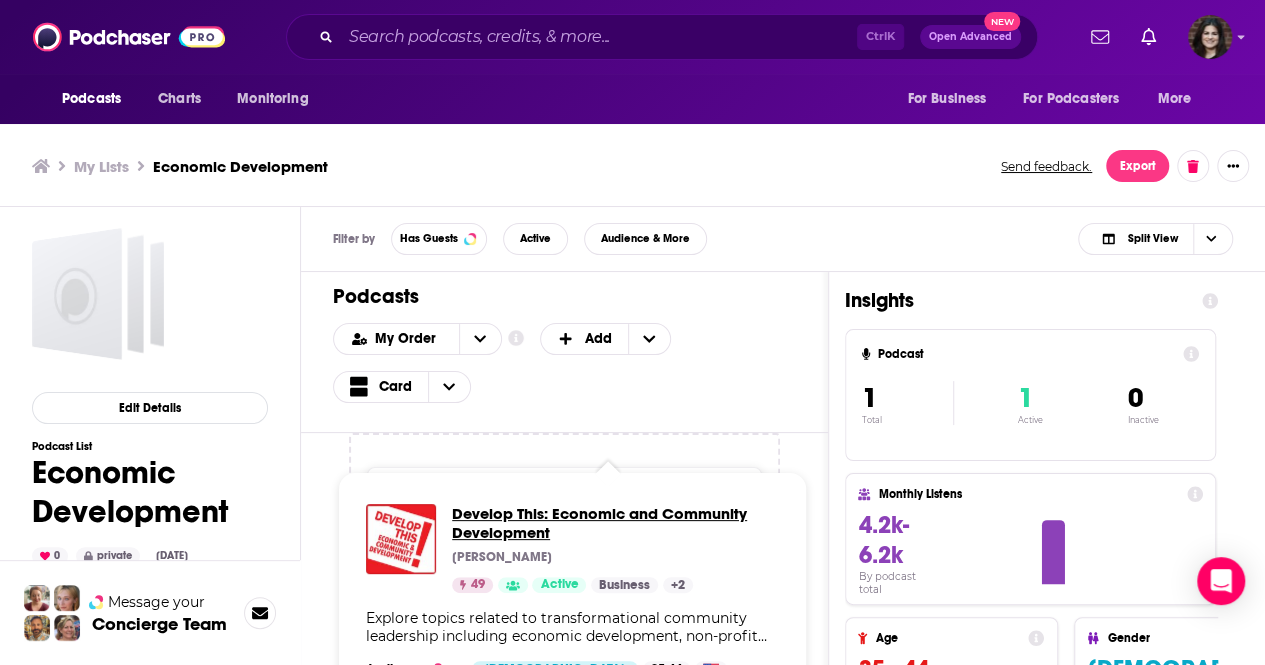 drag, startPoint x: 546, startPoint y: 527, endPoint x: 494, endPoint y: 515, distance: 53.366657 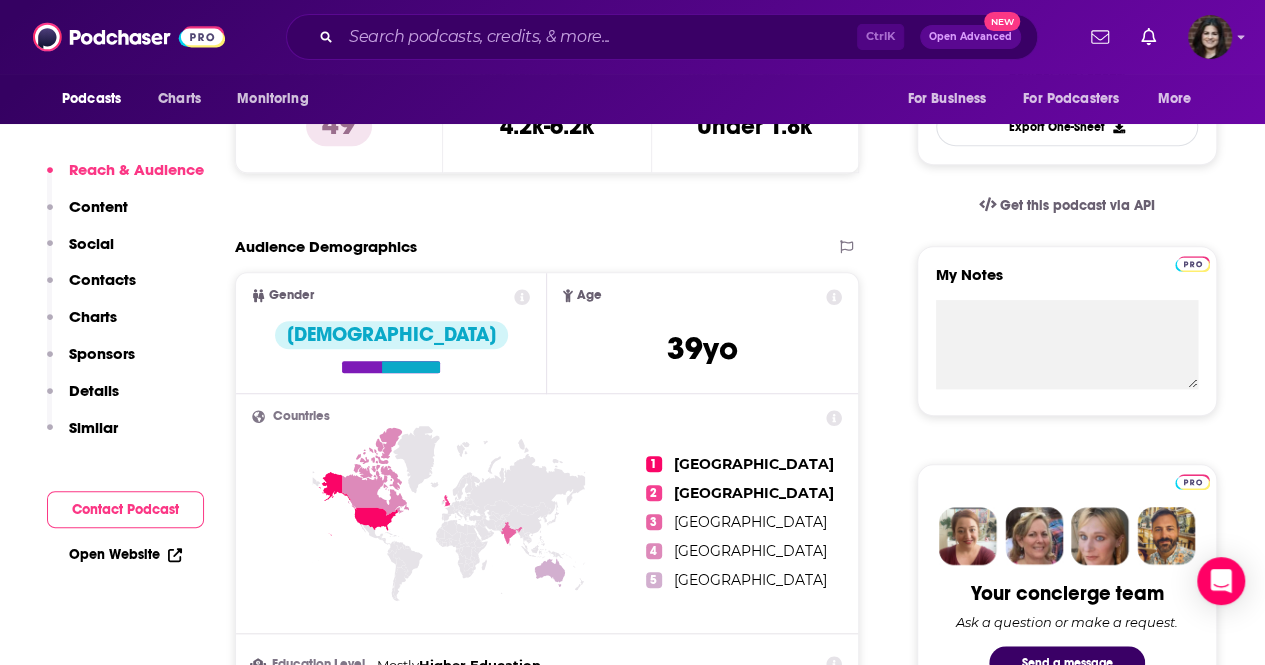 scroll, scrollTop: 566, scrollLeft: 0, axis: vertical 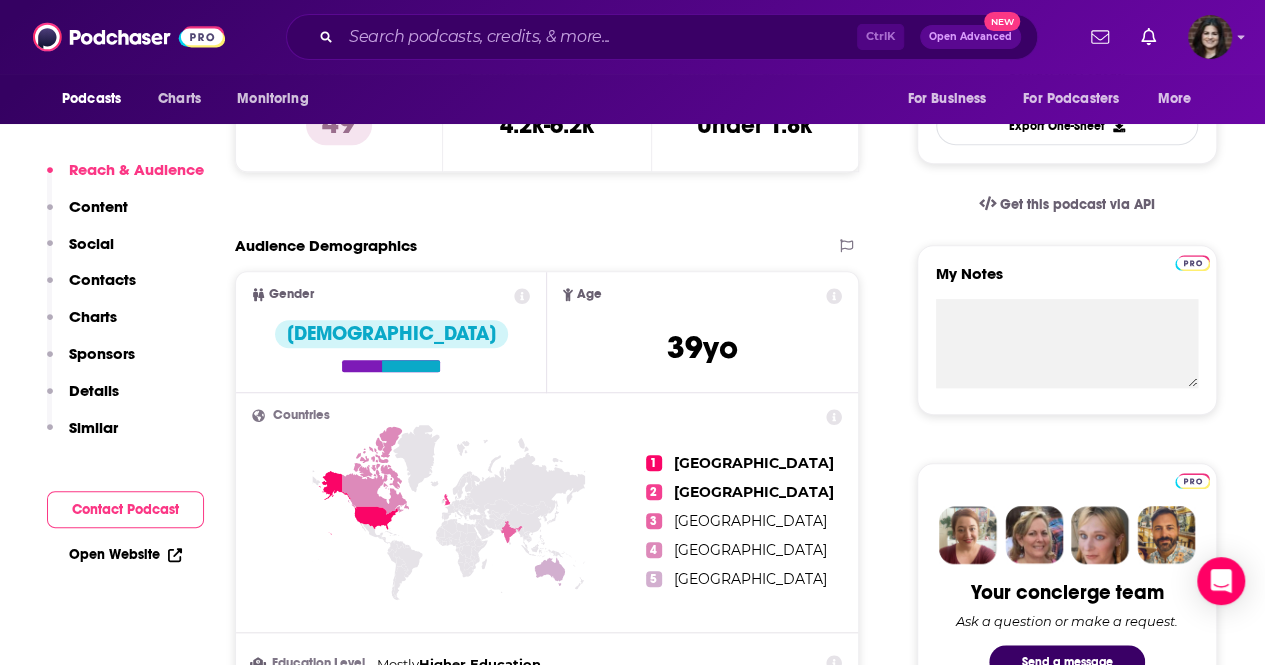 click on "Reach & Audience Content Social Contacts Charts Sponsors Details Similar" at bounding box center [125, 307] 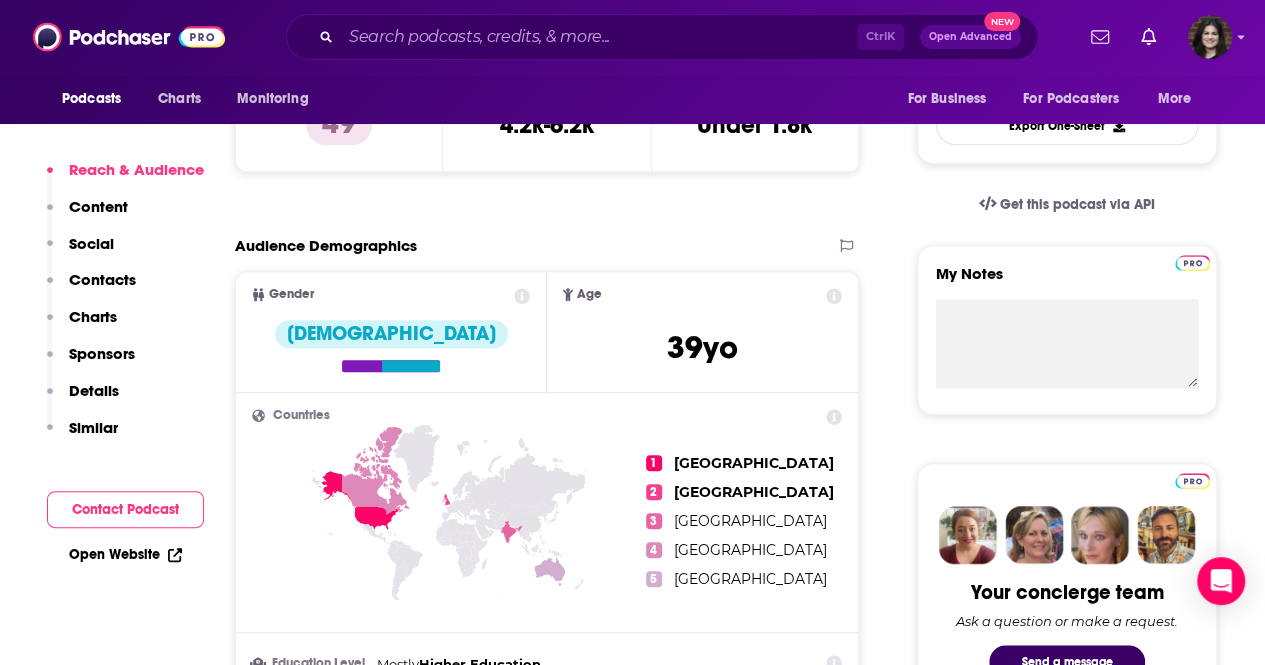 click on "Similar" at bounding box center [93, 427] 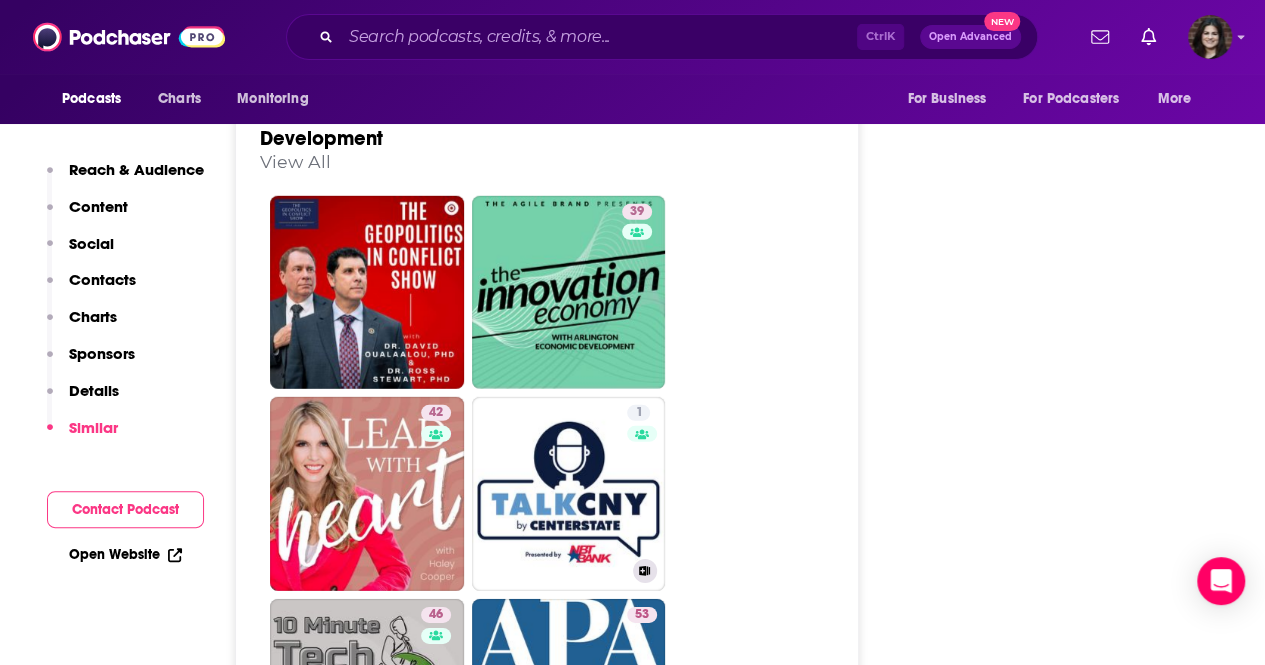 scroll, scrollTop: 2831, scrollLeft: 0, axis: vertical 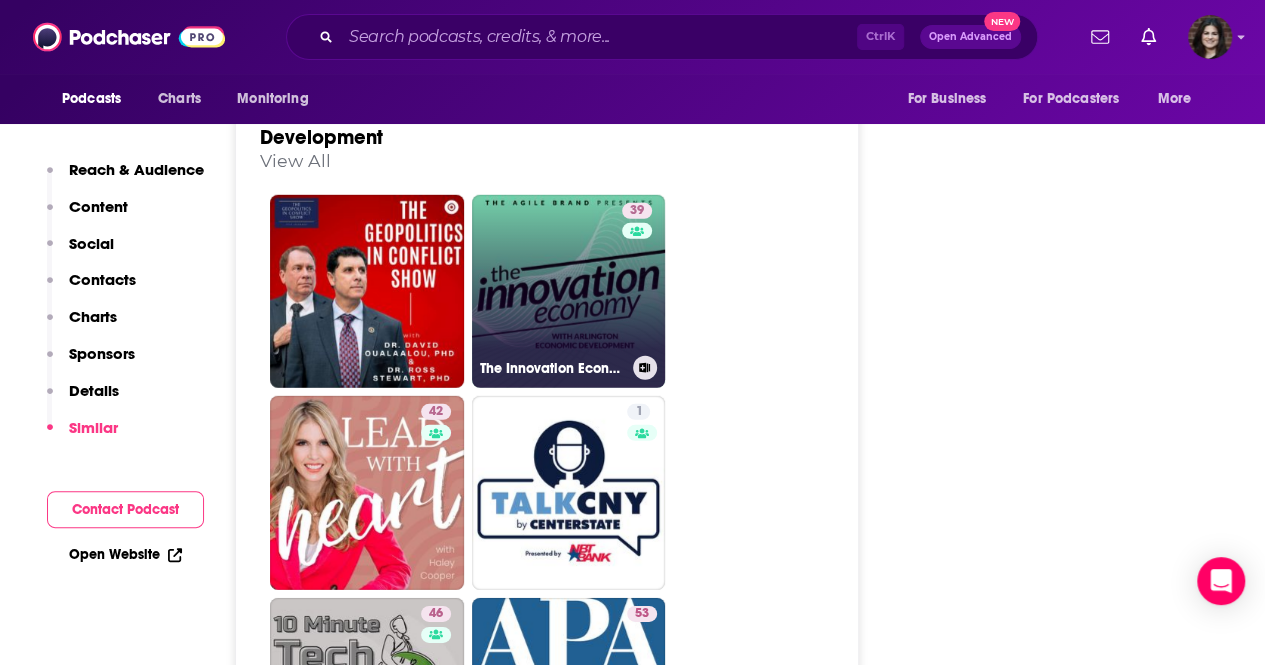 click on "39 The Innovation Economy with Arlington Economic Development" at bounding box center (569, 292) 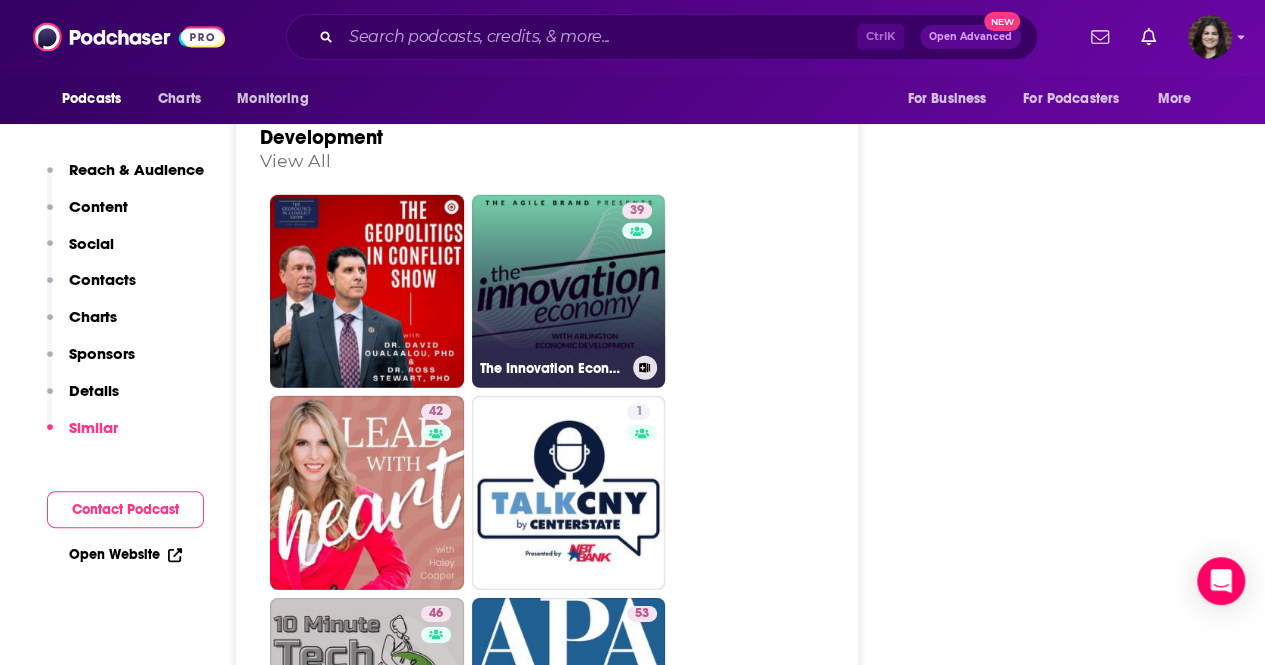 type on "https://www.podchaser.com/podcasts/the-innovation-economy-with-ar-5468869" 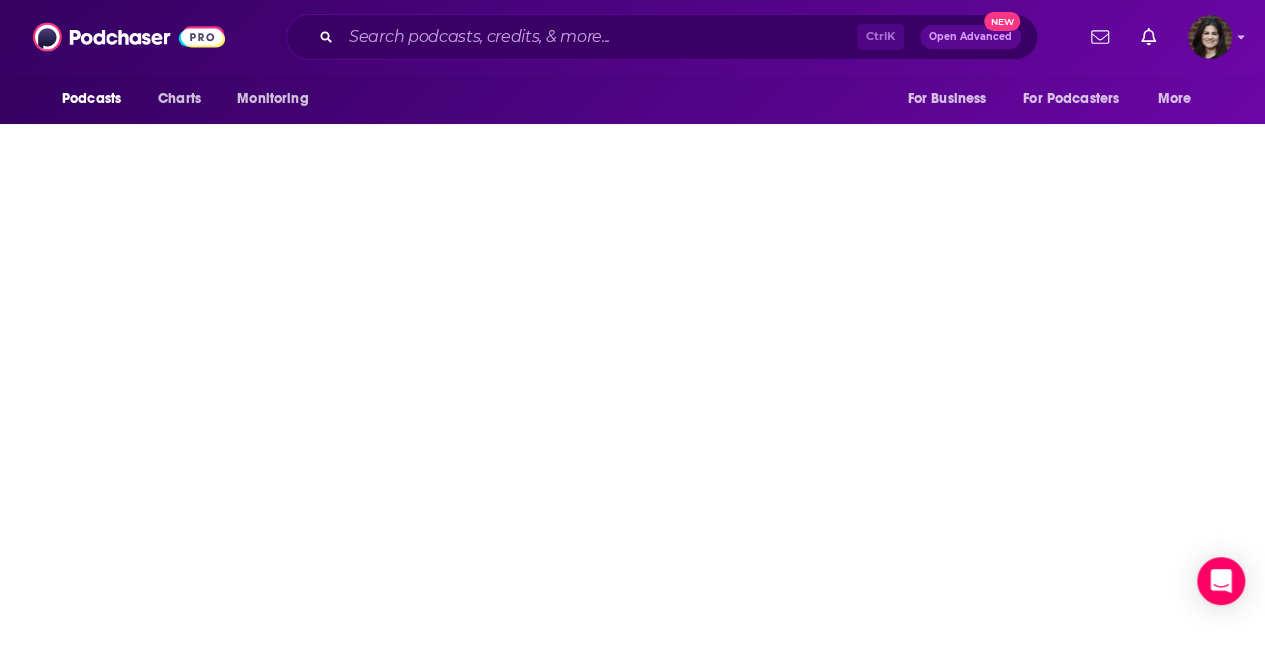 scroll, scrollTop: 0, scrollLeft: 0, axis: both 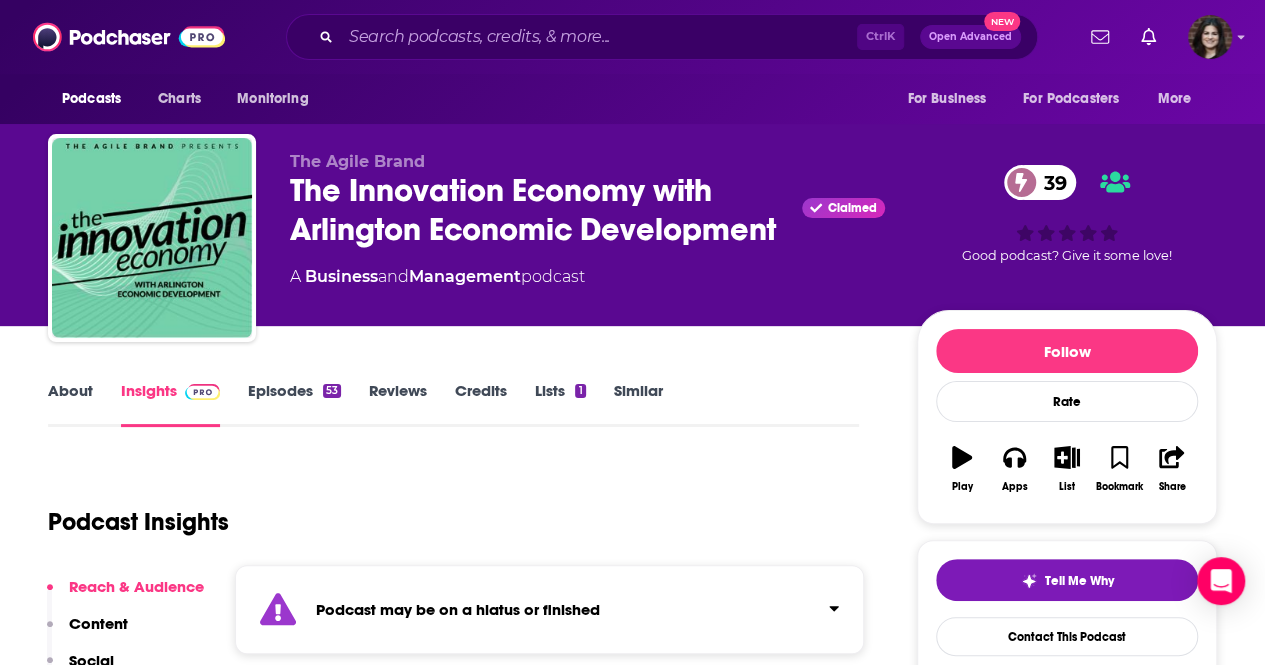 click on "About" at bounding box center [70, 404] 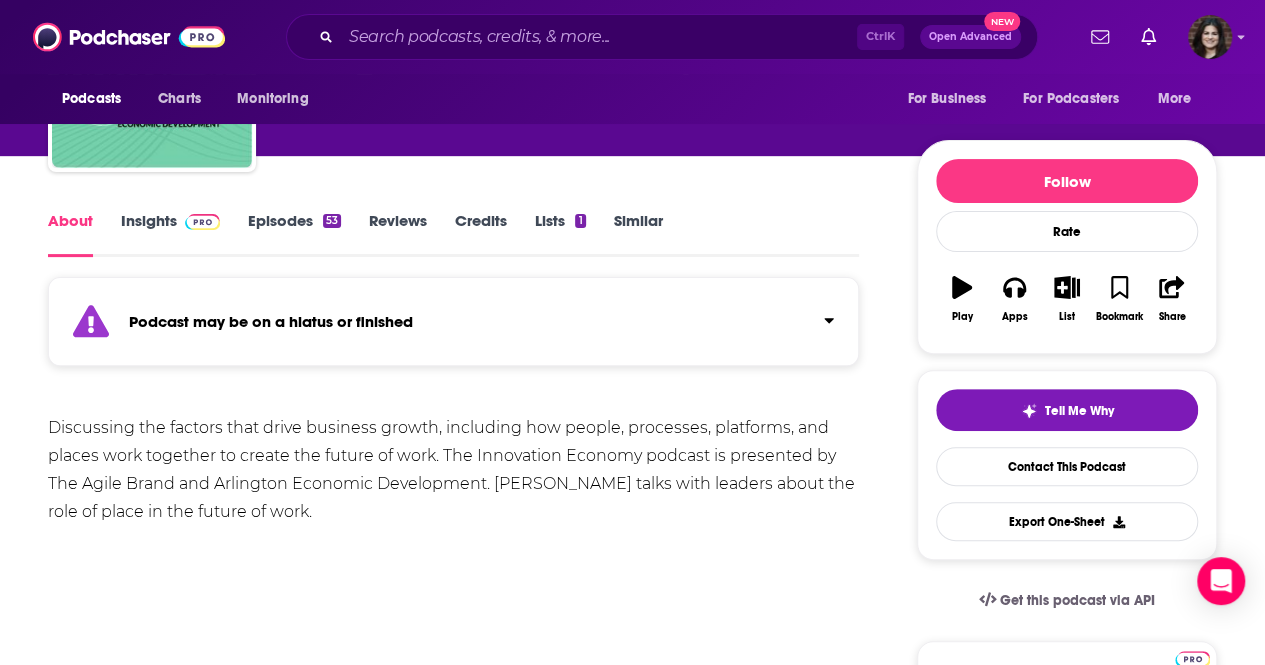 scroll, scrollTop: 171, scrollLeft: 0, axis: vertical 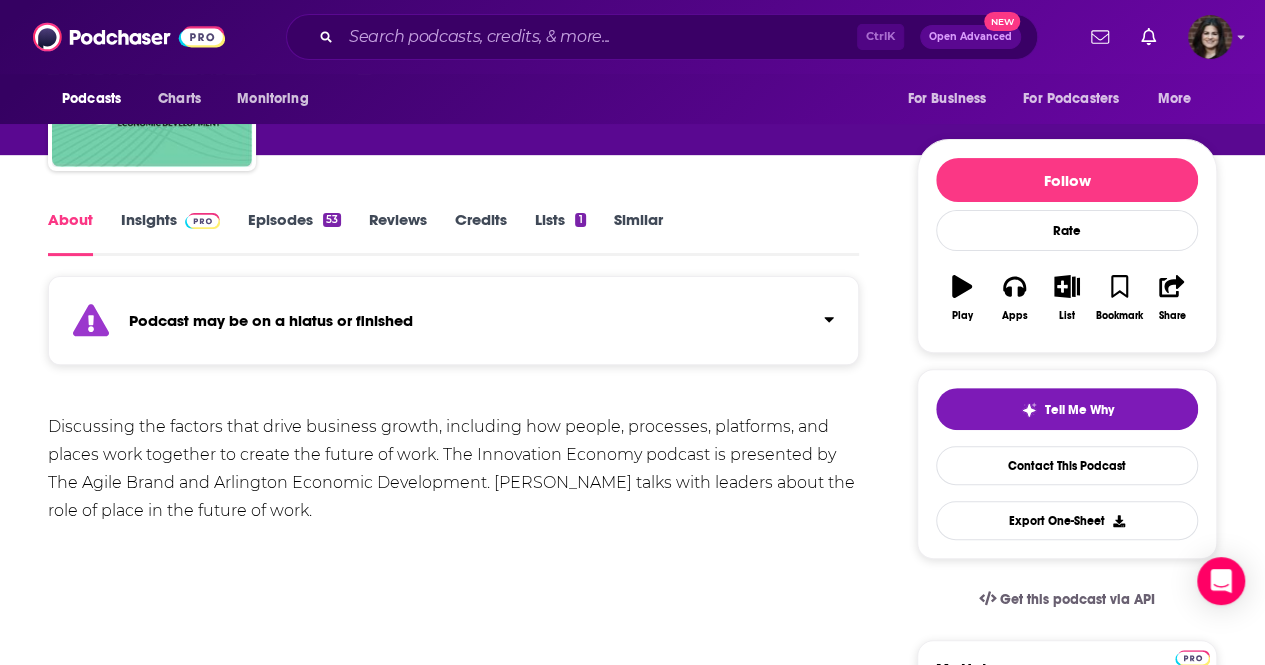 click at bounding box center [198, 219] 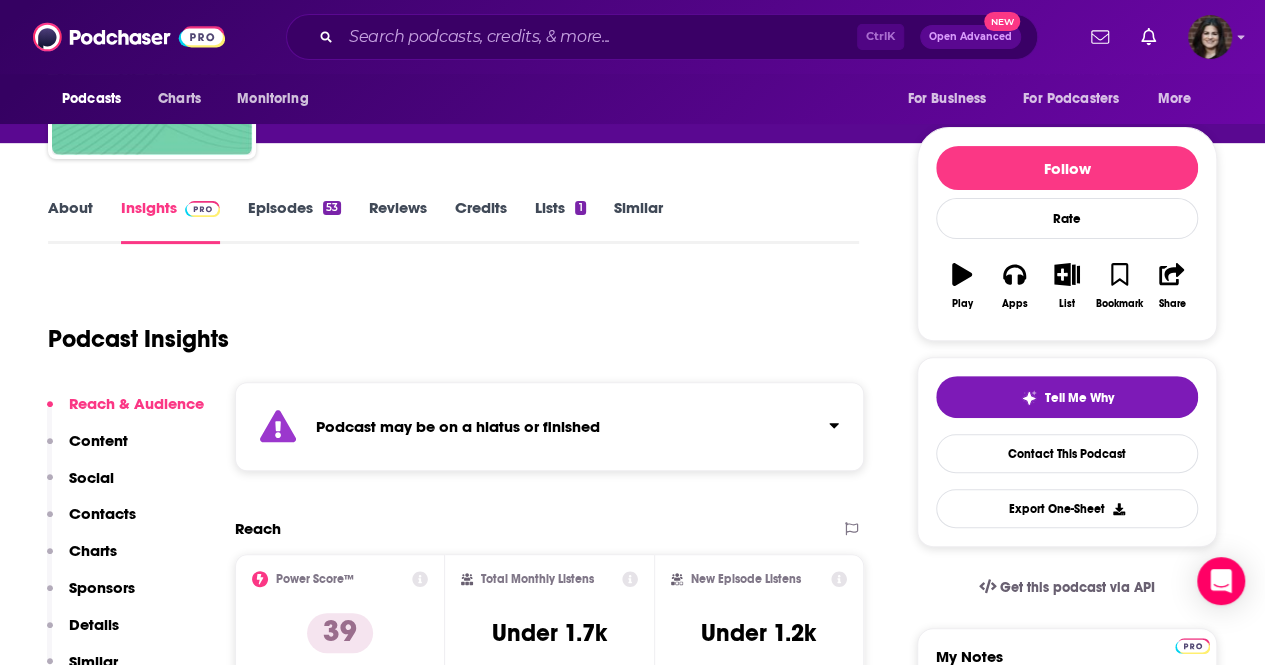 scroll, scrollTop: 0, scrollLeft: 0, axis: both 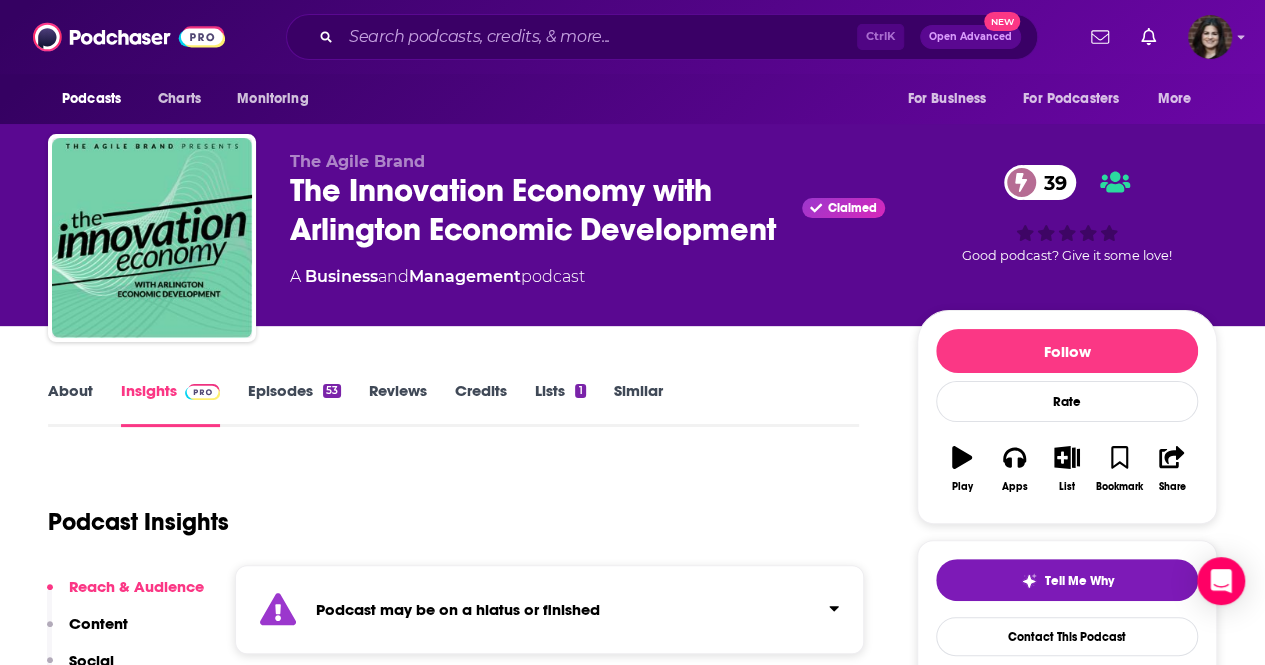 click on "Episodes 53" at bounding box center (294, 404) 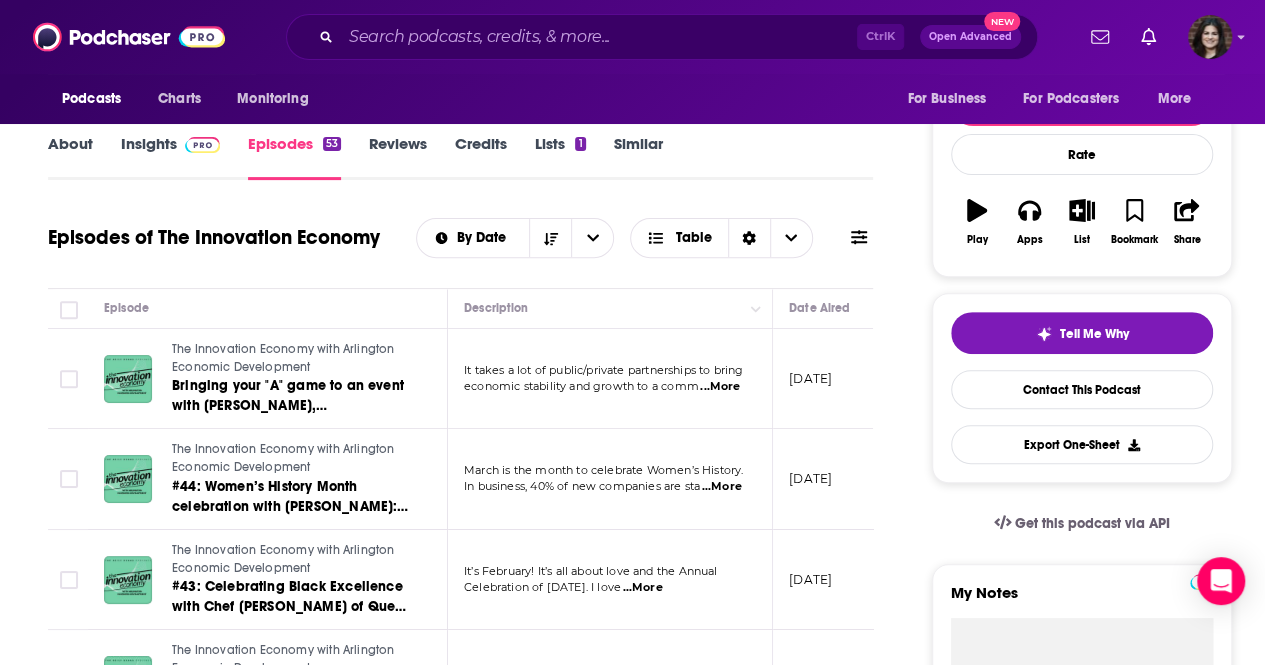 scroll, scrollTop: 0, scrollLeft: 0, axis: both 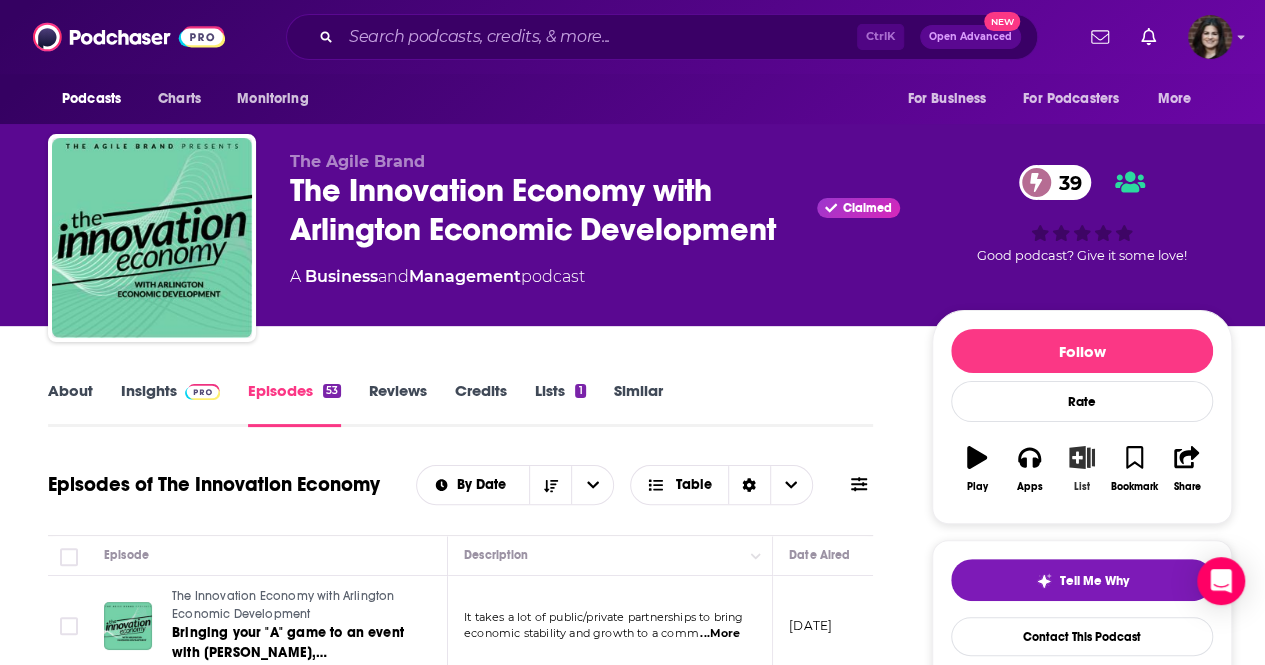 click 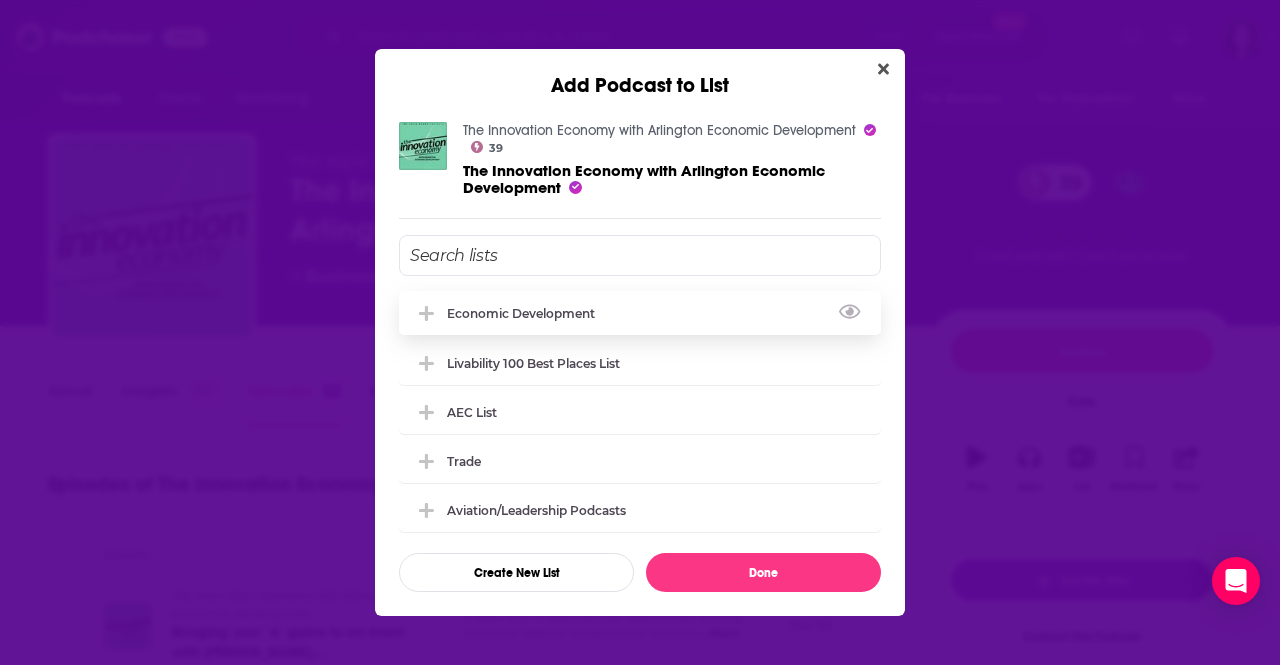 click on "Economic Development" at bounding box center [640, 313] 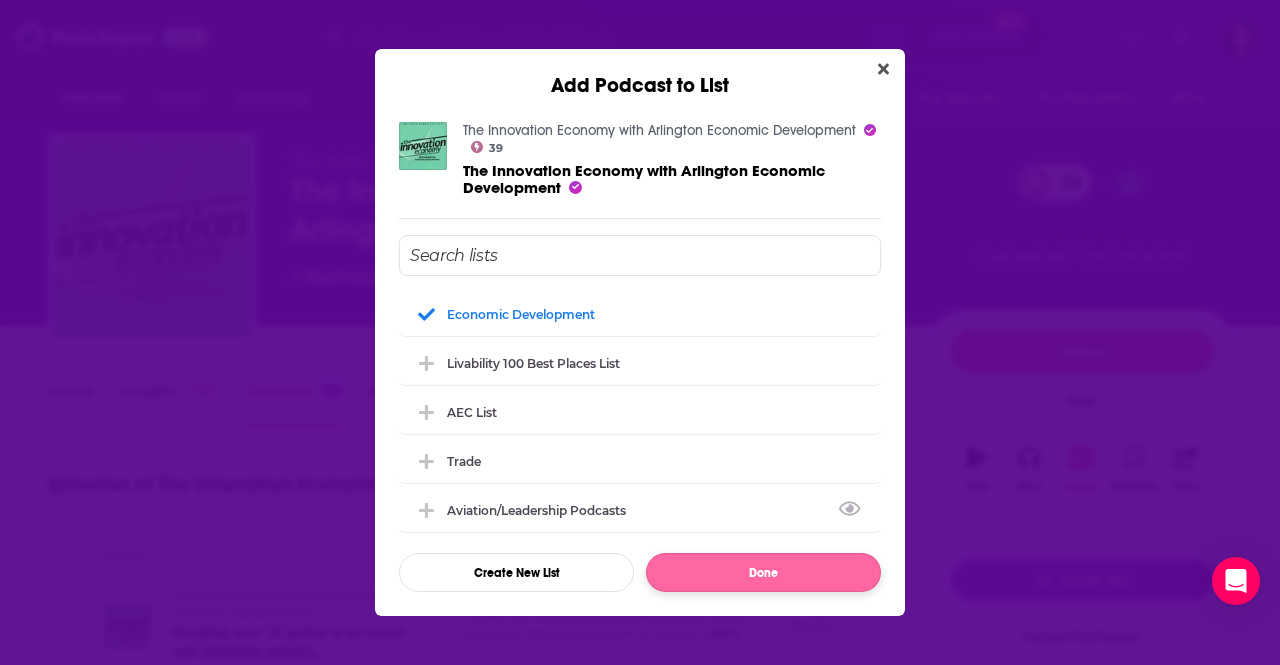 click on "The Innovation Economy with Arlington Economic Development 39 The Innovation Economy with Arlington Economic Development Economic Development Livability 100 Best Places List AEC List Trade Aviation/Leadership Podcasts Create New List Done" at bounding box center [640, 357] 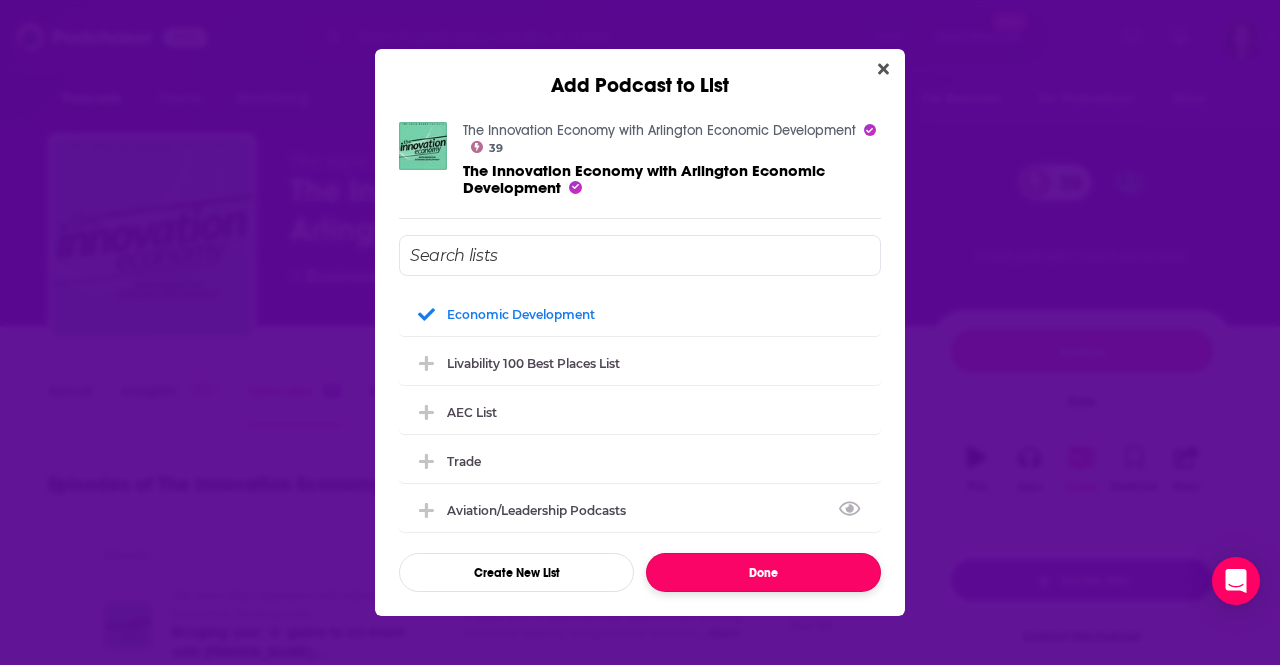 click on "Done" at bounding box center (763, 572) 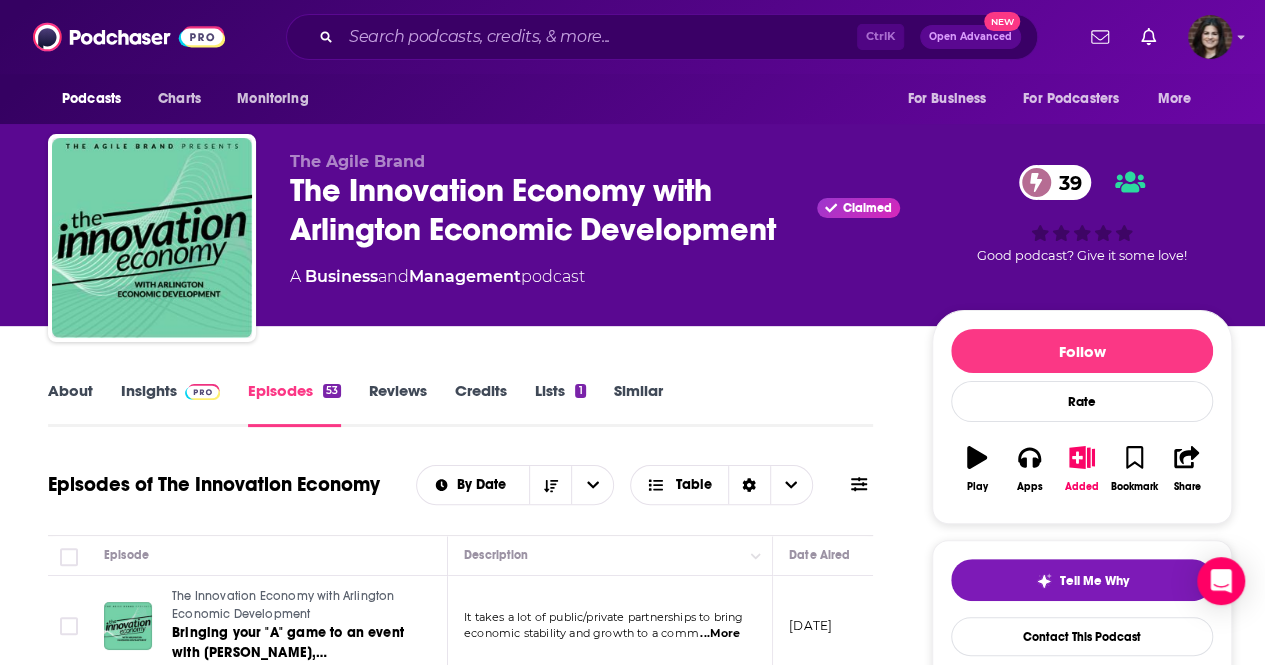 click on "About" at bounding box center (70, 404) 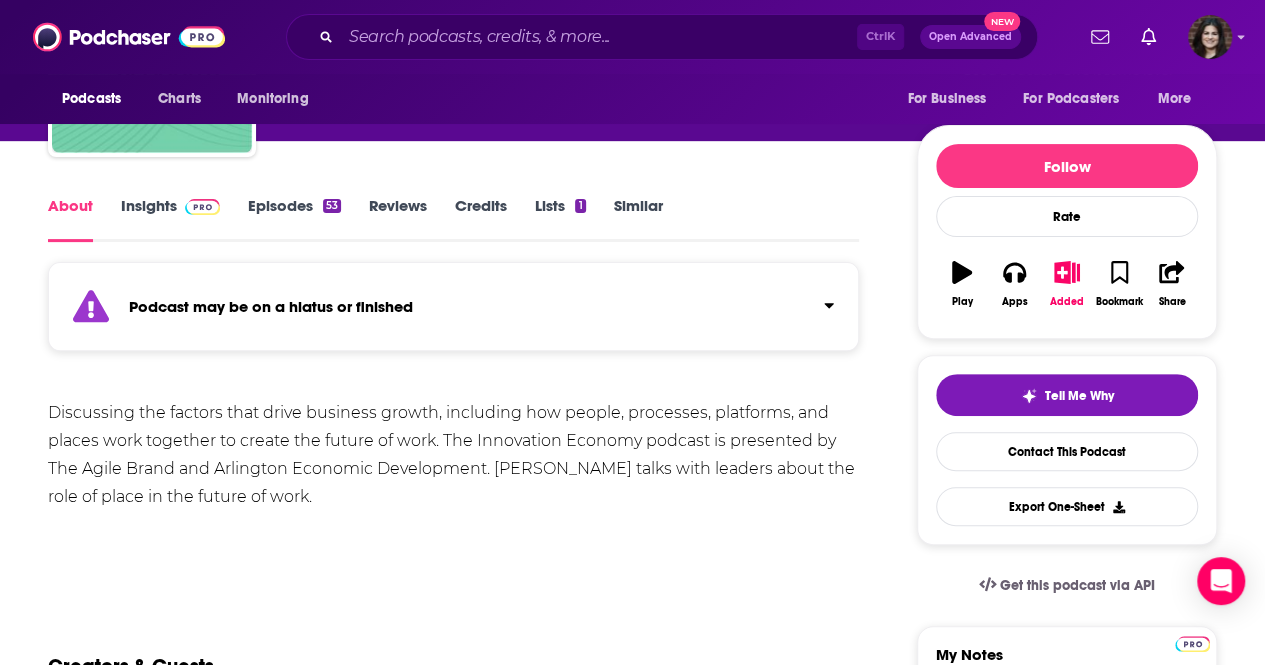 scroll, scrollTop: 79, scrollLeft: 0, axis: vertical 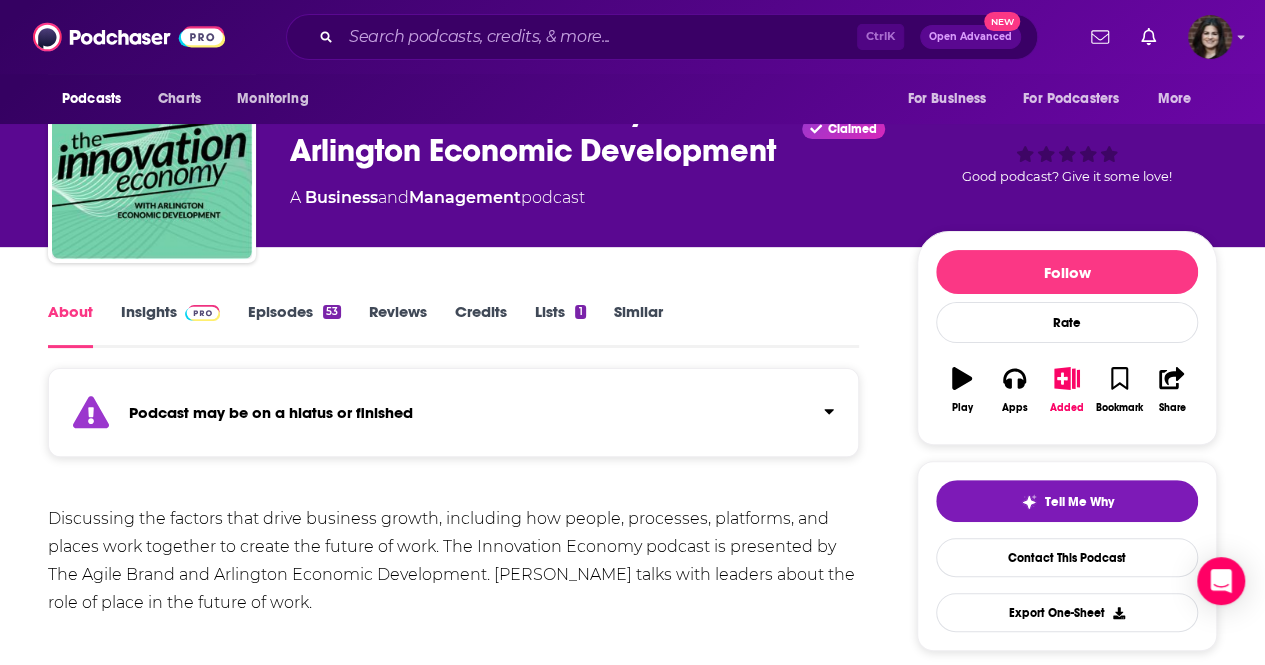 click at bounding box center (198, 311) 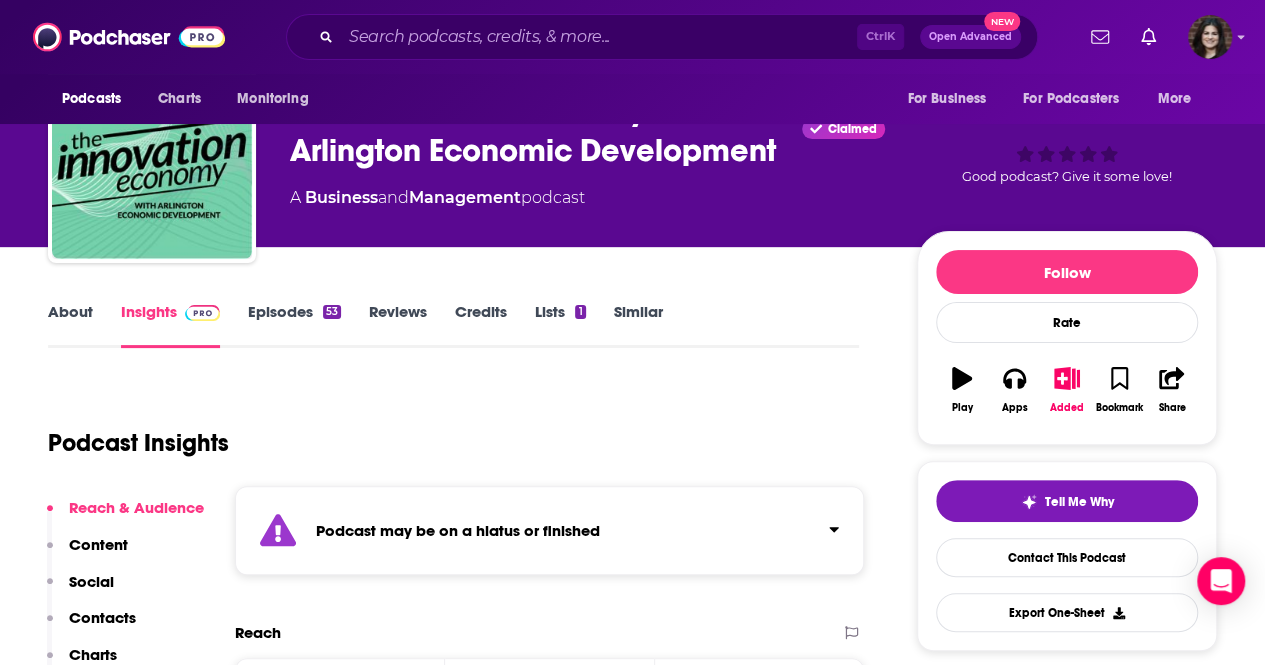 scroll, scrollTop: 0, scrollLeft: 0, axis: both 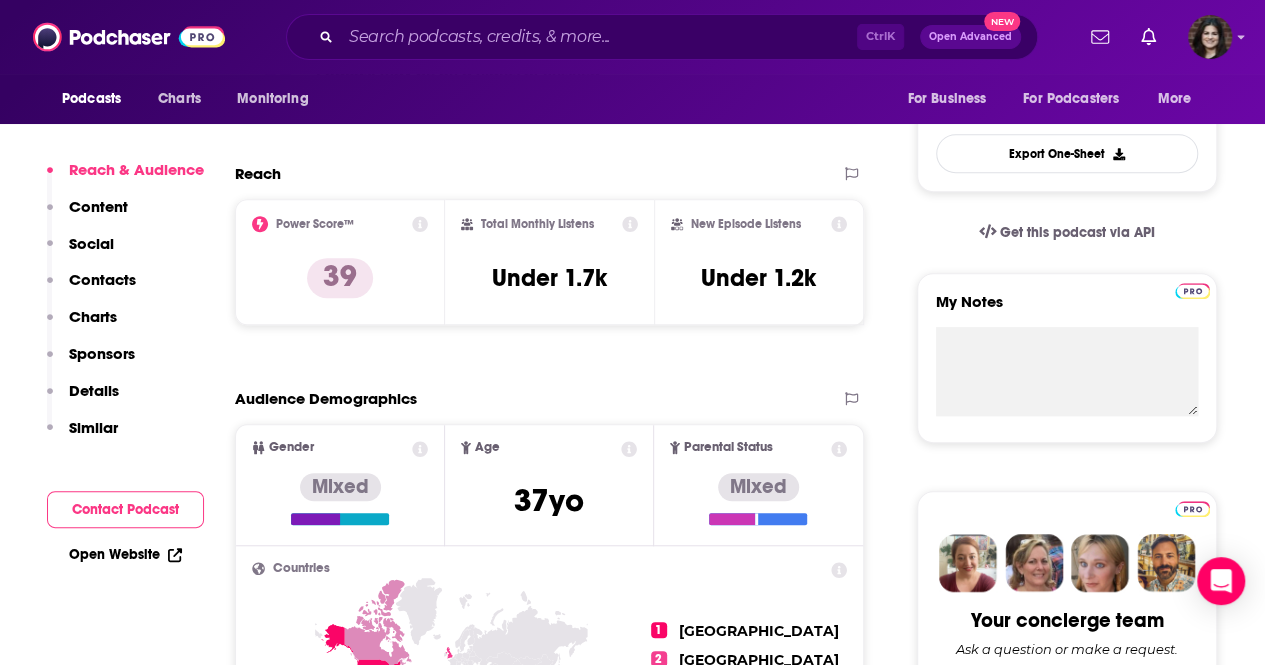 click on "Similar" at bounding box center (93, 427) 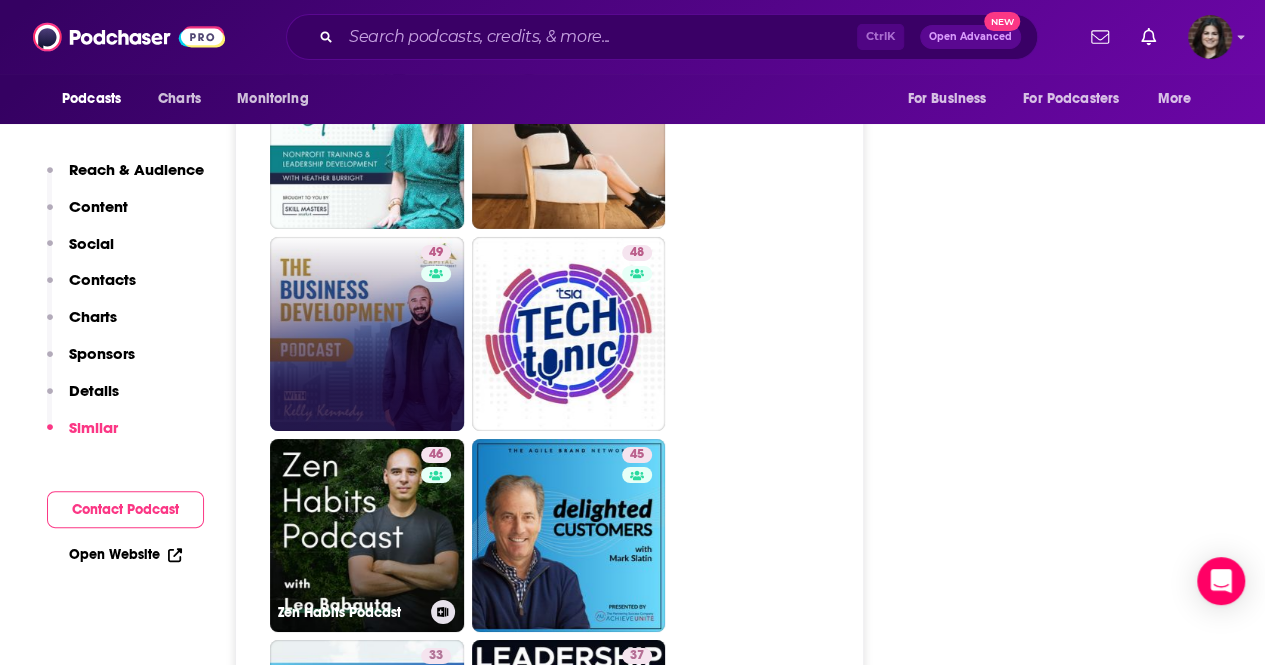 scroll, scrollTop: 3378, scrollLeft: 0, axis: vertical 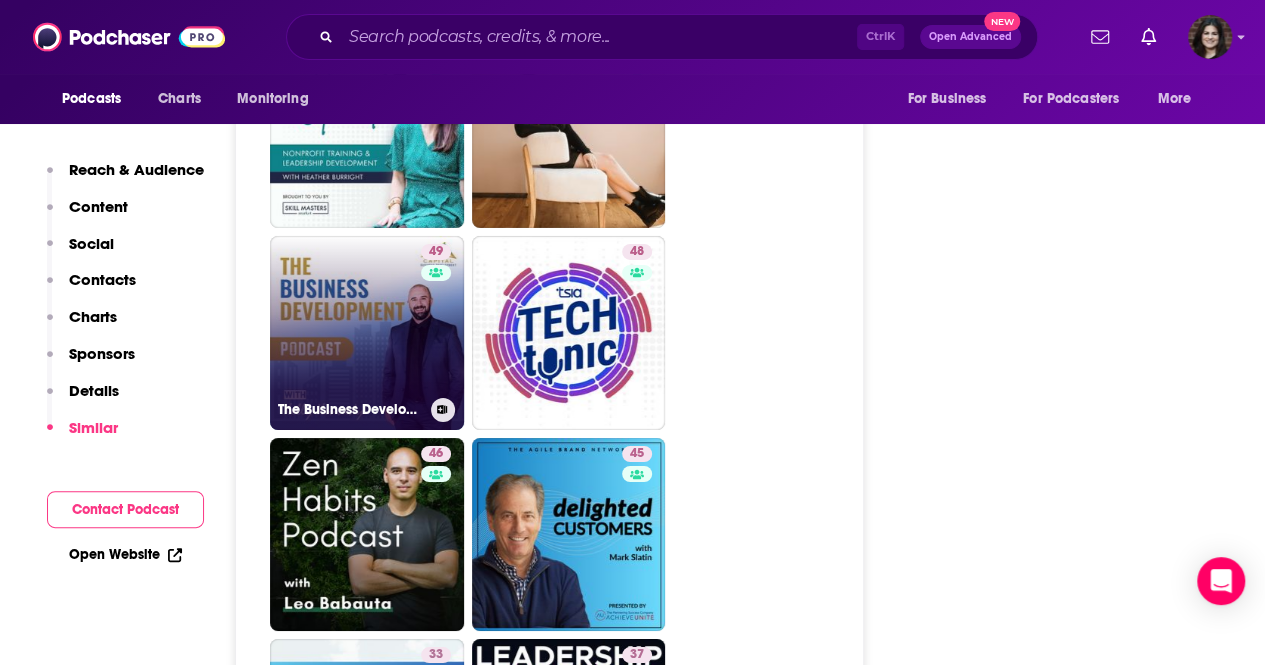 click on "49 The Business Development Podcast" at bounding box center (367, 333) 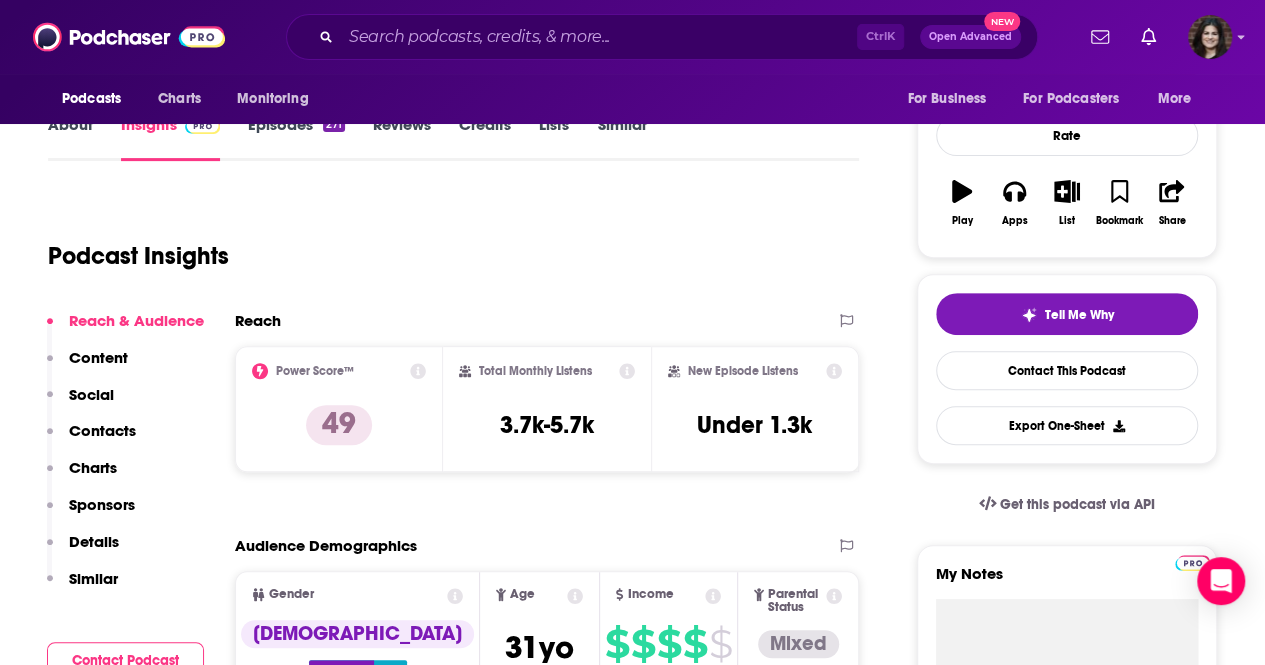 scroll, scrollTop: 0, scrollLeft: 0, axis: both 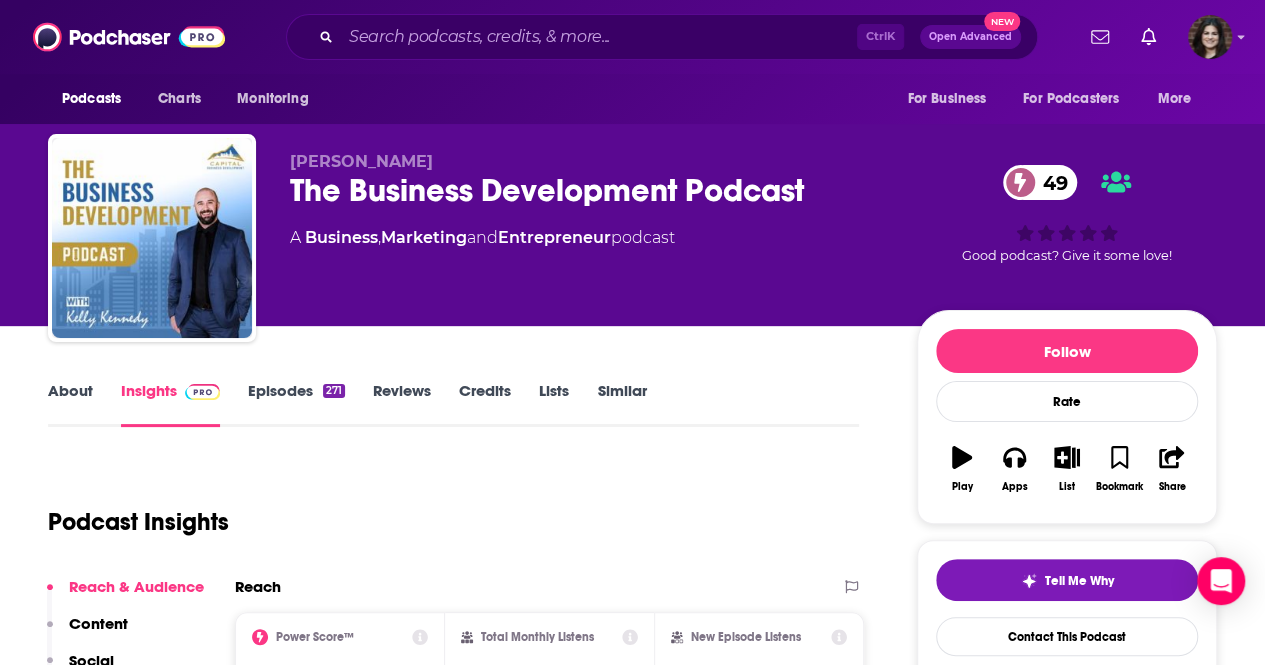click on "About Insights Episodes 271 Reviews Credits Lists Similar" at bounding box center [453, 402] 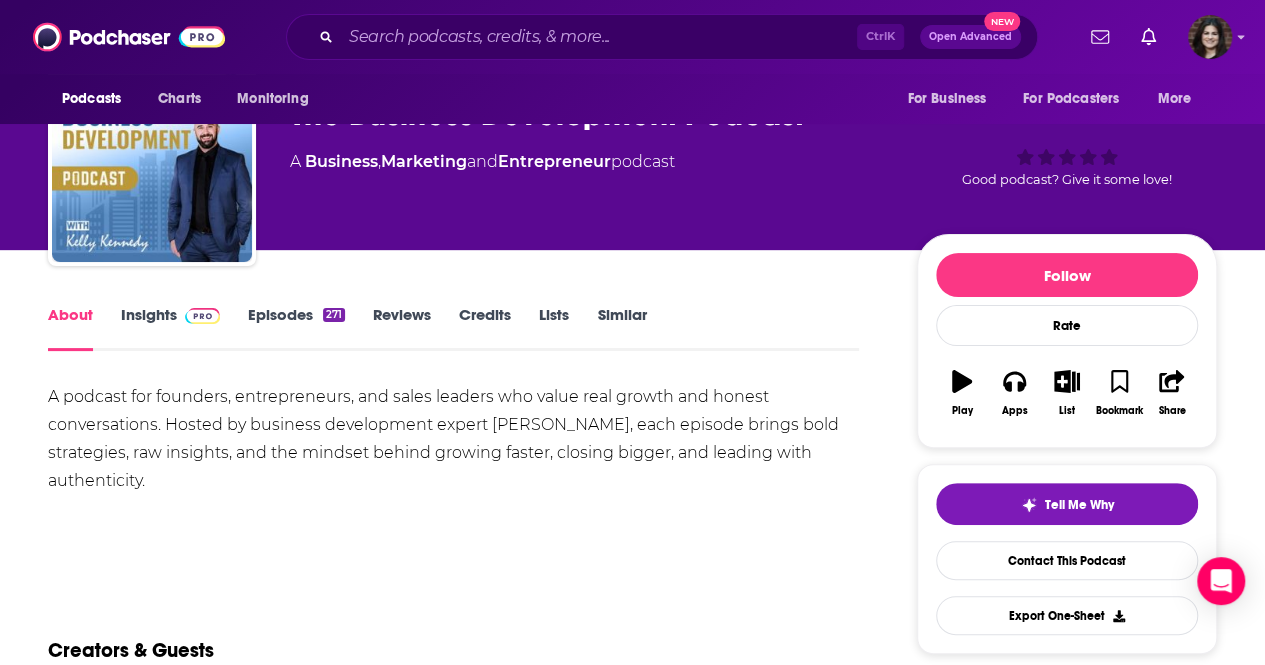 scroll, scrollTop: 0, scrollLeft: 0, axis: both 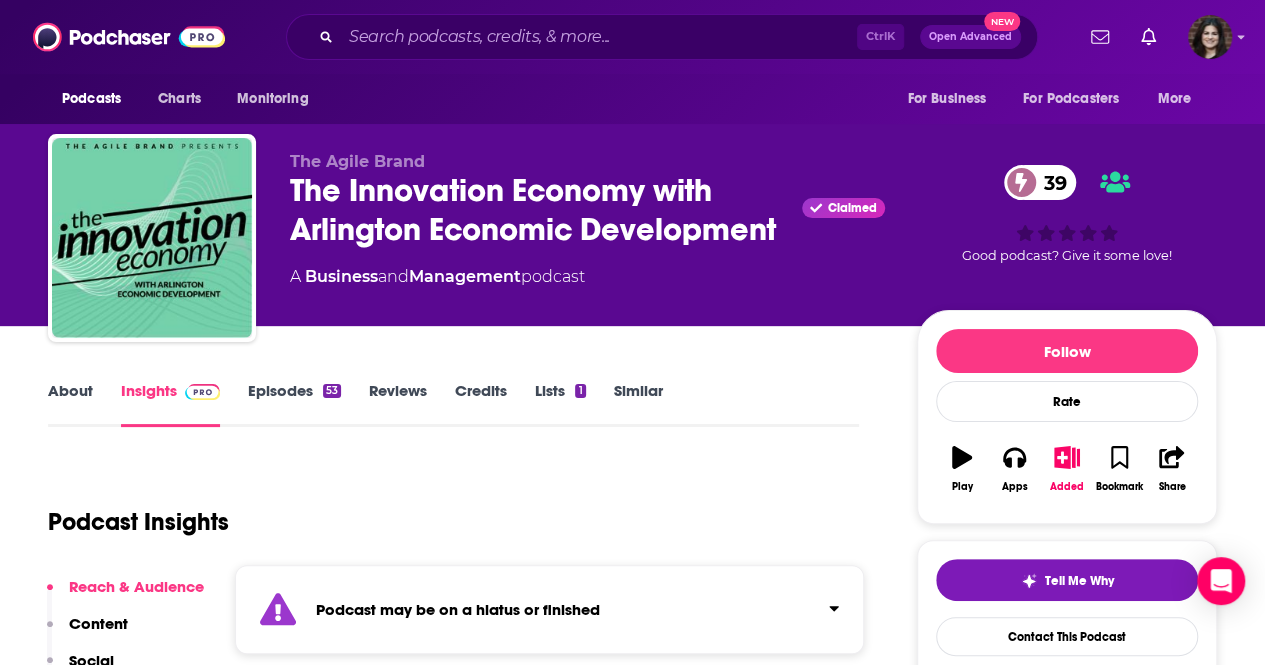 click on "About" at bounding box center (70, 404) 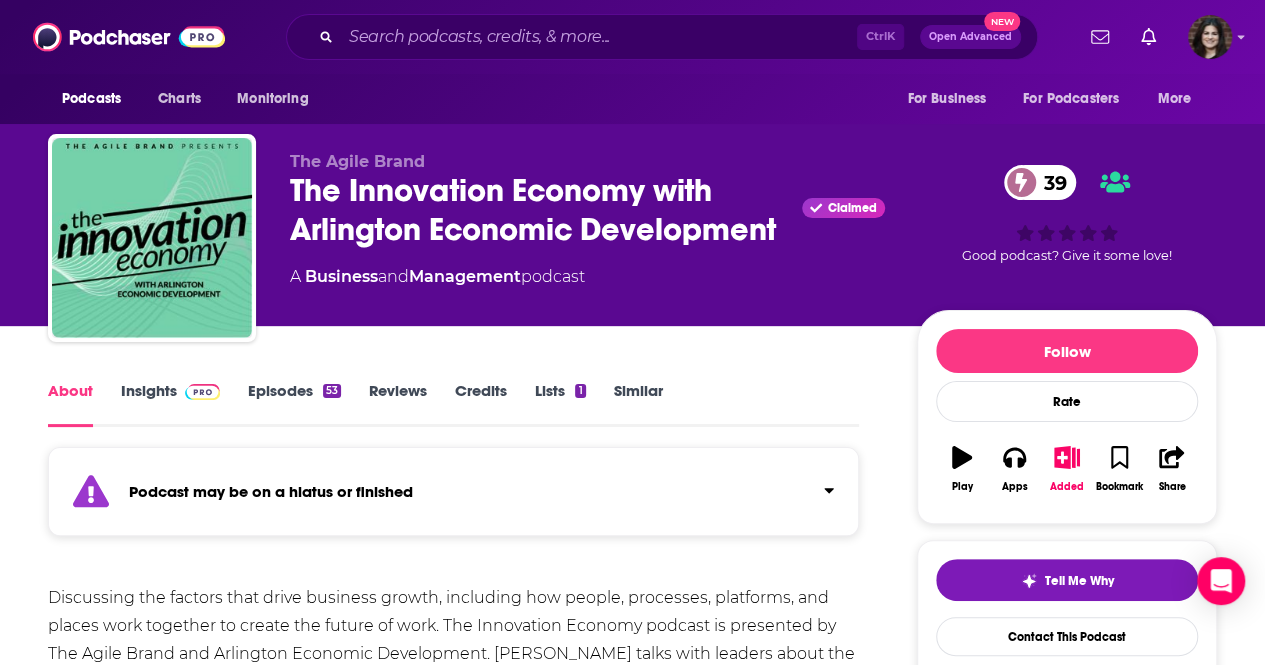 click on "Insights" at bounding box center (170, 404) 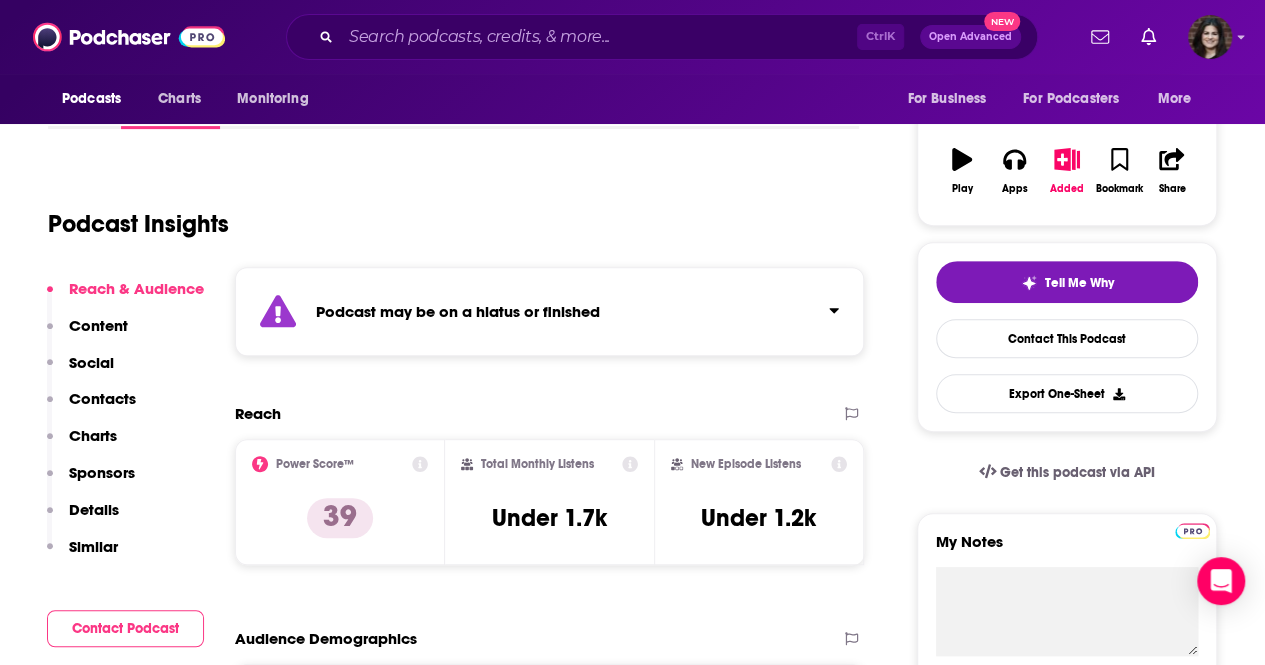 click on "Similar" at bounding box center [93, 546] 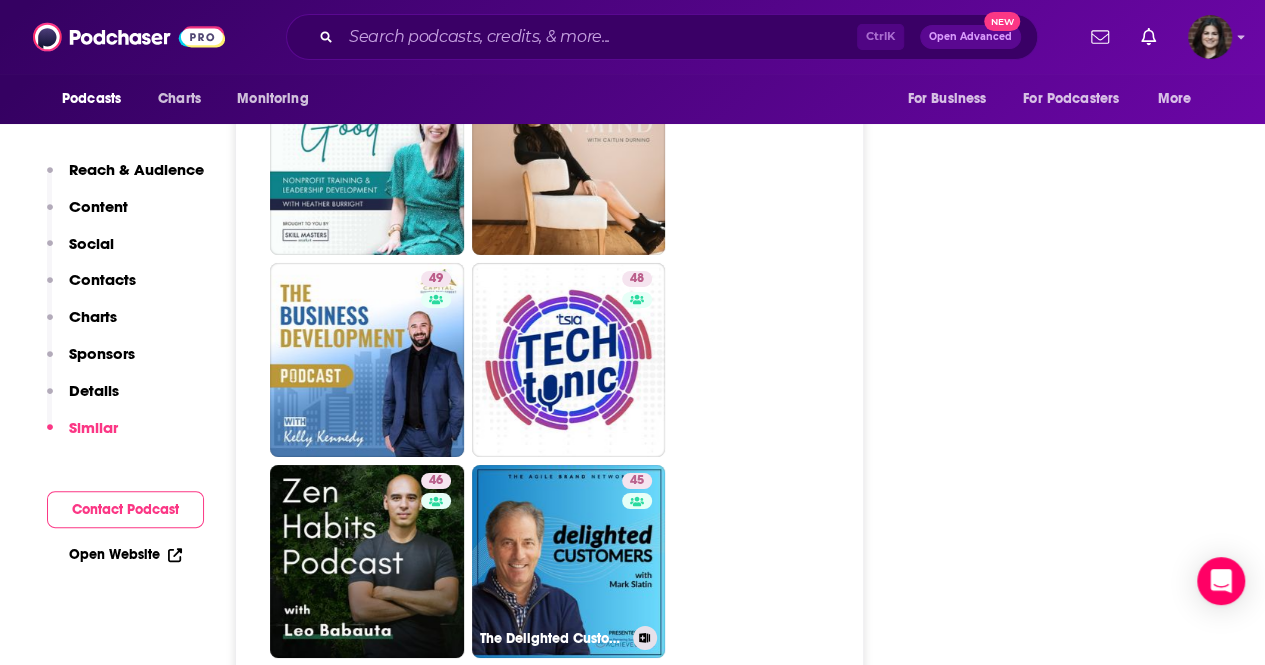 scroll, scrollTop: 3350, scrollLeft: 0, axis: vertical 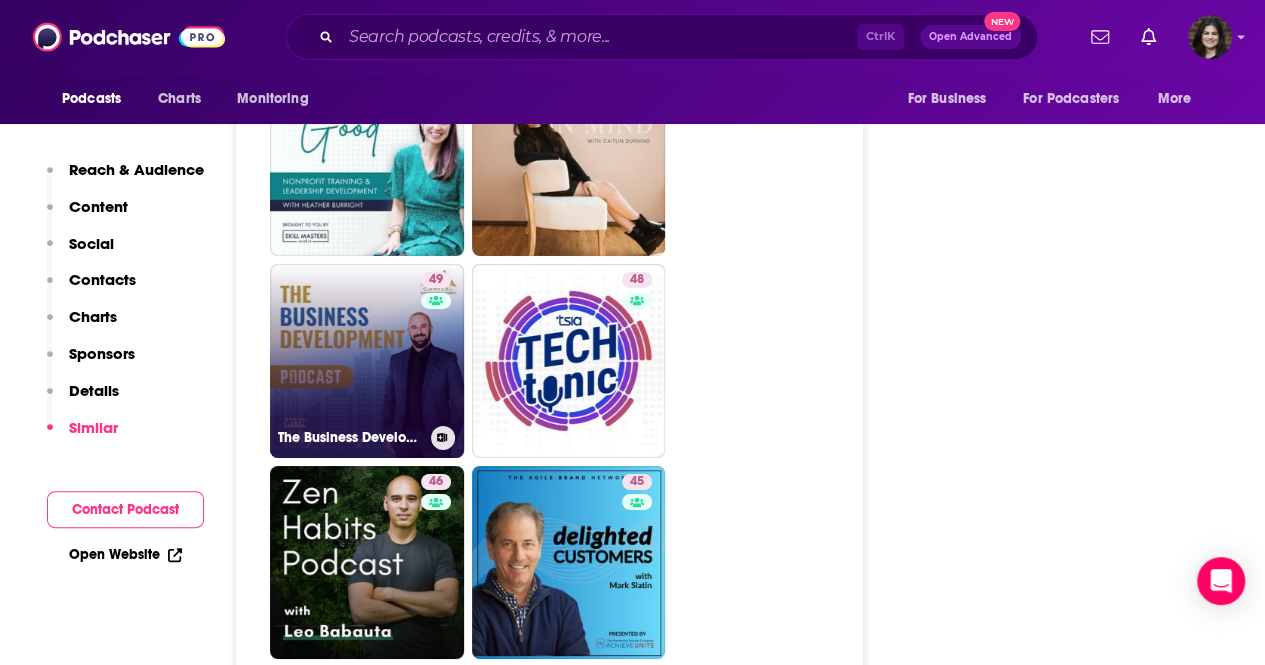 click 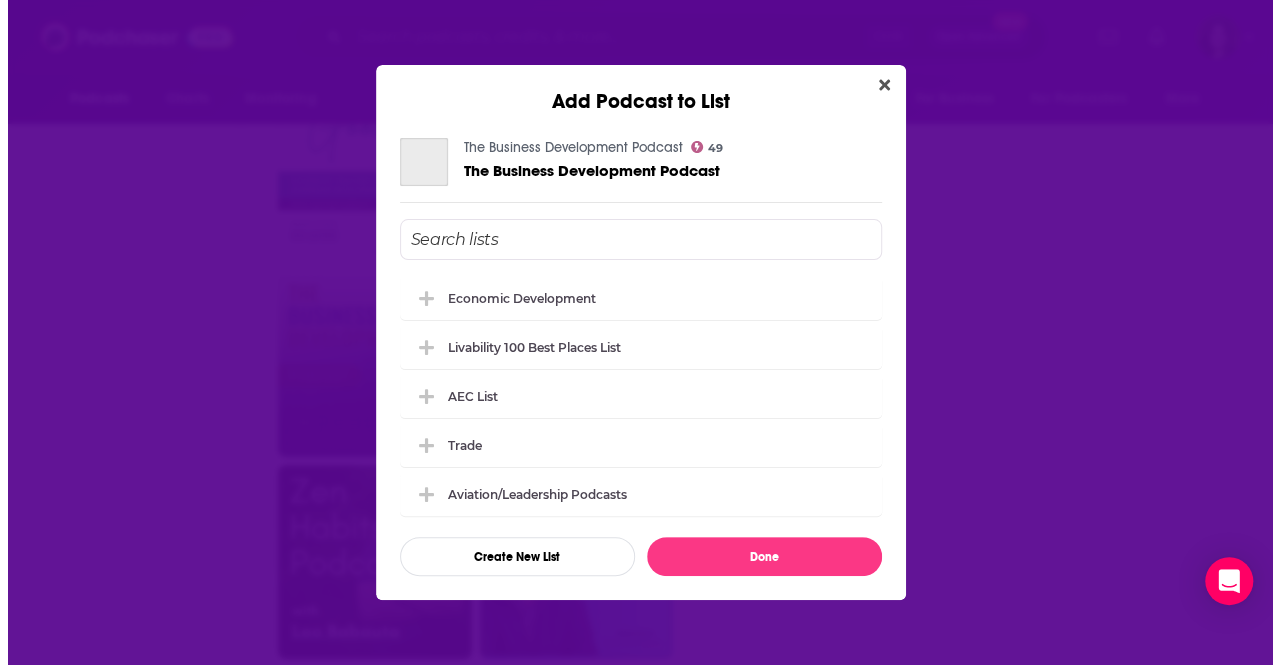 scroll, scrollTop: 0, scrollLeft: 0, axis: both 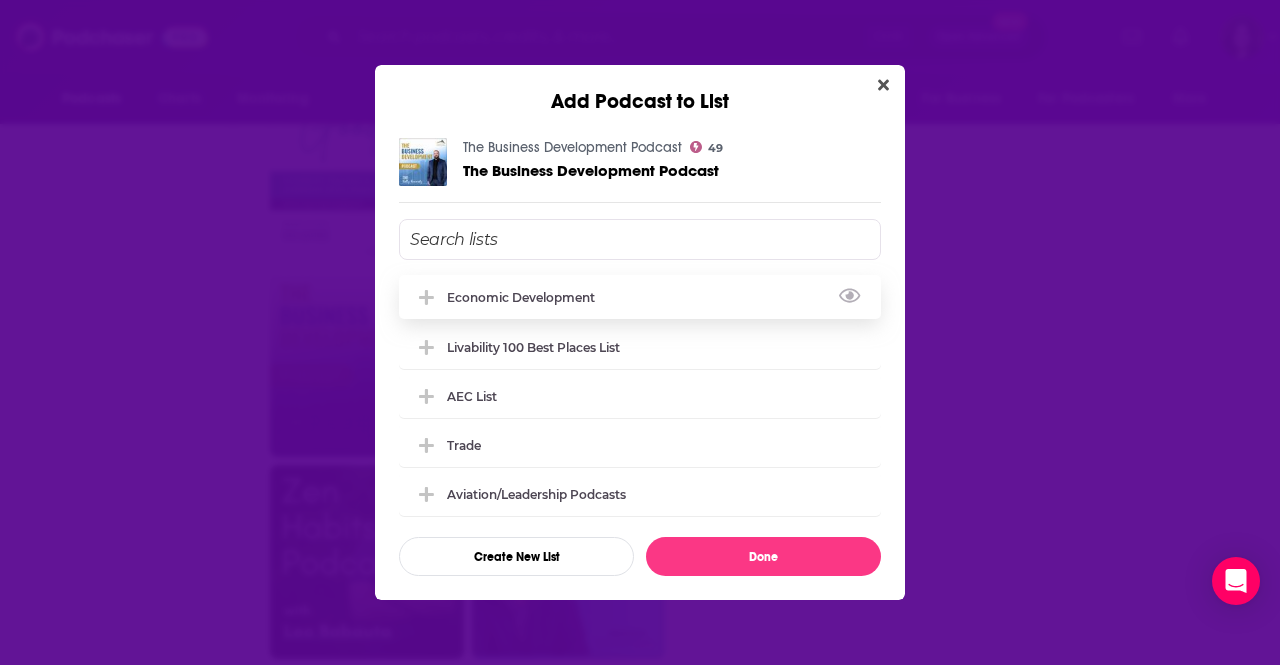 click on "Economic Development" at bounding box center [640, 297] 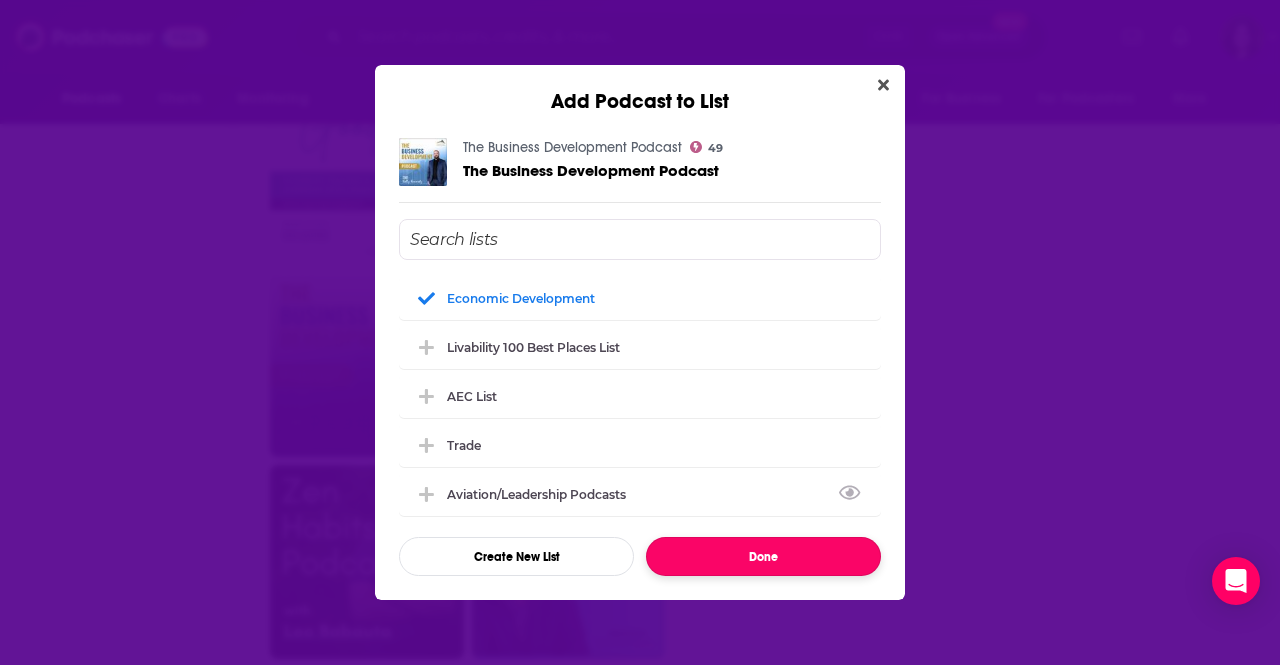 click on "Done" at bounding box center (763, 556) 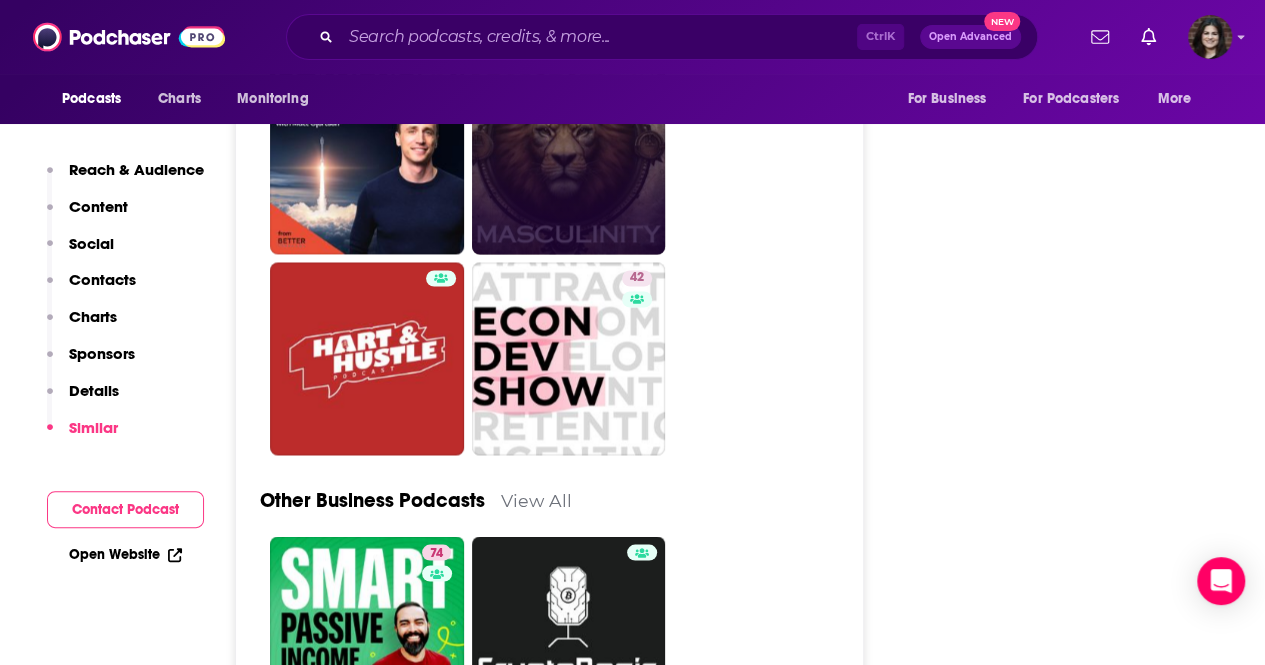 scroll, scrollTop: 5366, scrollLeft: 0, axis: vertical 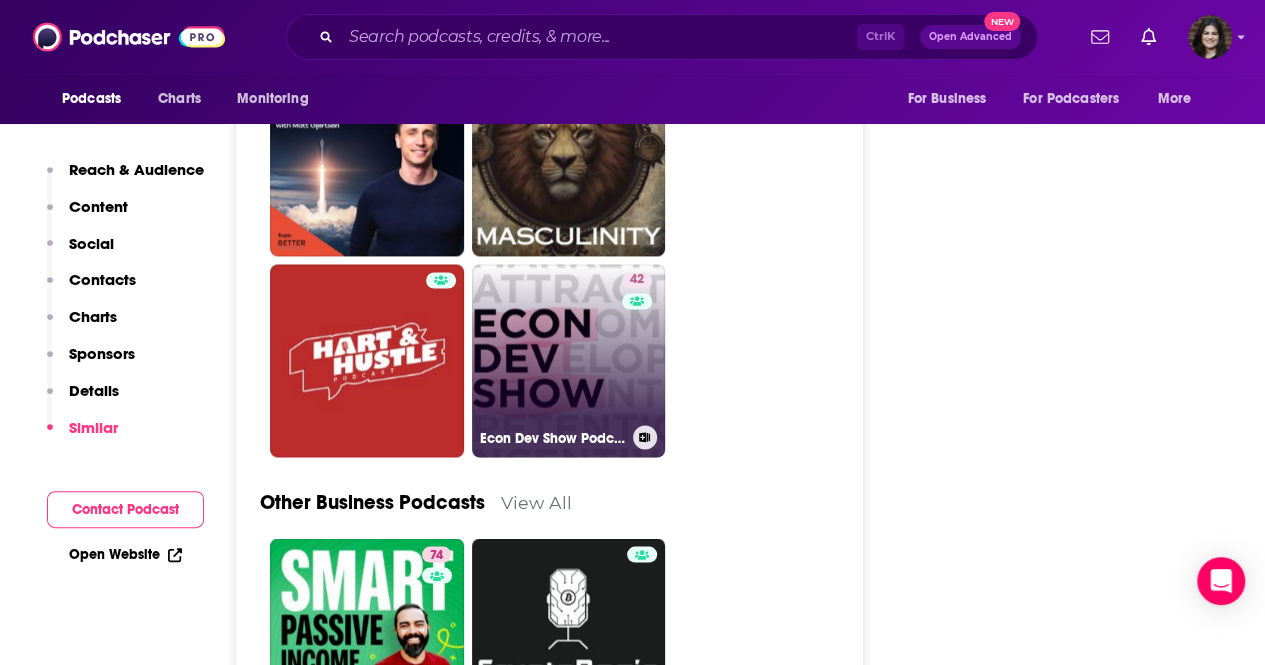 click on "42 Econ Dev Show Podcast - Economic Development" at bounding box center (569, 361) 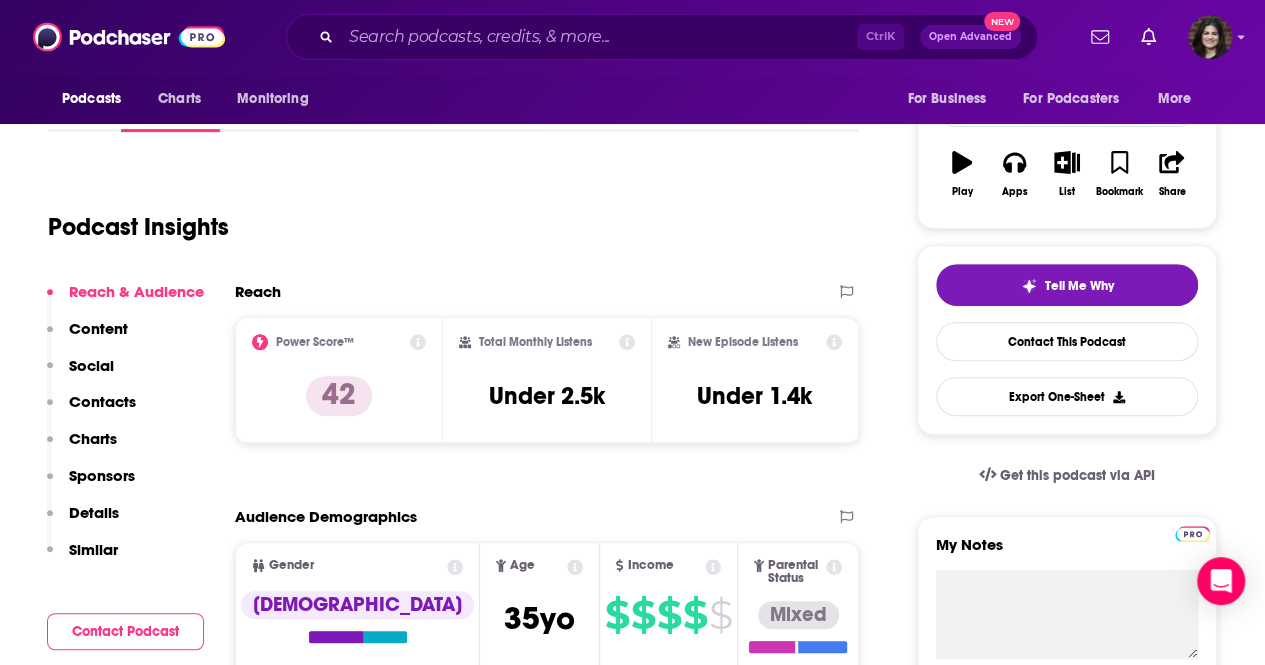 scroll, scrollTop: 0, scrollLeft: 0, axis: both 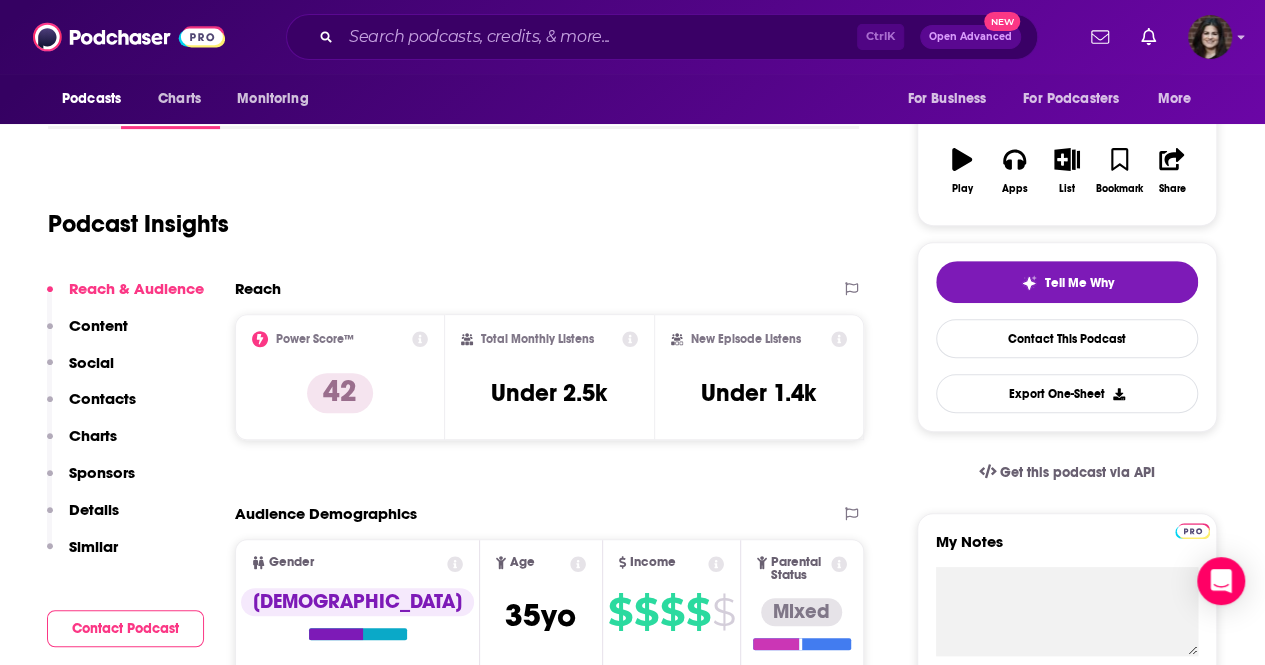 click on "Similar" at bounding box center [93, 546] 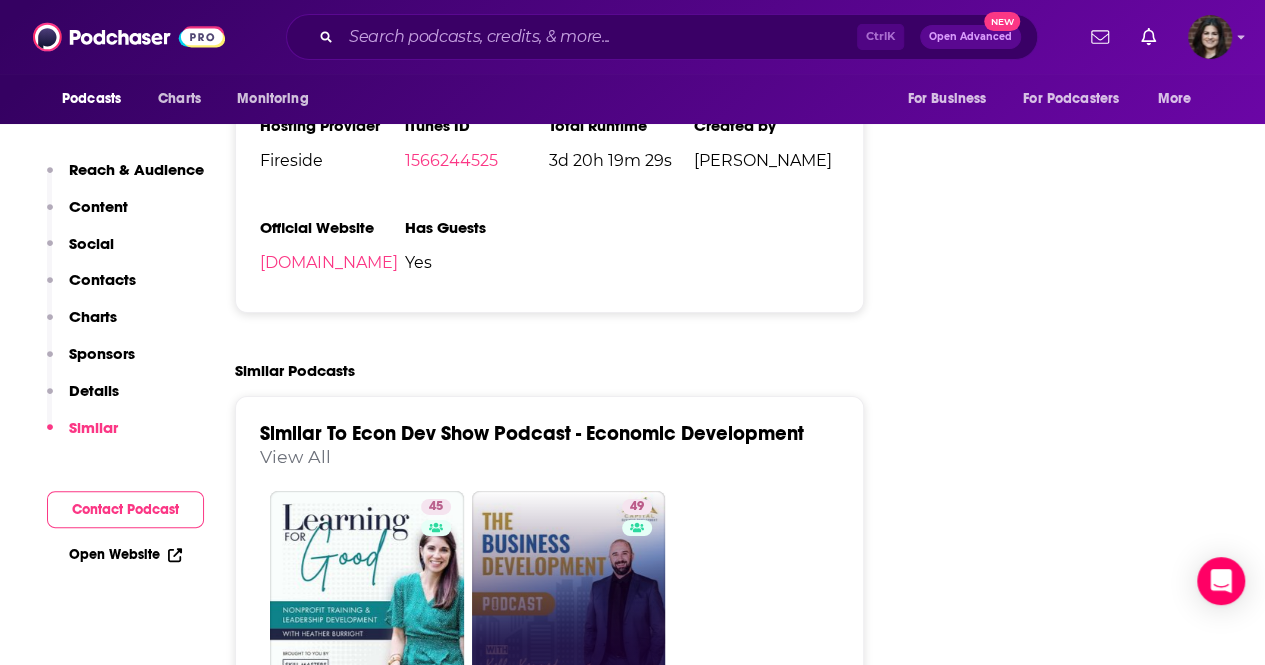 scroll, scrollTop: 3627, scrollLeft: 0, axis: vertical 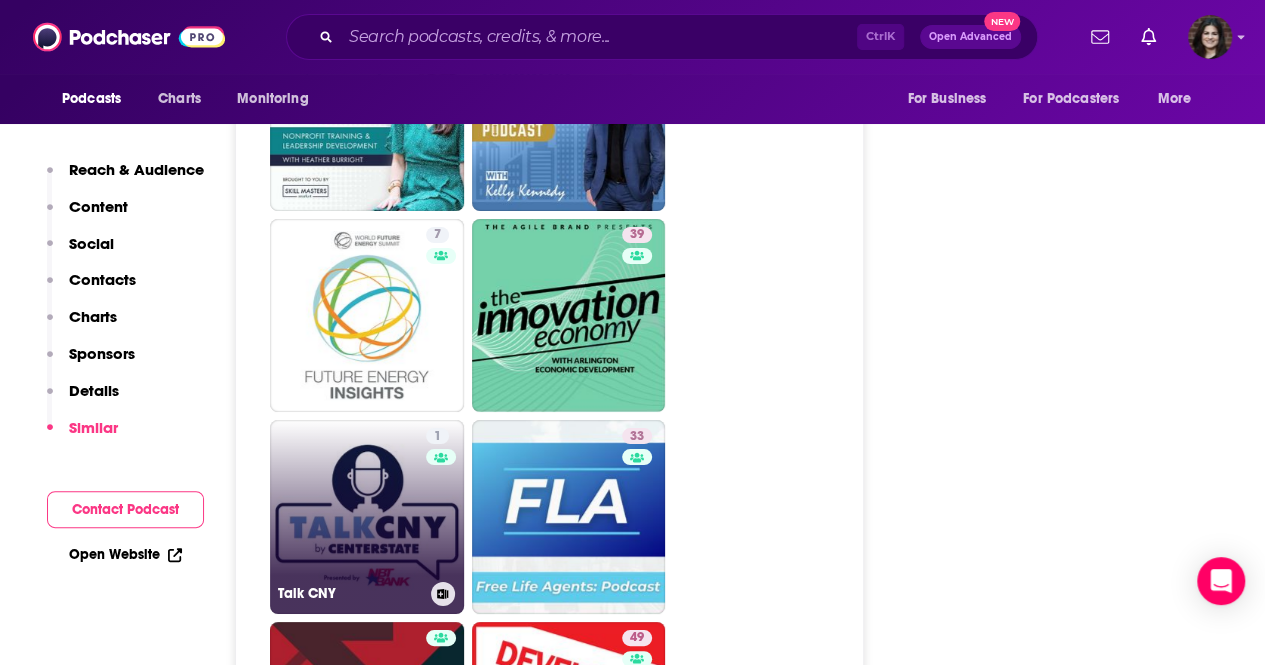 click on "1 Talk CNY" at bounding box center [367, 517] 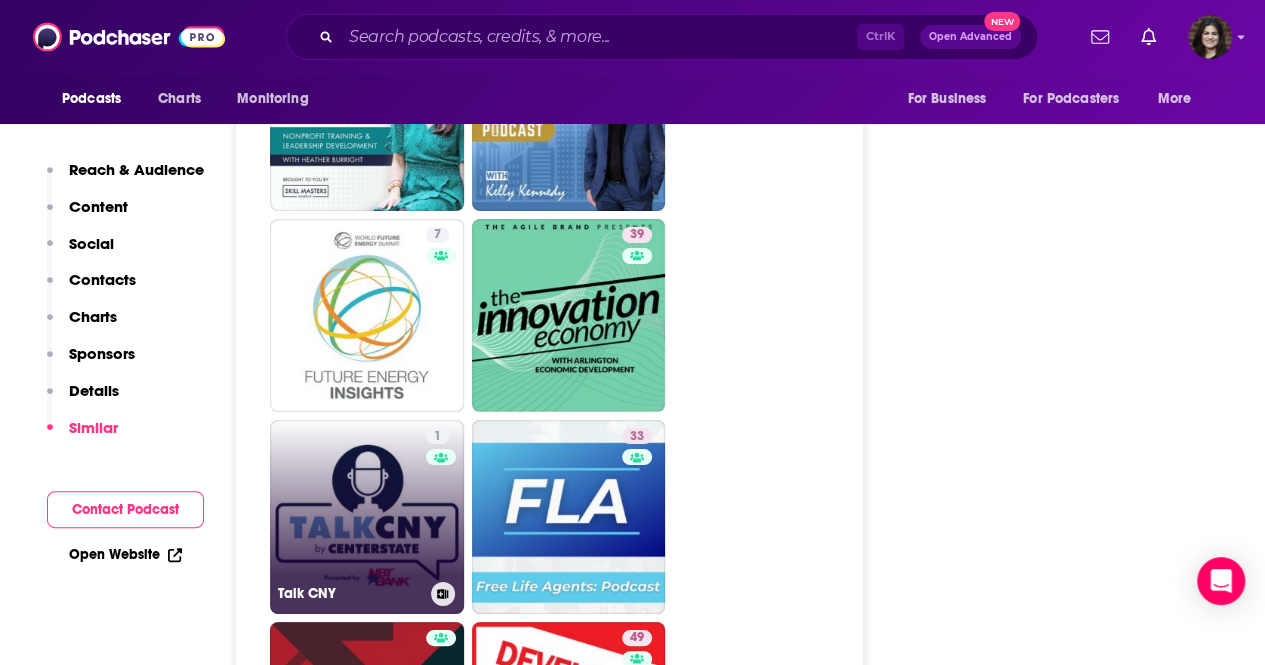 type on "https://www.podchaser.com/podcasts/talk-cny-5086340" 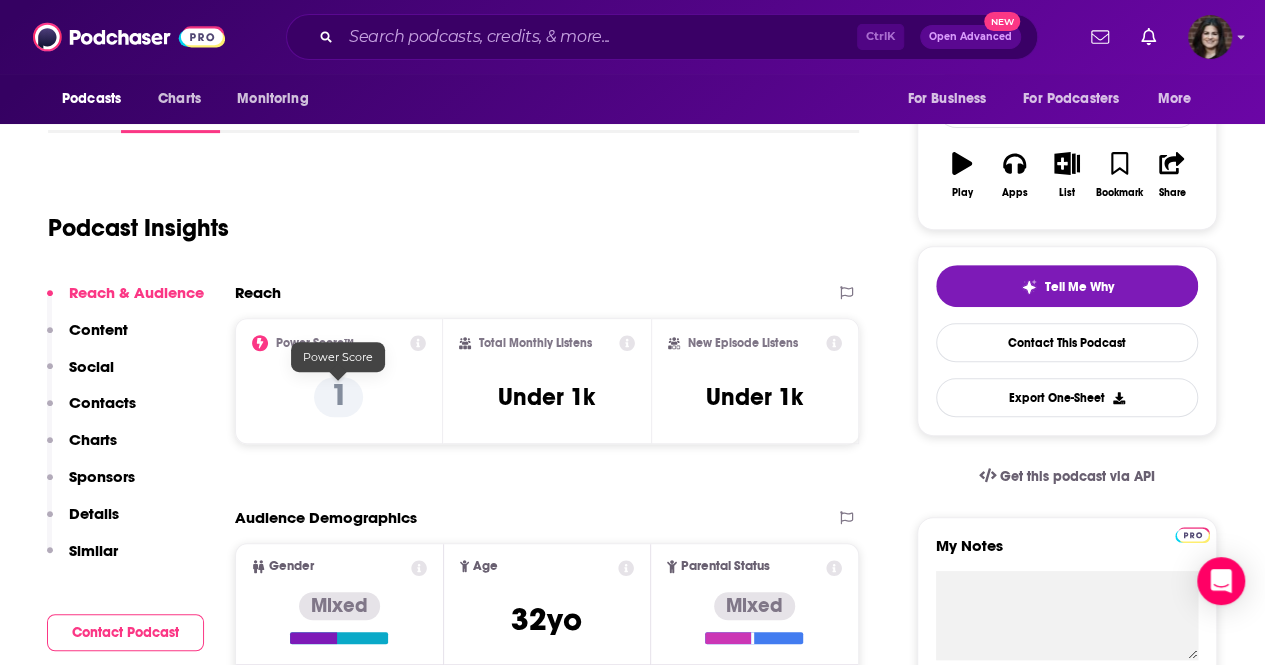 scroll, scrollTop: 97, scrollLeft: 0, axis: vertical 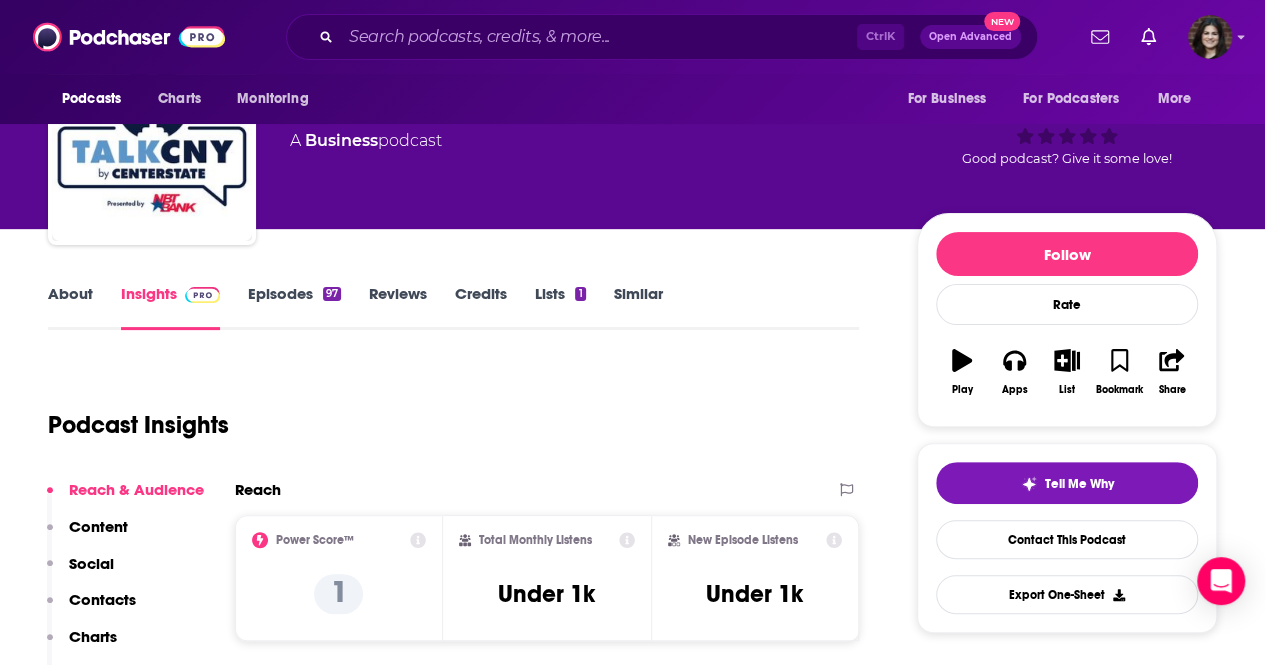 click on "About" at bounding box center [70, 307] 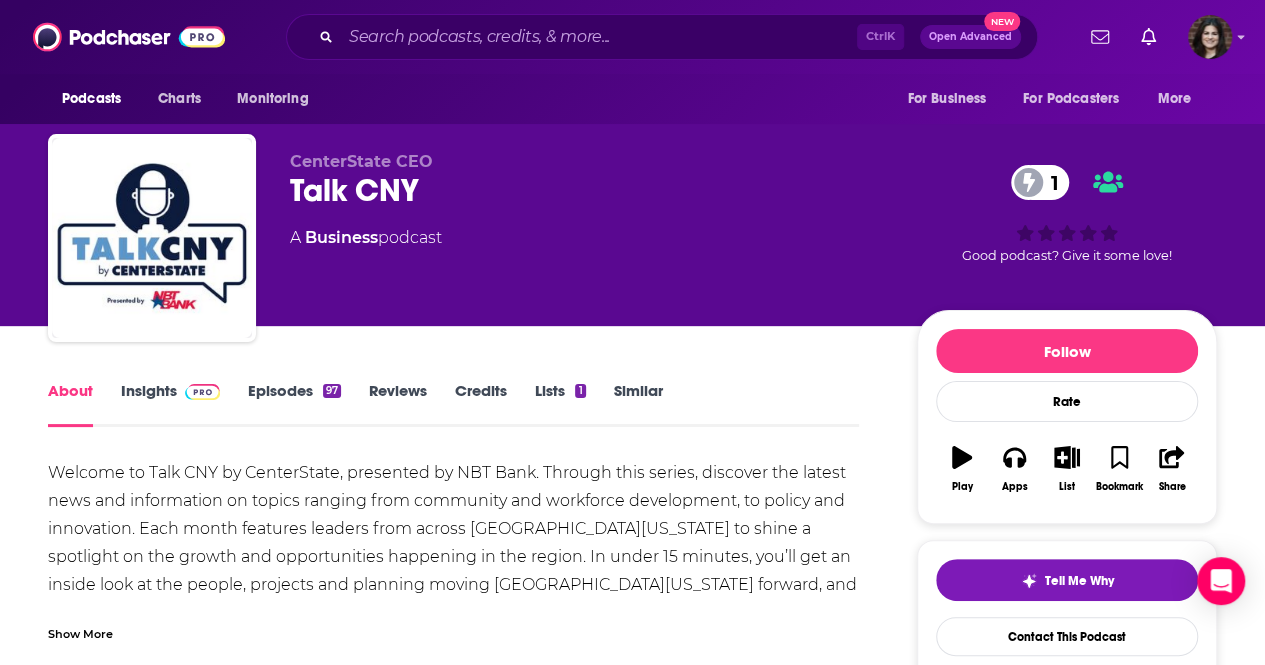 scroll, scrollTop: 2, scrollLeft: 0, axis: vertical 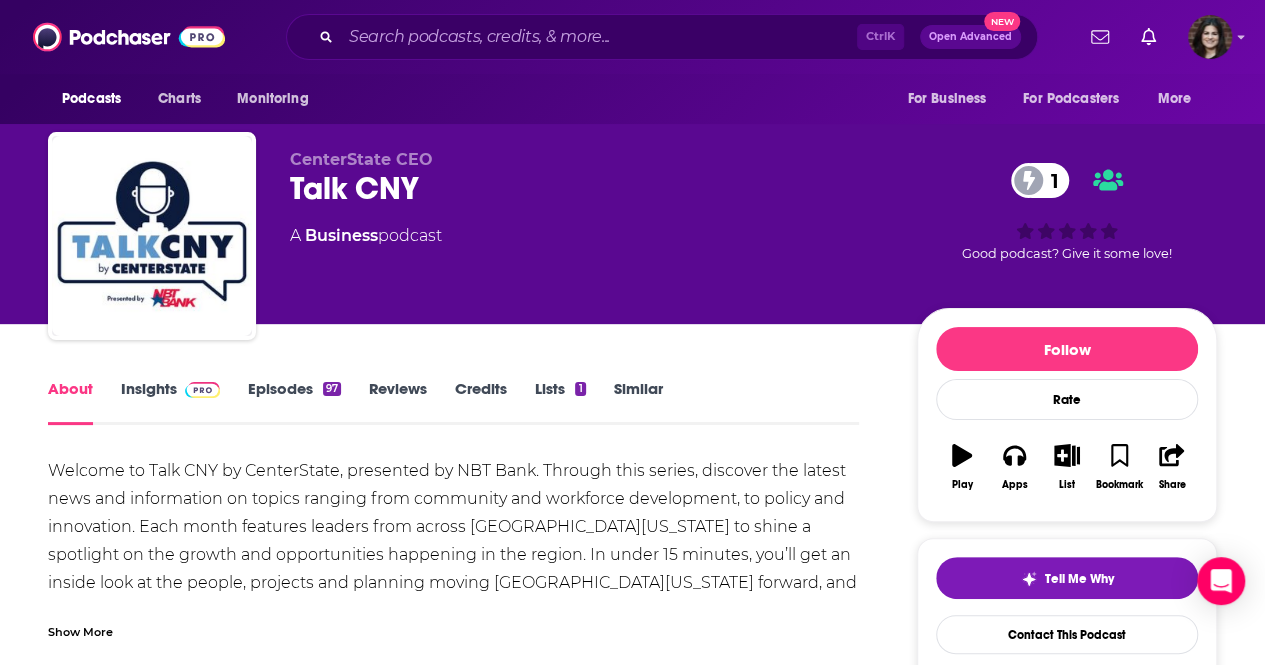 click on "About Insights Episodes 97 Reviews Credits Lists 1 Similar Welcome to Talk CNY by CenterState, presented by NBT Bank. Through this series, discover the latest news and information on topics ranging from community and workforce development, to policy and innovation. Each month features leaders from across Central New York to shine a spotlight on the growth and opportunities happening in the region. In under 15 minutes, you’ll get an inside look at the people, projects and planning moving Central New York forward, and be connected to resources you need to support your business’ growth.
CenterState CEO is Central New York’s leading business leadership and economic development organization, committed to creating a region where businesses thrive, and all people prosper. Show More Creators & Guests We don't know anything about the creators of this podcast yet . You can   add them yourself   so they can be credited for this and other podcasts. Recent Episodes View All Fueling Economic Growth with NBT Bank" at bounding box center (632, 1452) 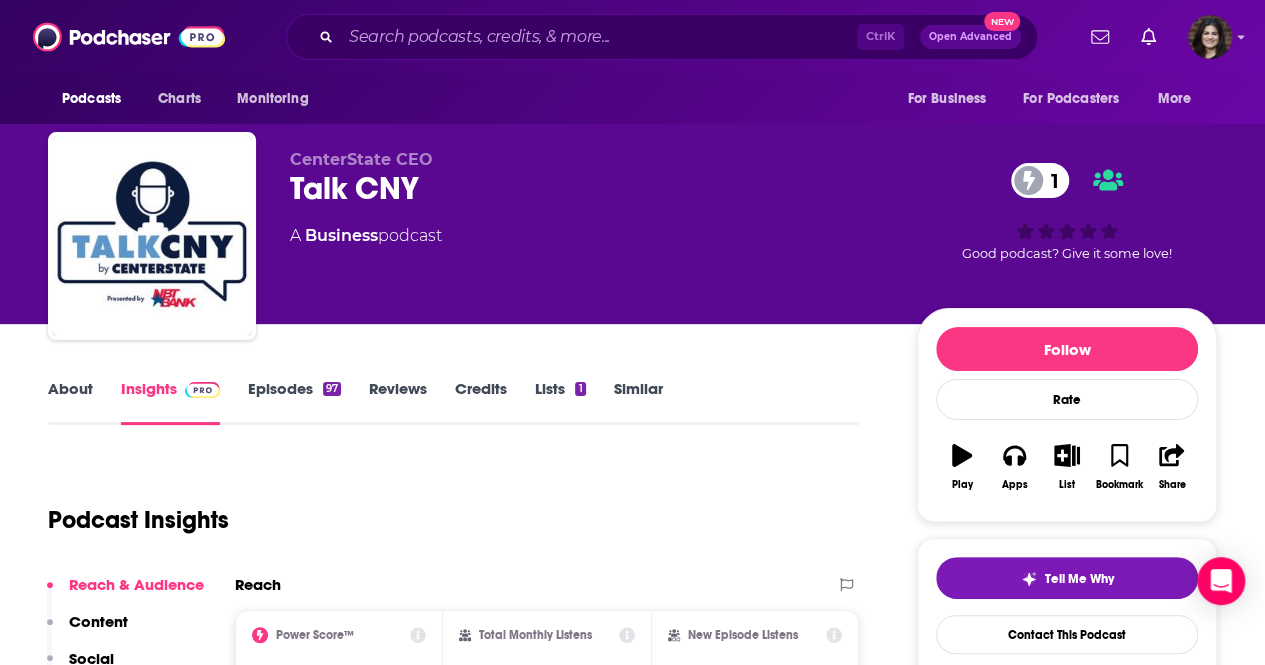 scroll, scrollTop: 0, scrollLeft: 0, axis: both 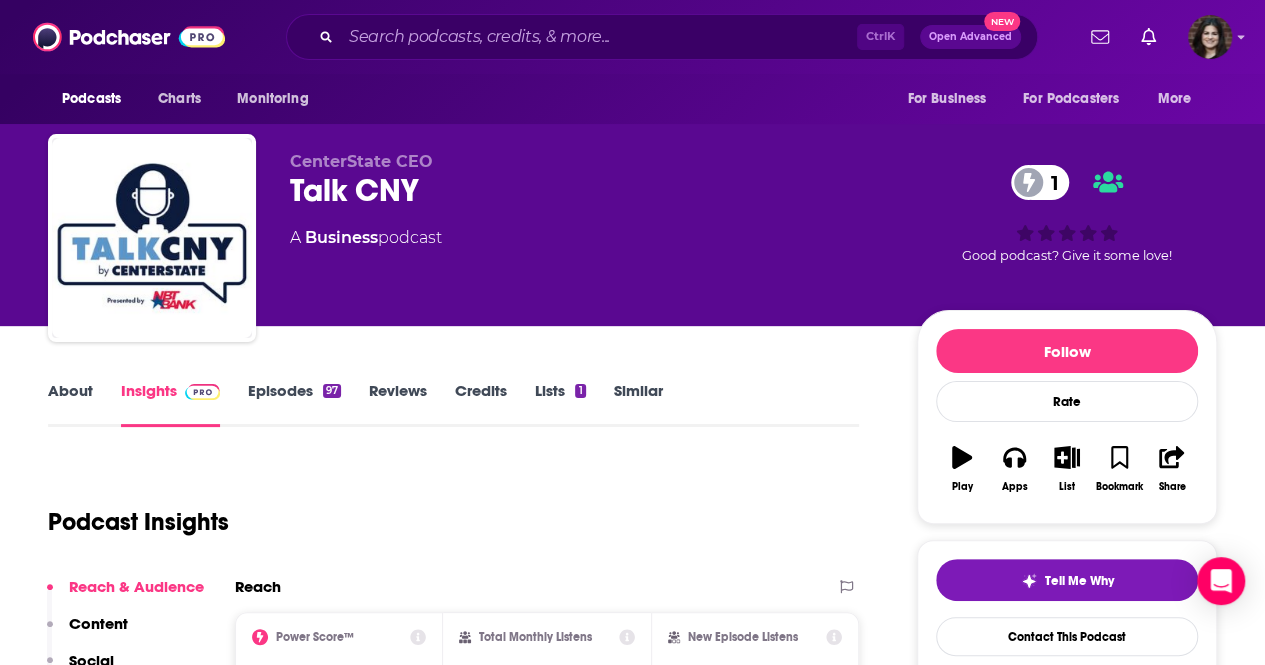 click on "Lists 1" at bounding box center (560, 404) 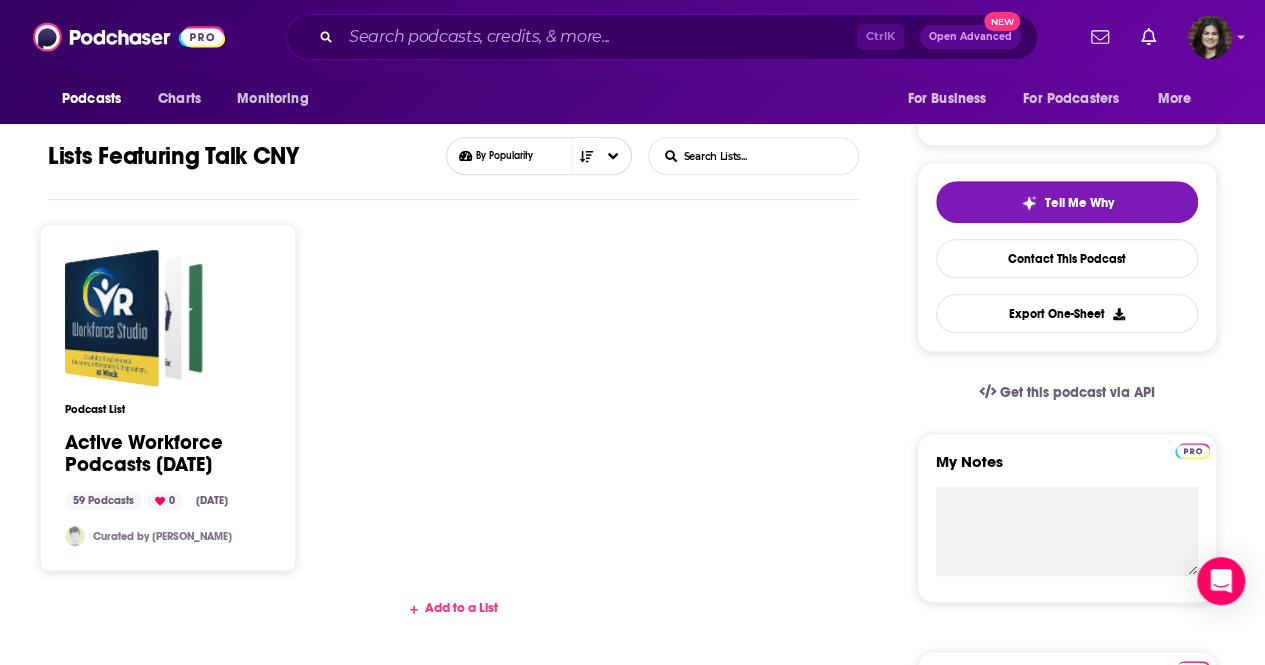 scroll, scrollTop: 382, scrollLeft: 0, axis: vertical 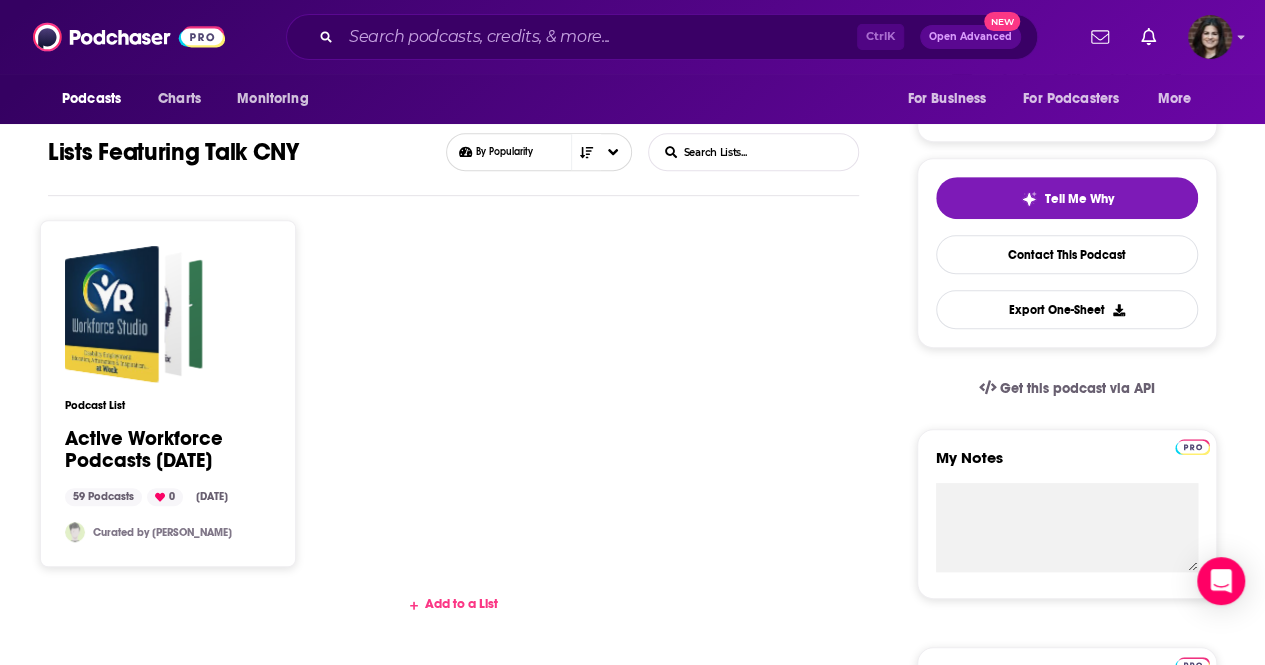 click on "Podcast List Active Workforce Podcasts May 2025 59   Podcasts 0 May 5, 2025 Curated by Joseph Giumarra" at bounding box center (168, 393) 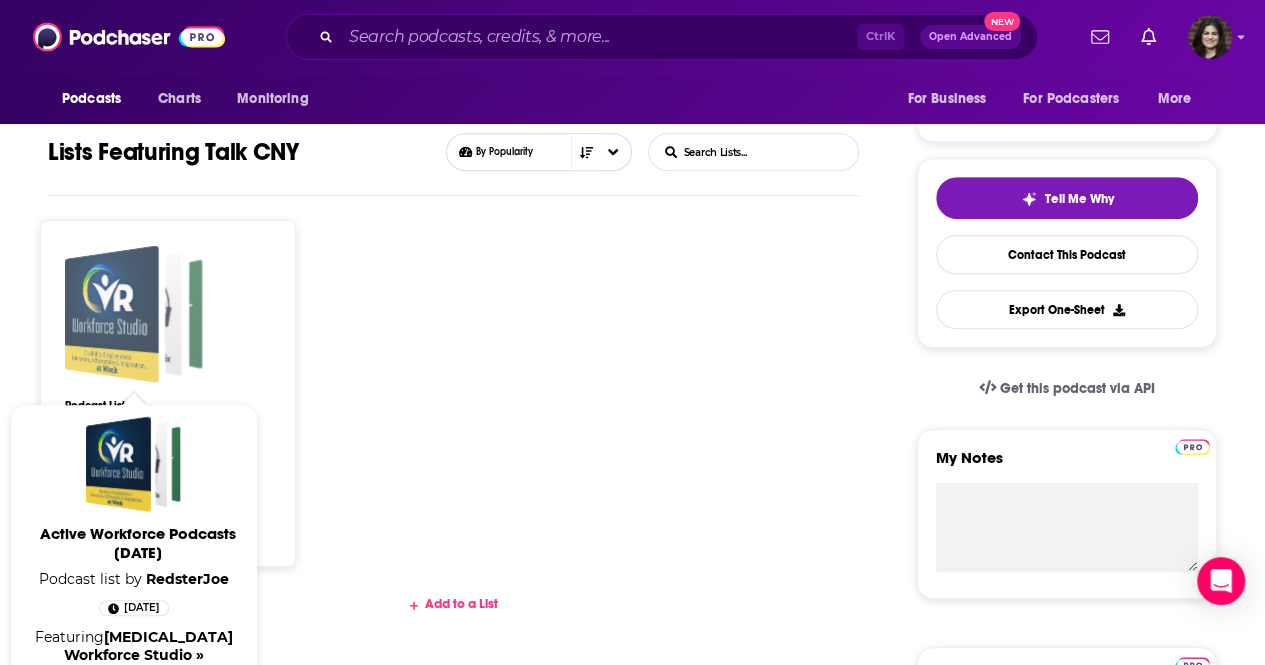 click at bounding box center (112, 314) 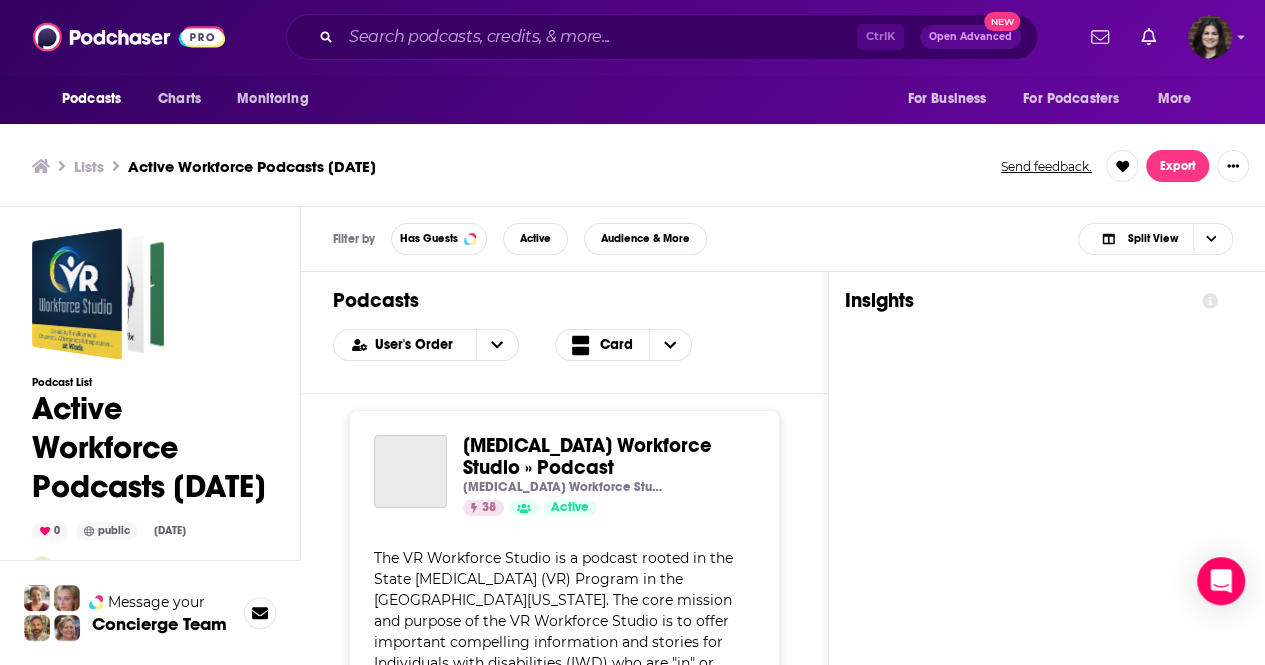 scroll, scrollTop: 5, scrollLeft: 0, axis: vertical 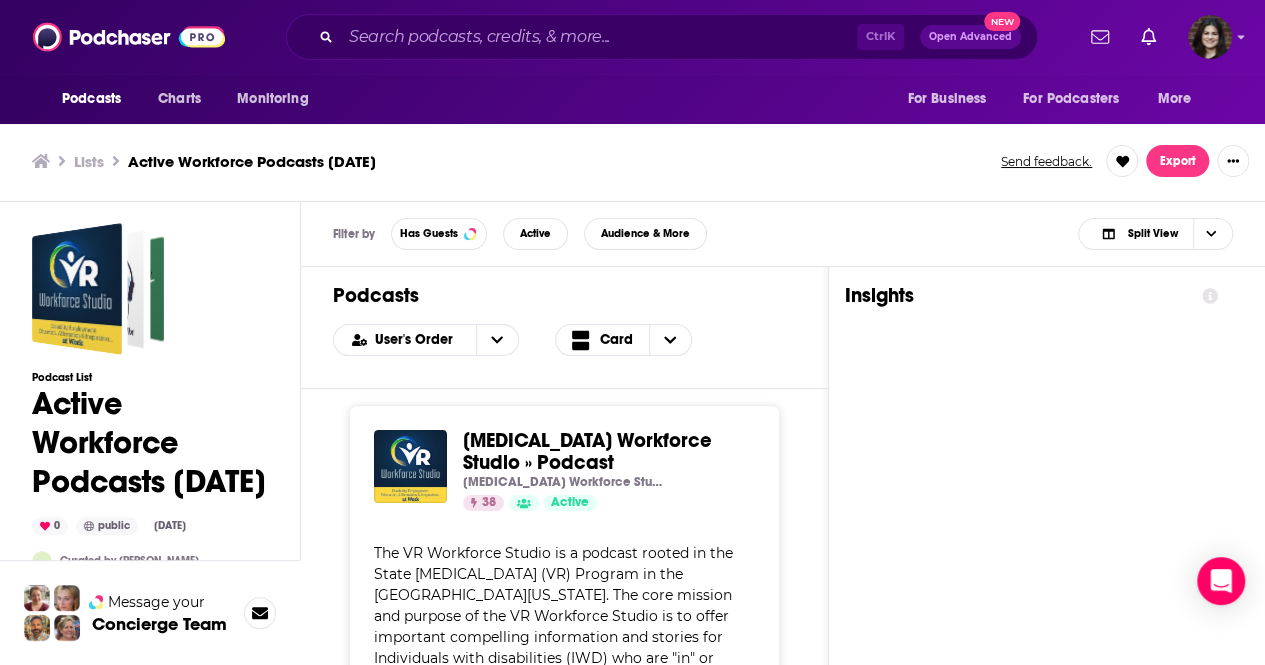 click on "Podcast List Active Workforce Podcasts May 2025 0 public May 5th, 2025 Curated by Joseph Giumarra" at bounding box center [150, 584] 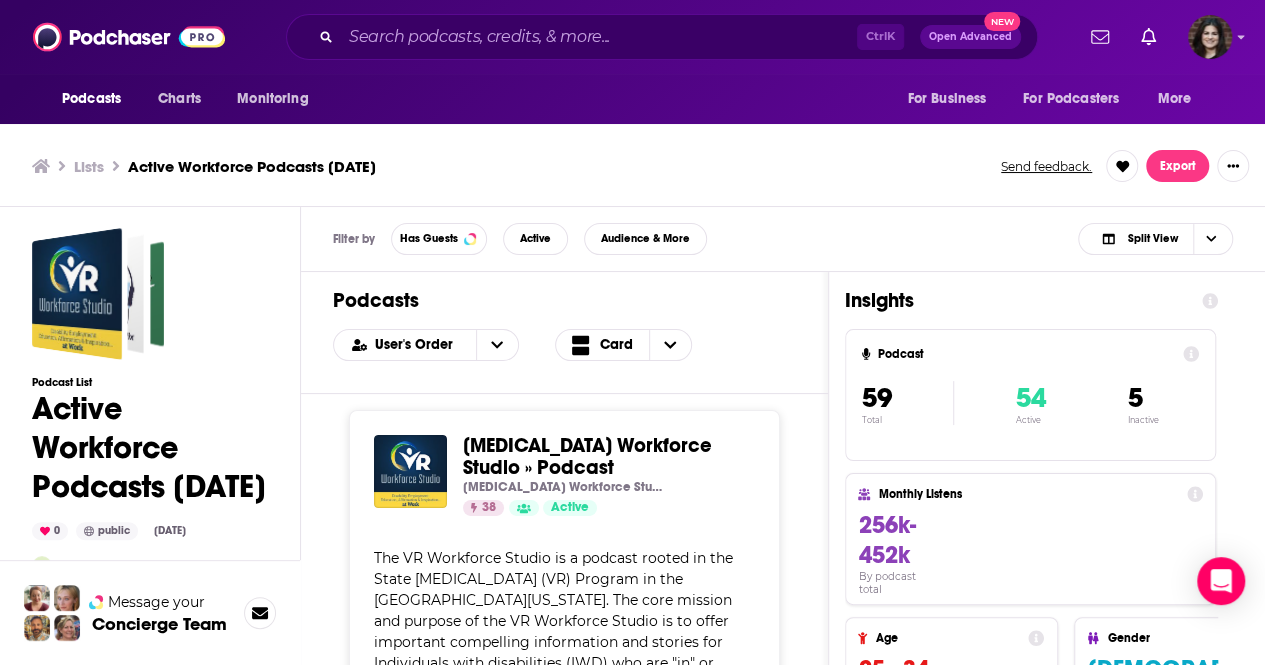 scroll, scrollTop: 6, scrollLeft: 0, axis: vertical 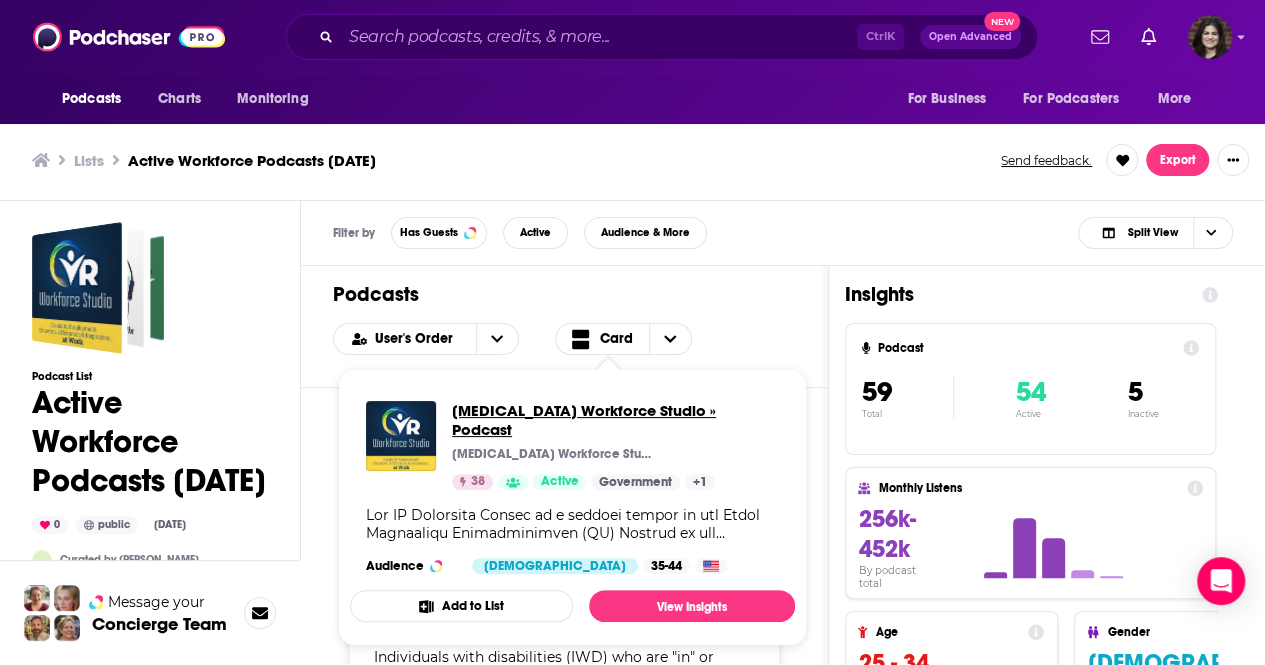 click on "Vocational Rehabilitation Workforce Studio » Podcast" at bounding box center (615, 420) 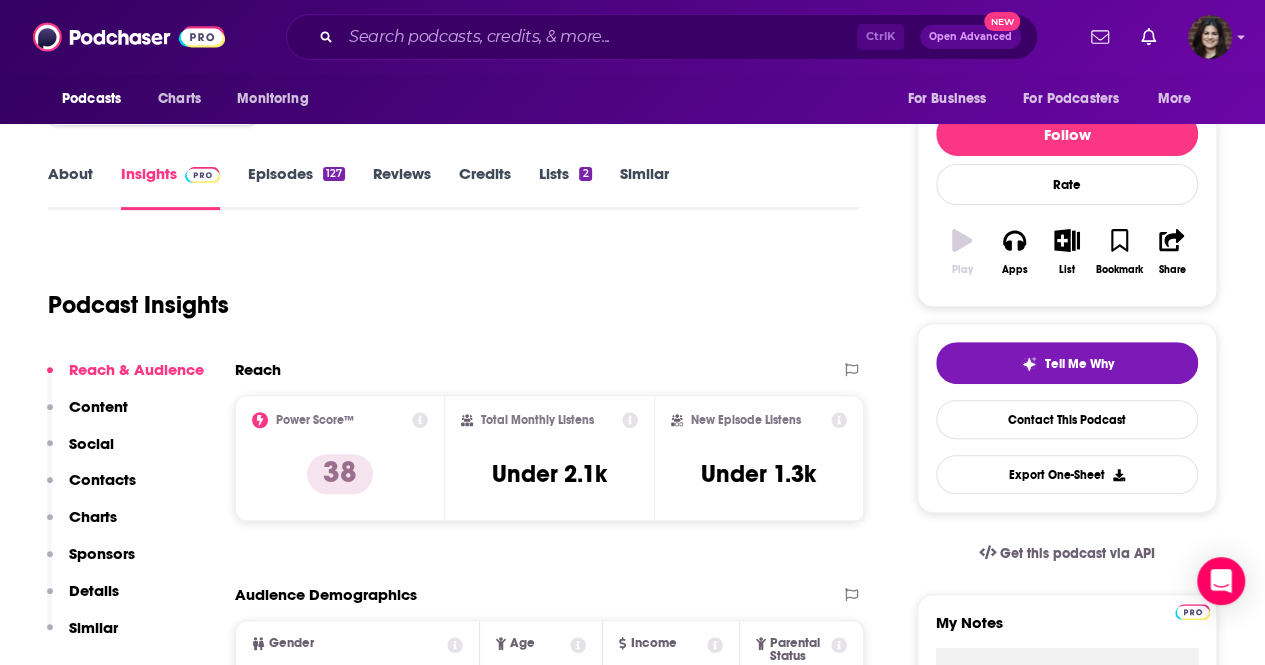 scroll, scrollTop: 218, scrollLeft: 0, axis: vertical 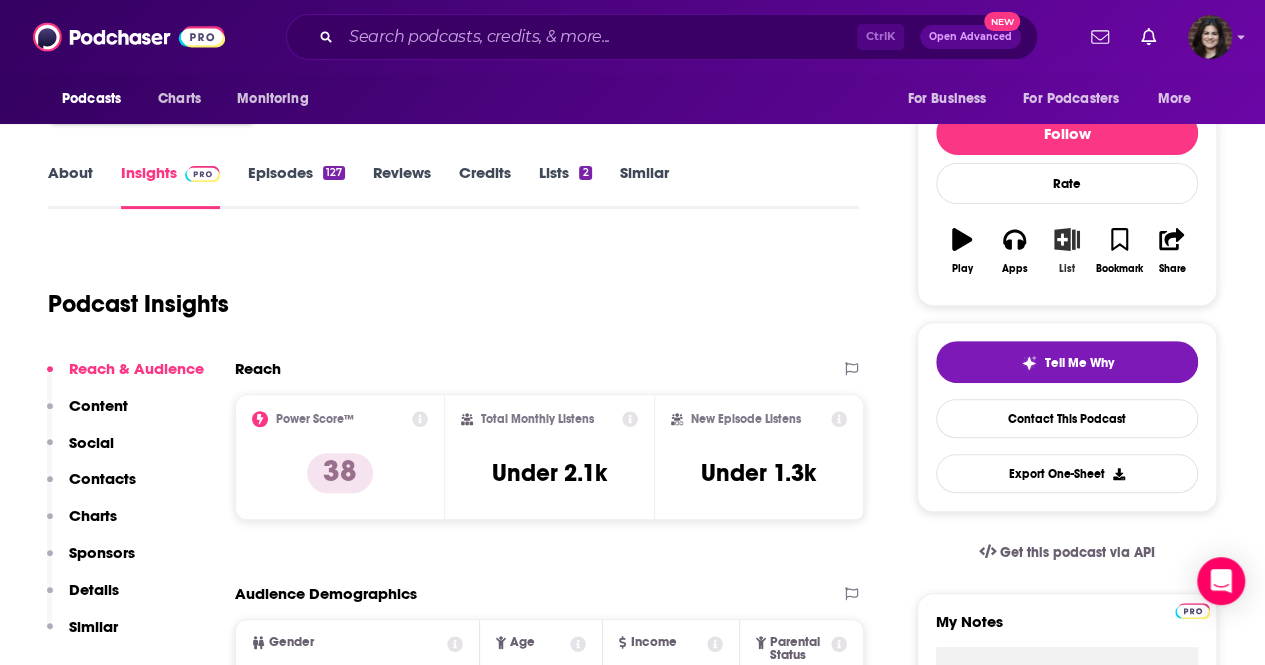 click 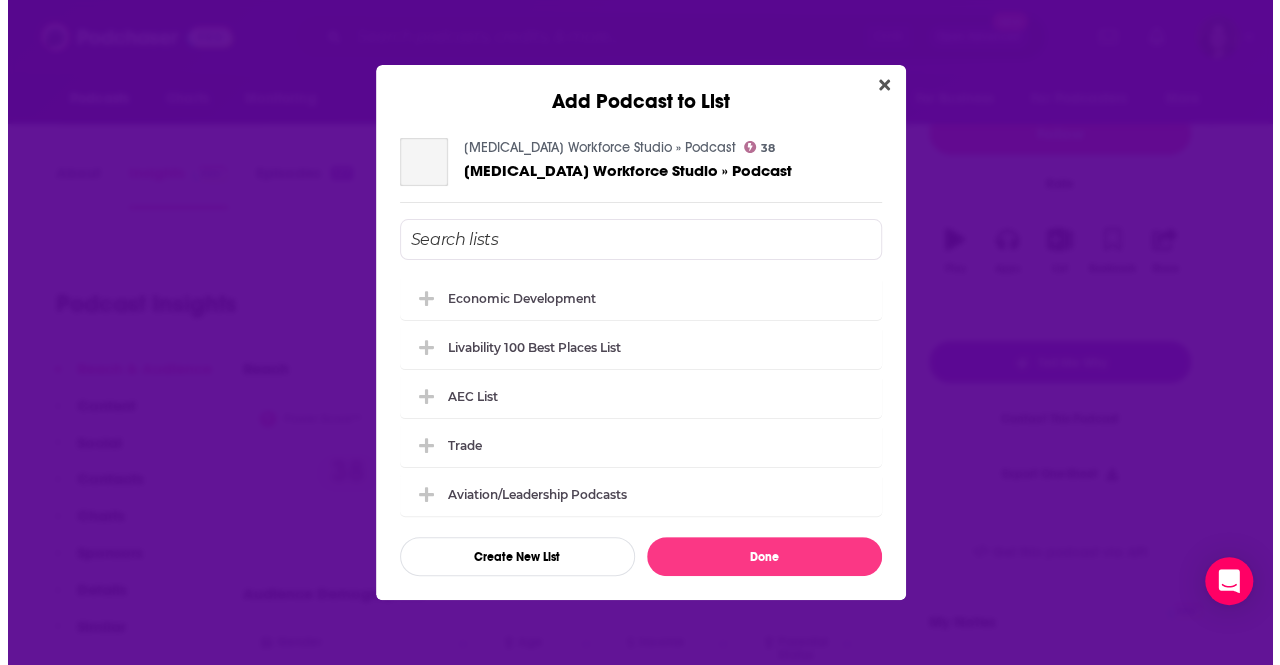 scroll, scrollTop: 0, scrollLeft: 0, axis: both 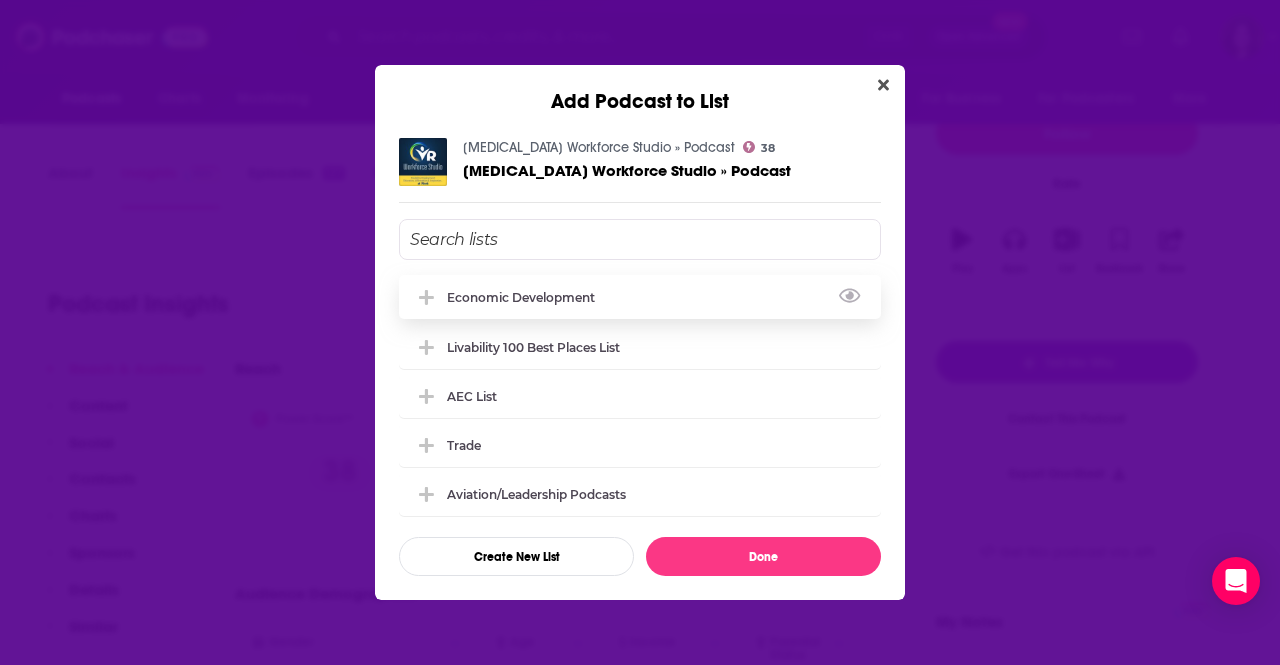 click on "Economic Development" at bounding box center [527, 297] 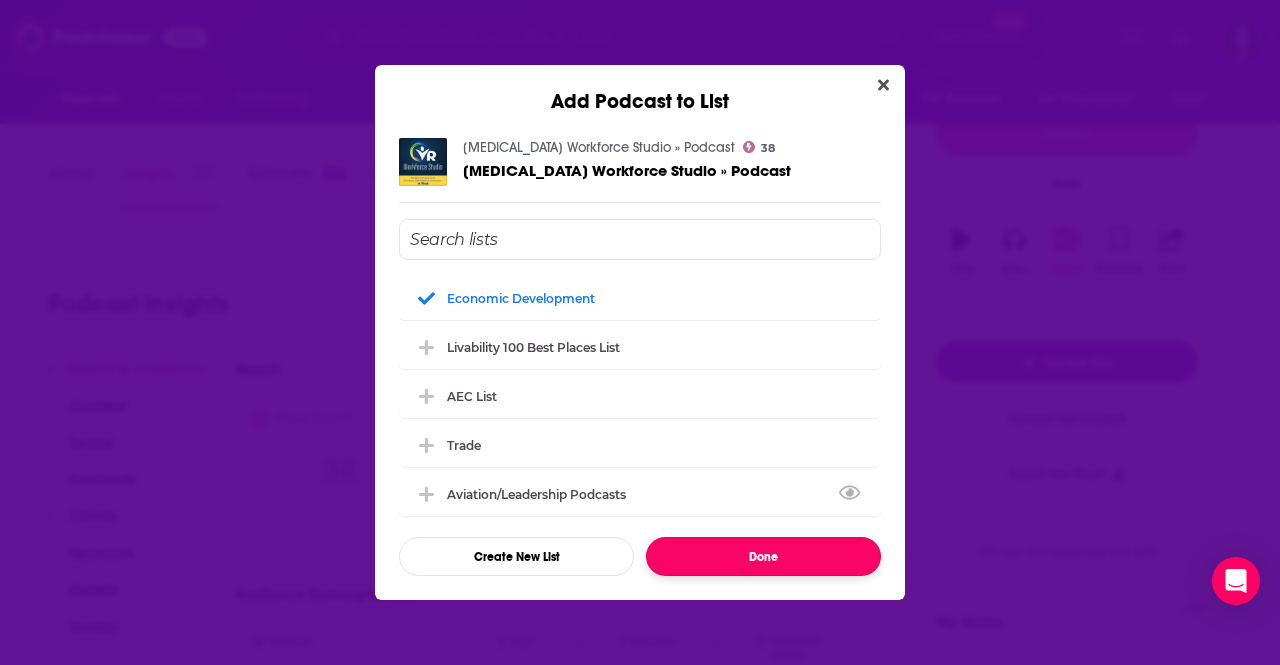 click on "Done" at bounding box center [763, 556] 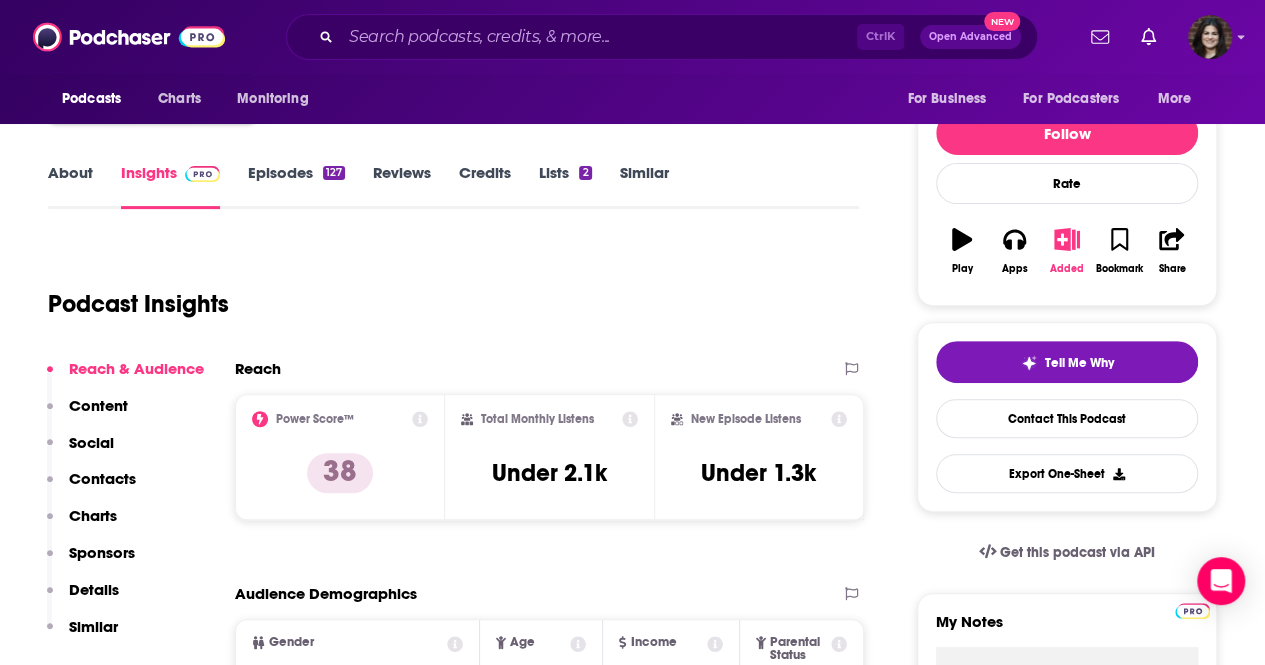 scroll, scrollTop: 0, scrollLeft: 0, axis: both 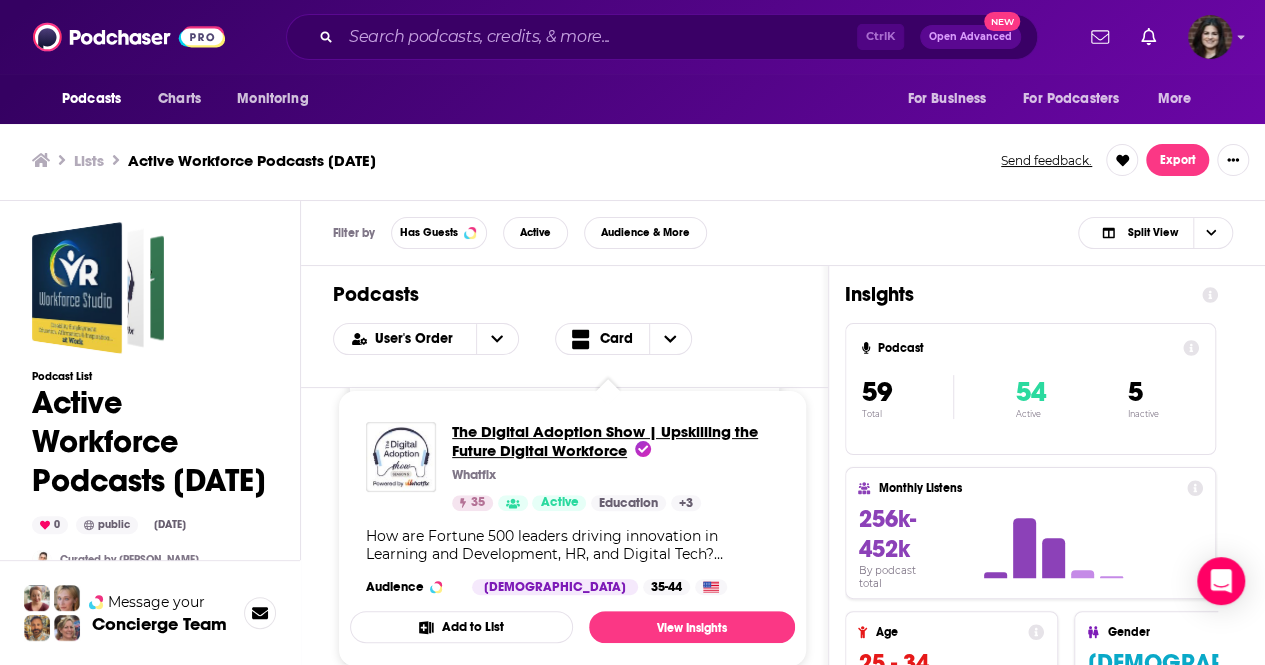 click on "The Digital Adoption Show | Upskilling the Future Digital Workforce" at bounding box center [605, 441] 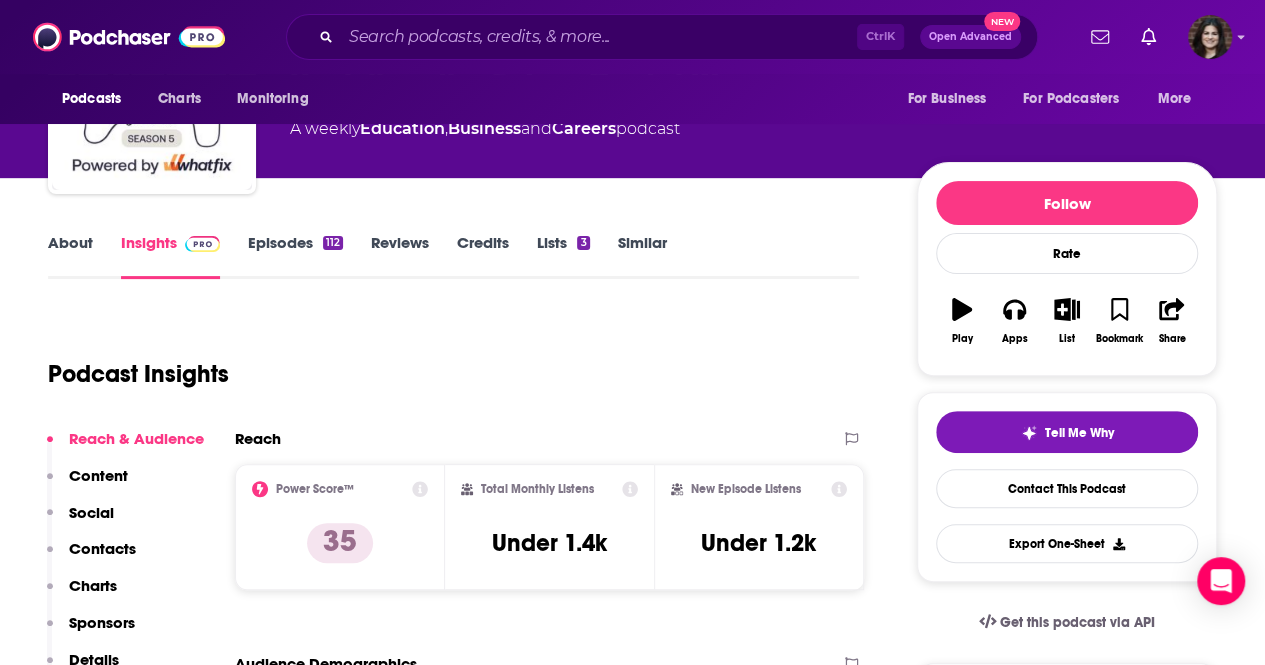 scroll, scrollTop: 150, scrollLeft: 0, axis: vertical 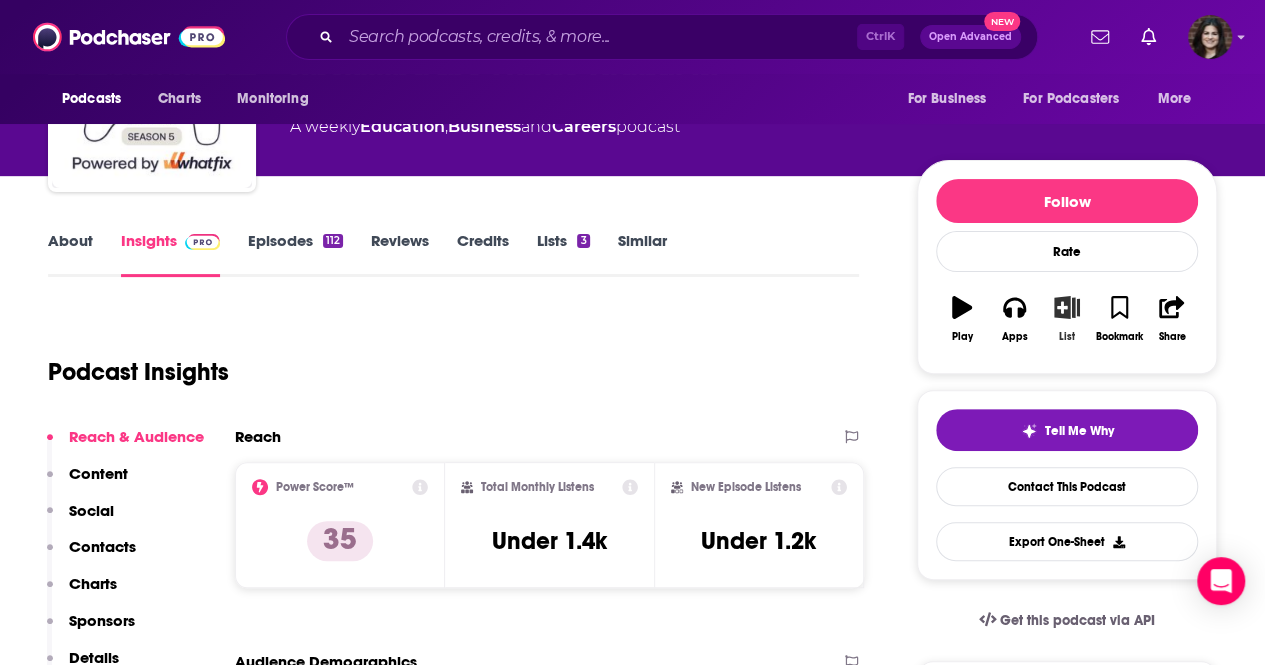 click on "List" at bounding box center [1067, 319] 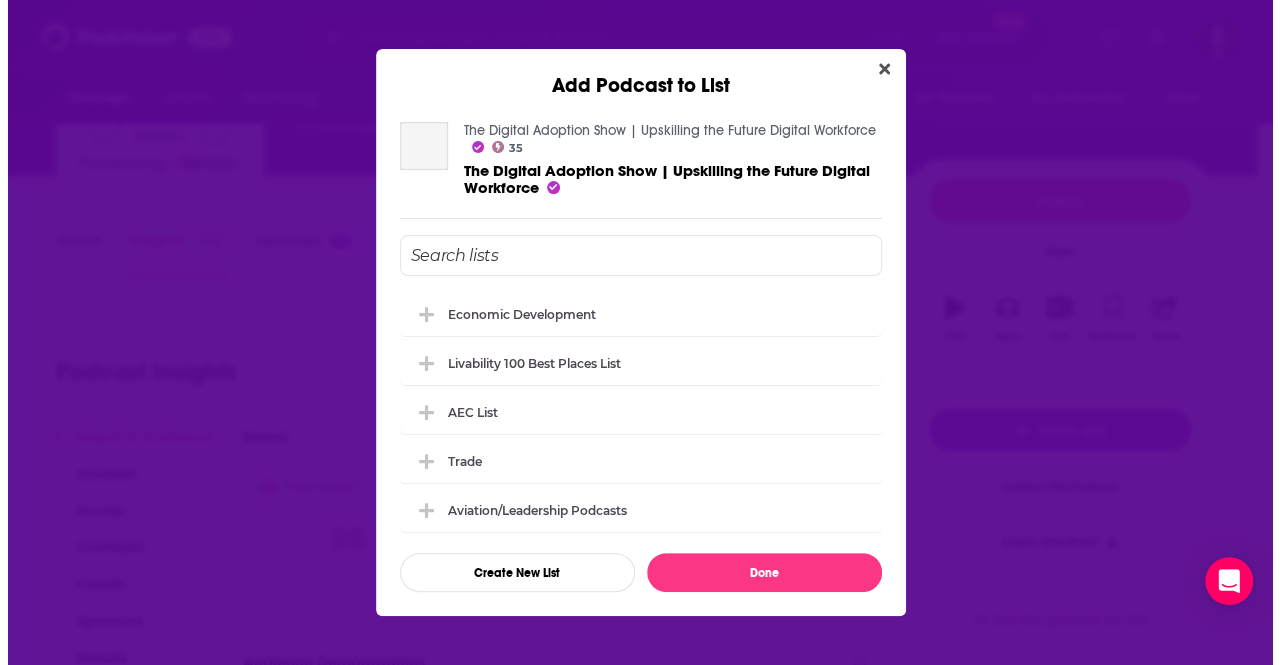 scroll, scrollTop: 0, scrollLeft: 0, axis: both 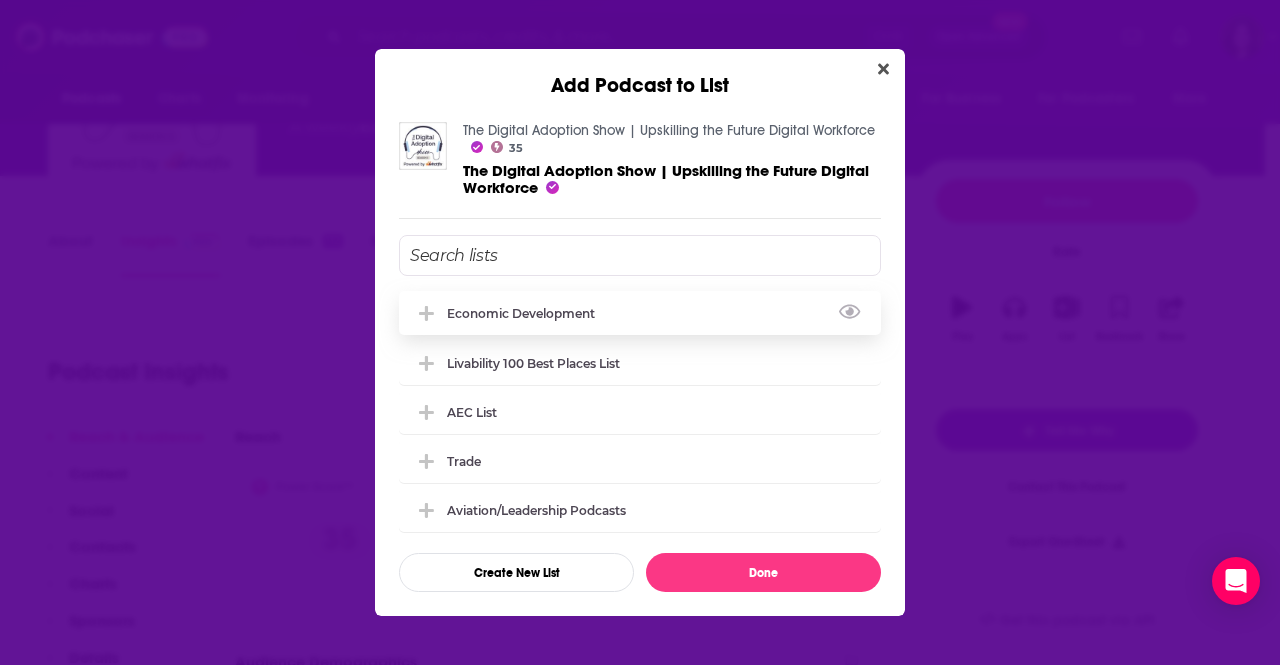 click on "Economic Development" at bounding box center [640, 313] 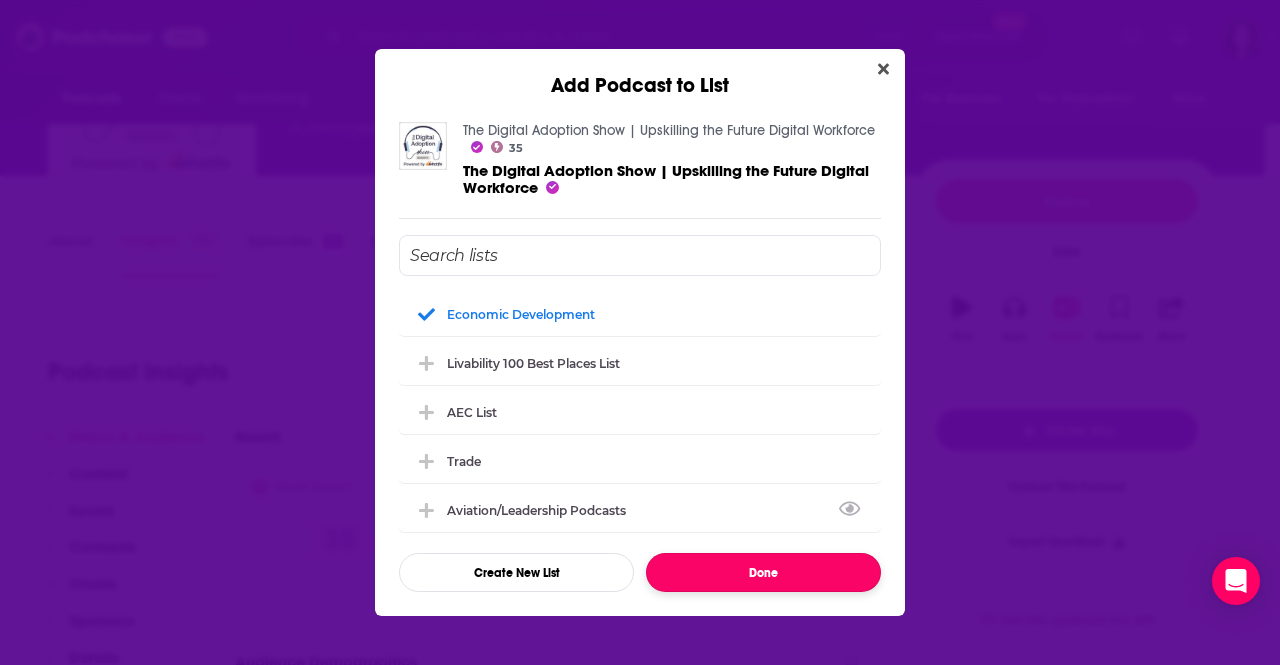 click on "Done" at bounding box center [763, 572] 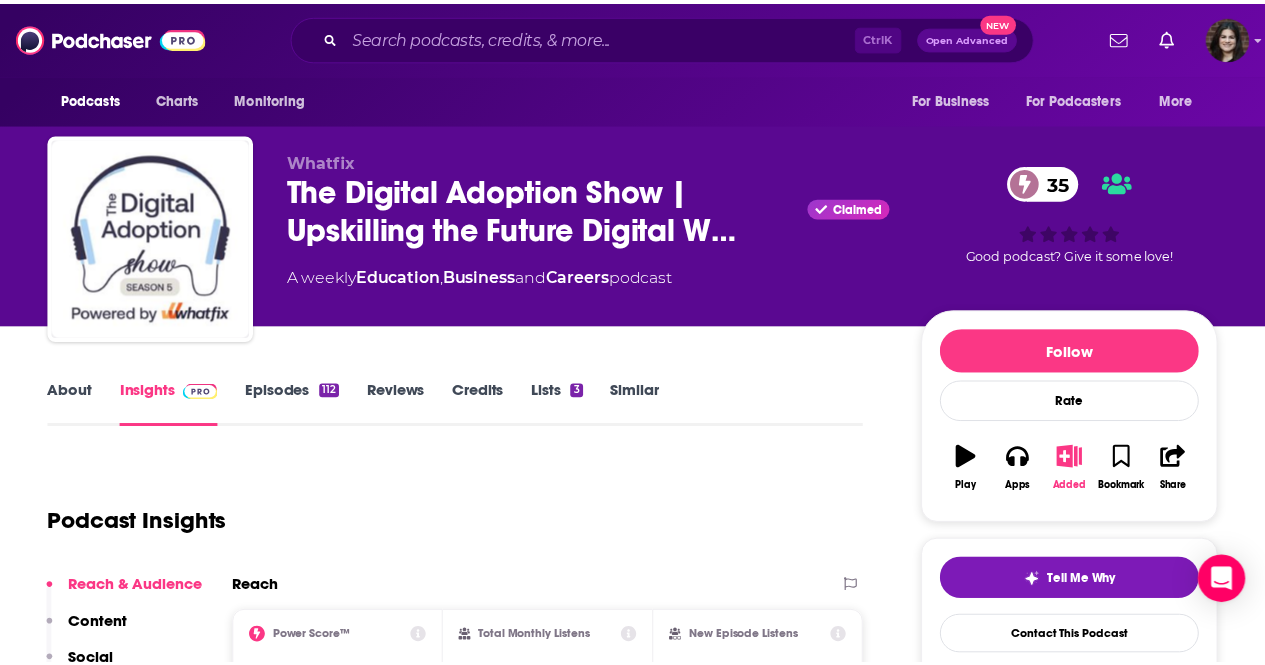 scroll, scrollTop: 150, scrollLeft: 0, axis: vertical 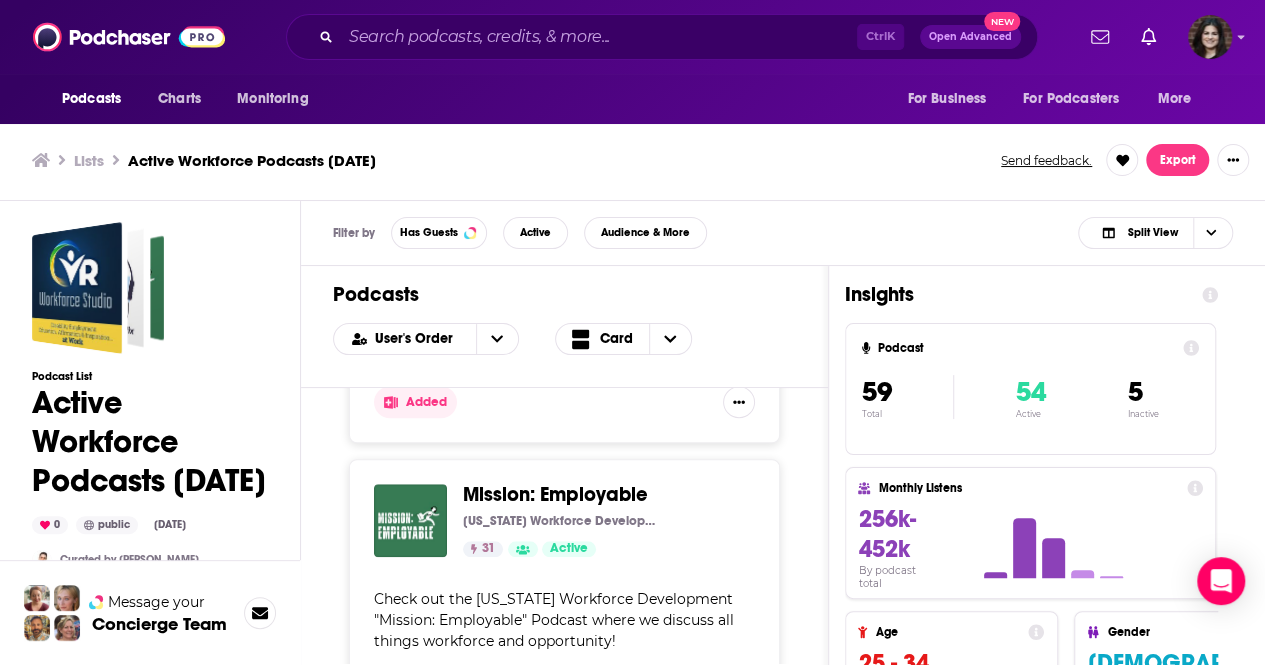 click on "Podcasts" at bounding box center (564, 294) 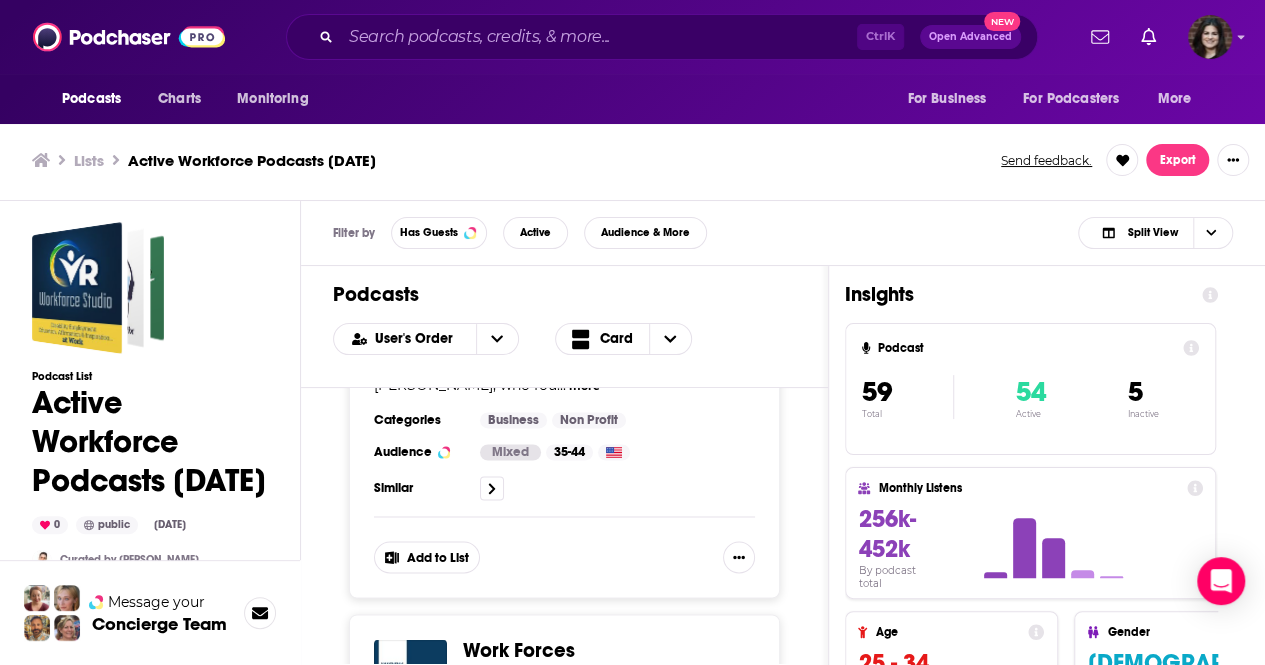 scroll, scrollTop: 1733, scrollLeft: 0, axis: vertical 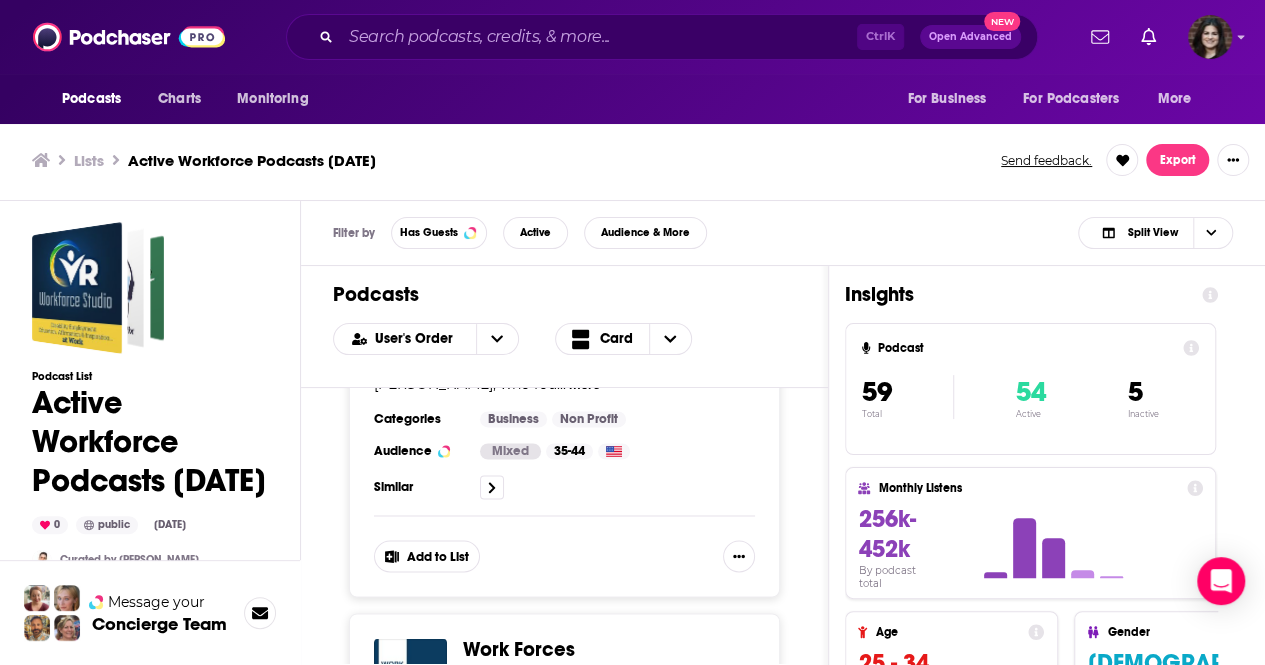 click on "Add to List" at bounding box center (427, 556) 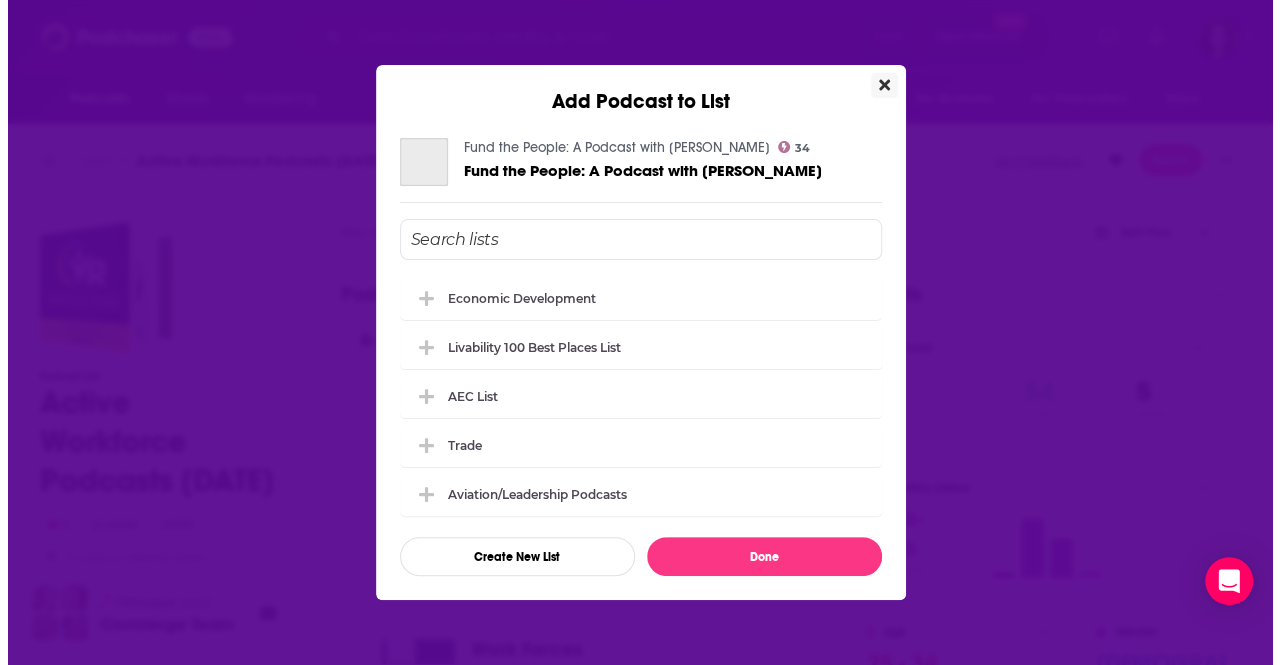 scroll, scrollTop: 0, scrollLeft: 0, axis: both 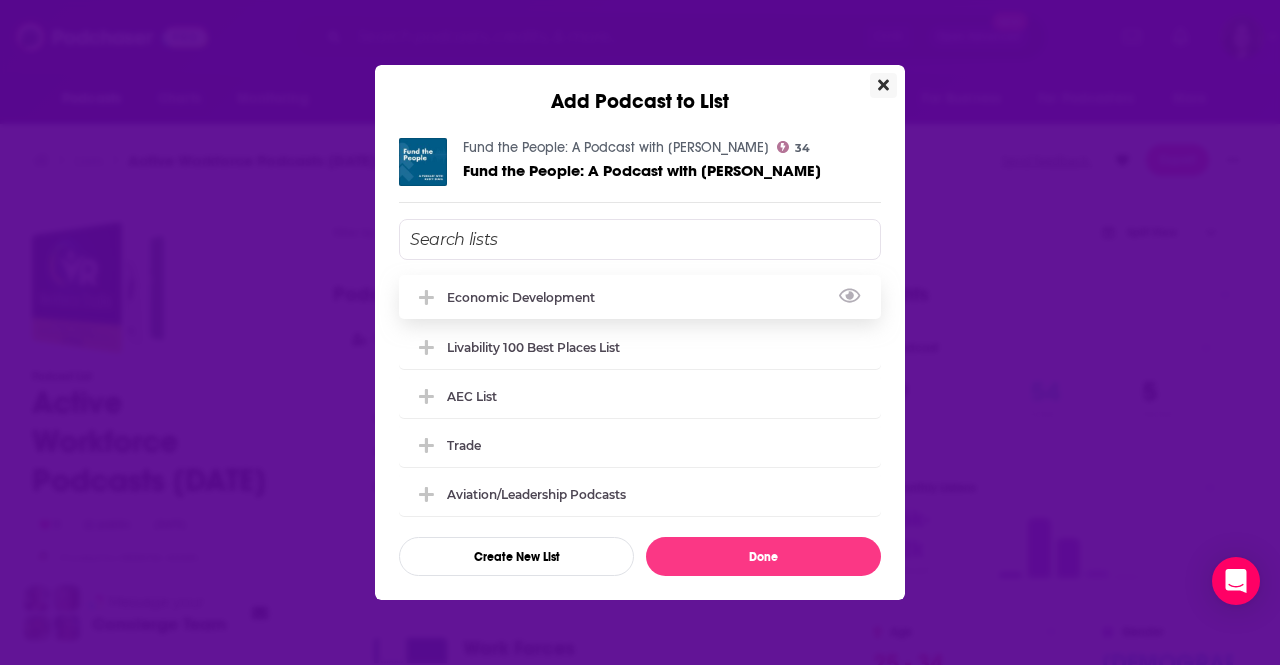 click on "Economic Development" at bounding box center (527, 297) 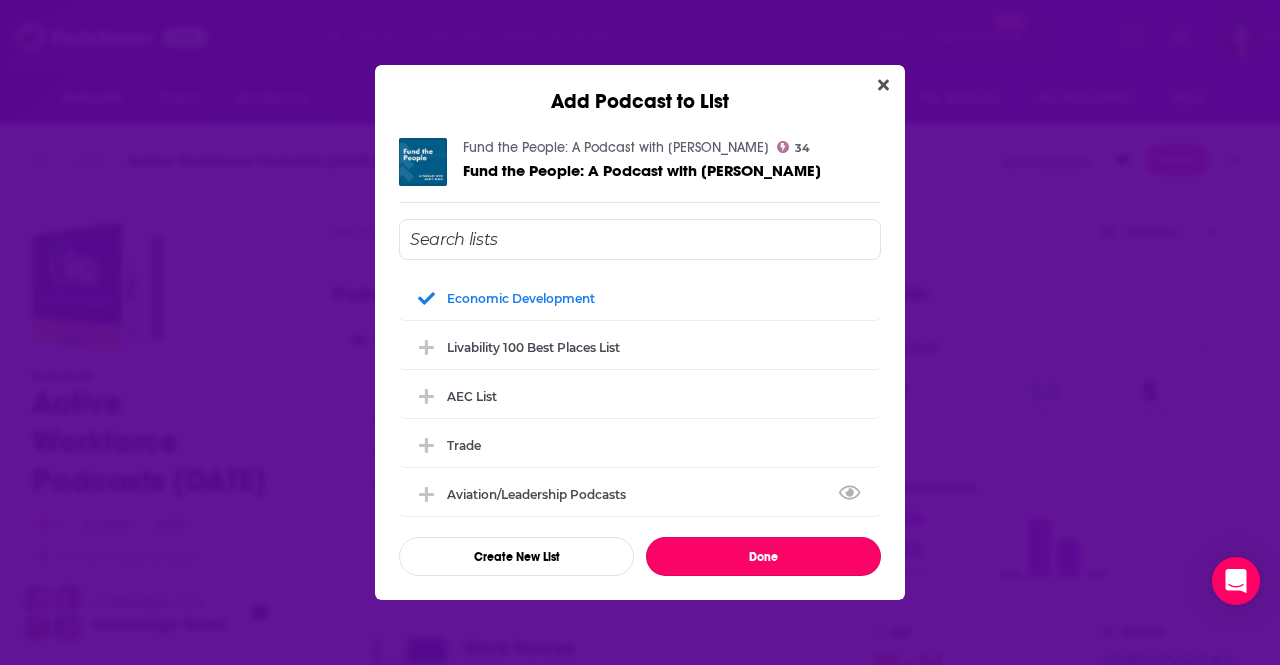 click on "Done" at bounding box center (763, 556) 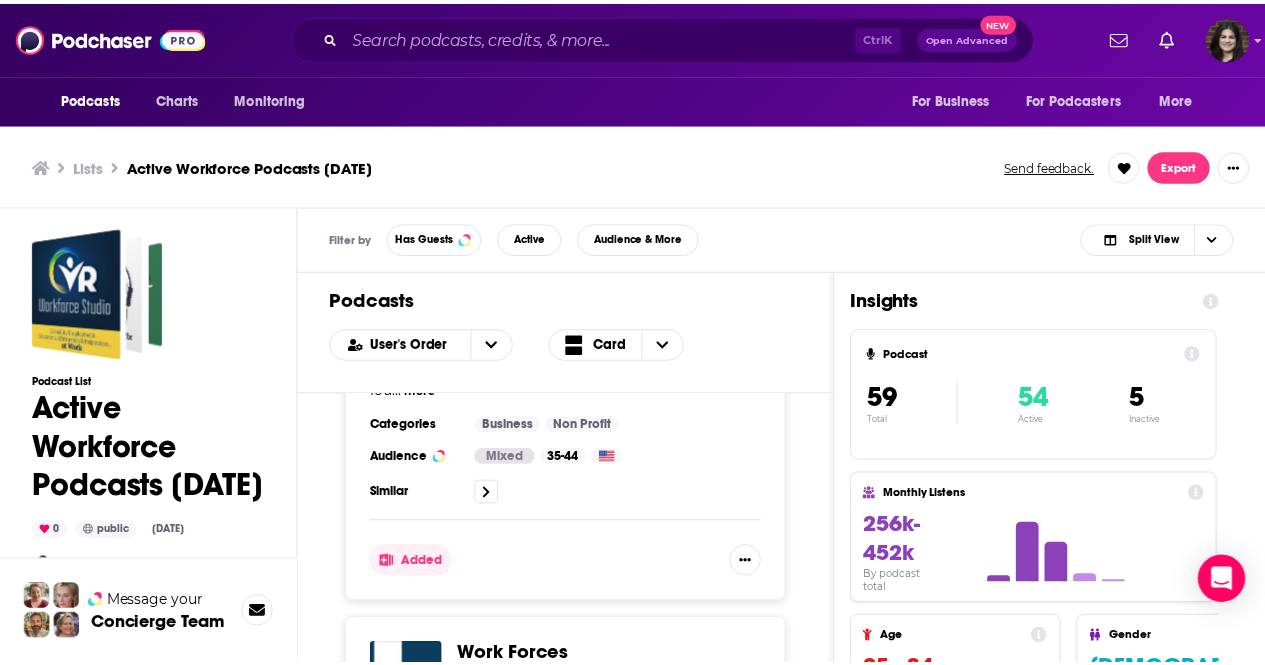 scroll, scrollTop: 6, scrollLeft: 0, axis: vertical 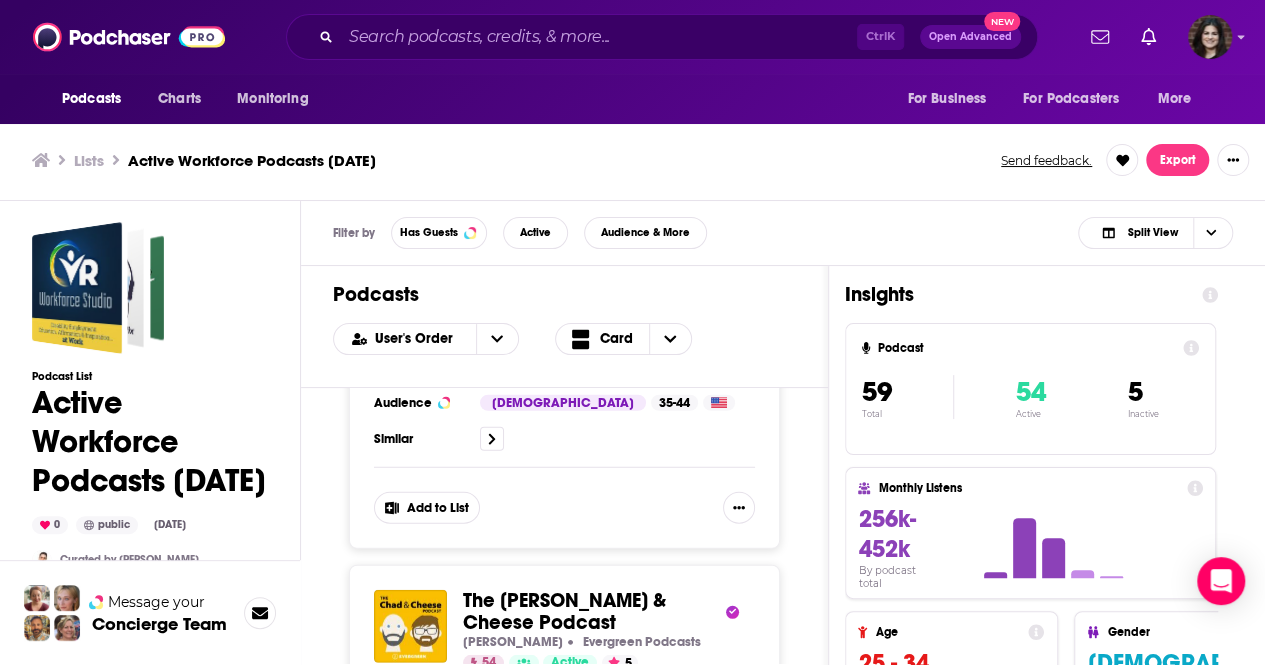 click on "Add to List" at bounding box center (427, 508) 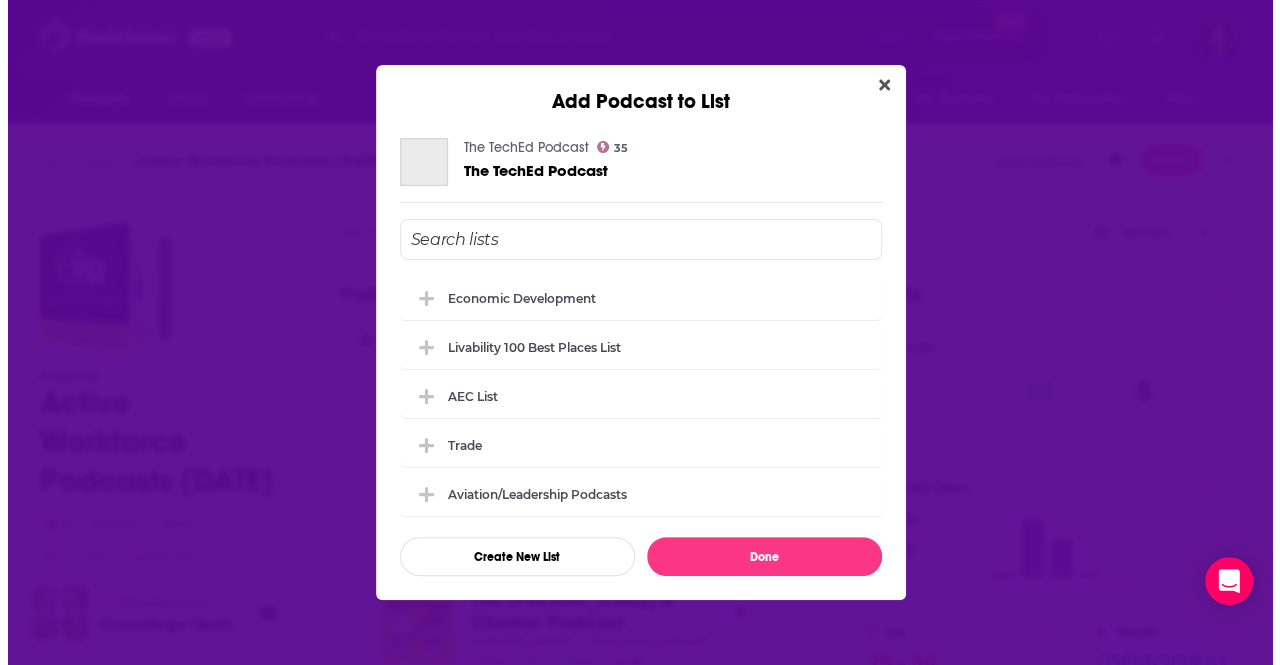 scroll, scrollTop: 0, scrollLeft: 0, axis: both 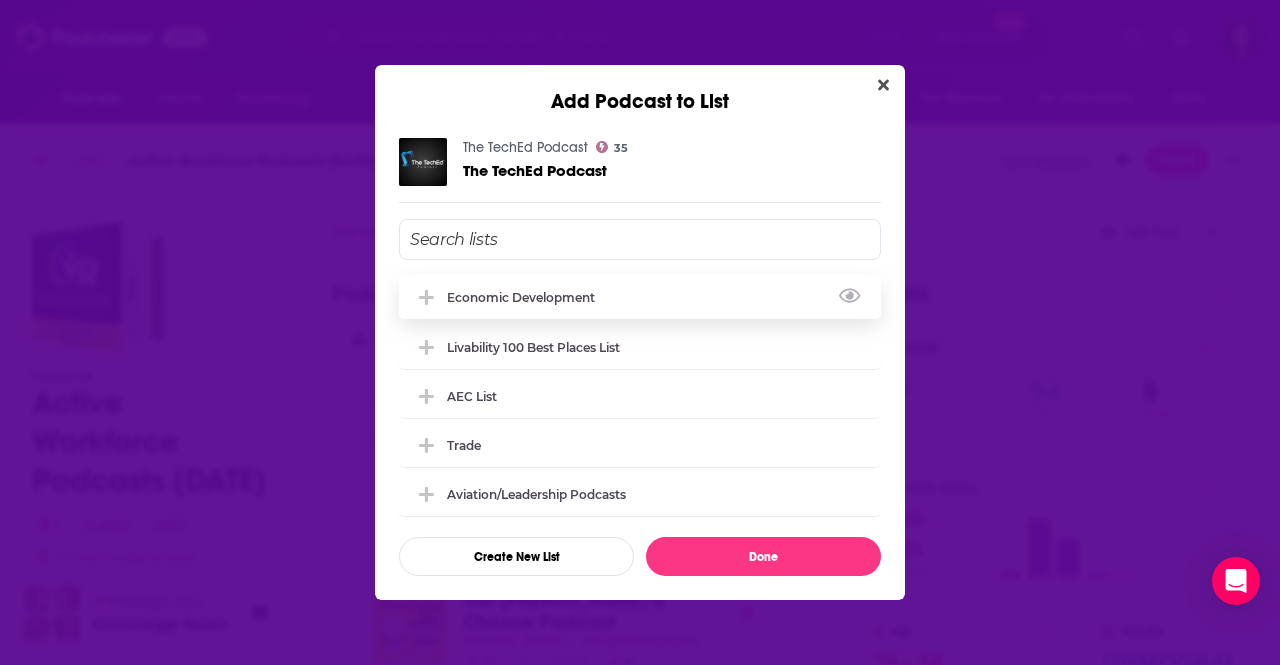 click on "Economic Development" at bounding box center (527, 297) 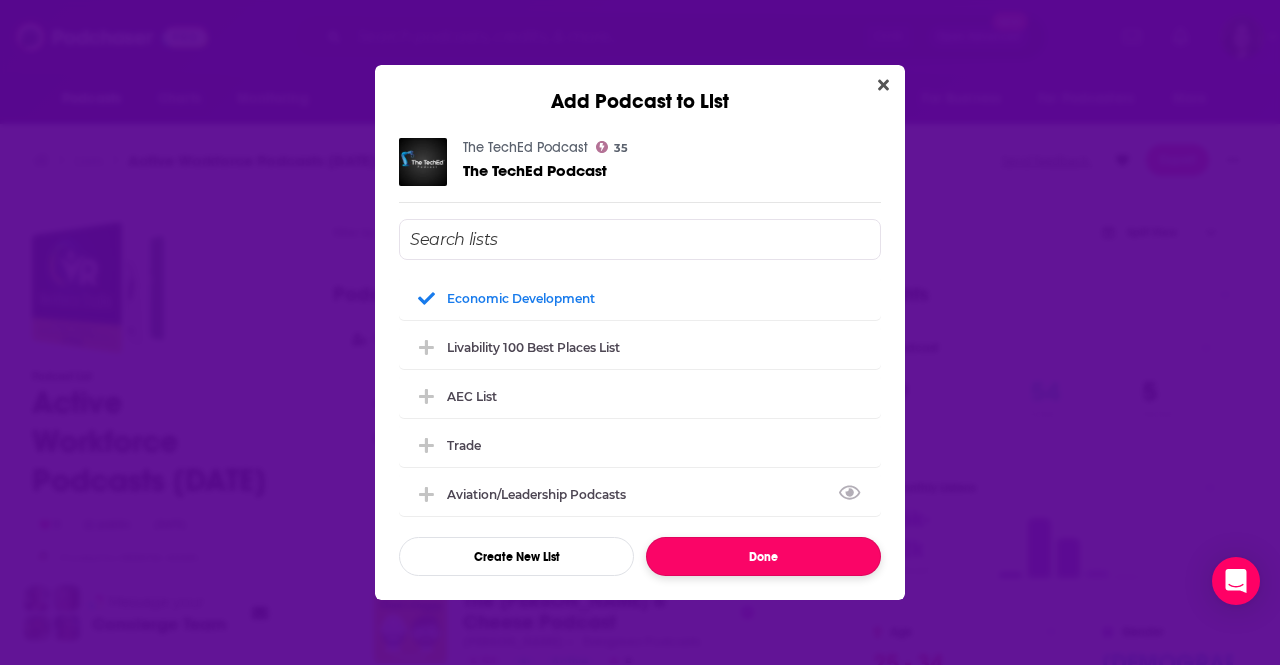 click on "Done" at bounding box center (763, 556) 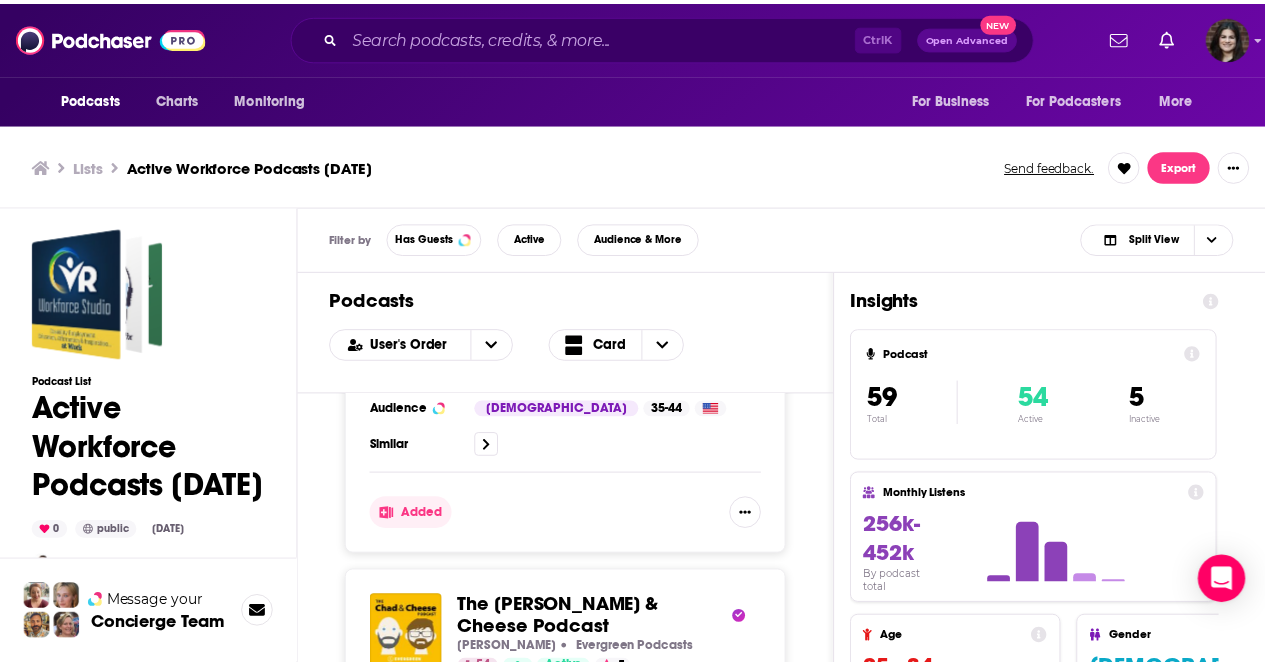 scroll, scrollTop: 6, scrollLeft: 0, axis: vertical 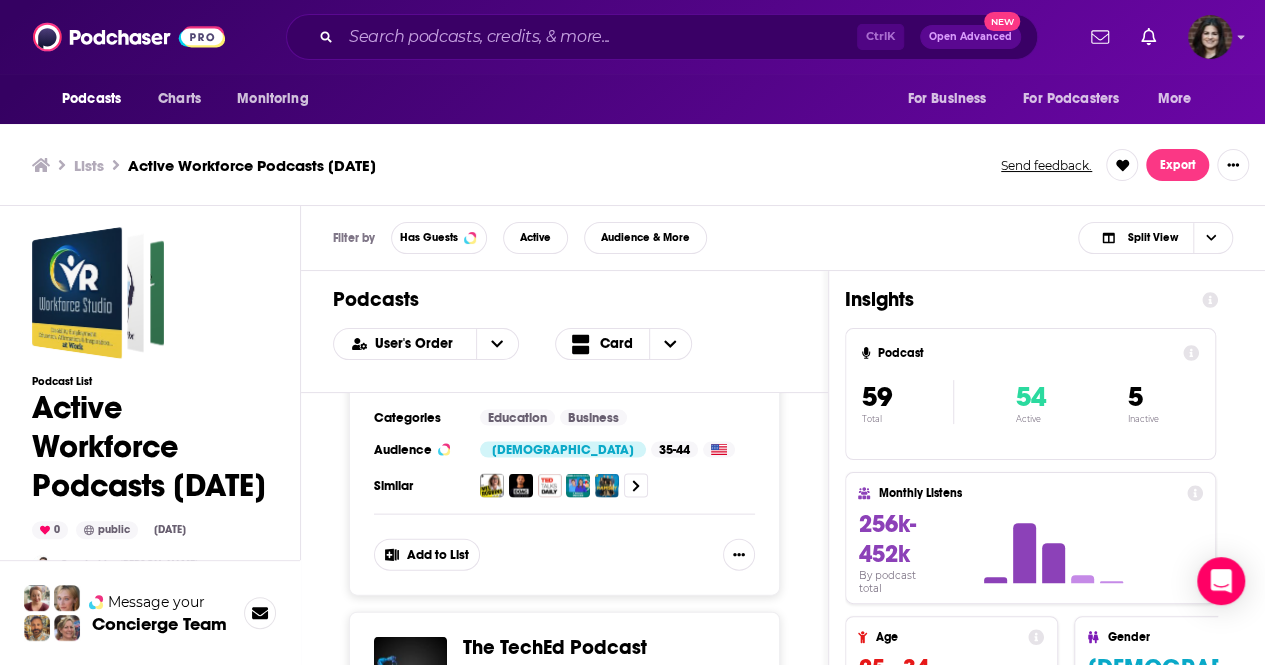 click on "Add to List" at bounding box center (427, 554) 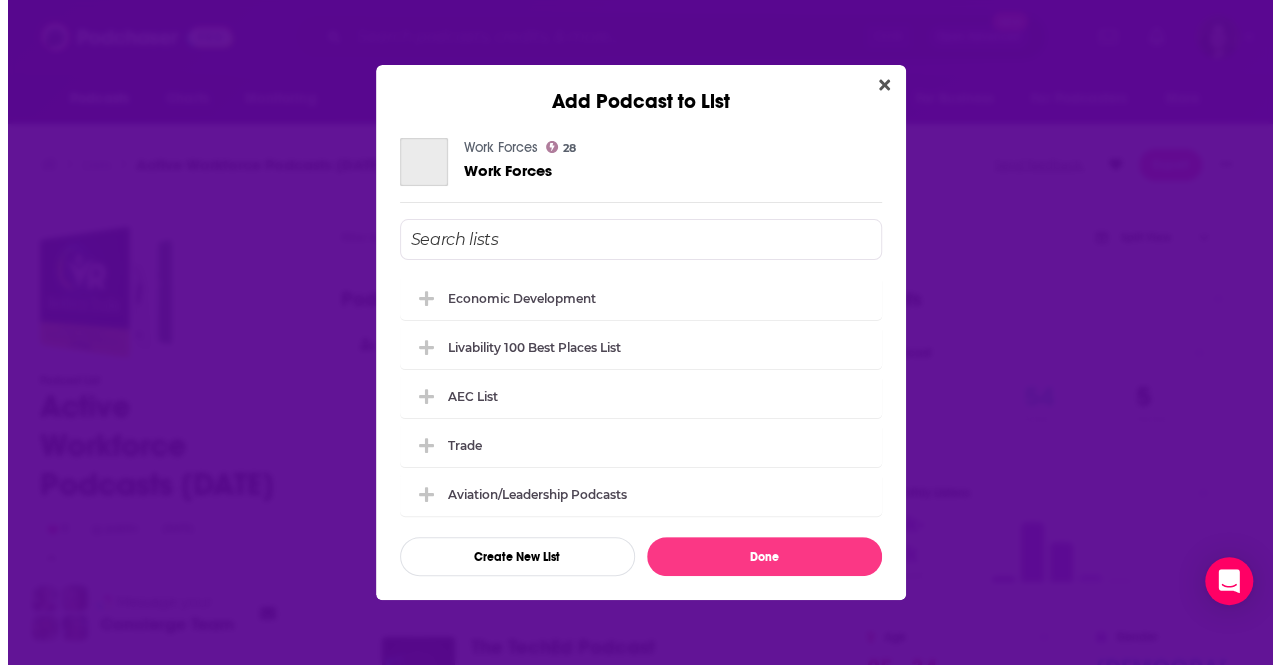 scroll, scrollTop: 0, scrollLeft: 0, axis: both 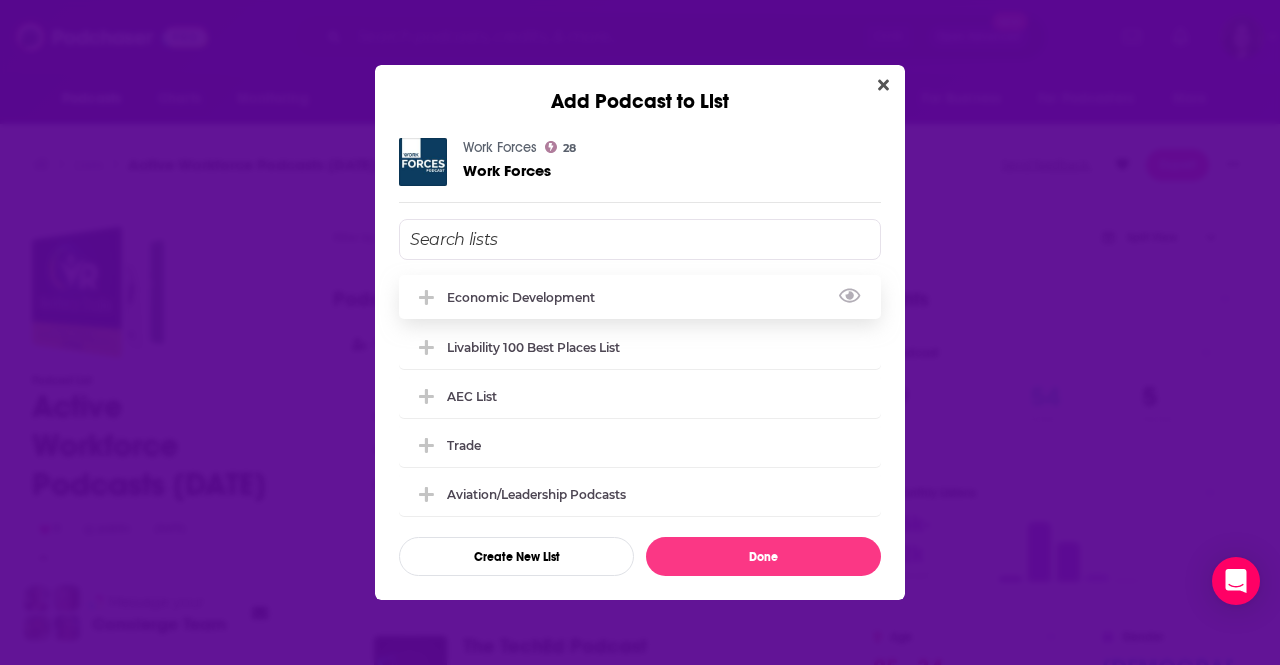 click on "Economic Development" at bounding box center [527, 297] 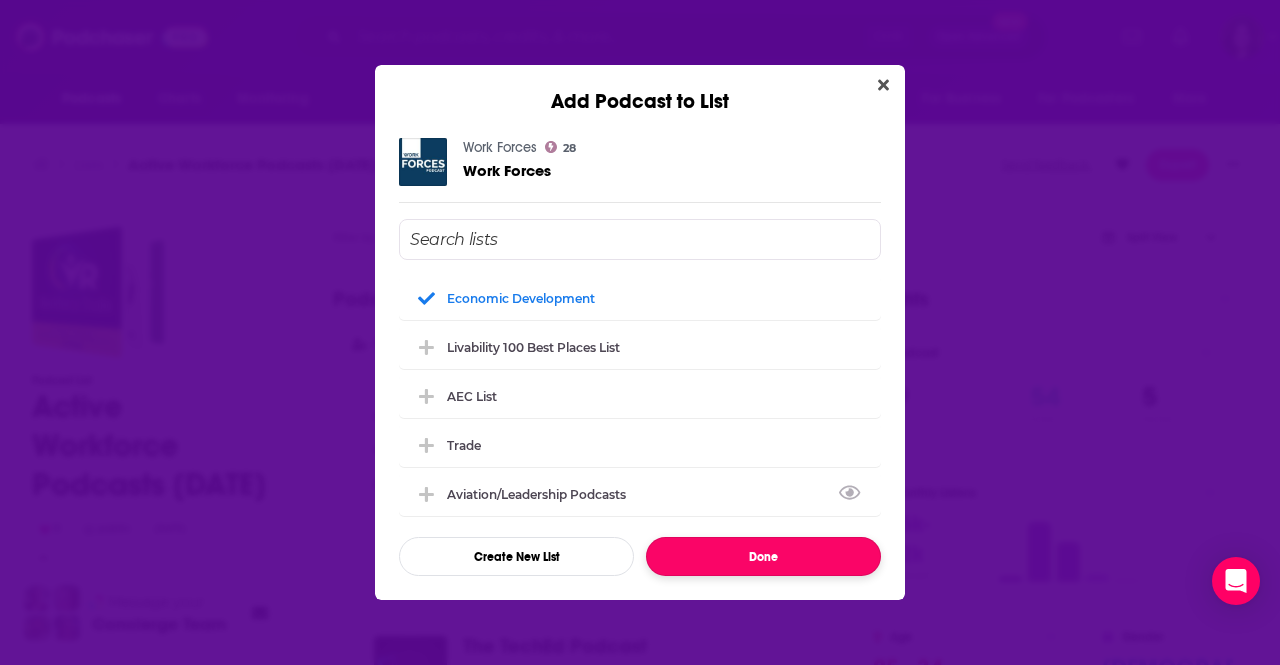 click on "Done" at bounding box center (763, 556) 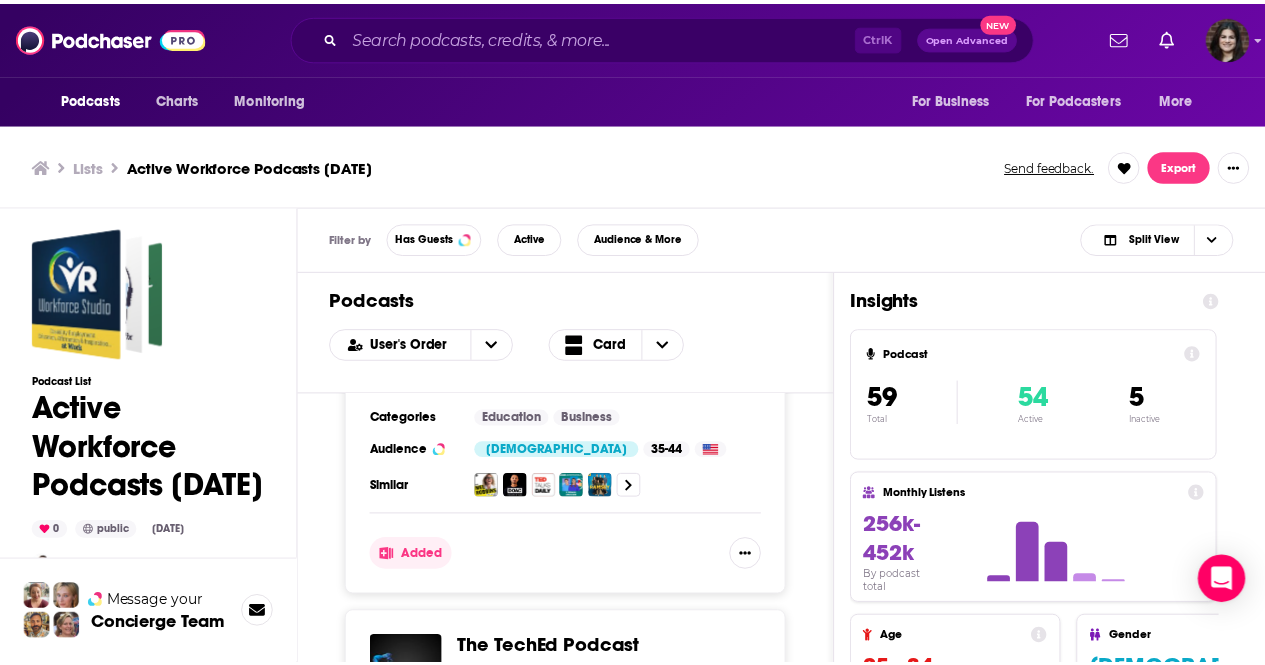 scroll, scrollTop: 1, scrollLeft: 0, axis: vertical 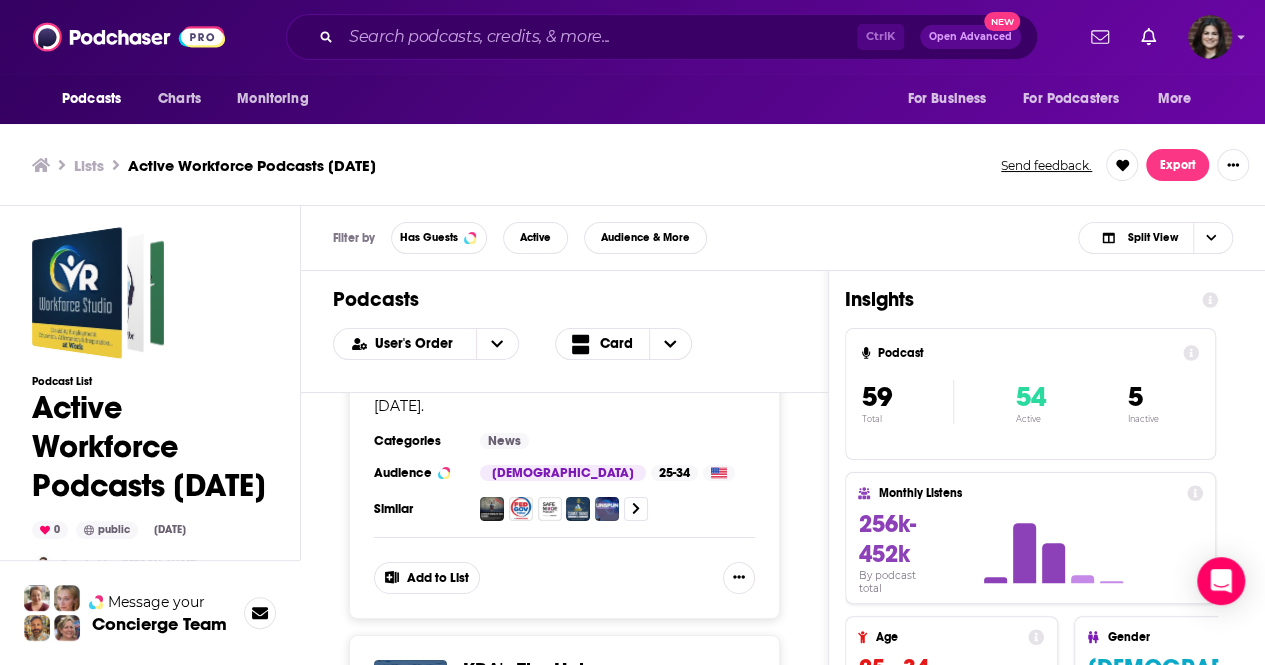 click on "Add to List" at bounding box center (427, 578) 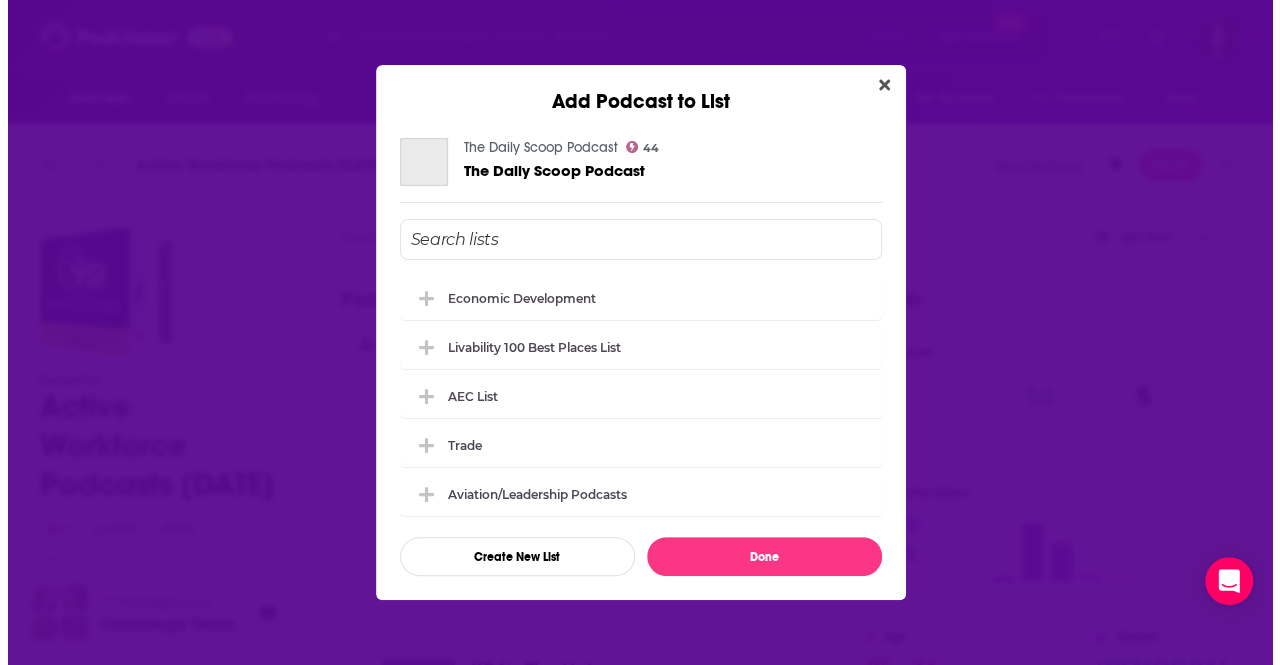 scroll, scrollTop: 0, scrollLeft: 0, axis: both 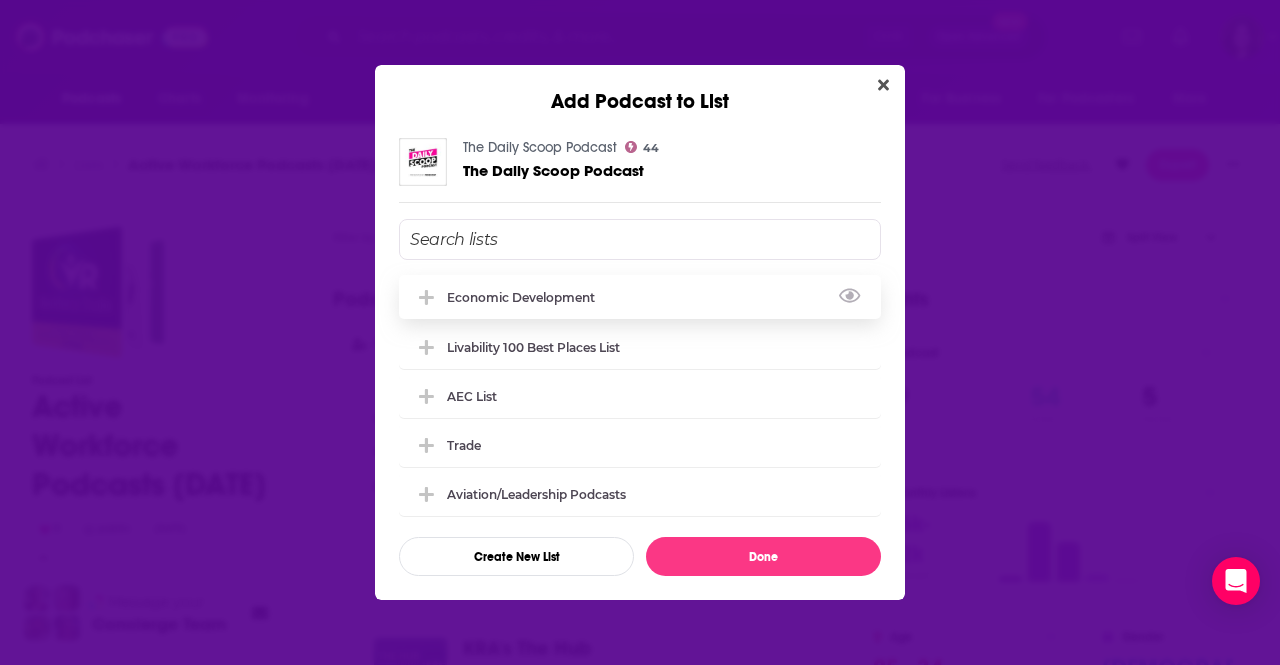 click on "Economic Development" at bounding box center [640, 297] 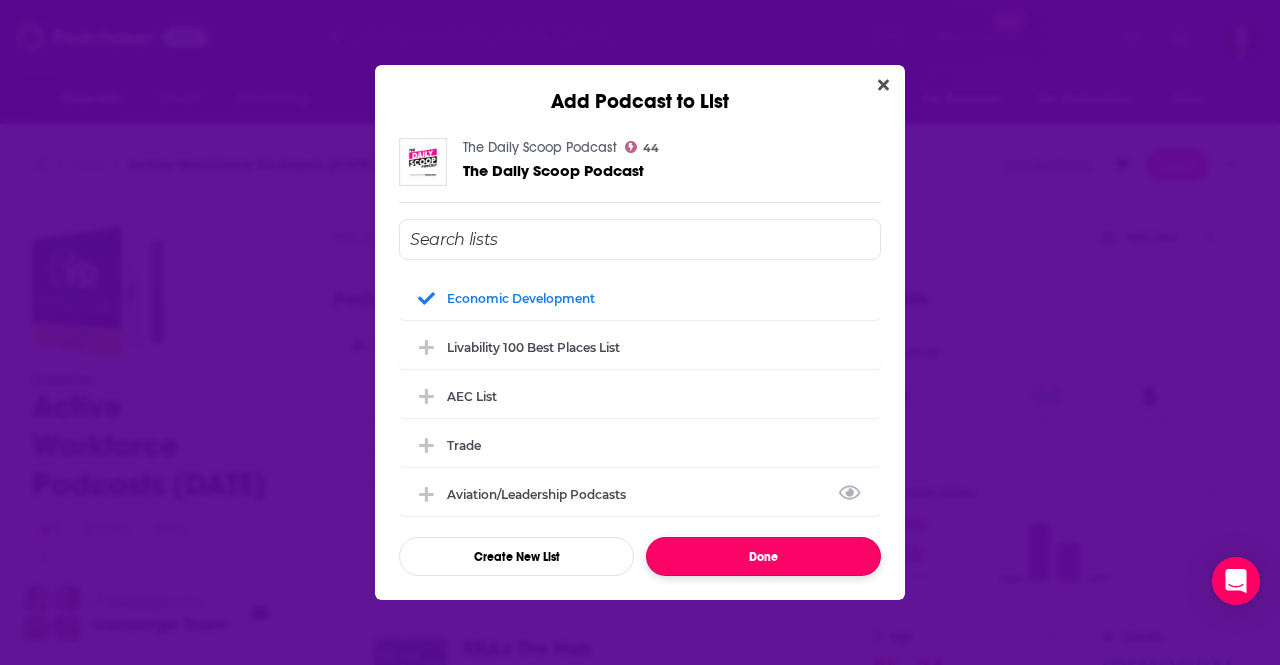click on "Done" at bounding box center (763, 556) 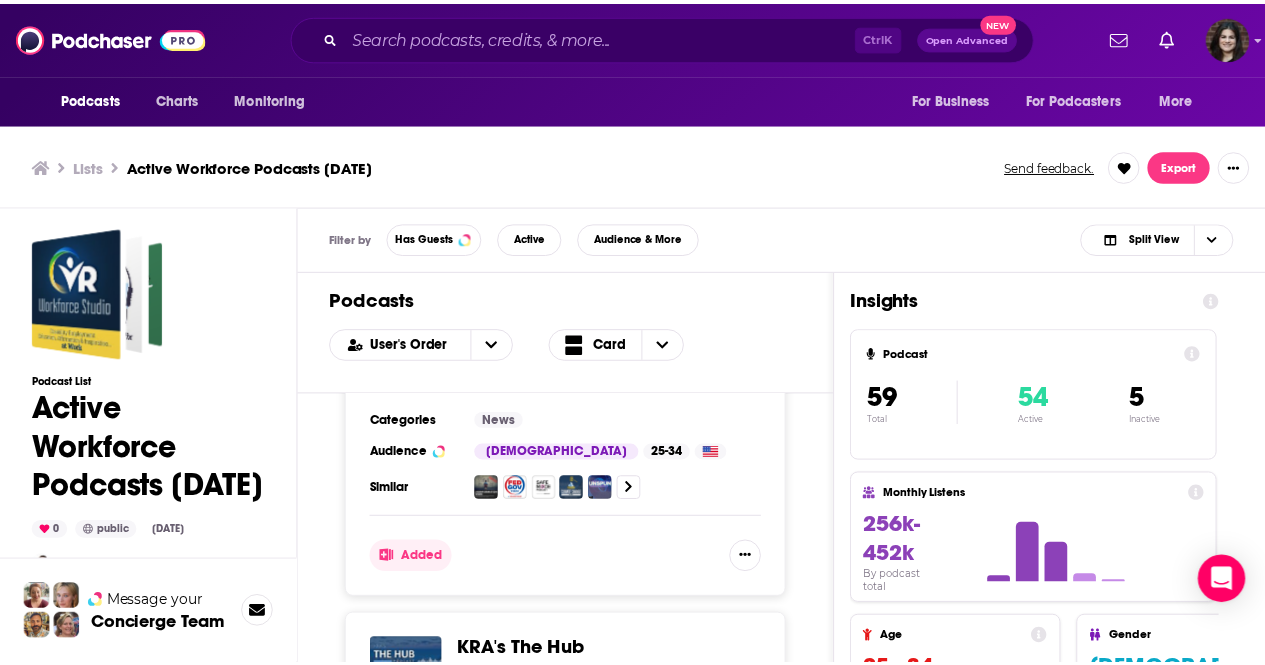scroll, scrollTop: 1, scrollLeft: 0, axis: vertical 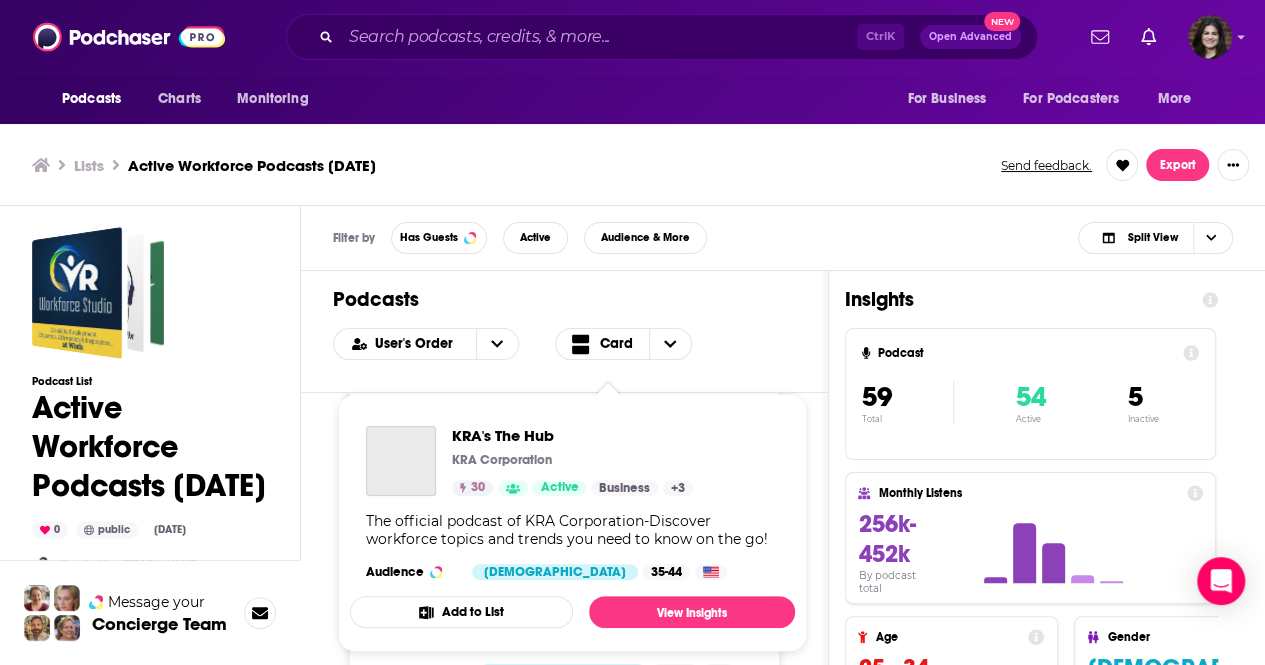 click on "KRA's The Hub KRA Corporation 30 Active Business + 3 The official podcast of KRA Corporation-Discover workforce topics and trends you need to know on the go! Audience Female 35-44" at bounding box center (572, 503) 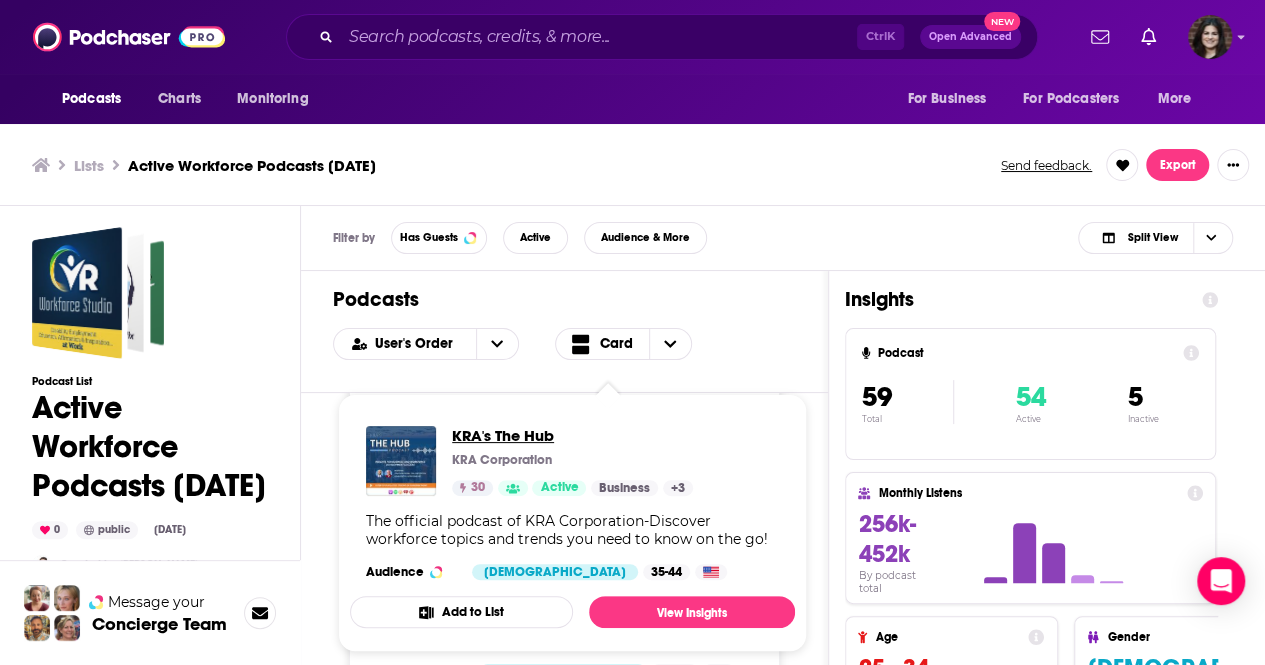 click on "KRA's The Hub" at bounding box center [572, 435] 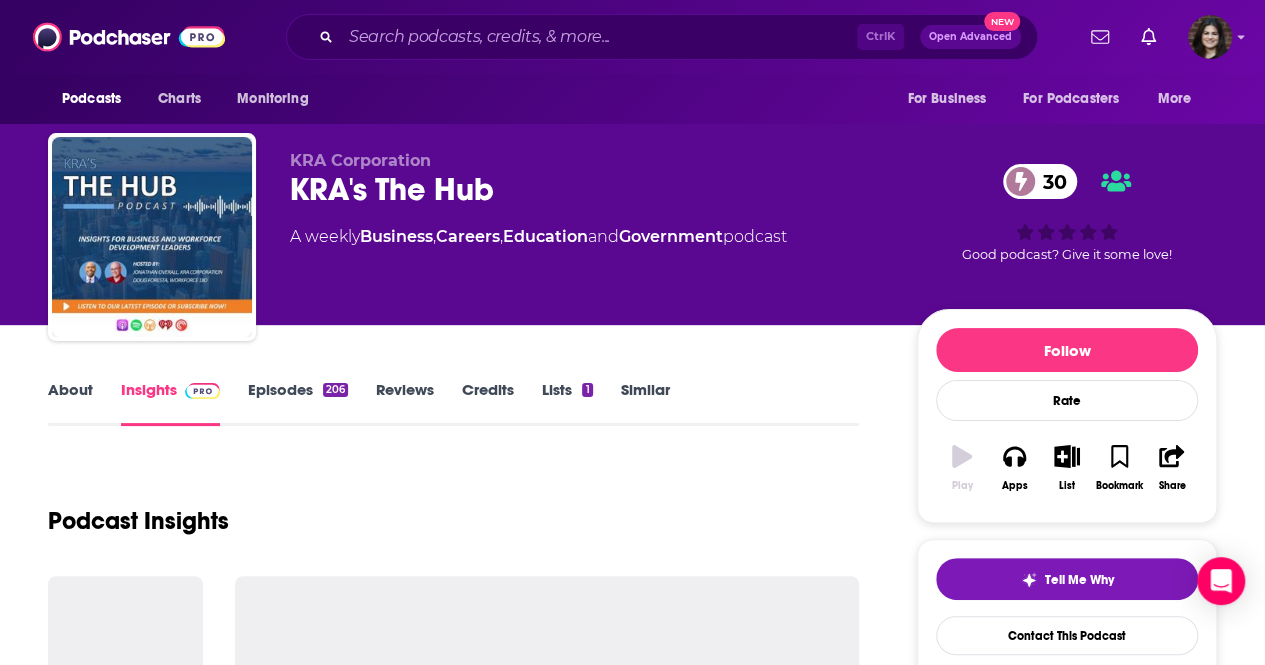 scroll, scrollTop: 0, scrollLeft: 0, axis: both 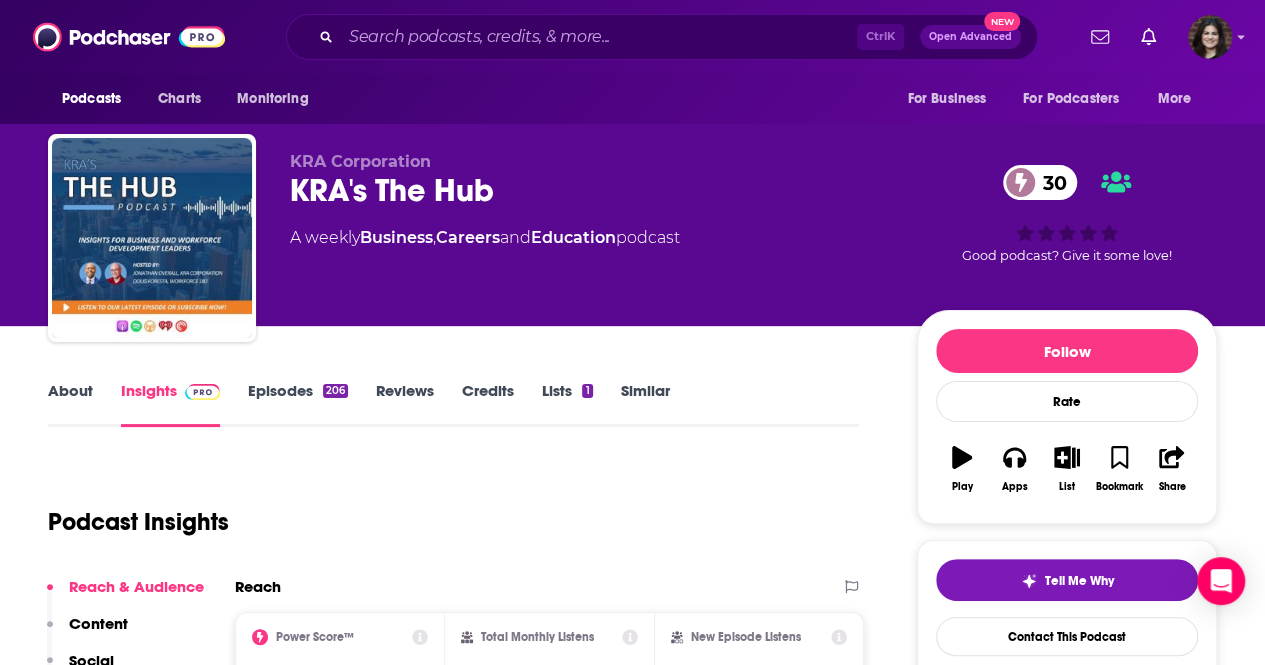 click on "About" at bounding box center [70, 404] 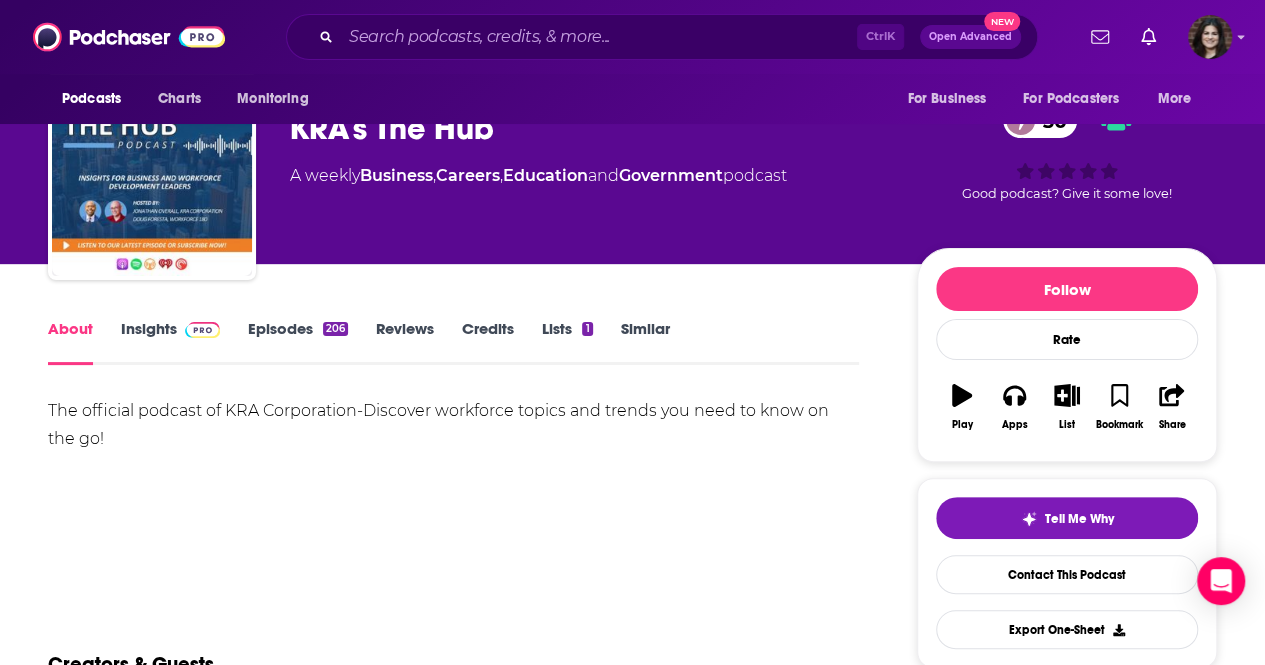 scroll, scrollTop: 64, scrollLeft: 0, axis: vertical 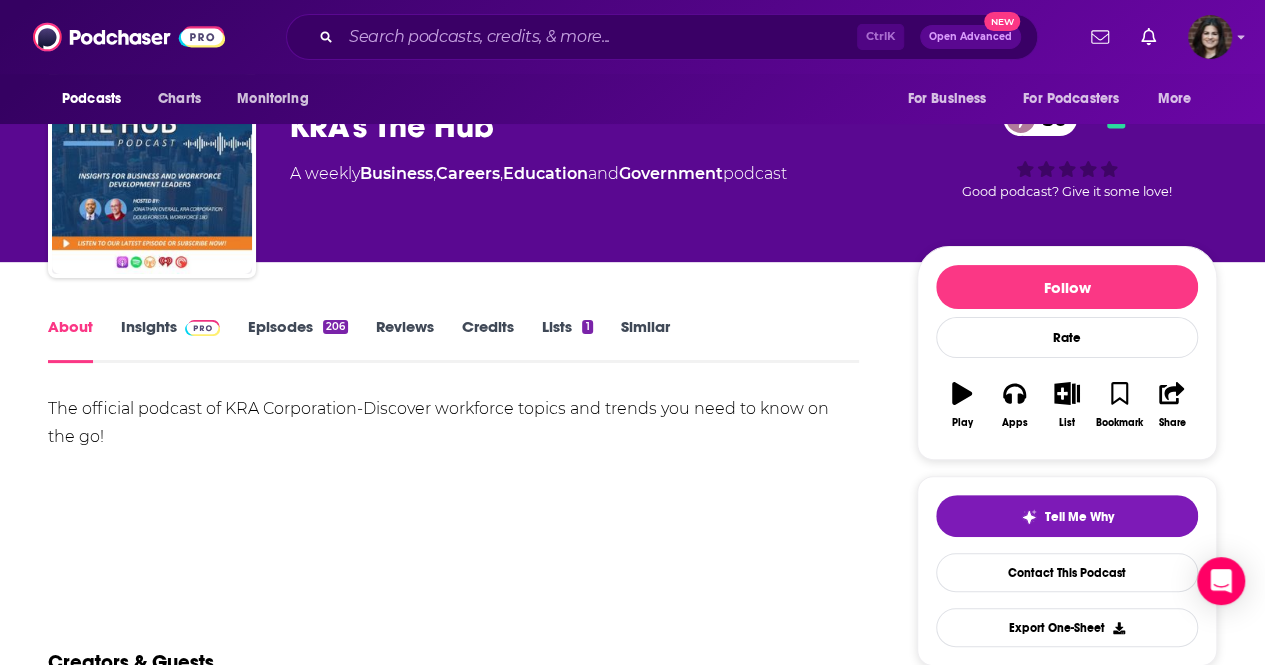 click on "Insights" at bounding box center [170, 340] 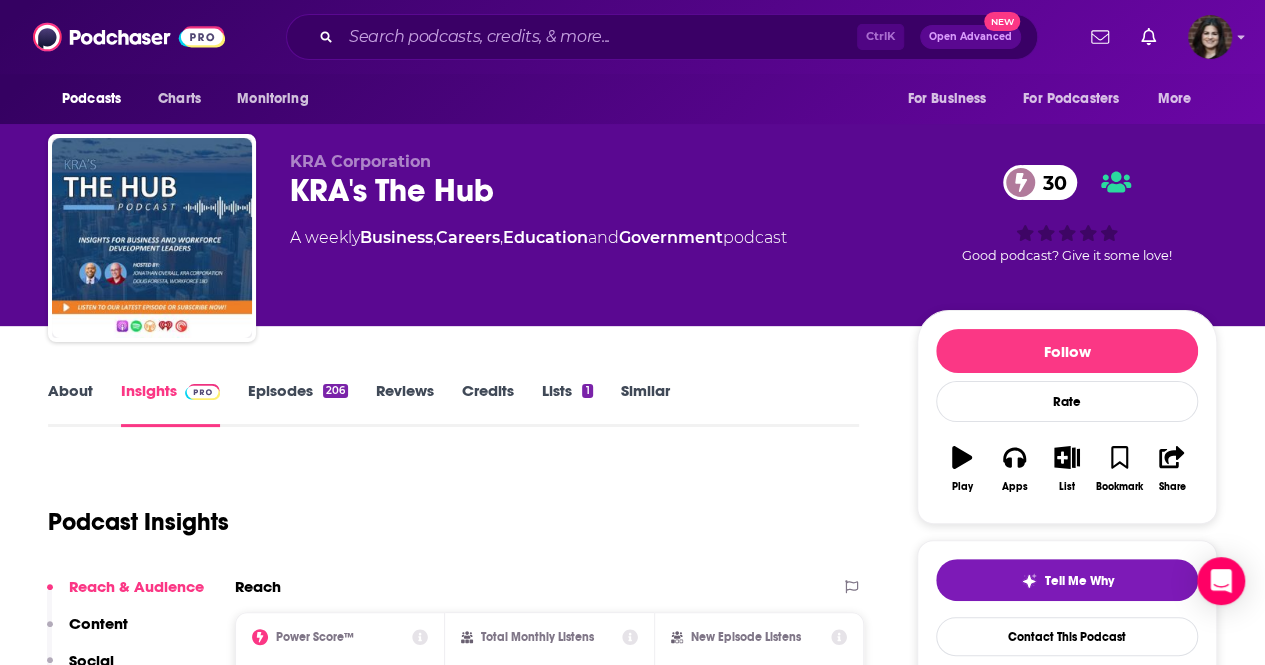 scroll, scrollTop: 1, scrollLeft: 0, axis: vertical 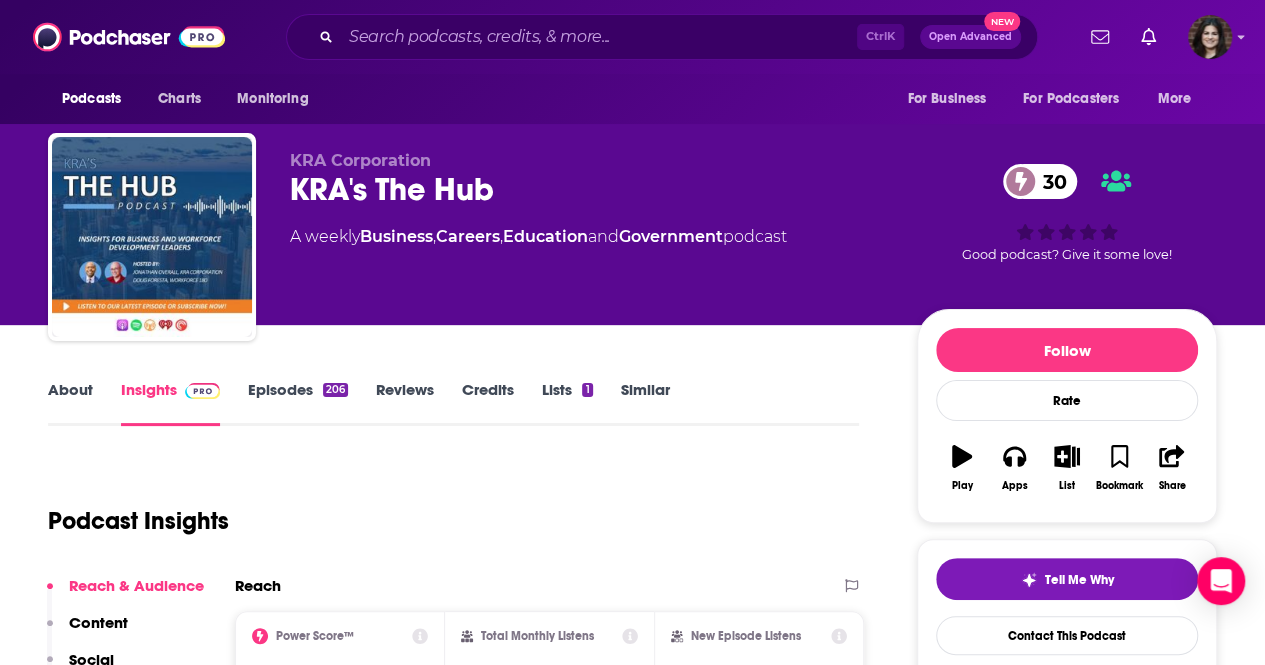 click on "KRA's The Hub 30" at bounding box center [587, 189] 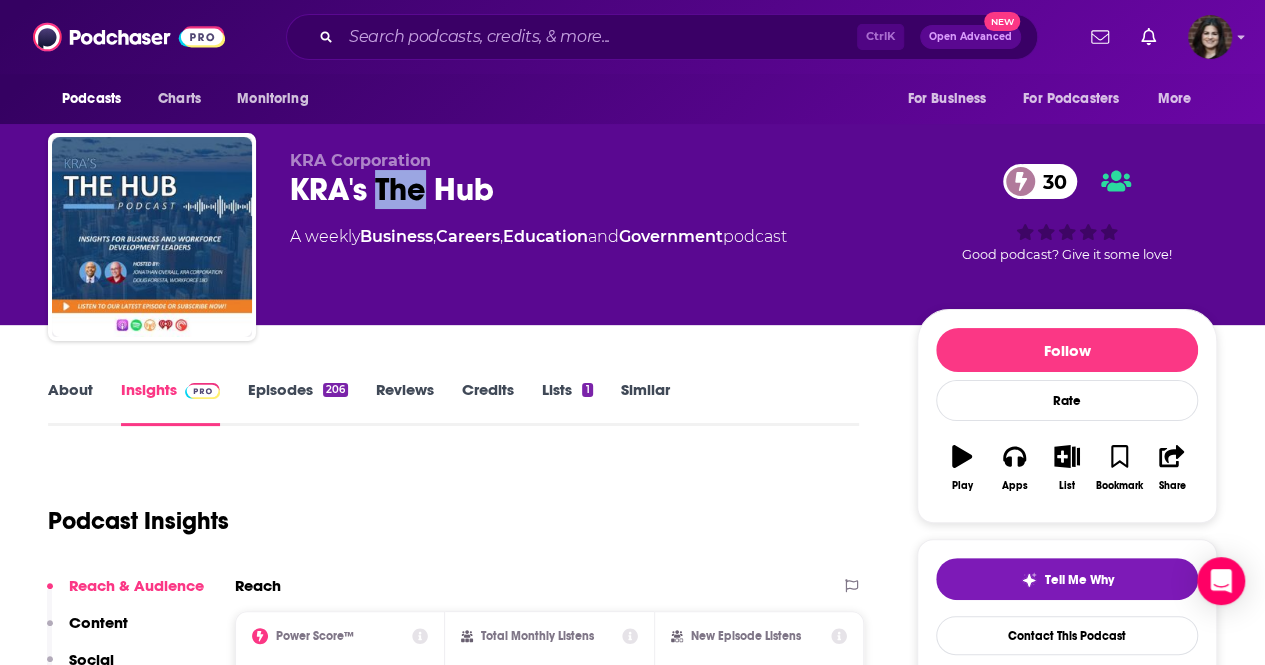 click on "KRA's The Hub 30" at bounding box center [587, 189] 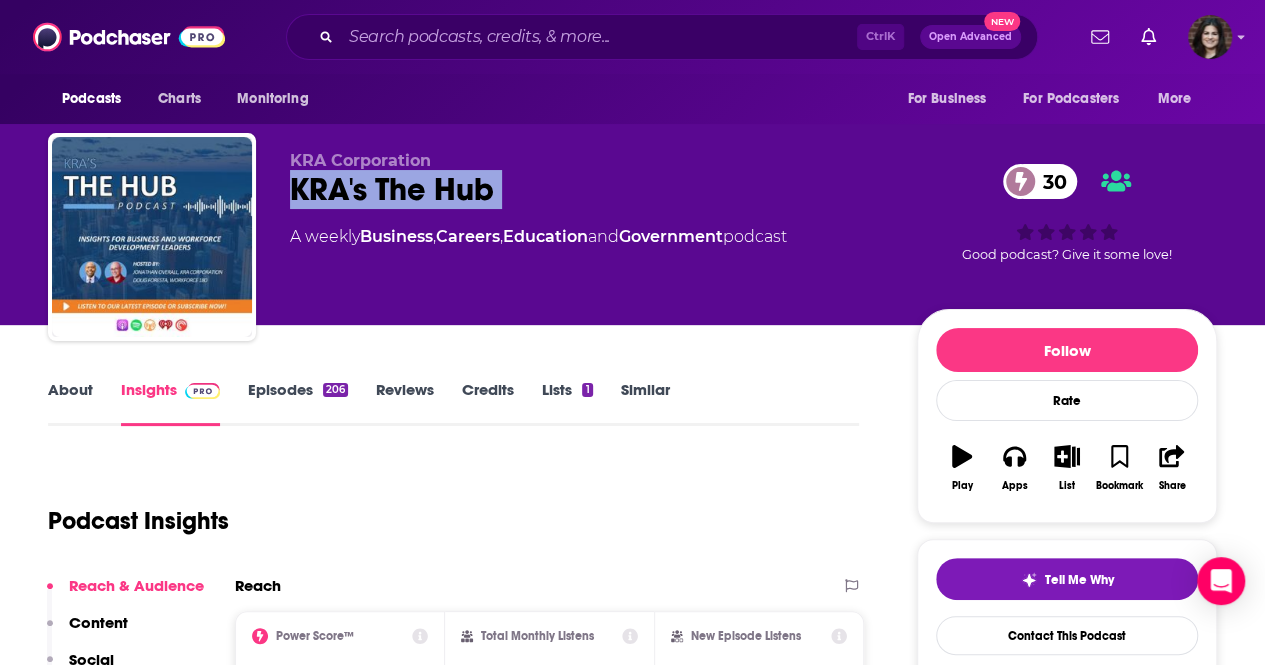 click on "KRA's The Hub 30" at bounding box center (587, 189) 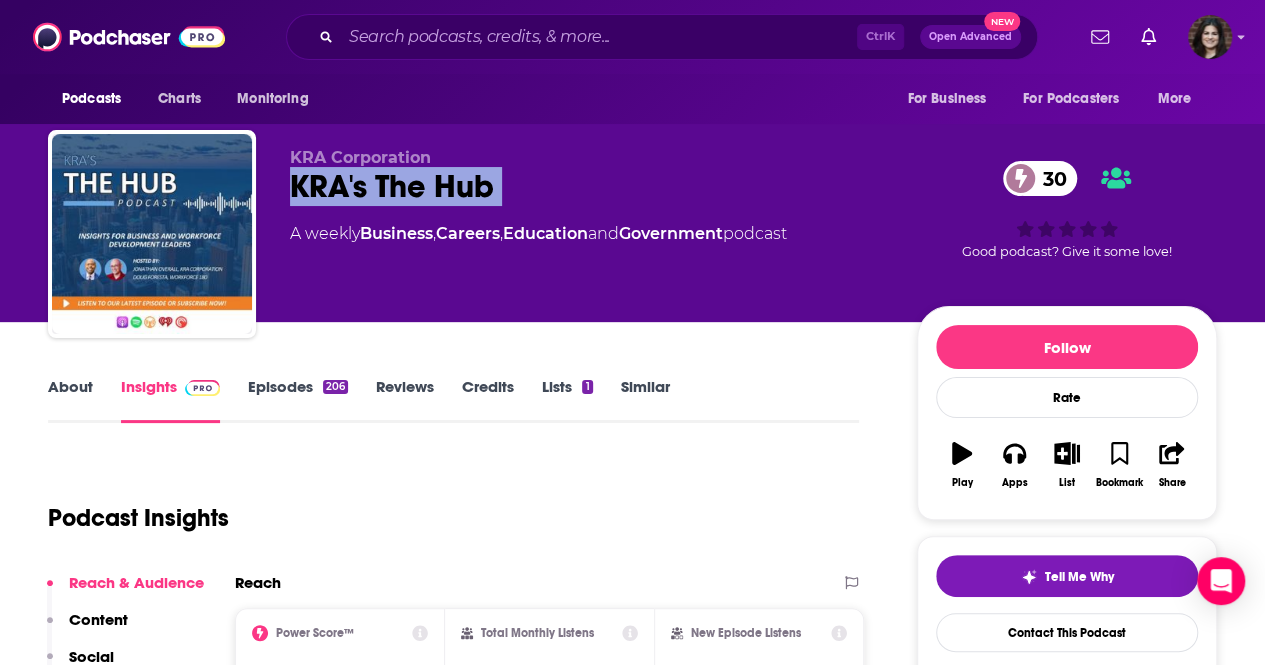 scroll, scrollTop: 0, scrollLeft: 0, axis: both 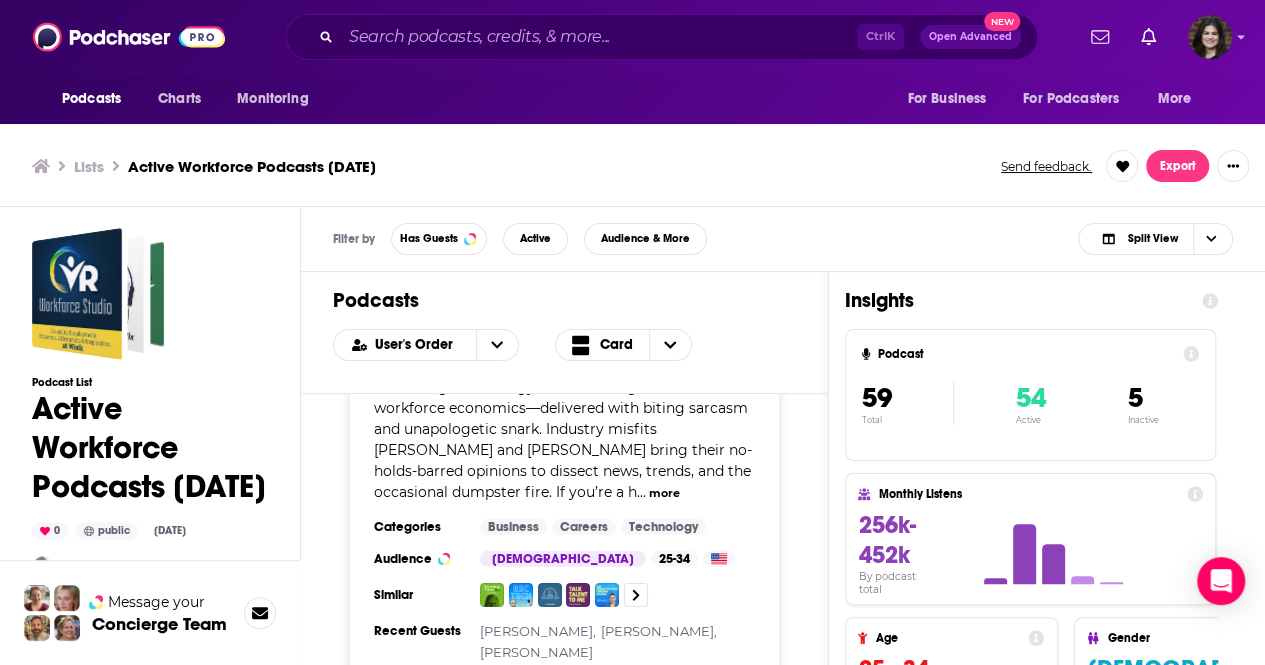 click on "more" at bounding box center (664, 493) 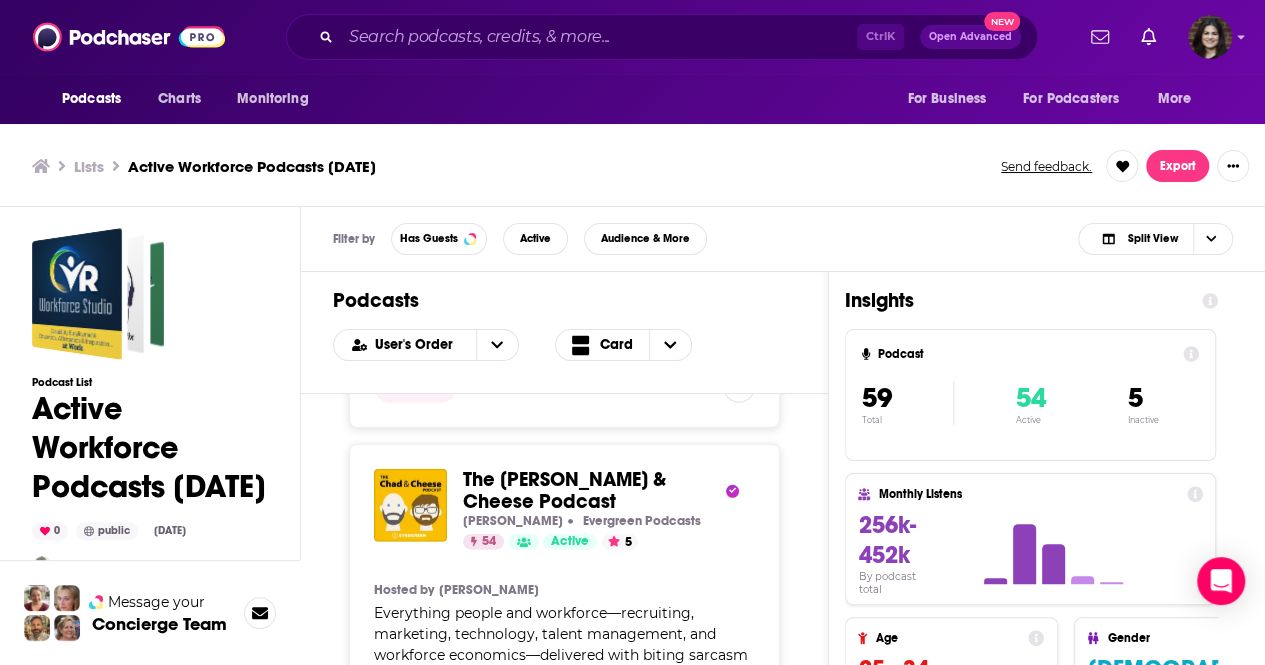 scroll, scrollTop: 2899, scrollLeft: 0, axis: vertical 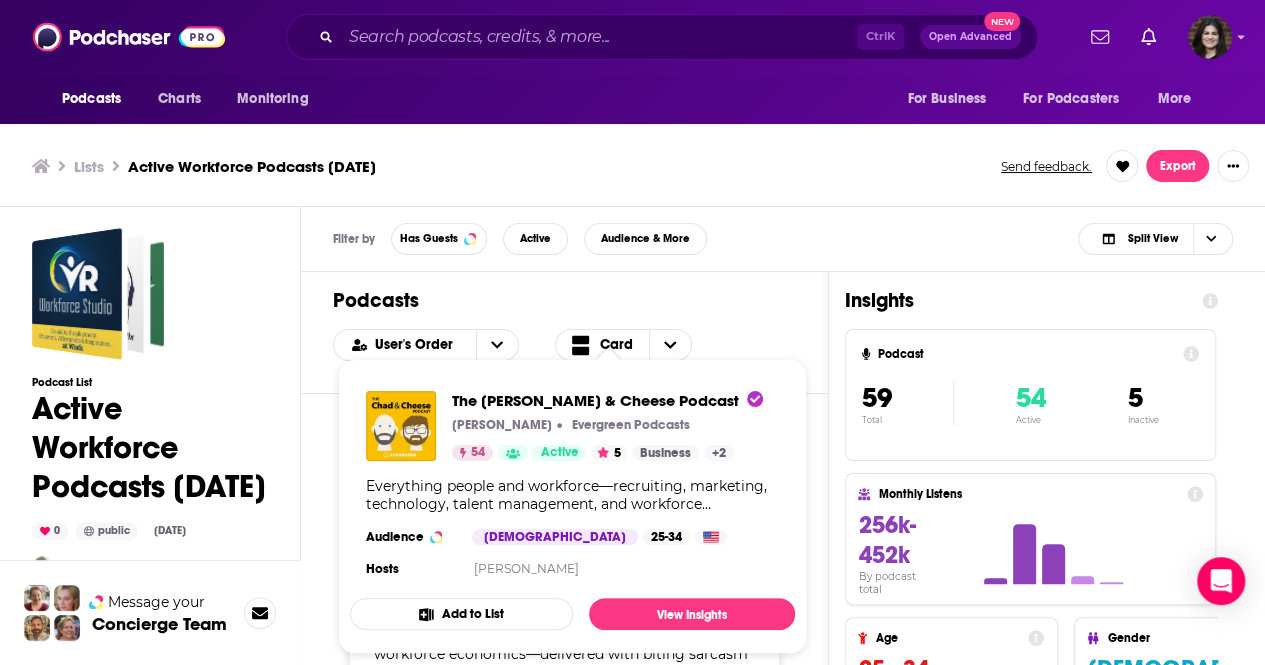 click on "The Chad & Cheese Podcast Chad Sowash Evergreen Podcasts 54 Active 5 Business + 2 Everything people and workforce—recruiting, marketing, technology, talent management, and workforce economics—delivered with biting sarcasm and unapologetic snark. Industry misfits Chad Sowash and Joel Cheesman bring their no-holds-barred opinions to dissect news, trends, and the occasional dumpster fire. If you’re a hiring company, staffing firm, or vendor looking for insights (and a thick skin), these two won’t just tell you what’s happening—they’ll tell you why you’re probably doing it wrong. Buckle up, buttercup. Audience Male 25-34 Hosts   Chad Sowash" at bounding box center (572, 486) 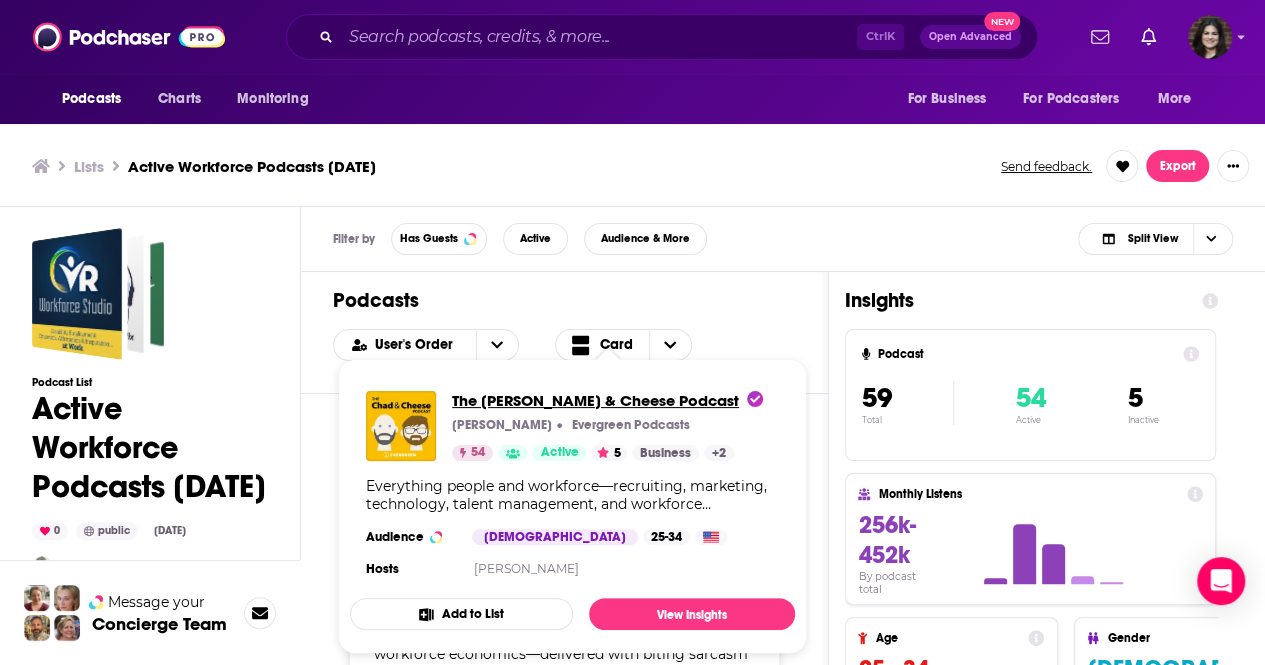 click on "The Chad & Cheese Podcast" at bounding box center [607, 400] 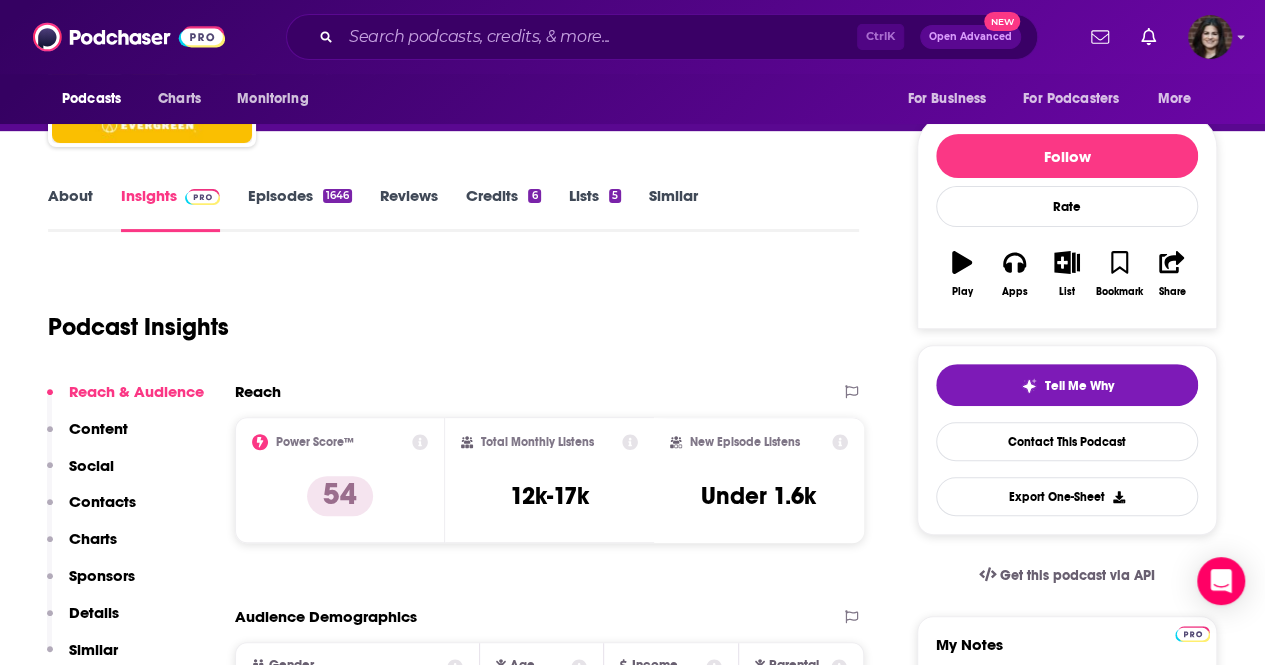 scroll, scrollTop: 0, scrollLeft: 0, axis: both 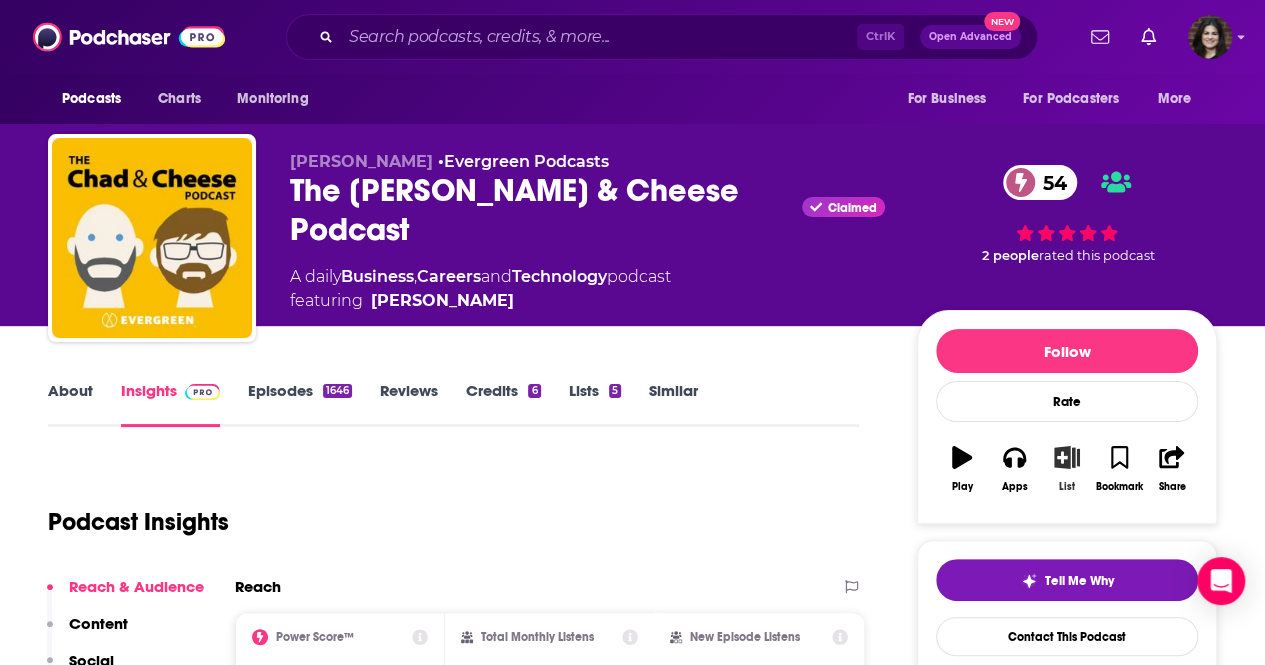 click 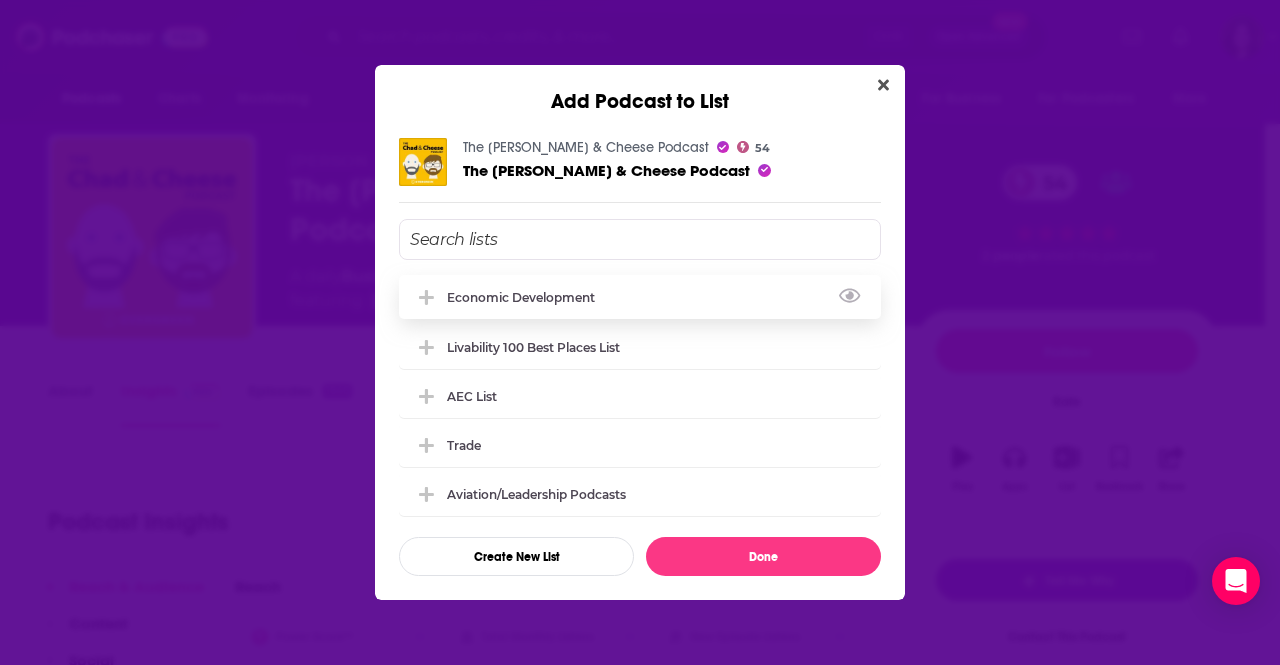 click on "Economic Development" at bounding box center [640, 297] 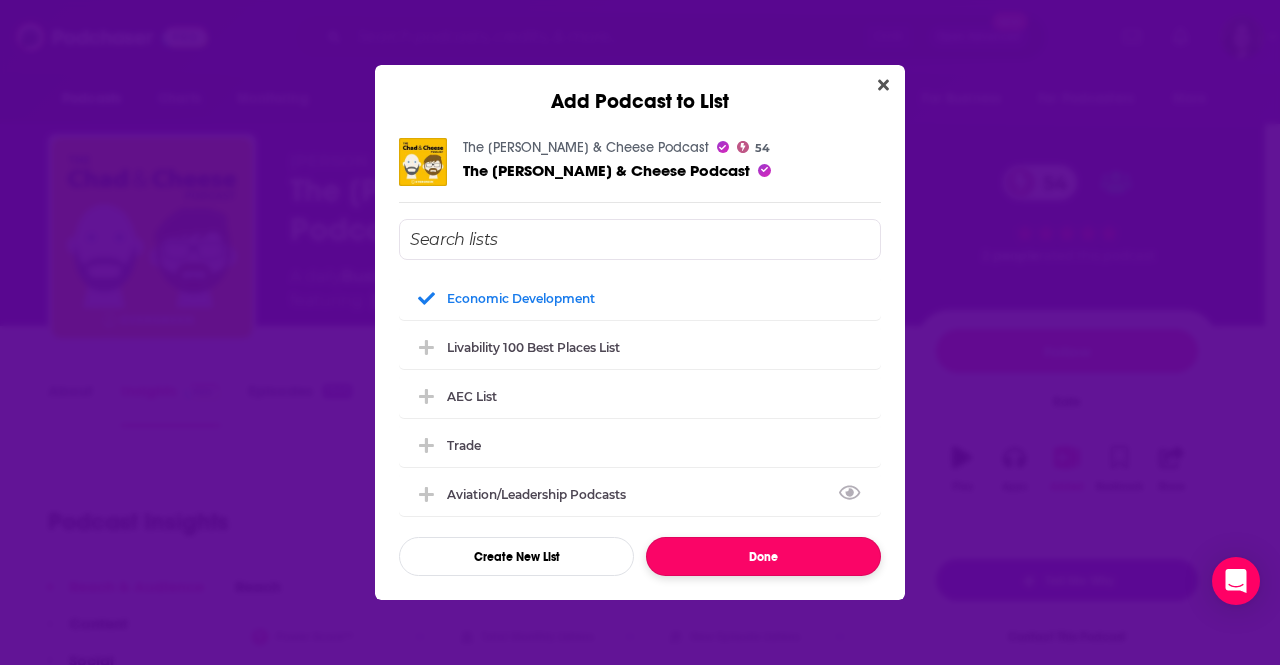 click on "Done" at bounding box center [763, 556] 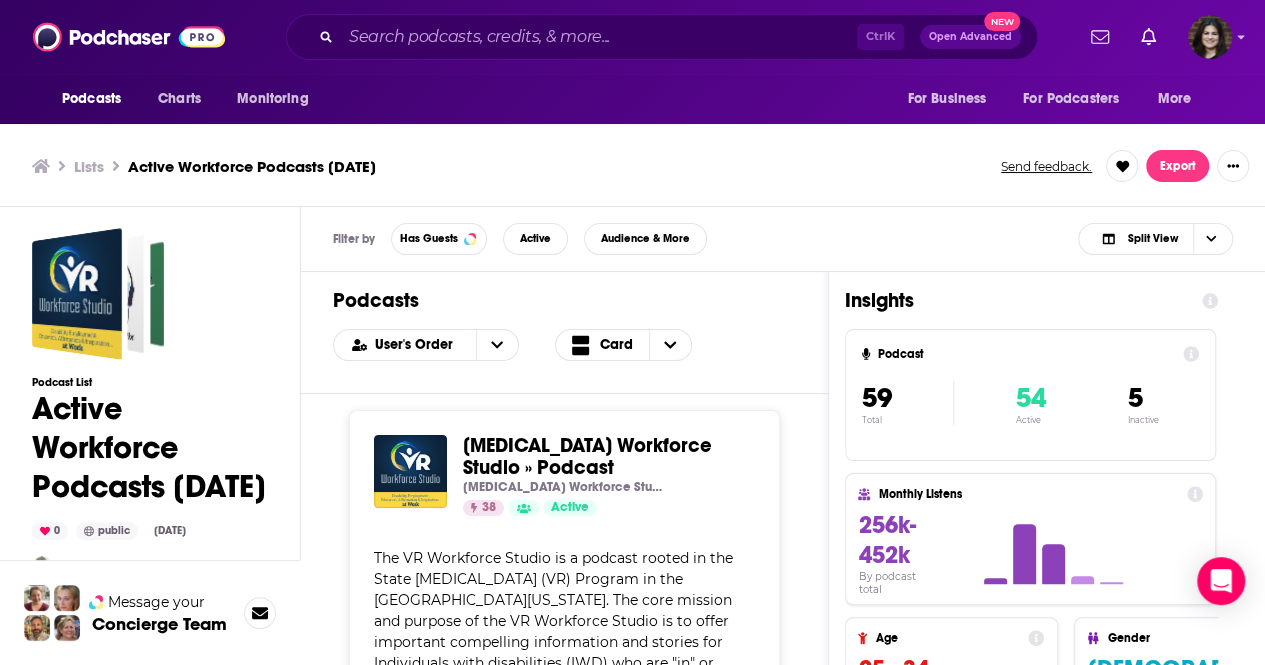 scroll, scrollTop: 6, scrollLeft: 0, axis: vertical 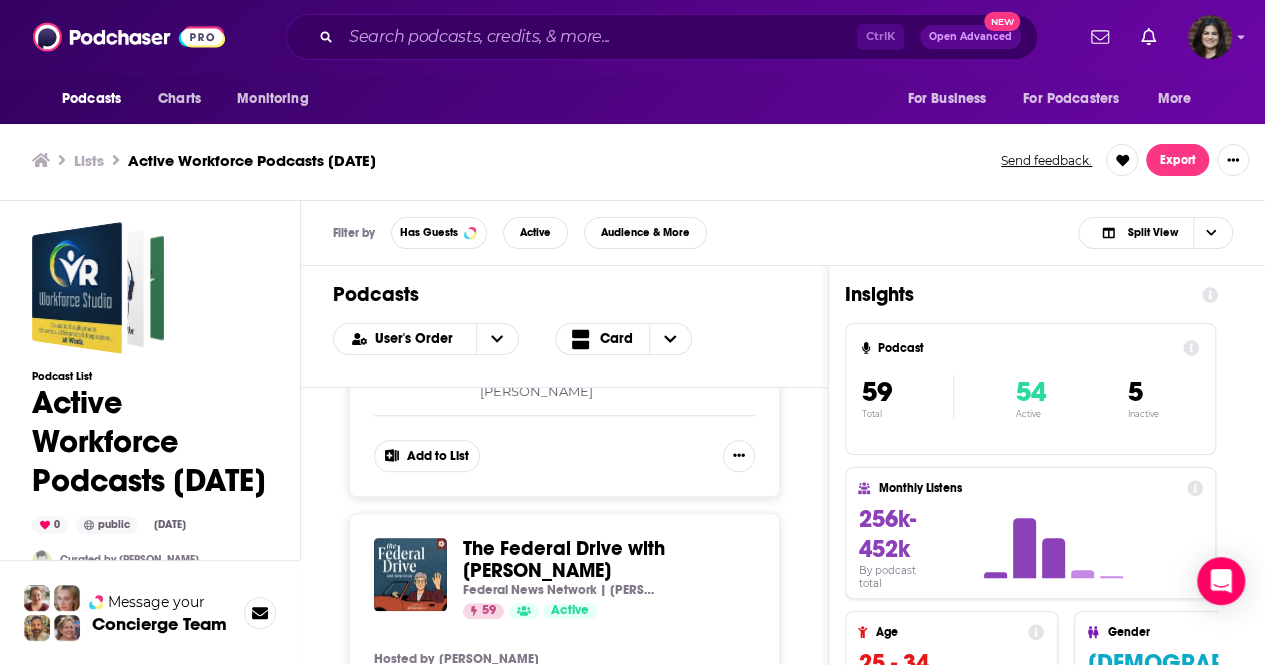 click 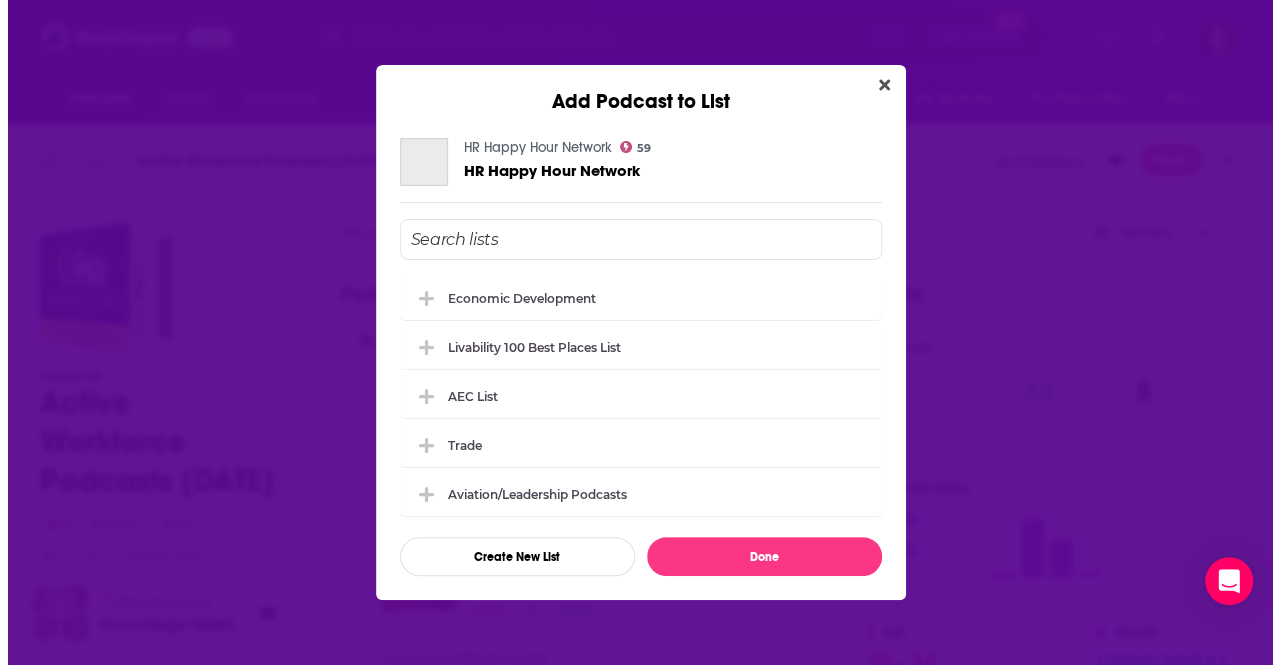 scroll, scrollTop: 0, scrollLeft: 0, axis: both 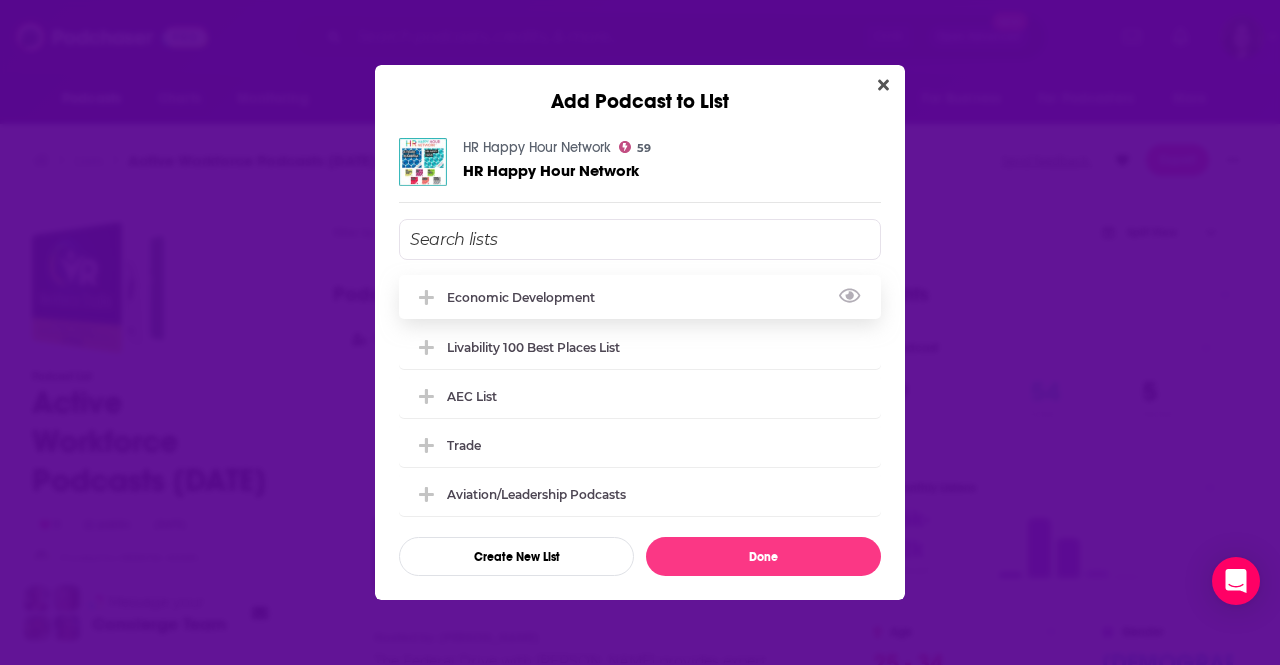 click on "Economic Development" at bounding box center [640, 297] 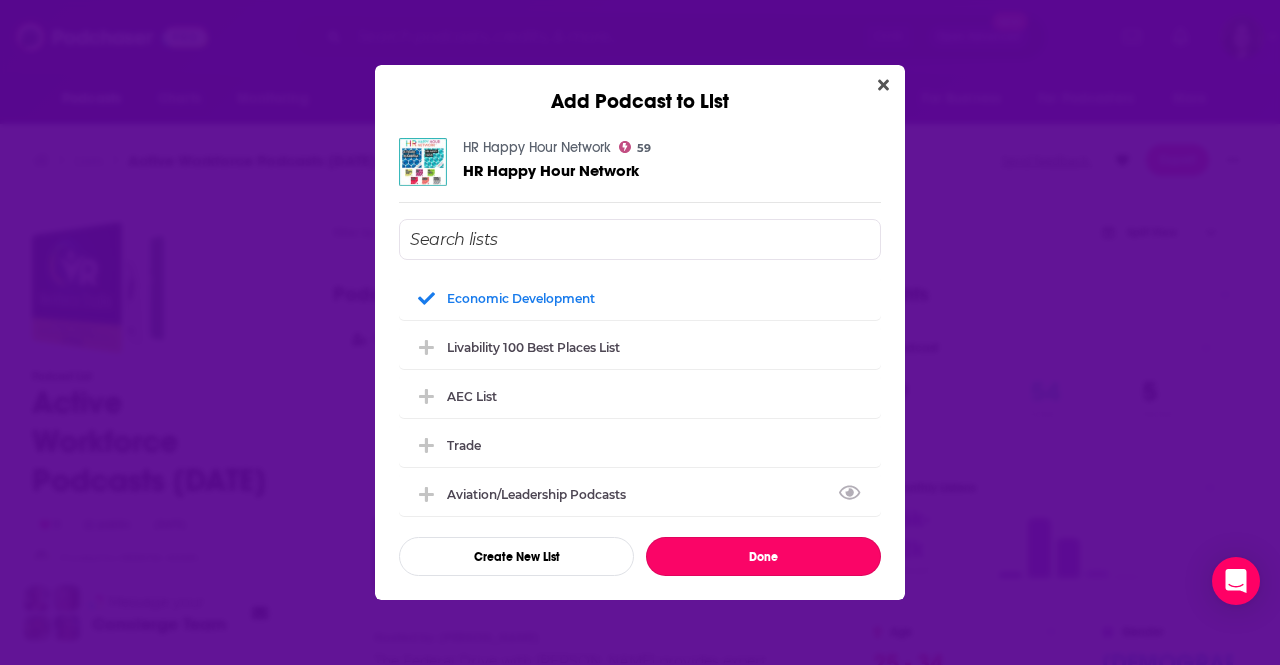 click on "Done" at bounding box center (763, 556) 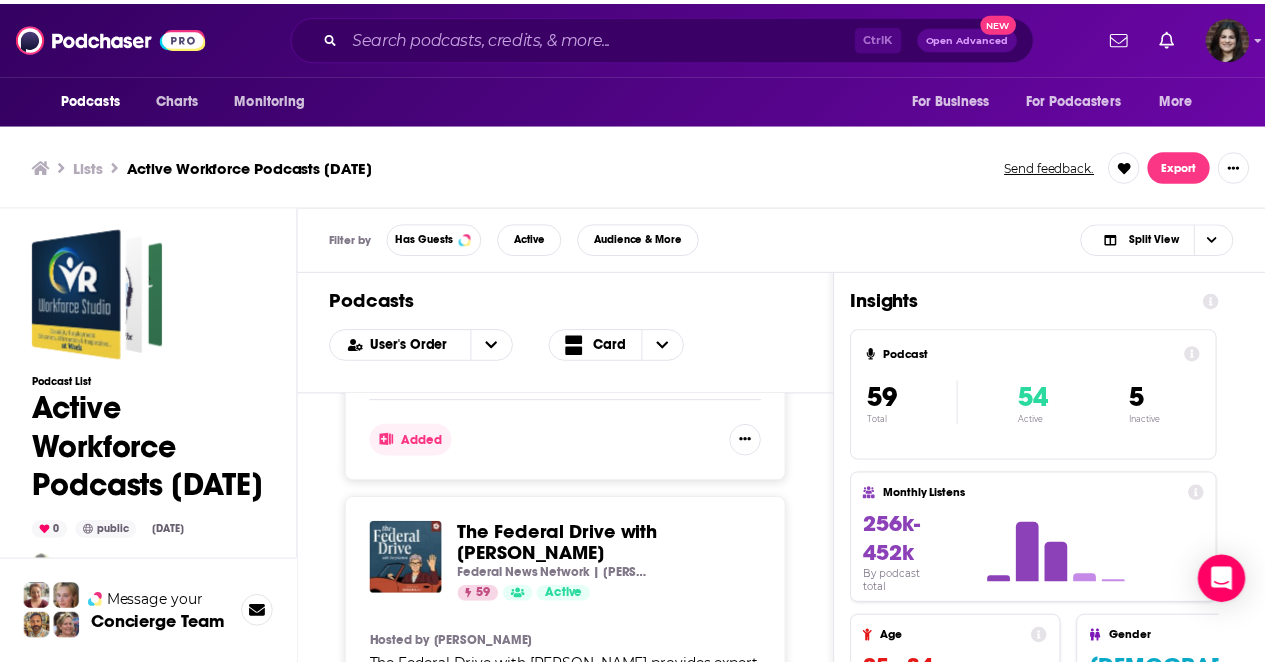 scroll, scrollTop: 6, scrollLeft: 0, axis: vertical 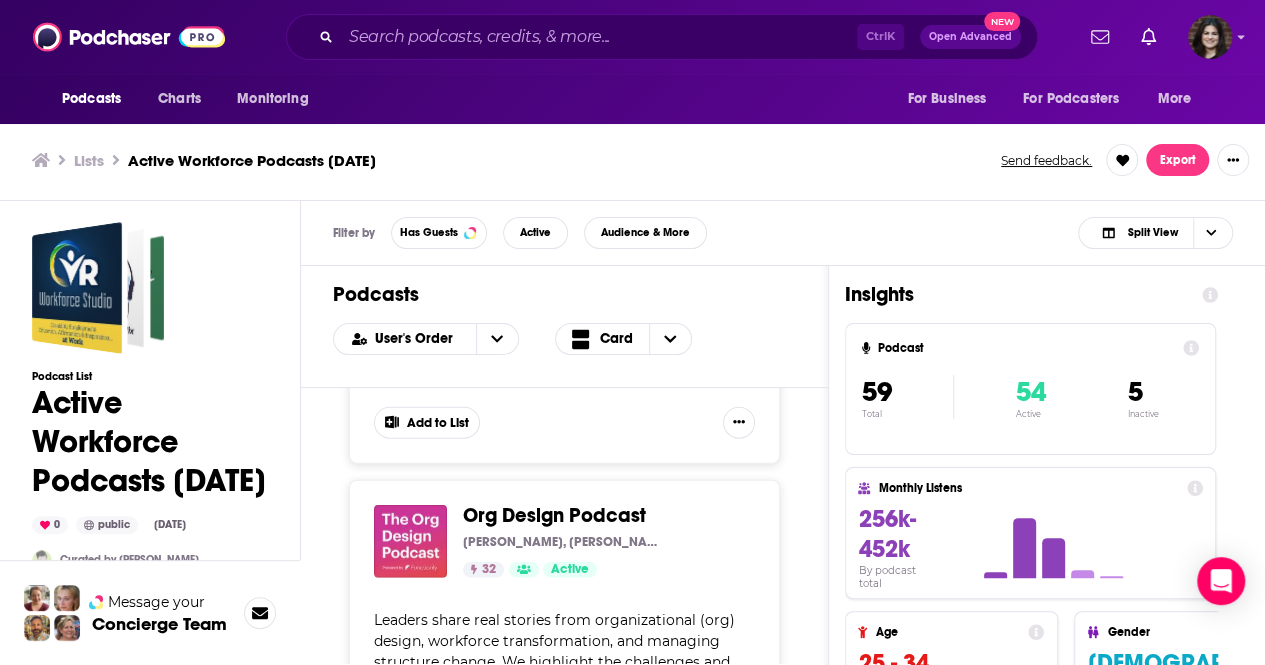 click on "more" at bounding box center [520, 747] 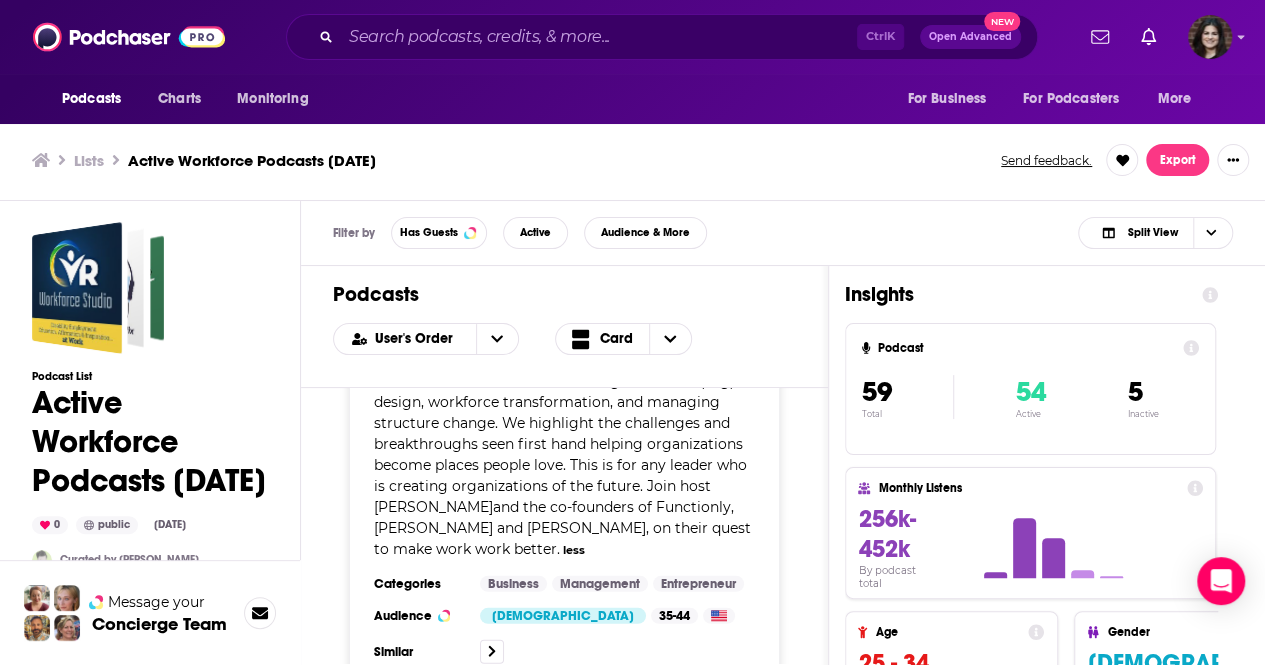 scroll, scrollTop: 10567, scrollLeft: 0, axis: vertical 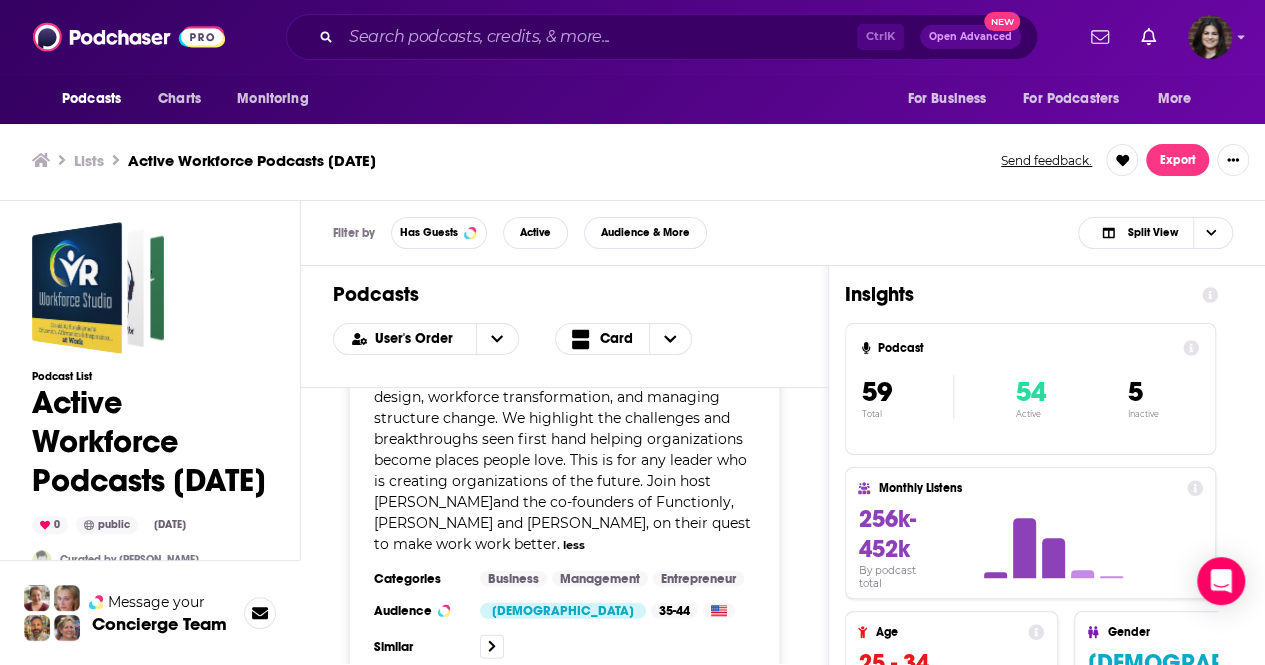 click on "Add to List" at bounding box center (427, 716) 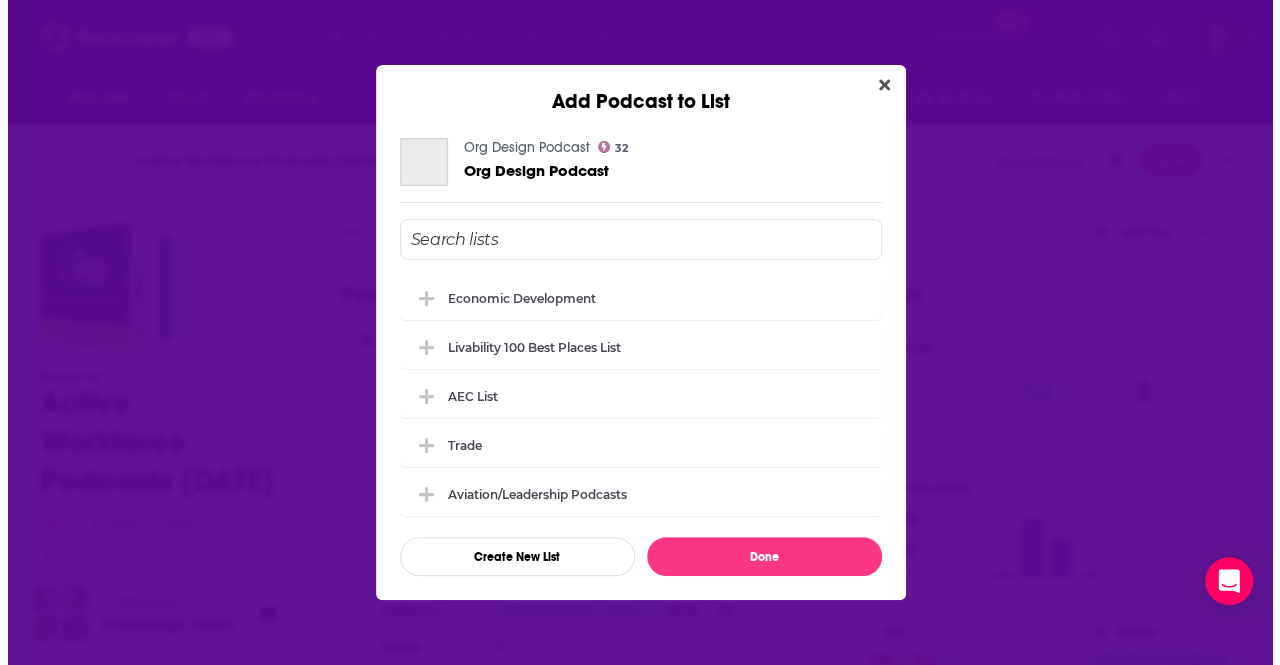 scroll, scrollTop: 0, scrollLeft: 0, axis: both 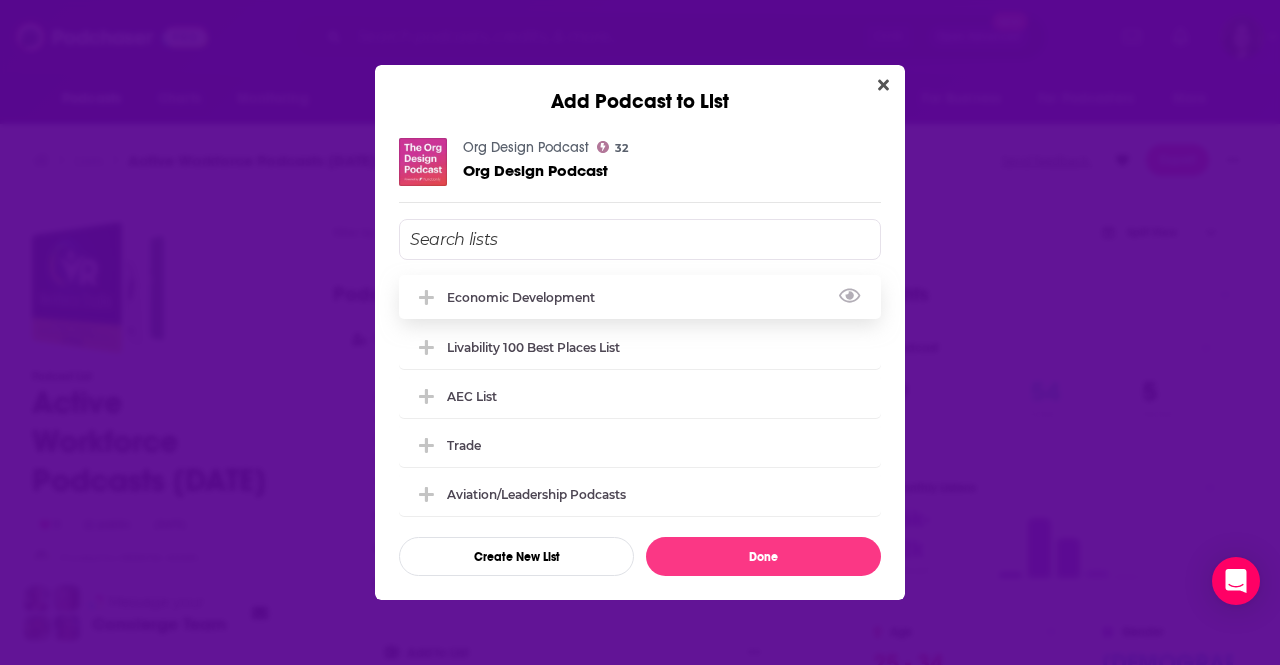 click on "Economic Development" at bounding box center (527, 297) 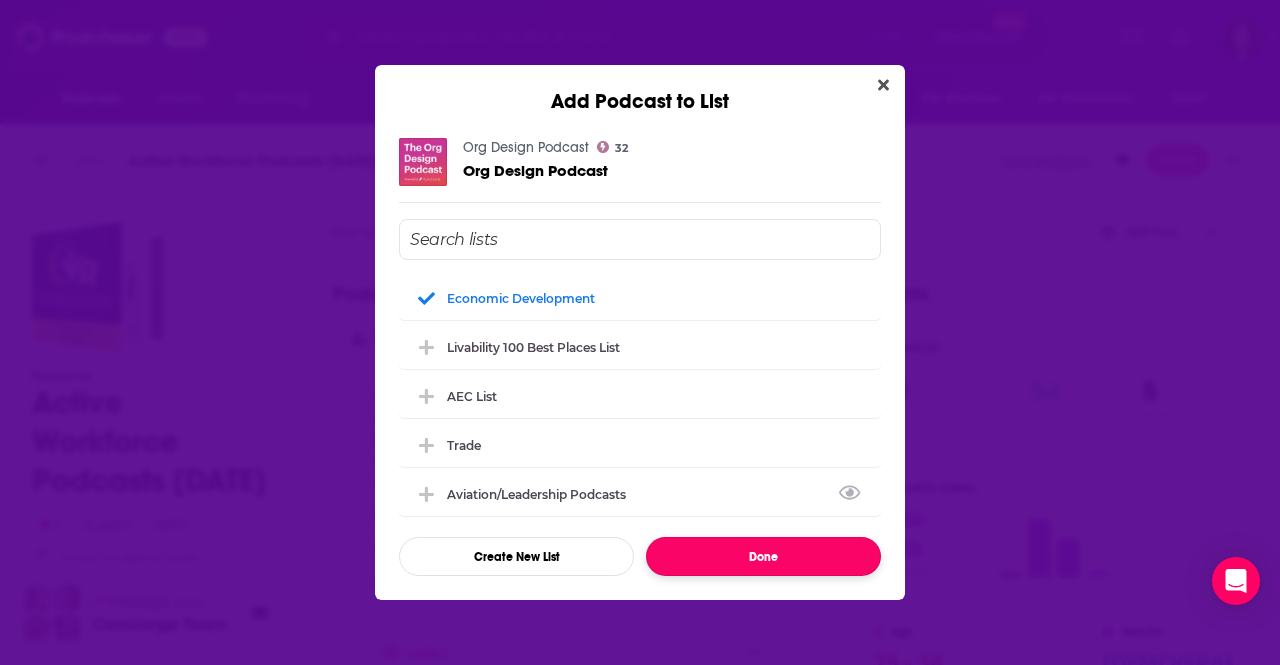click on "Done" at bounding box center [763, 556] 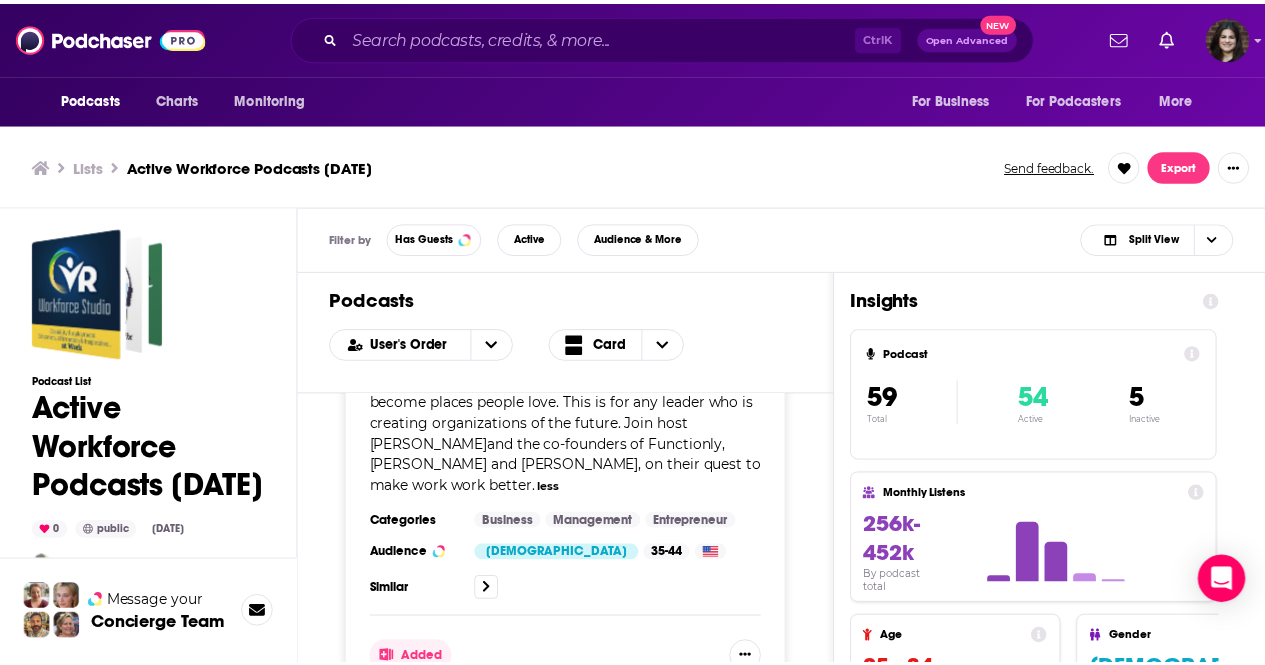 scroll, scrollTop: 6, scrollLeft: 0, axis: vertical 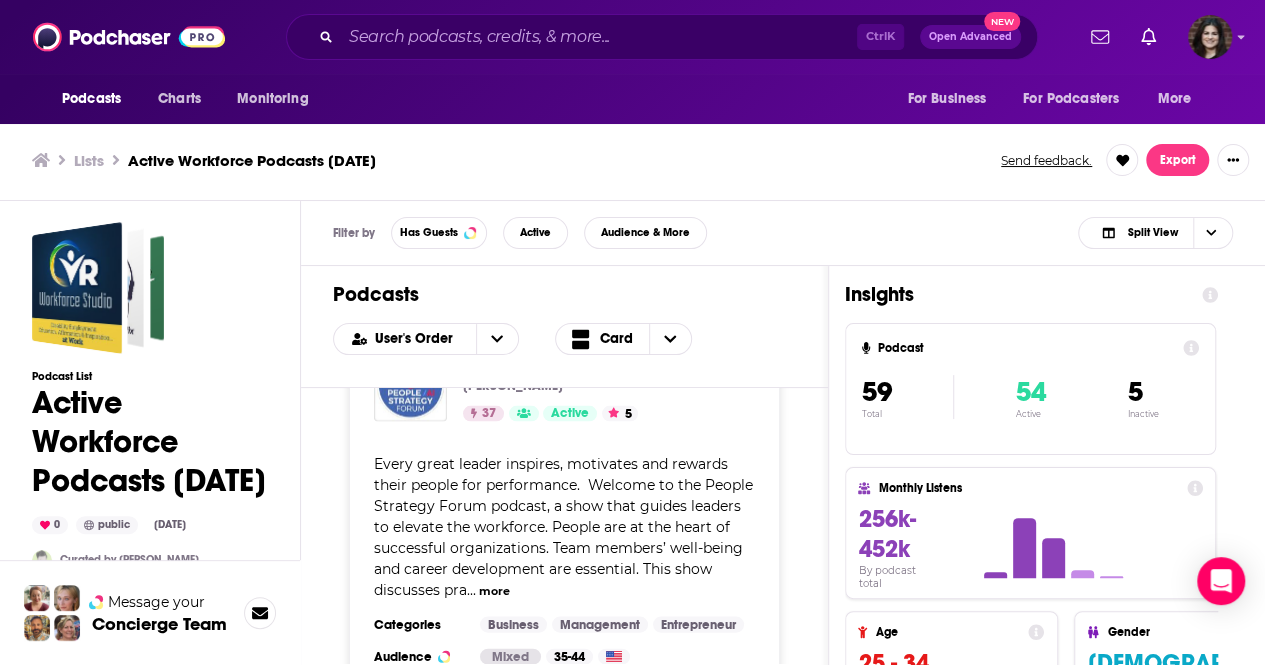 click on "Add to List" at bounding box center [427, 761] 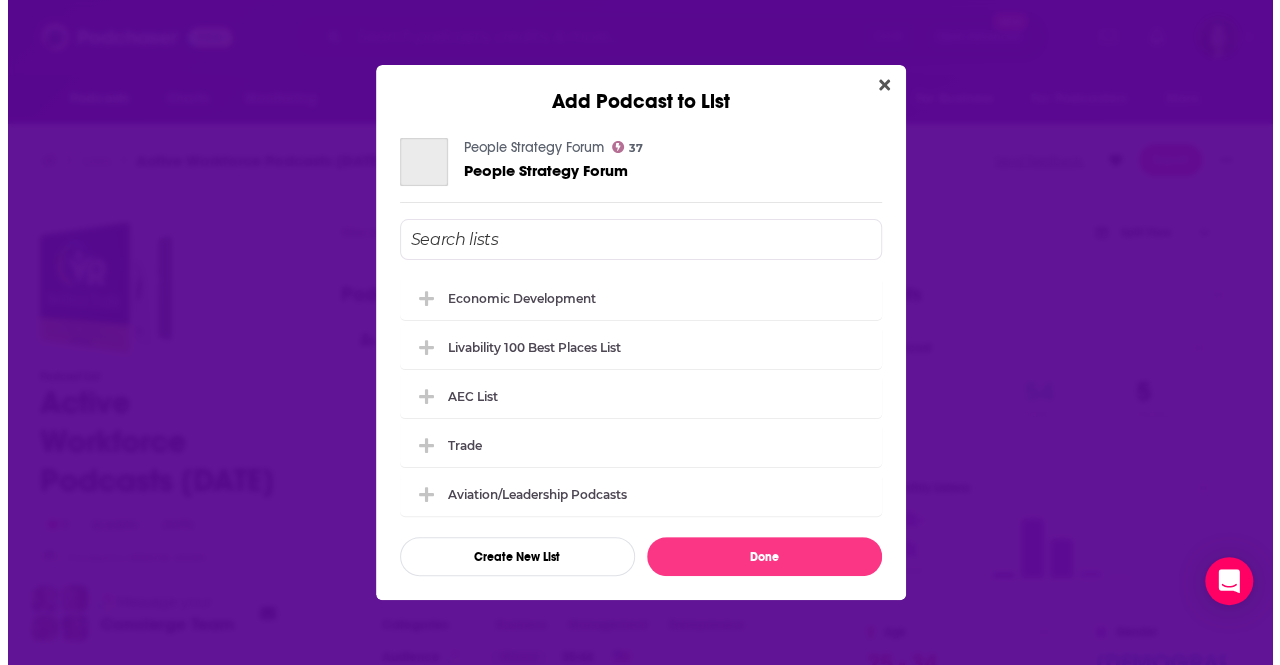 scroll, scrollTop: 0, scrollLeft: 0, axis: both 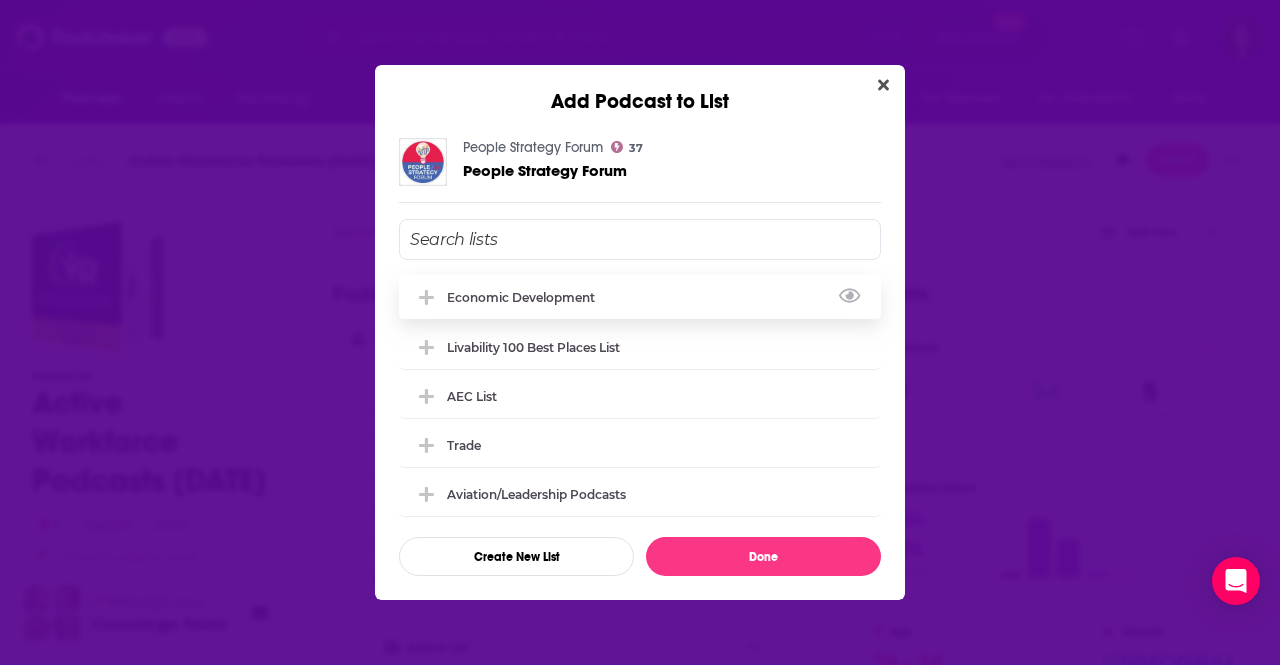 click on "Economic Development" at bounding box center (527, 297) 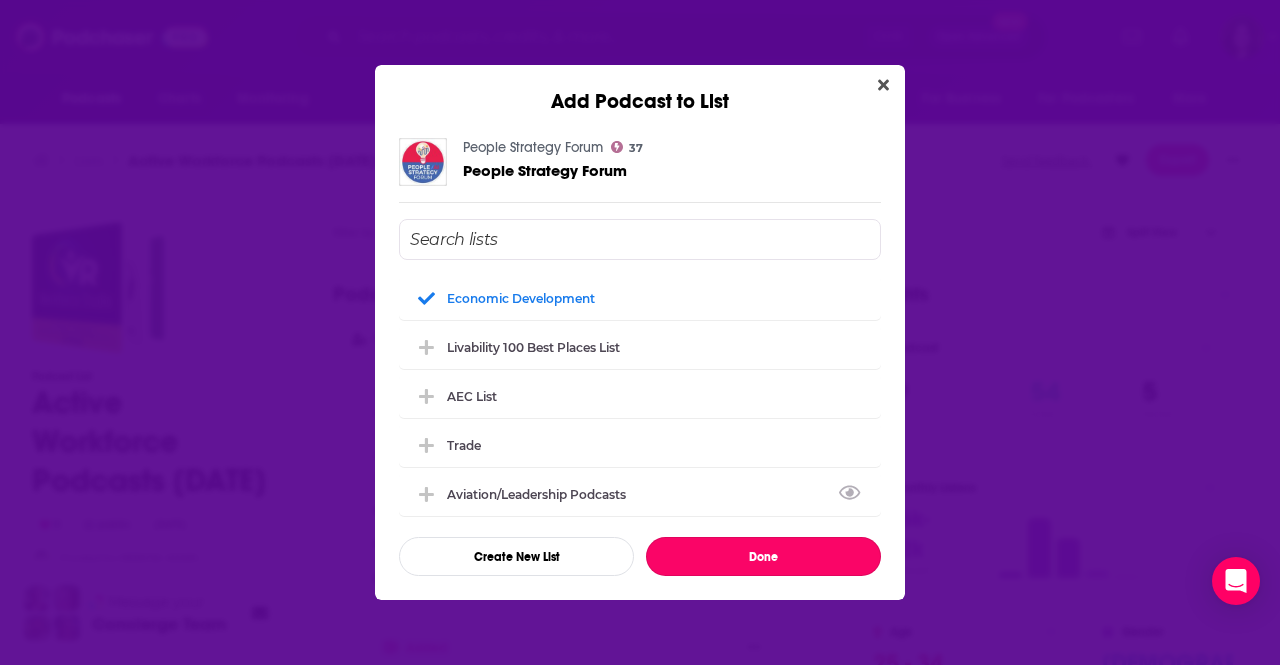 click on "Done" at bounding box center (763, 556) 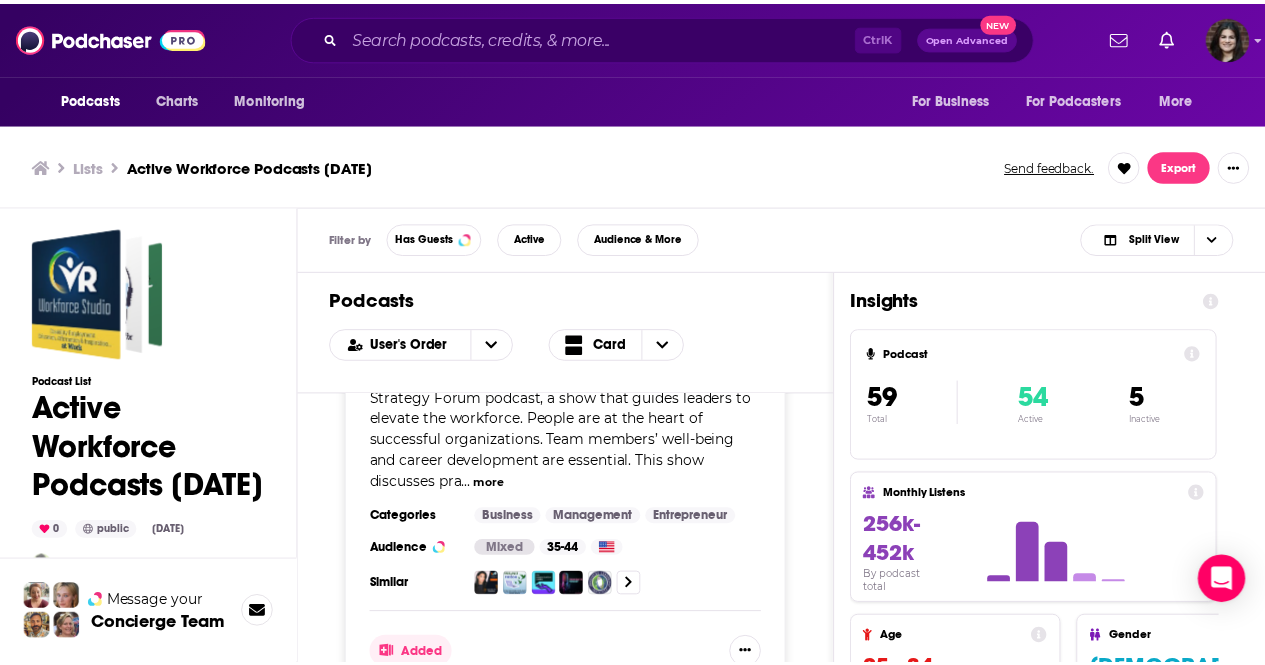 scroll, scrollTop: 6, scrollLeft: 0, axis: vertical 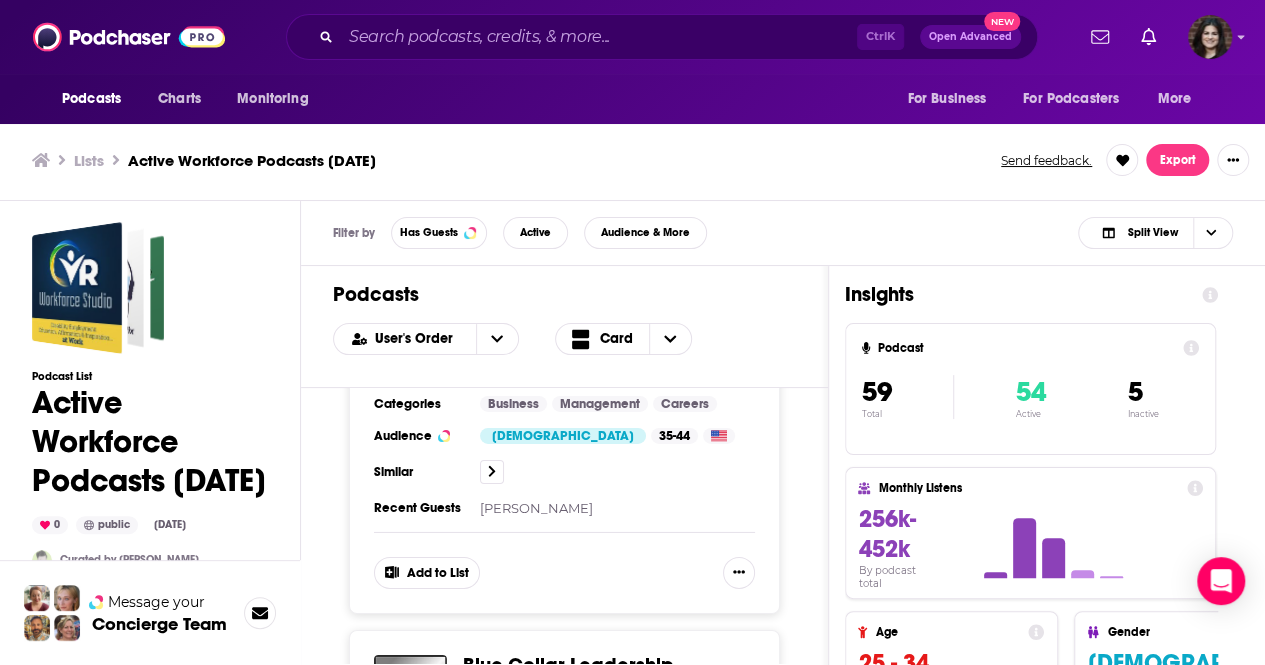 click on "Leadership development for everyone in the blue collar workforce, those who support them, and those who lead them. Leadership is influence. Influence is built daily, not in a day.
There are two types of influence: 1) Artificial influence which comes with a title, position, or rank and is reserved for those who have fo ...   more" at bounding box center (564, 833) 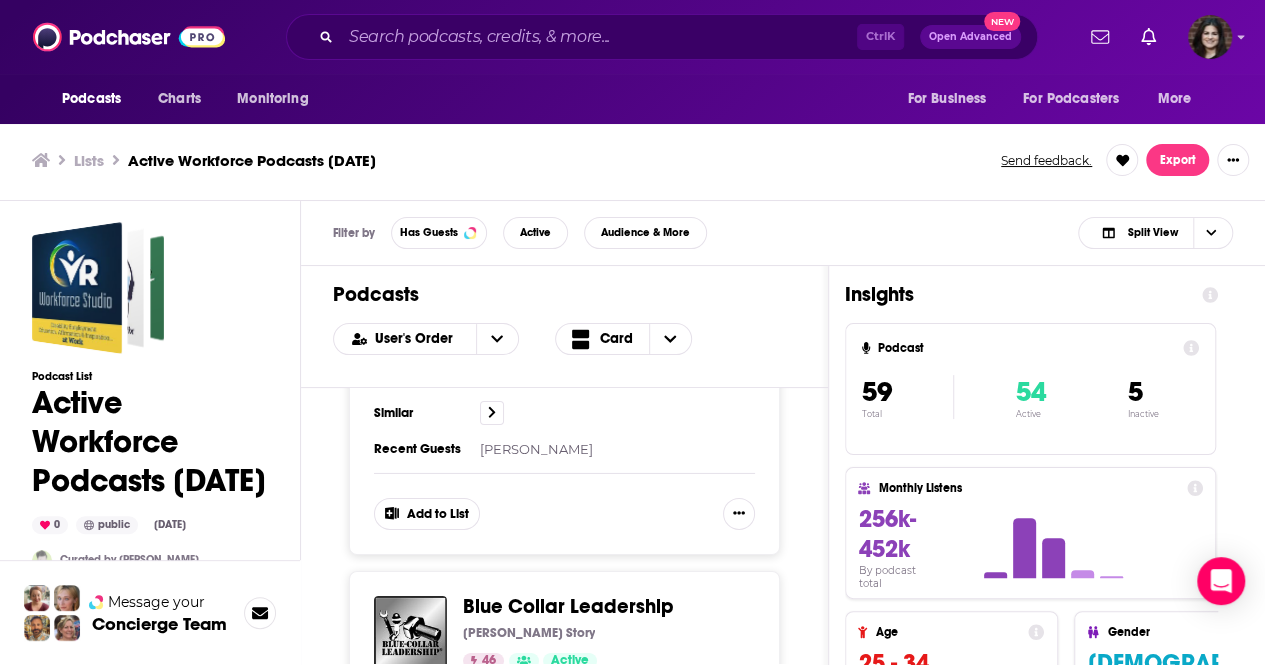 scroll, scrollTop: 14807, scrollLeft: 0, axis: vertical 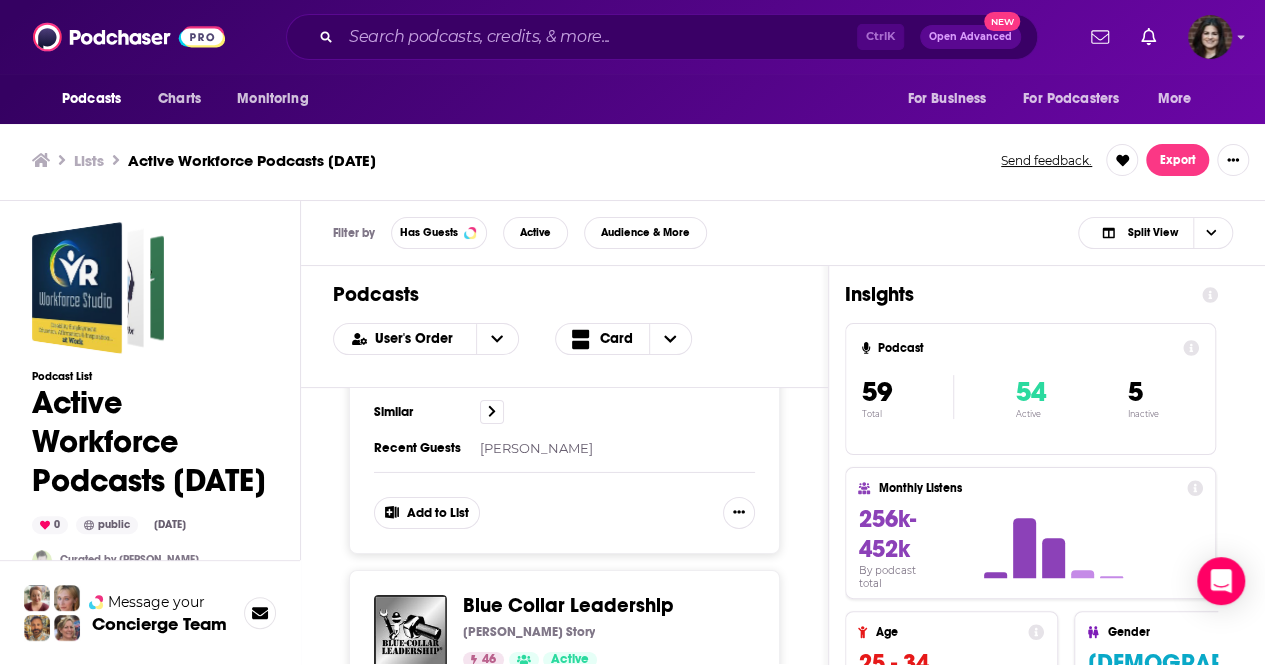 click on "Leadership development for everyone in the blue collar workforce, those who support them, and those who lead them. Leadership is influence. Influence is built daily, not in a day.
There are two types of influence: 1) Artificial influence which comes with a title, position, or rank and is reserved for those who have fo rmal authority over others; and 2) Authentic influence which is based on a person's character and the relationships they build, and it's available to anyone with or without a position of authority because it's based on moral authority (who you are and how you do what you do).   less" at bounding box center (564, 826) 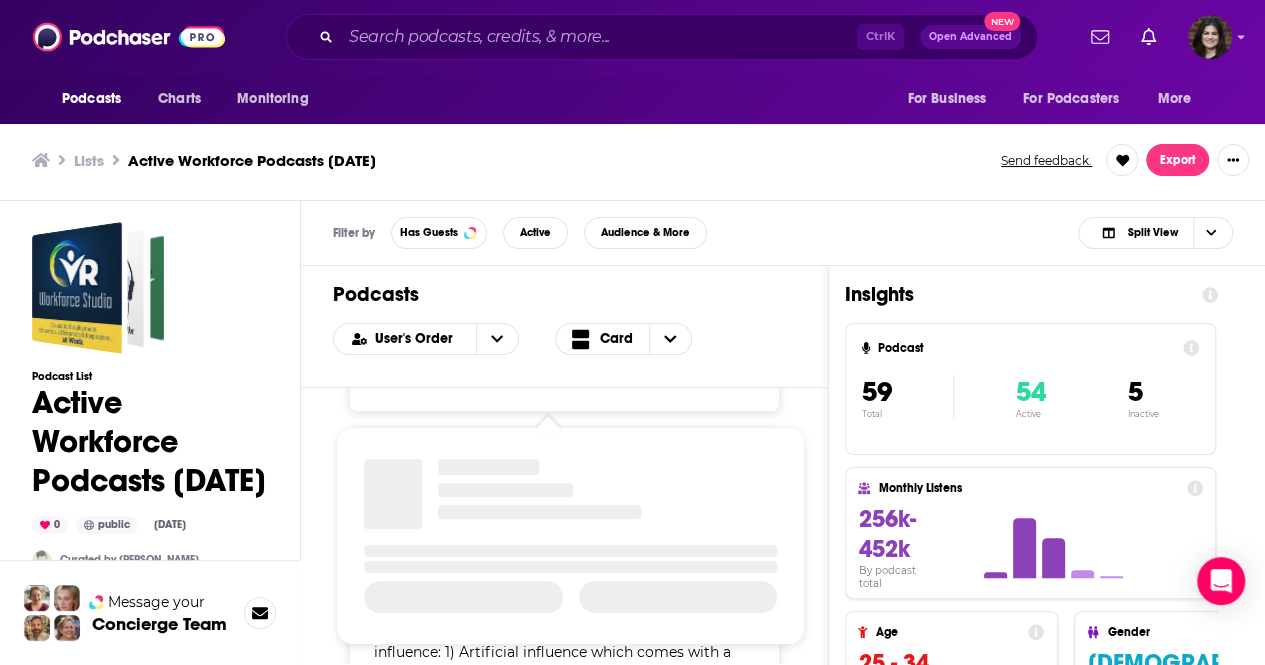 scroll, scrollTop: 14950, scrollLeft: 0, axis: vertical 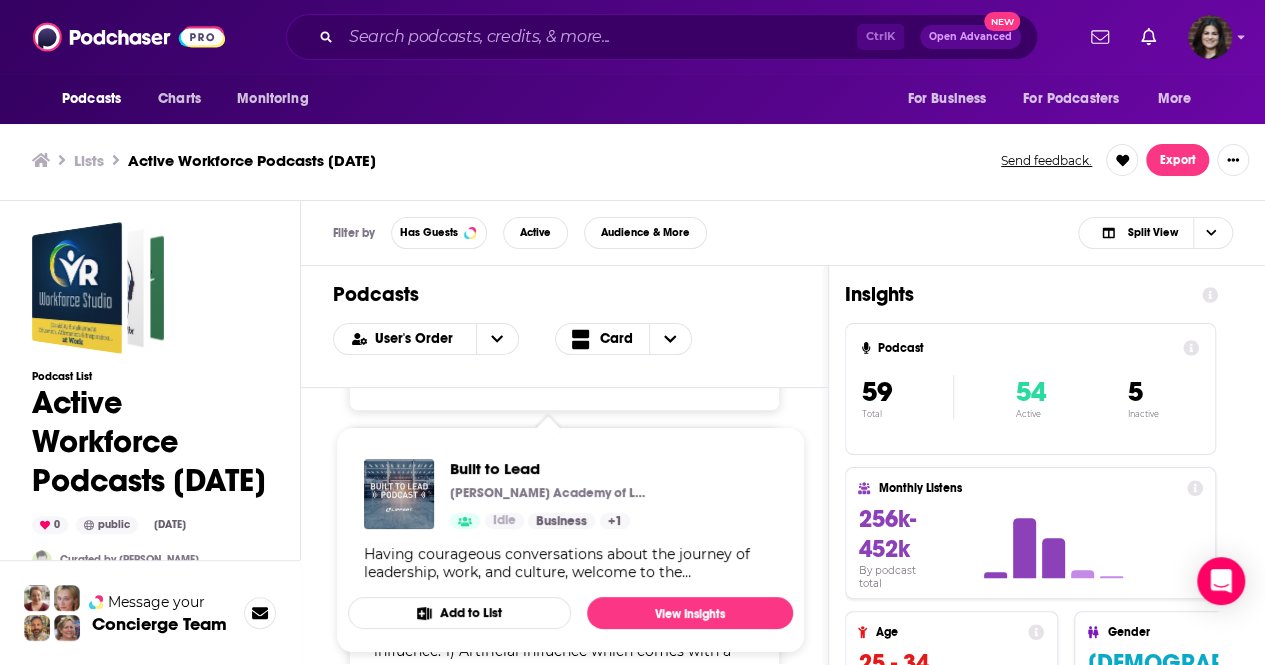 click on "Built to Lead Lippert Academy of Leadership Idle Business + 1 Having courageous conversations about the journey of leadership, work, and culture, welcome to the Lippert Academy of Leadership podcast! The Academy is committed to the journey of making lives better, and we want to encourage and support you and your organization, and walk alongside you on that same journey. With that spirit, we are excited to share and thankful to have you listen. Enjoy! Add to List View Insights" at bounding box center (570, 540) 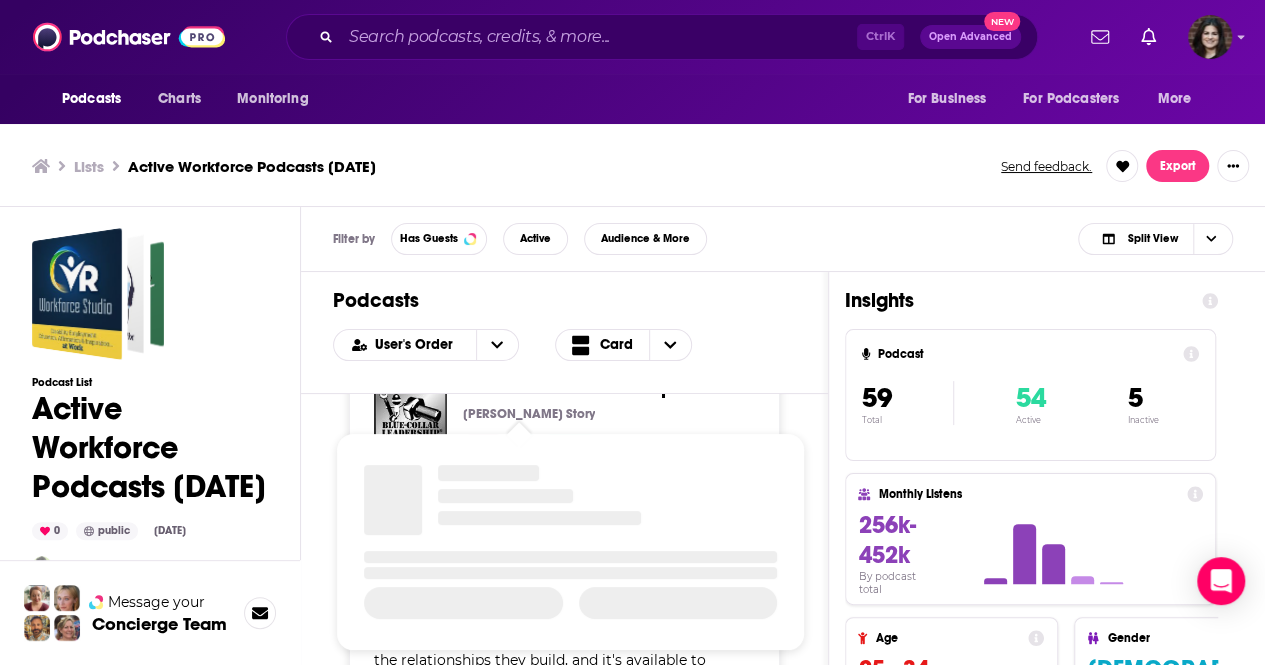 scroll, scrollTop: 15021, scrollLeft: 0, axis: vertical 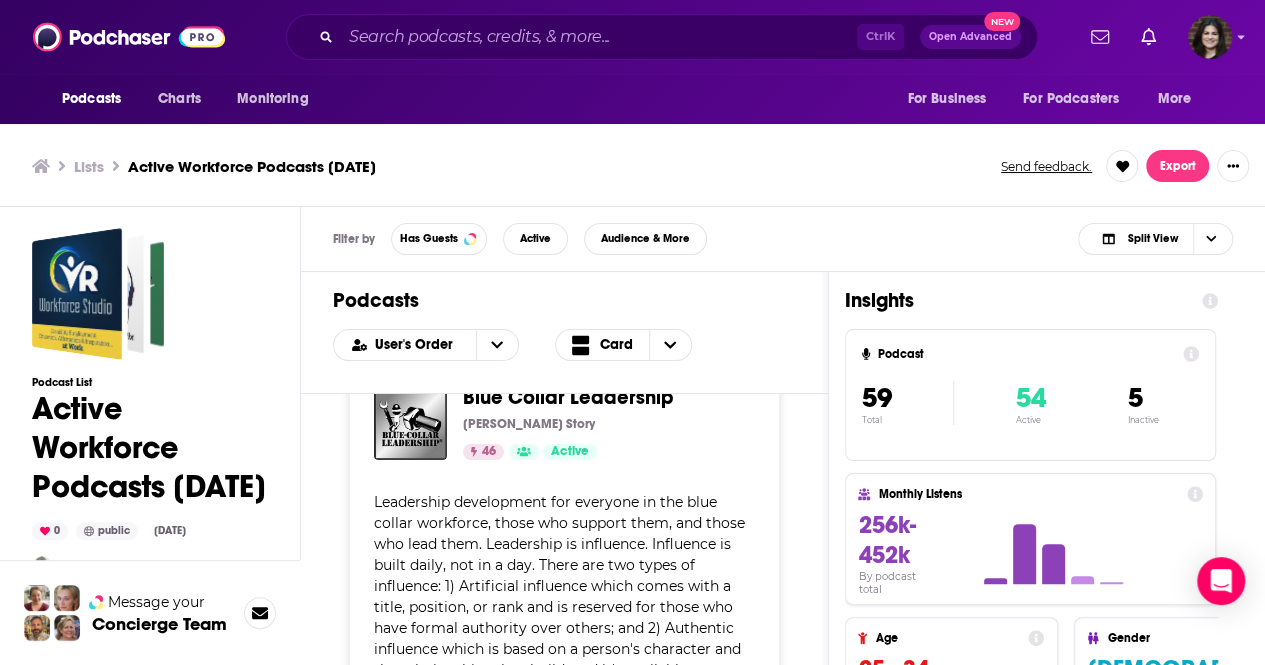 click on "Add to List" at bounding box center (427, 905) 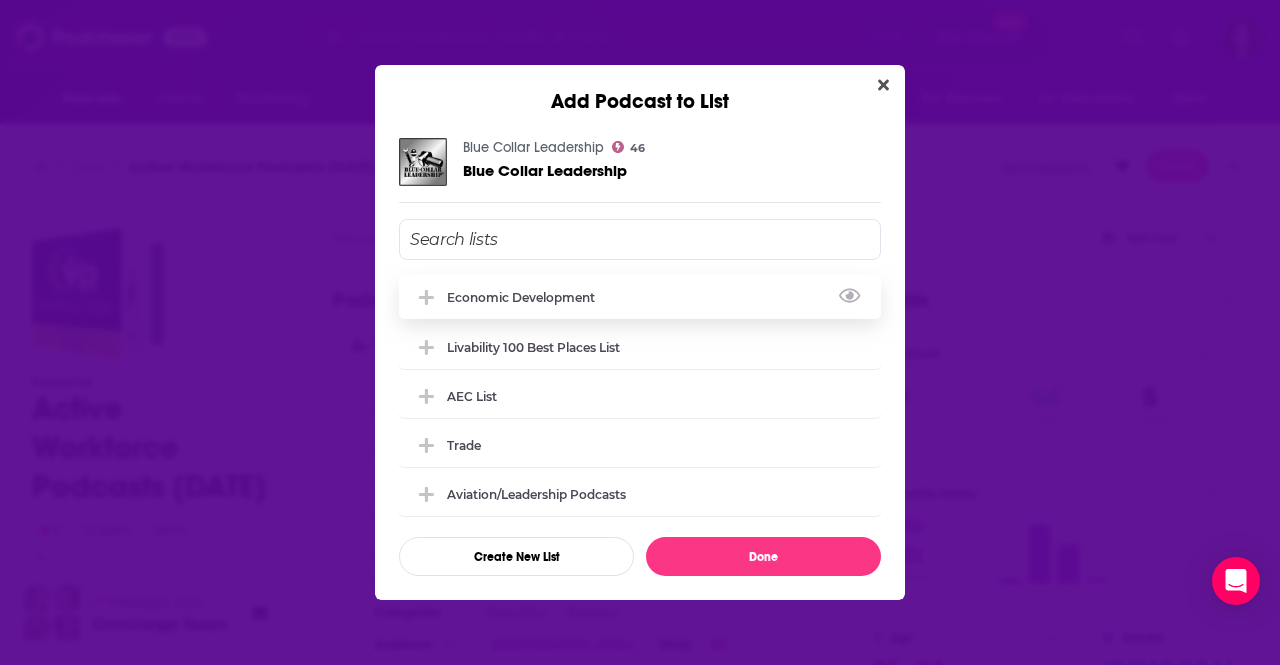 click on "Economic Development" at bounding box center [640, 297] 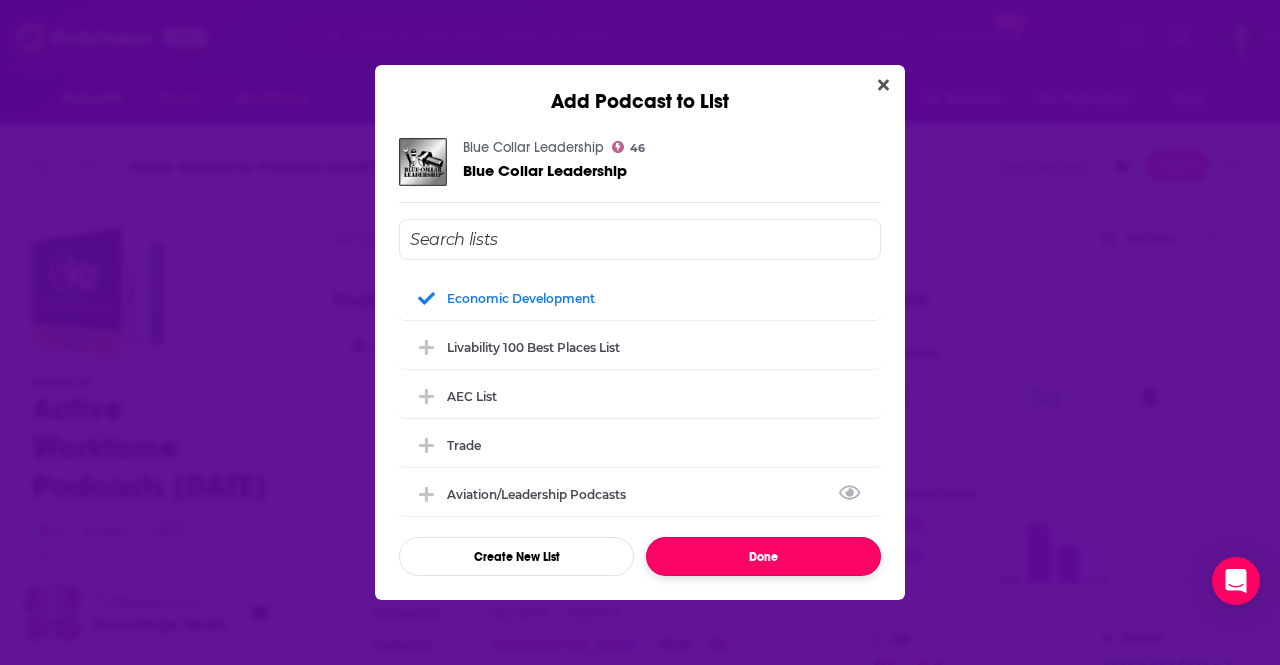 click on "Done" at bounding box center (763, 556) 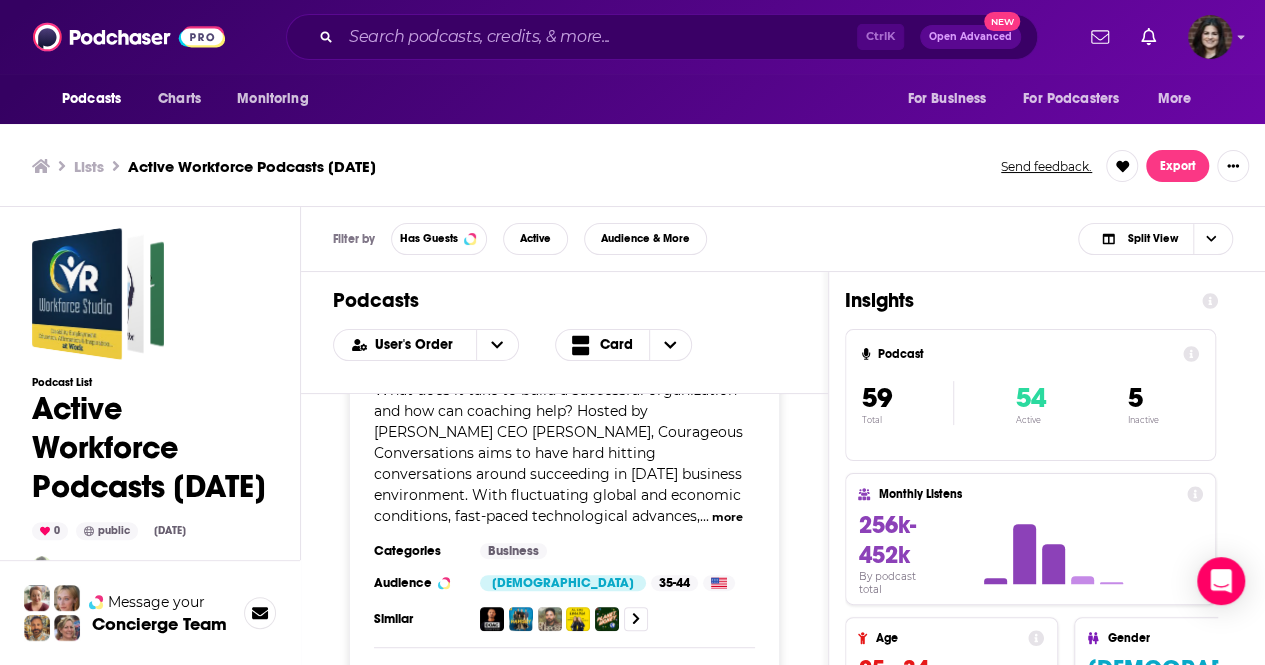 scroll, scrollTop: 15762, scrollLeft: 0, axis: vertical 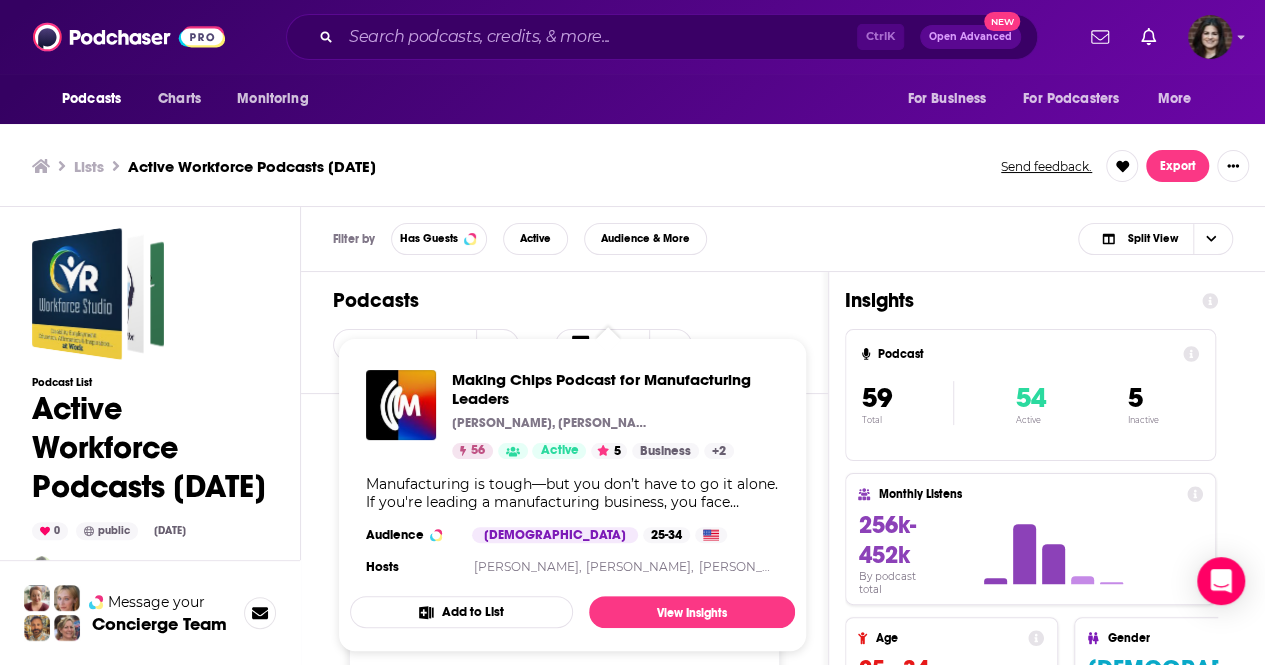click 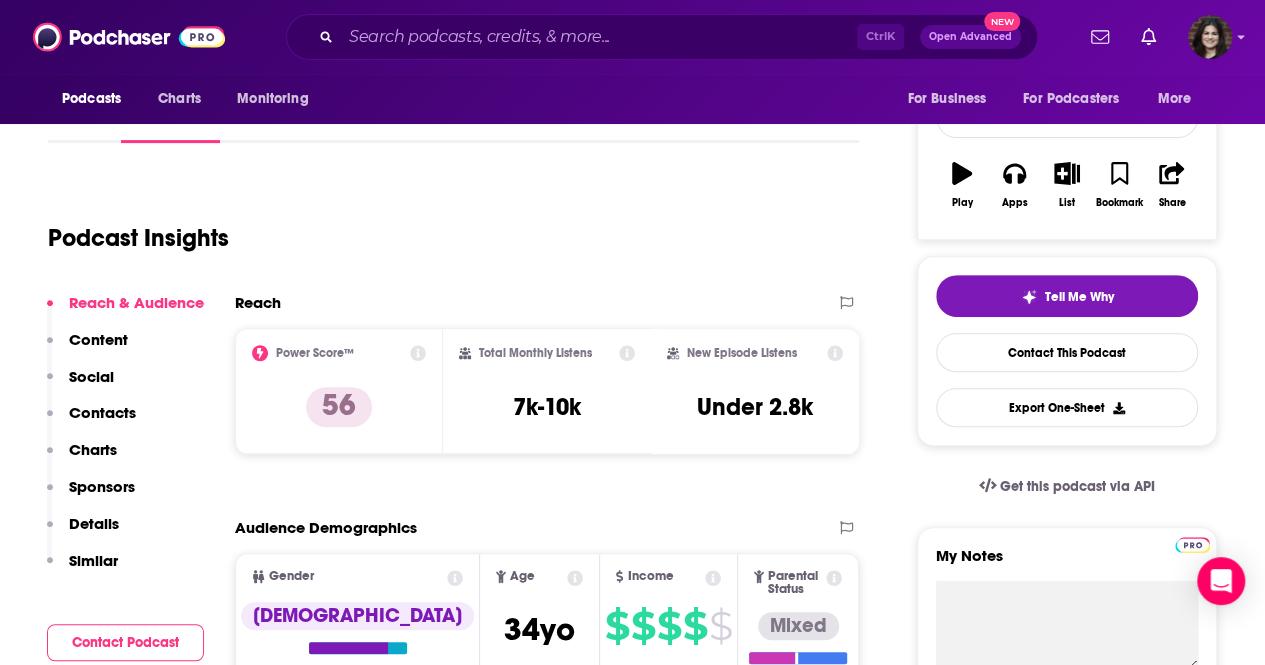 scroll, scrollTop: 286, scrollLeft: 0, axis: vertical 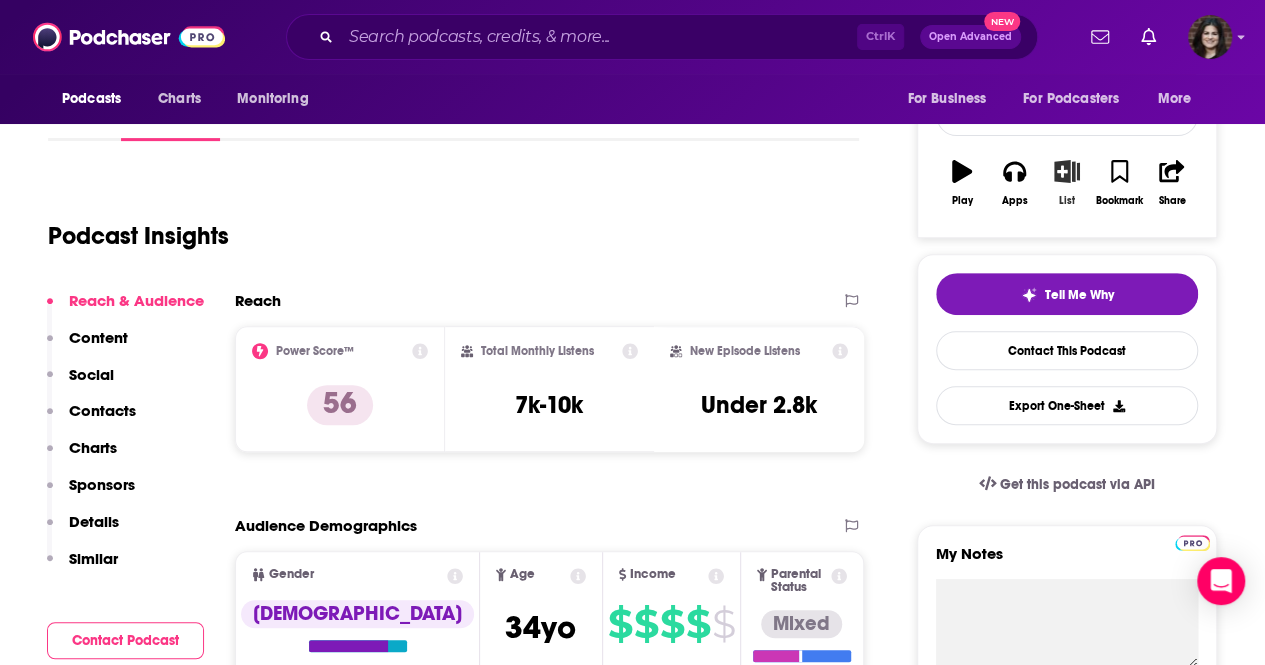click on "List" at bounding box center [1067, 183] 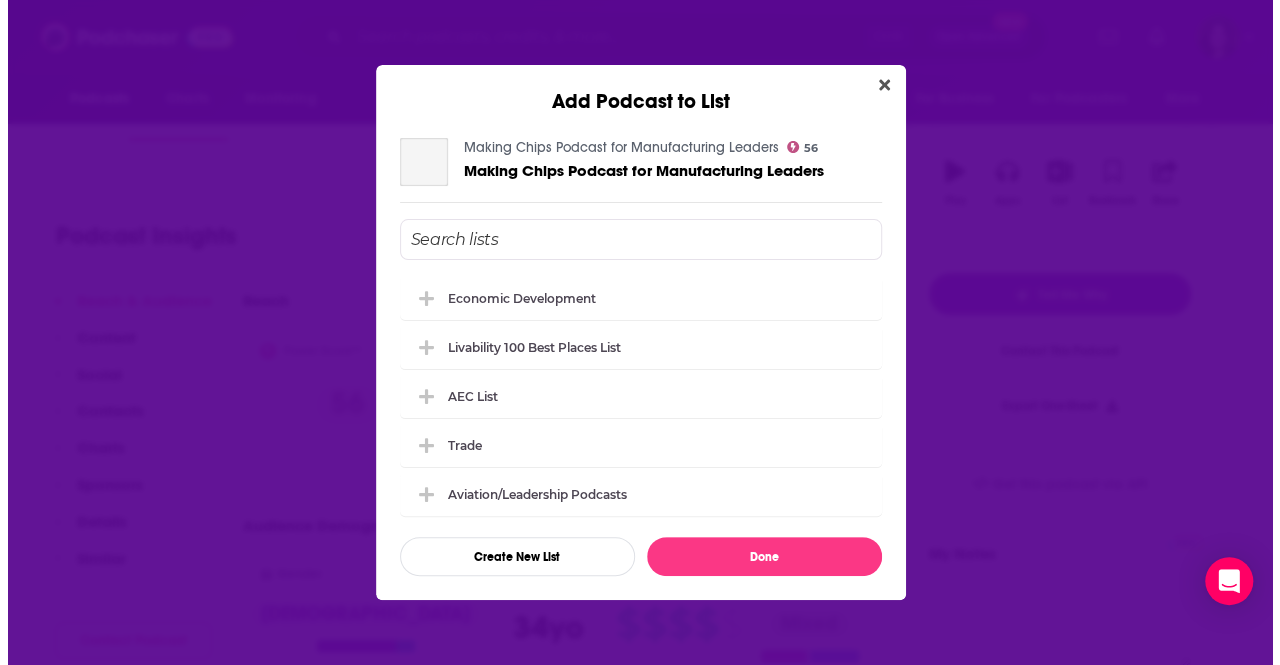 scroll, scrollTop: 0, scrollLeft: 0, axis: both 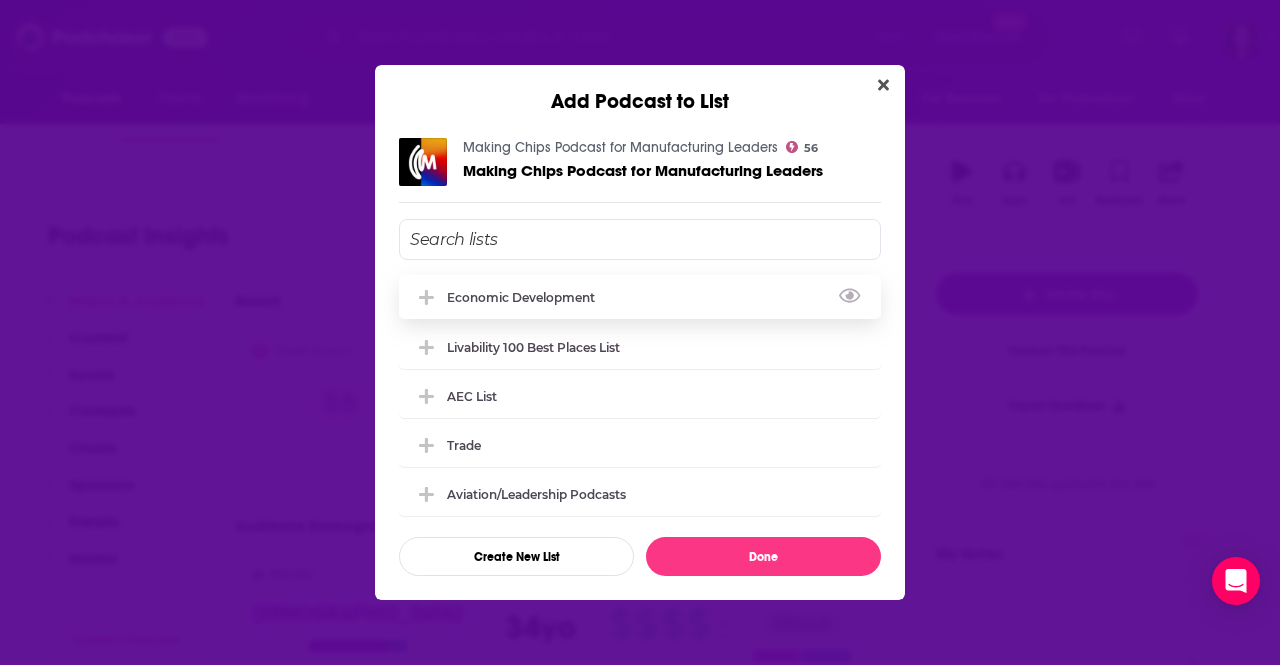 click on "Economic Development" at bounding box center [640, 297] 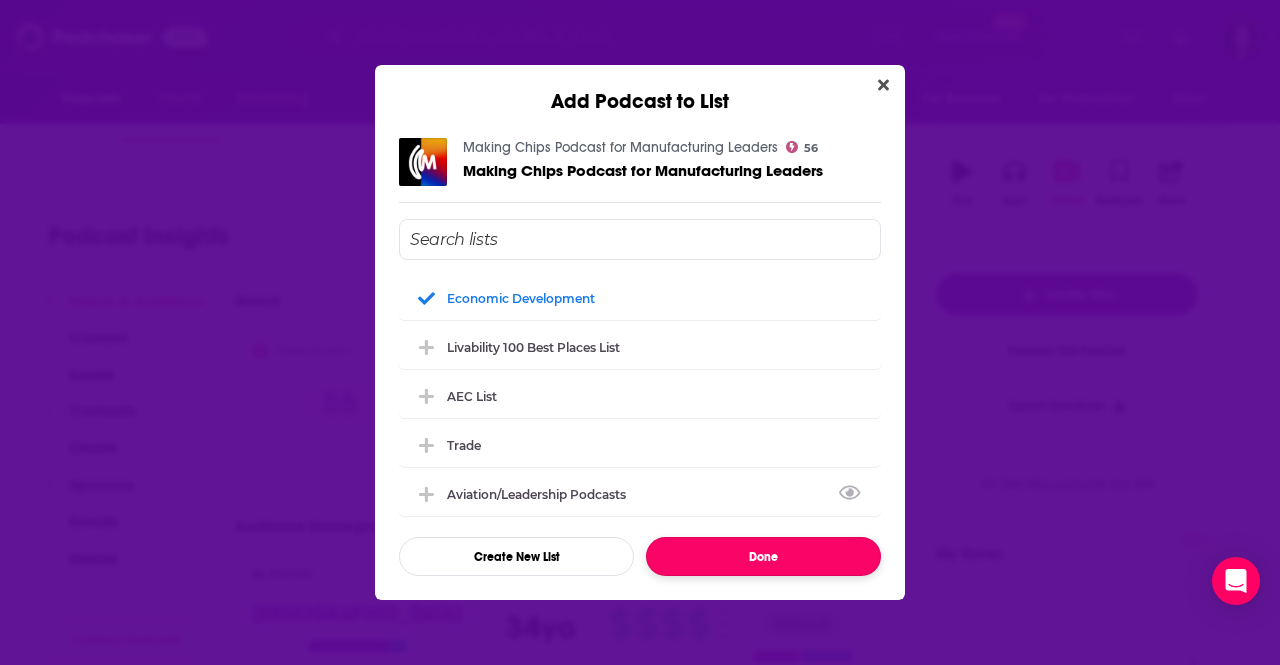 click on "Done" at bounding box center (763, 556) 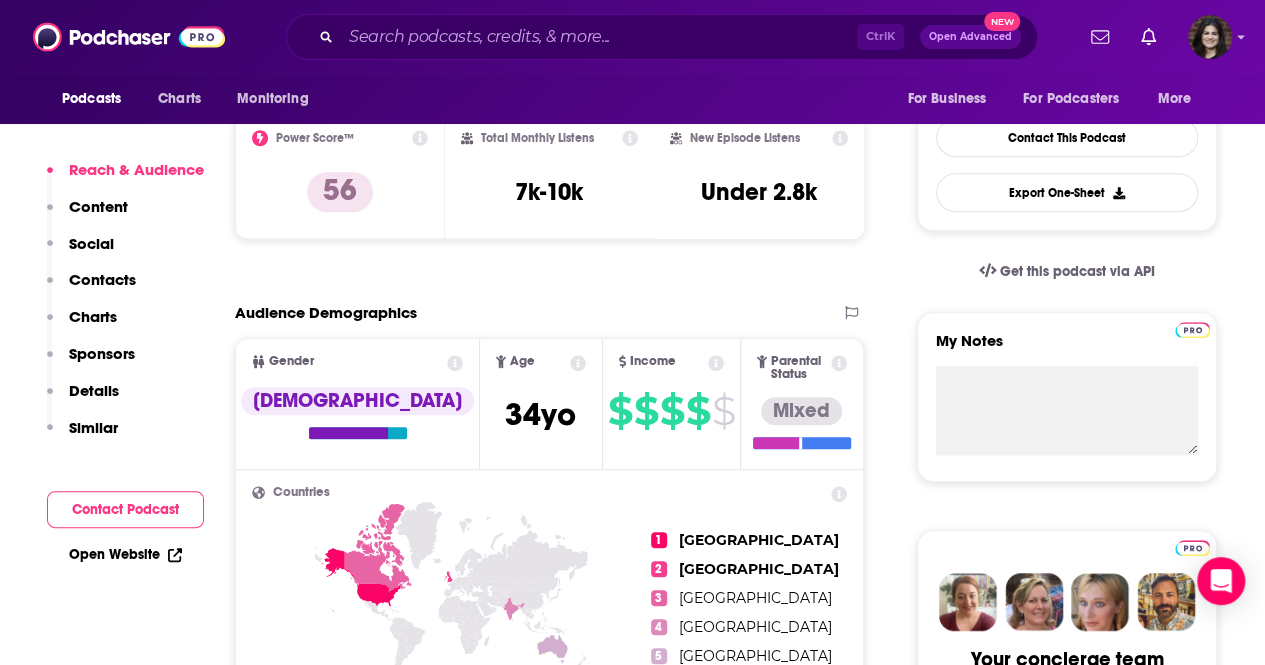 scroll, scrollTop: 500, scrollLeft: 0, axis: vertical 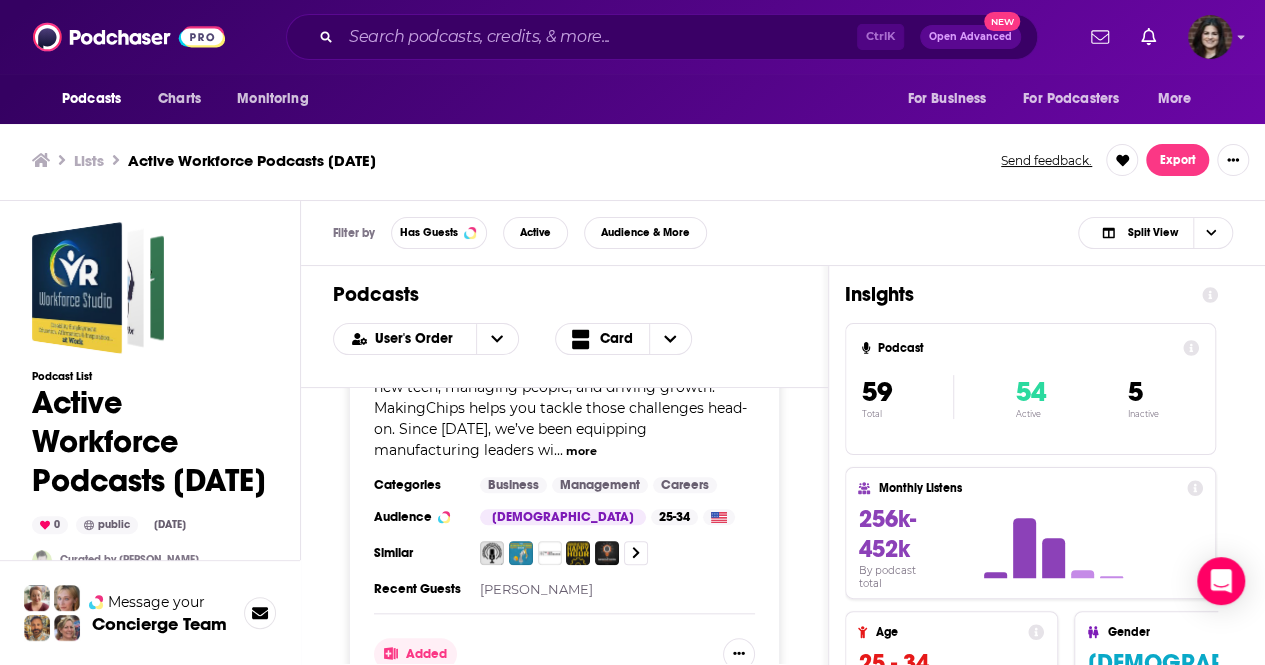 click on "more" at bounding box center [457, 978] 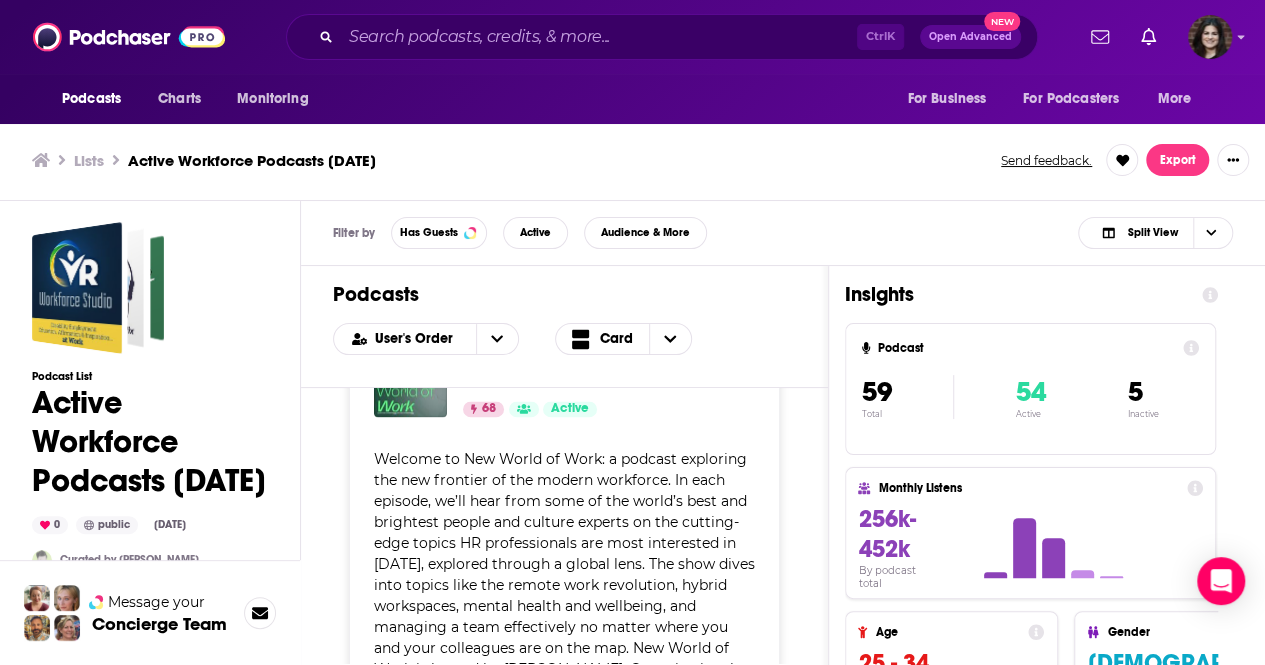 scroll, scrollTop: 16600, scrollLeft: 0, axis: vertical 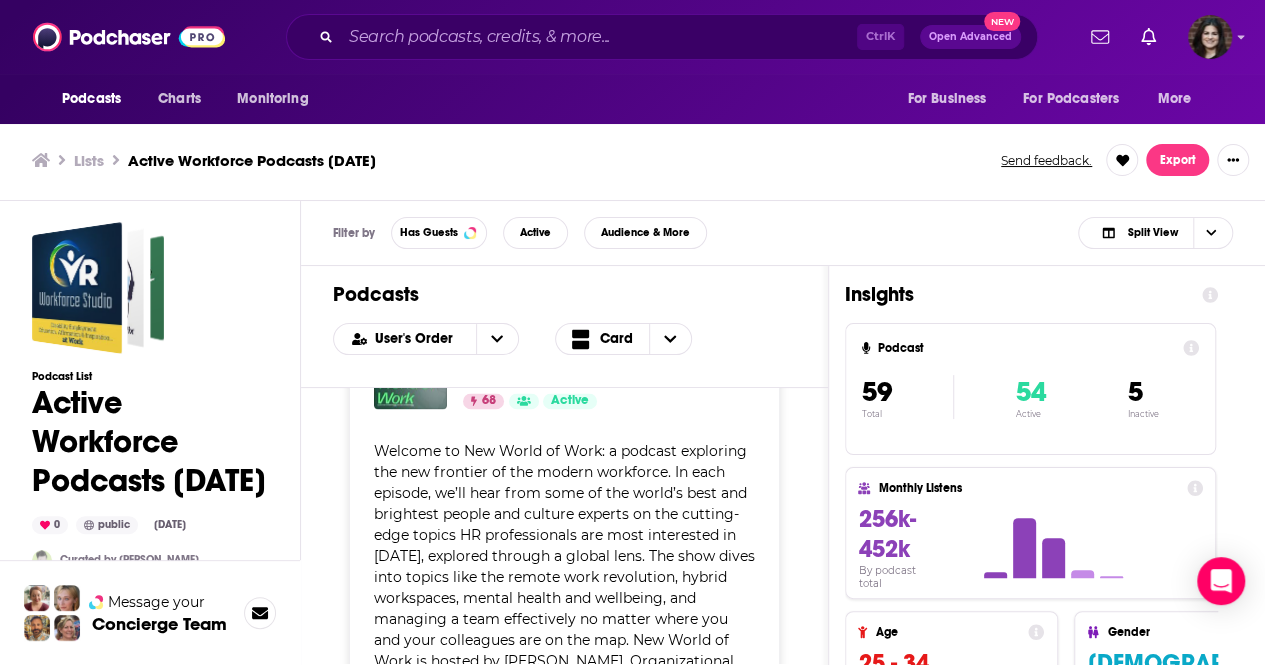 click on "Add to List" at bounding box center [427, 959] 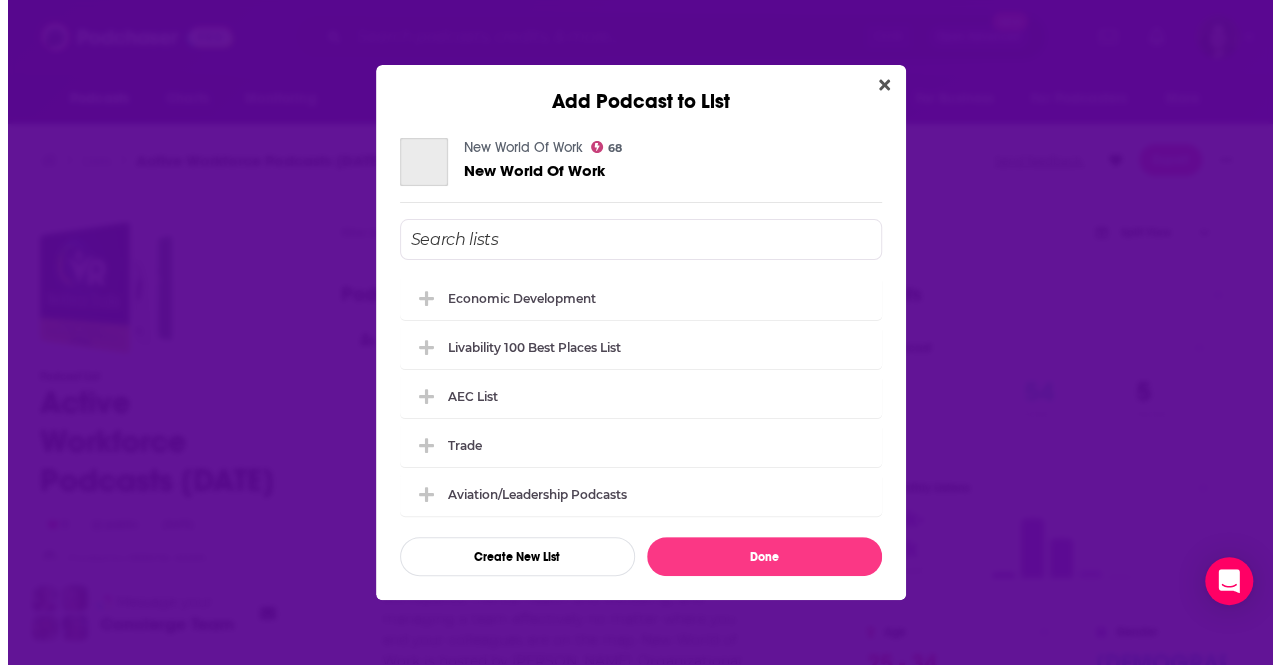 scroll, scrollTop: 0, scrollLeft: 0, axis: both 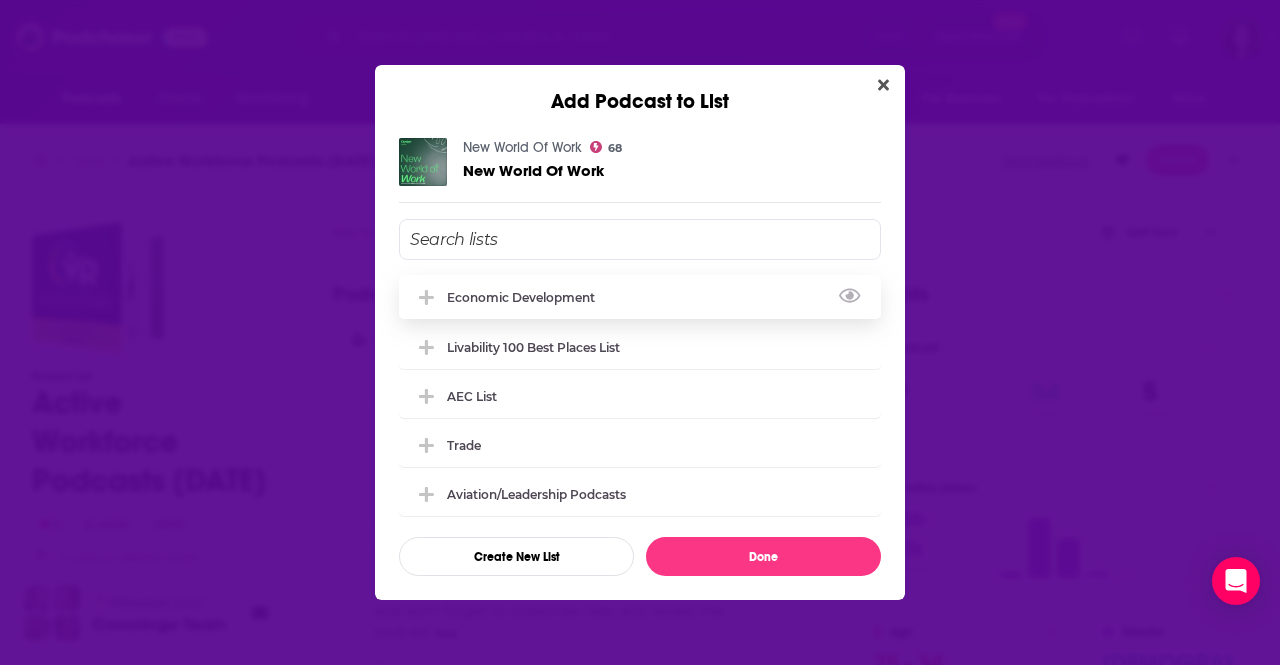 click on "Economic Development" at bounding box center [527, 297] 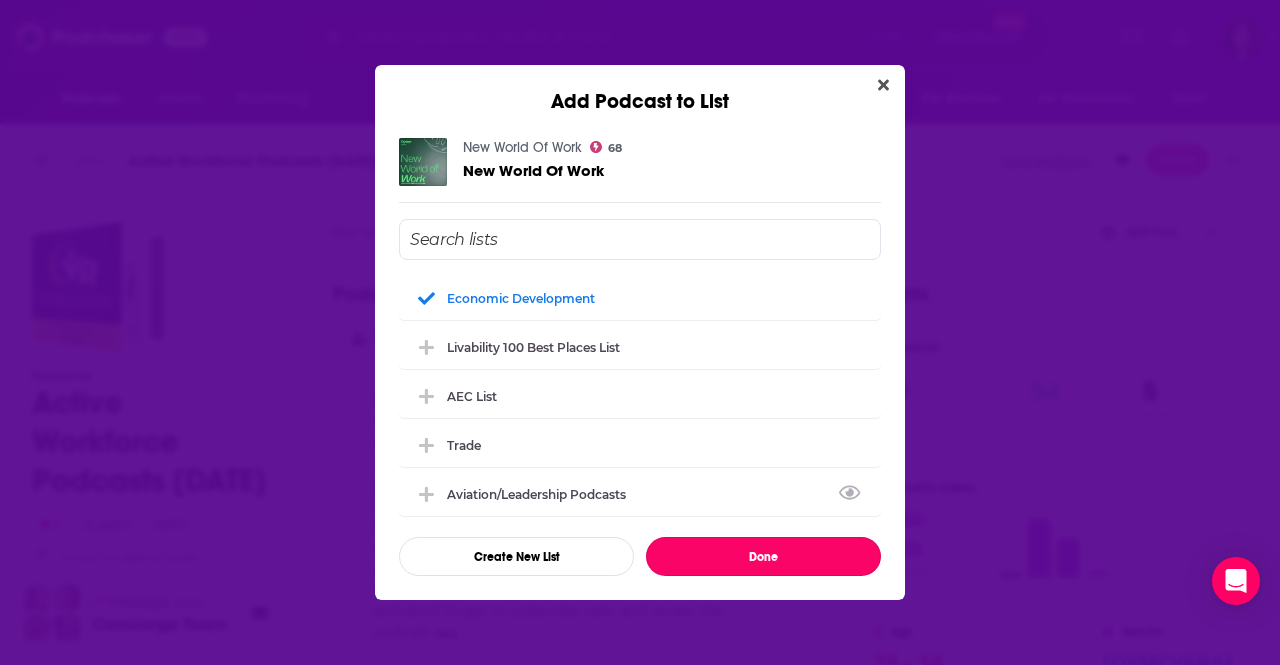 drag, startPoint x: 694, startPoint y: 555, endPoint x: 549, endPoint y: 499, distance: 155.4381 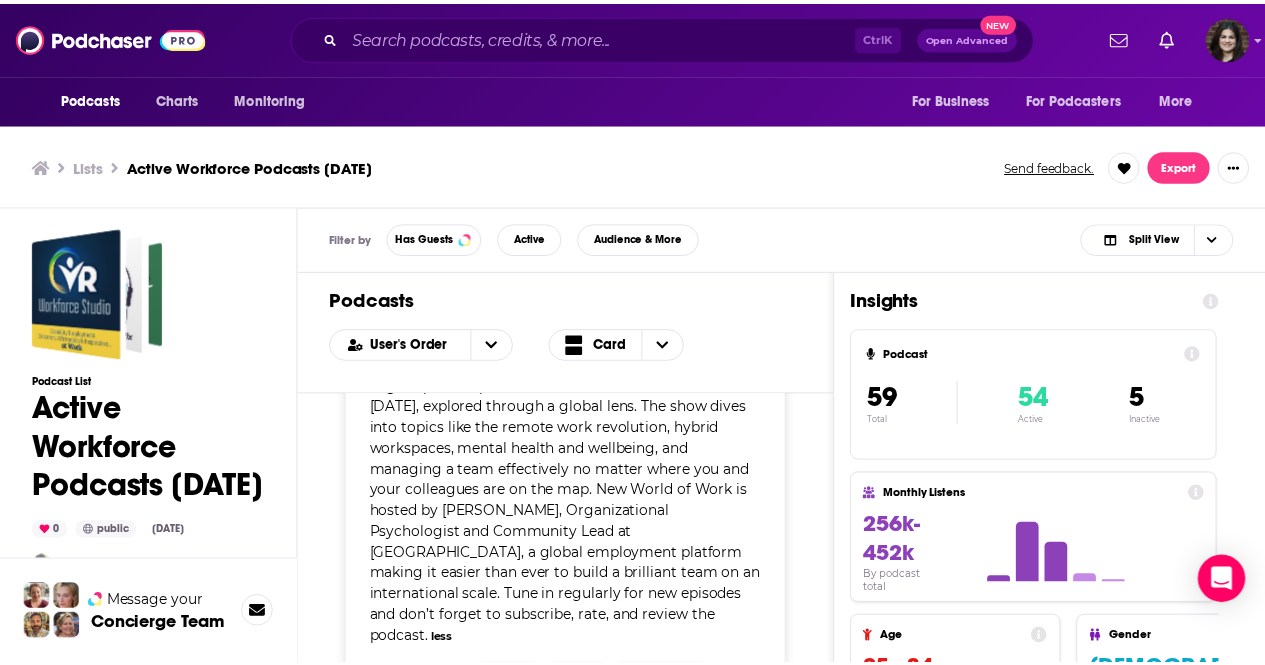 scroll, scrollTop: 6, scrollLeft: 0, axis: vertical 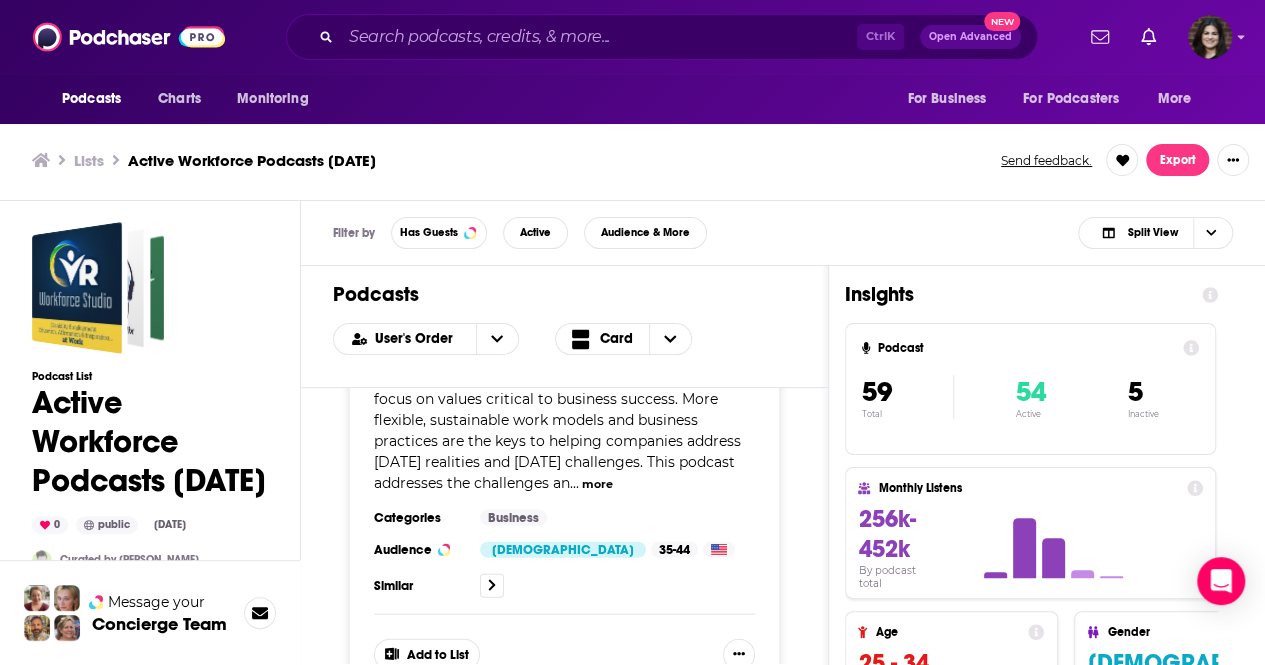 click on "more" at bounding box center (679, 1008) 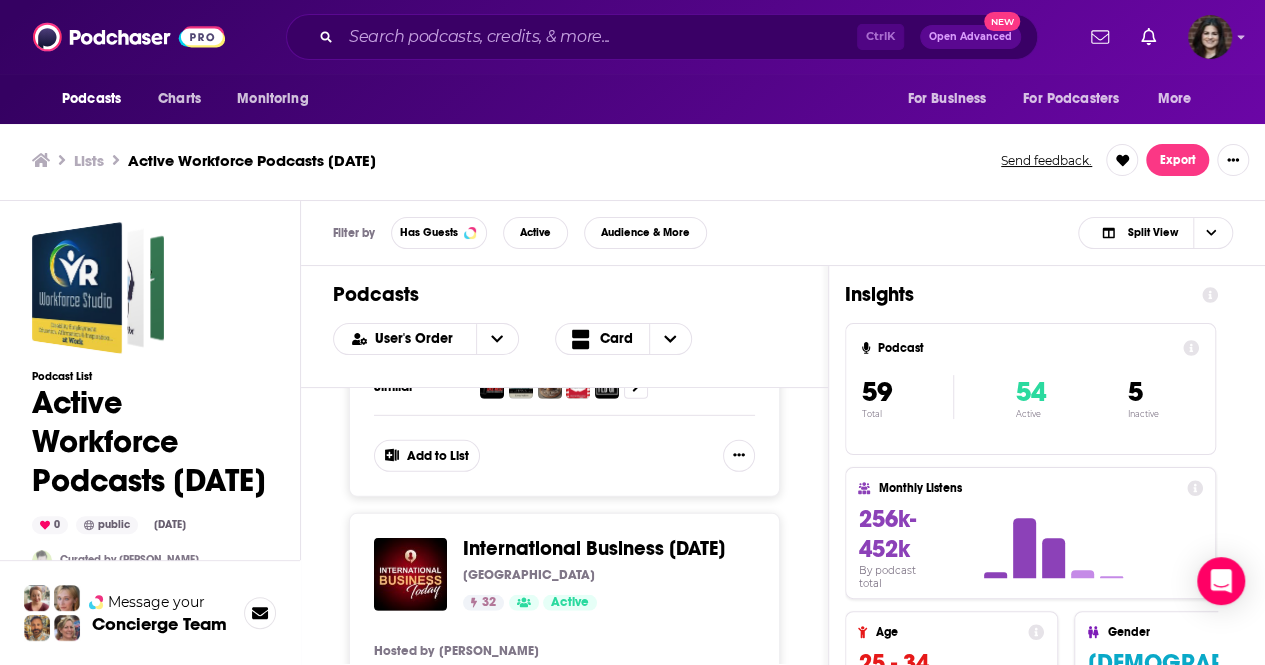 scroll, scrollTop: 18248, scrollLeft: 0, axis: vertical 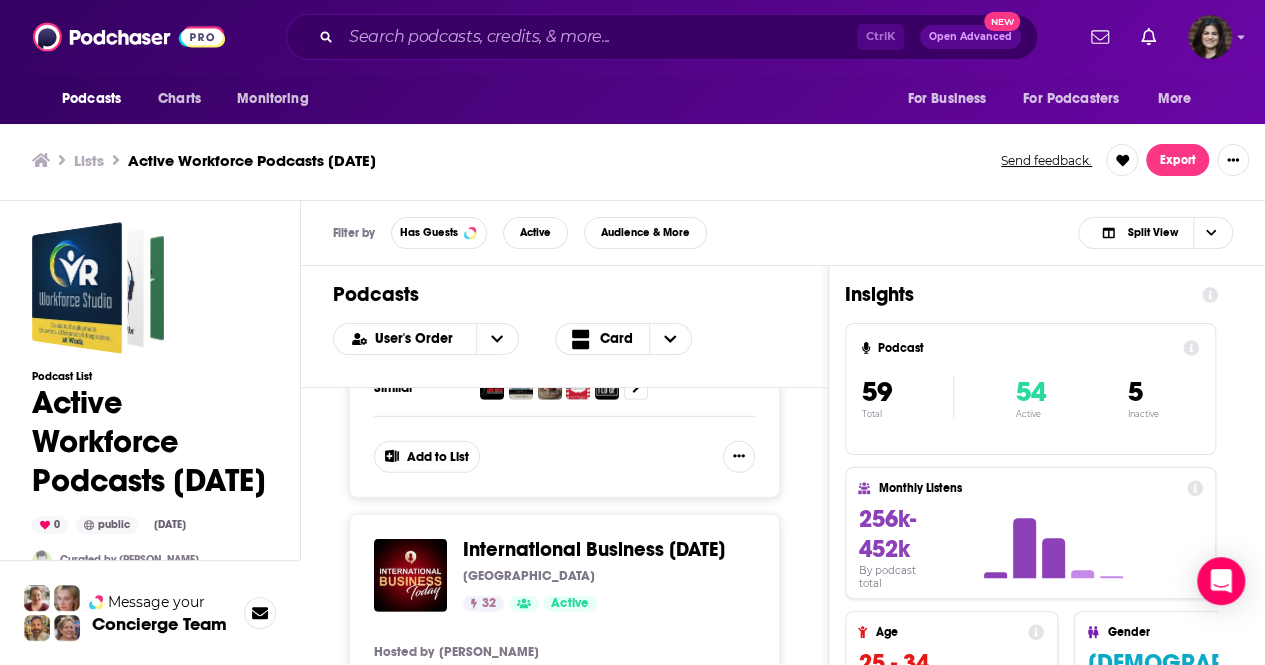 click on "Add to List" at bounding box center [427, 973] 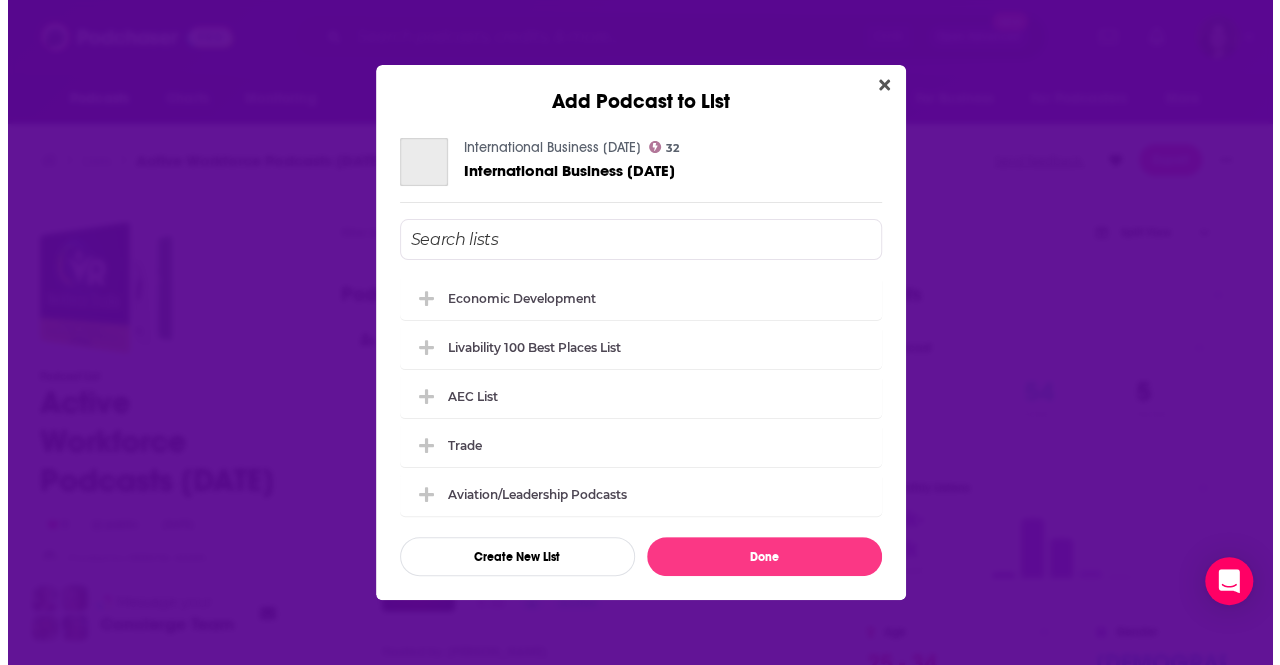 scroll, scrollTop: 0, scrollLeft: 0, axis: both 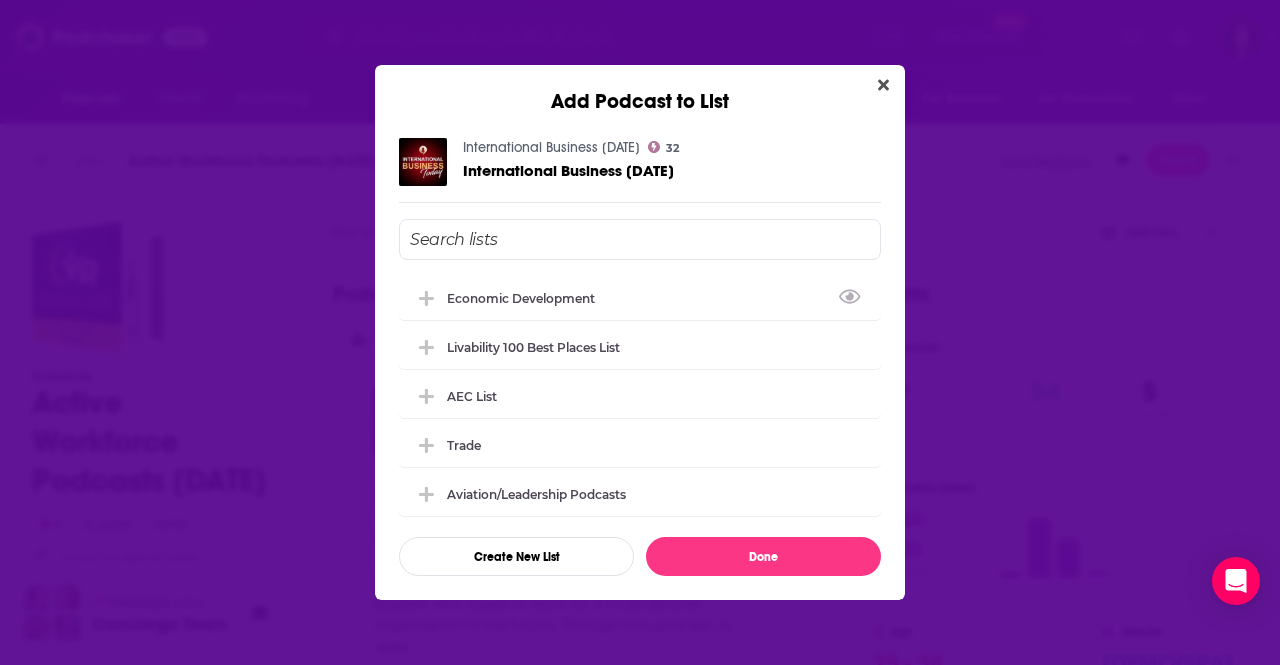 click at bounding box center [640, 239] 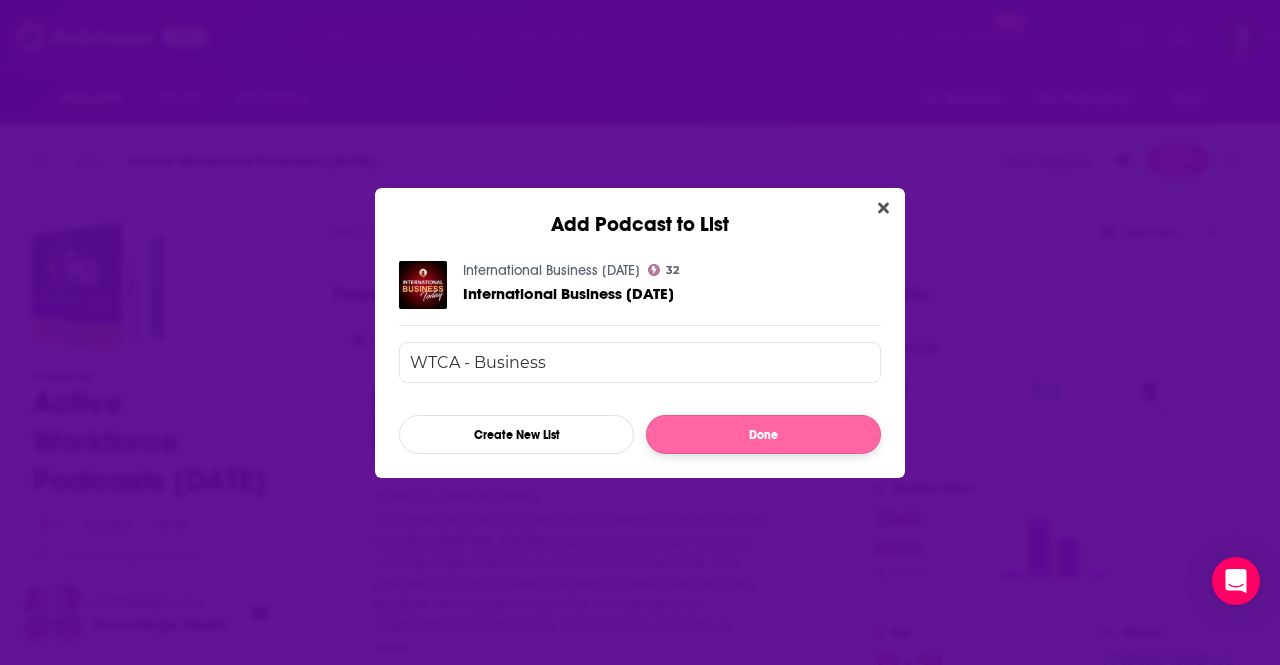 type on "WTCA - Business" 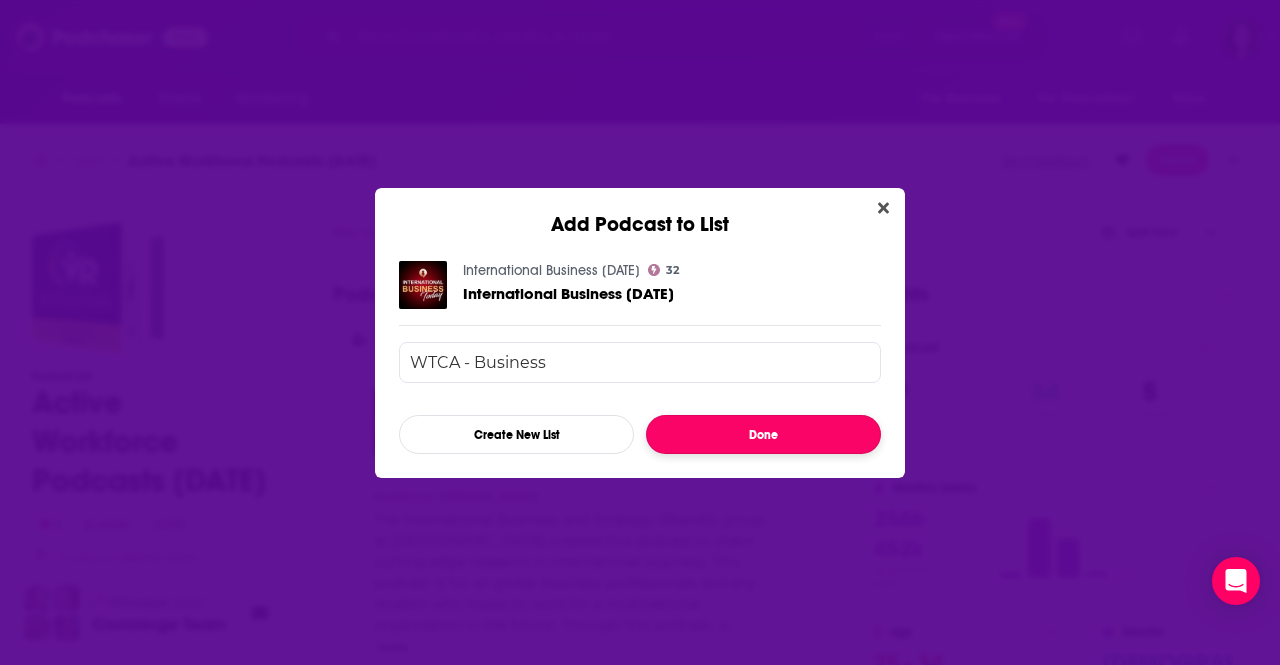 click on "Done" at bounding box center (763, 434) 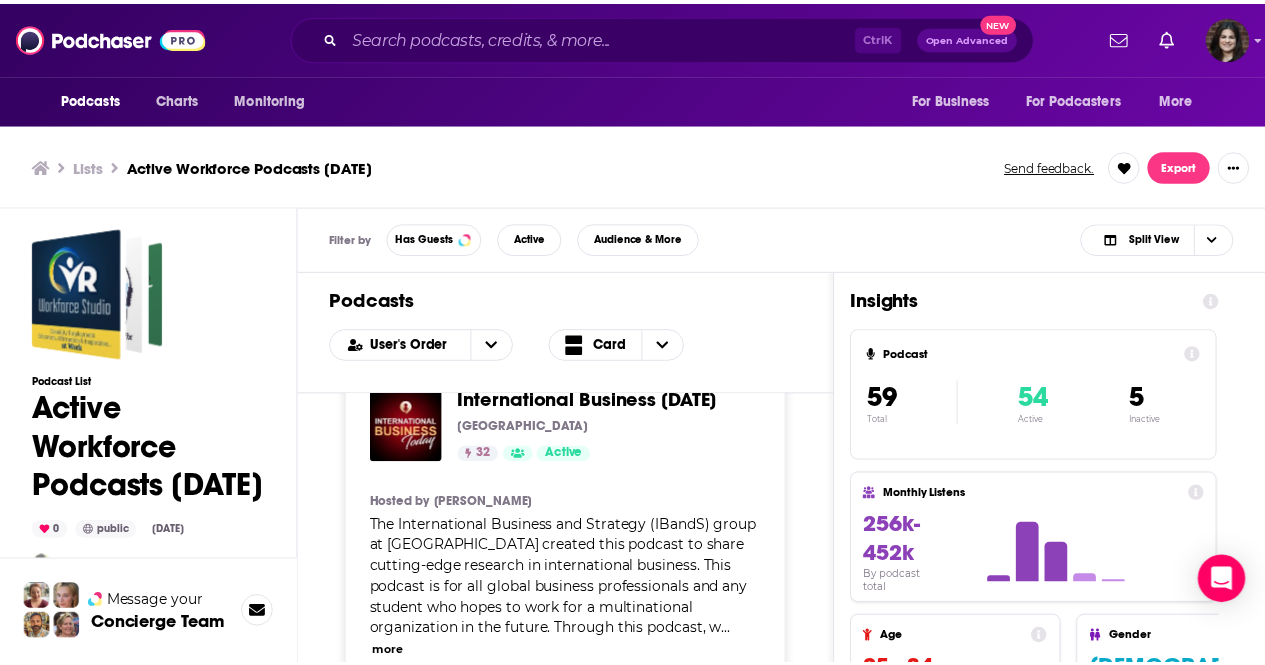 scroll, scrollTop: 6, scrollLeft: 0, axis: vertical 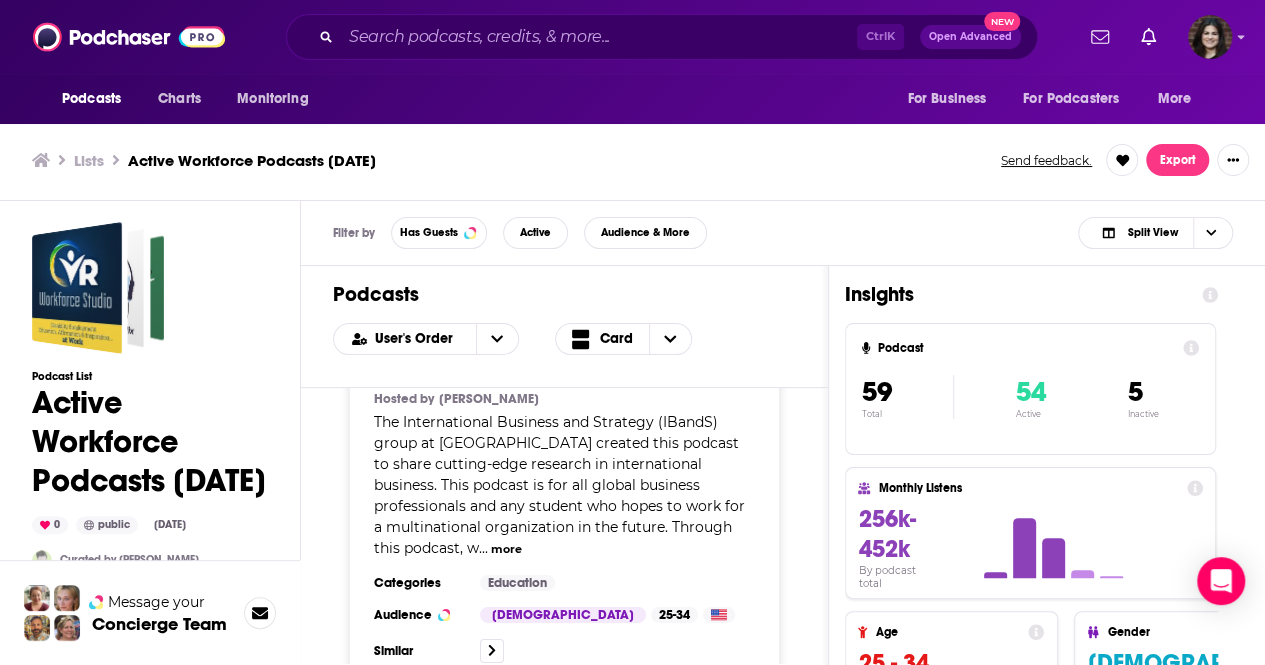 click on "more" at bounding box center [597, 1044] 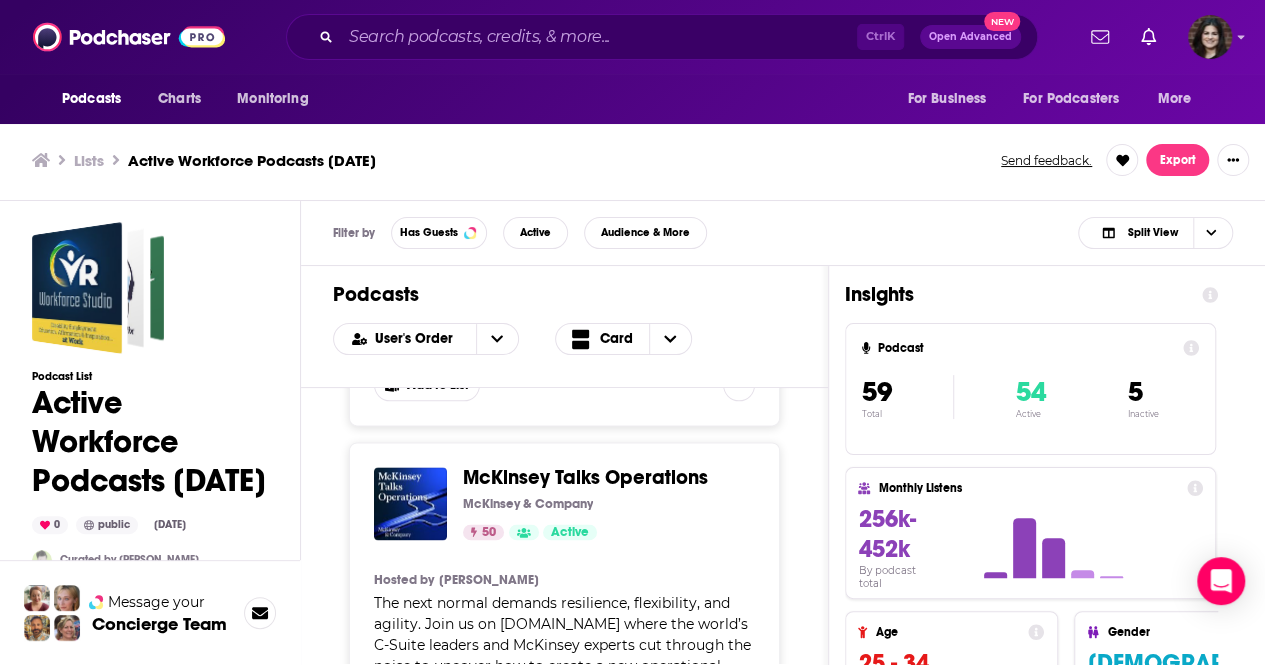 scroll, scrollTop: 24154, scrollLeft: 0, axis: vertical 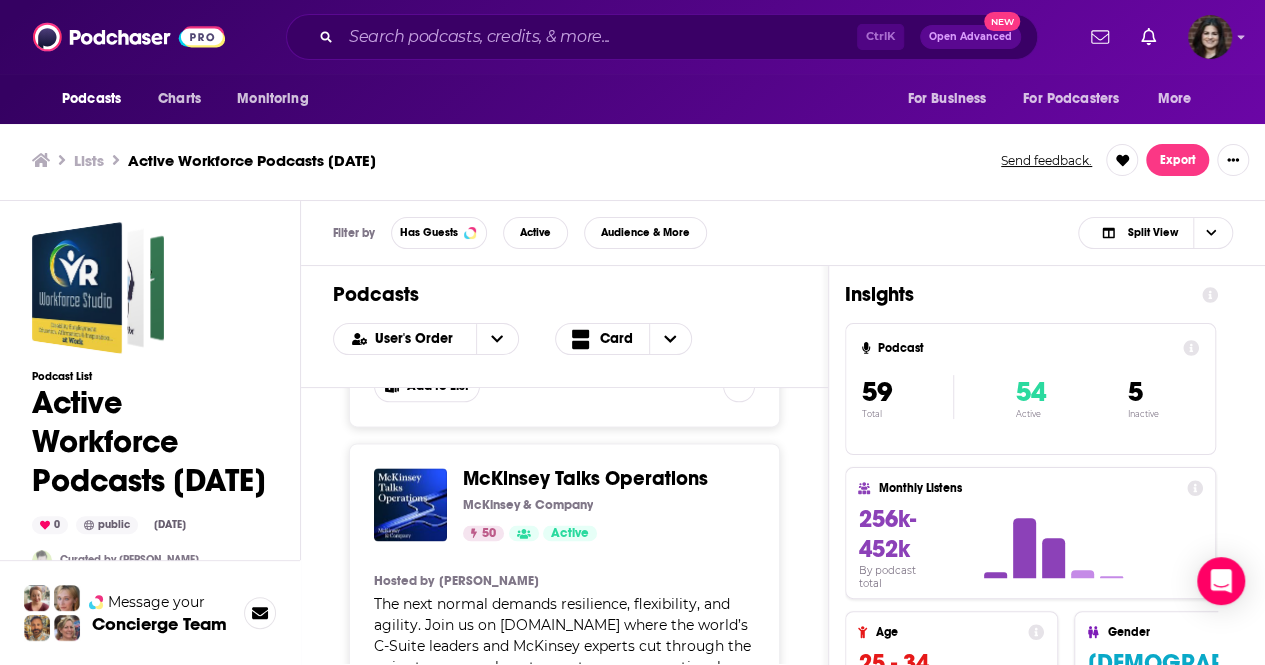 click on "Ctrl  K Open Advanced New" at bounding box center [662, 37] 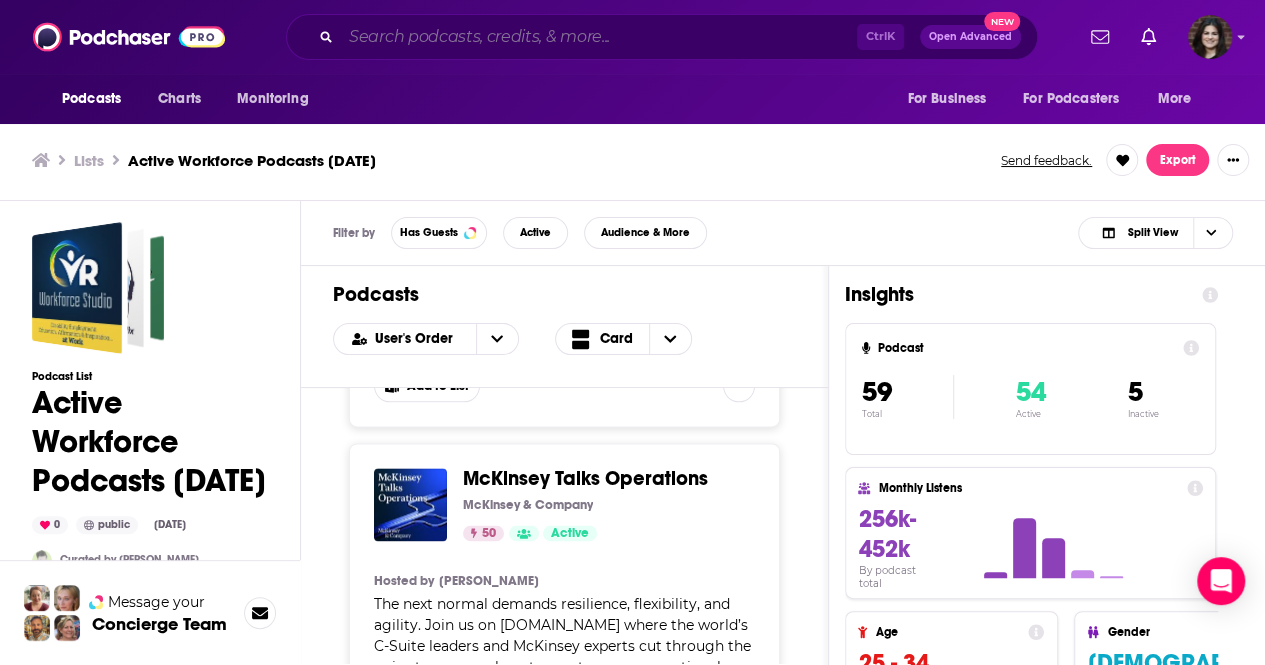 click at bounding box center (599, 37) 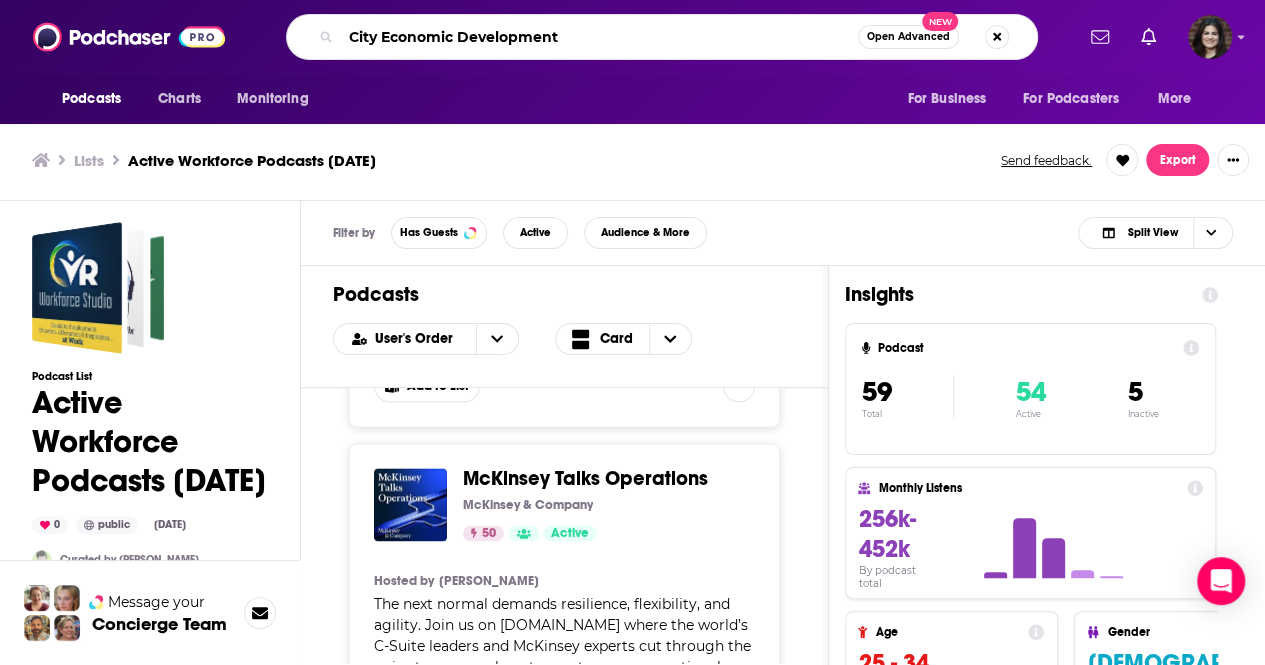 type on "City Economic Development" 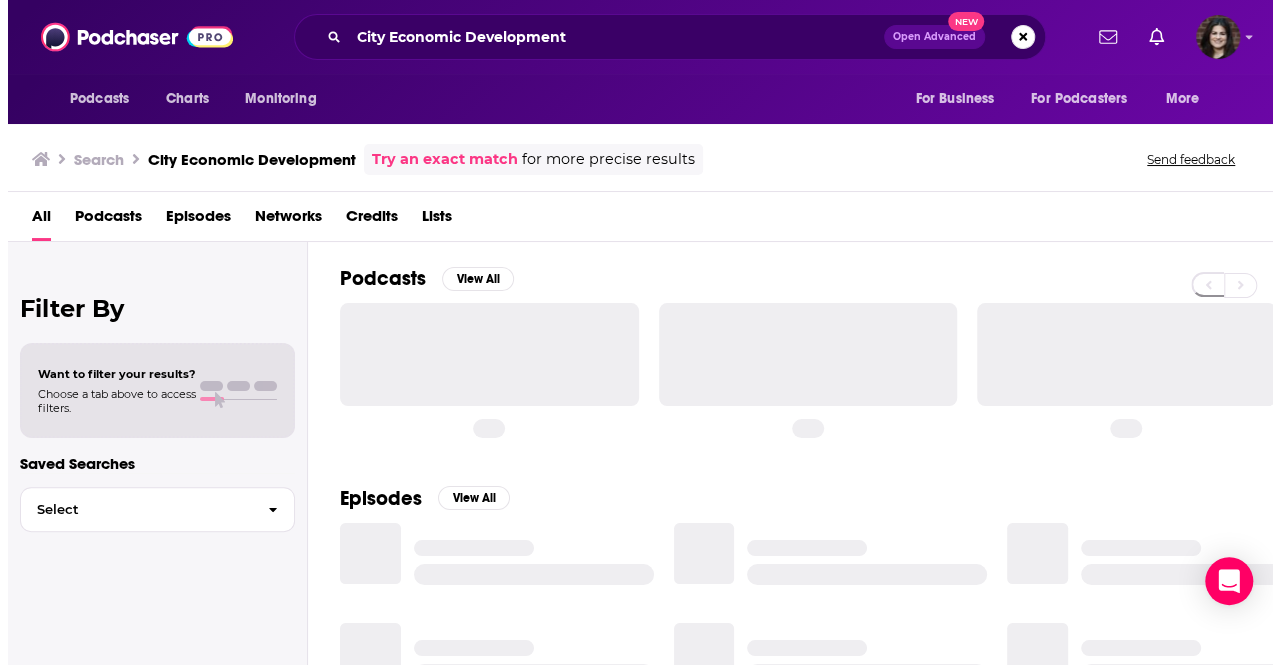 scroll, scrollTop: 0, scrollLeft: 0, axis: both 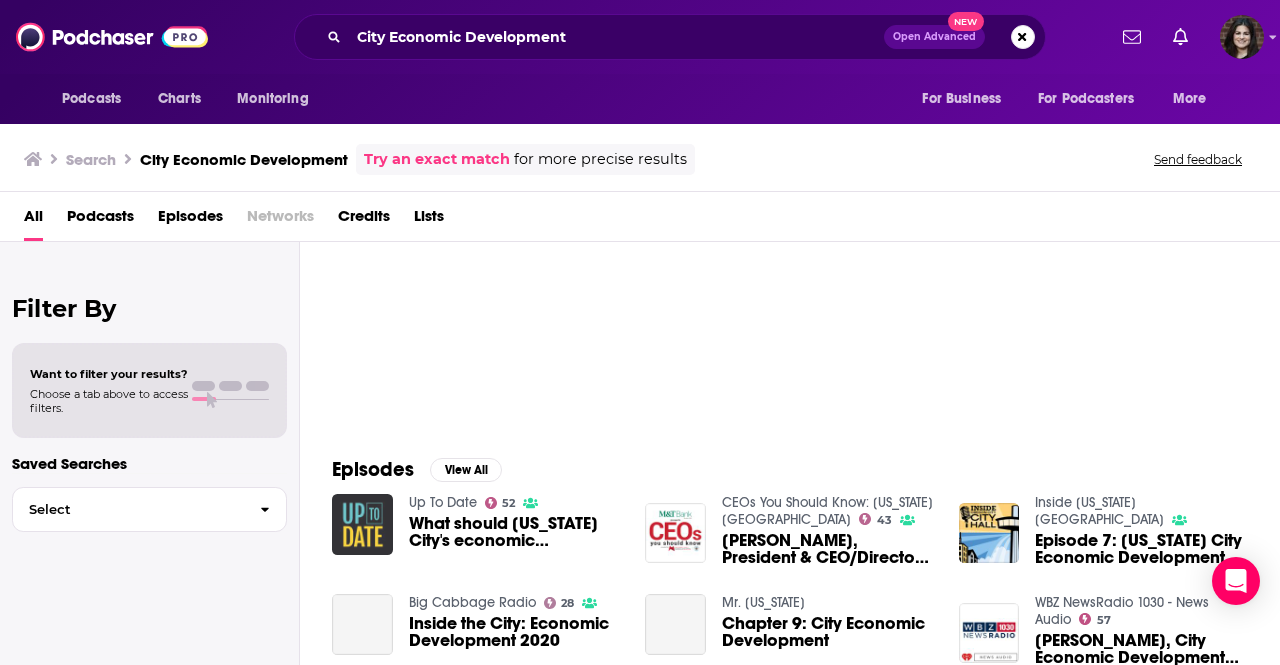 click at bounding box center (362, 524) 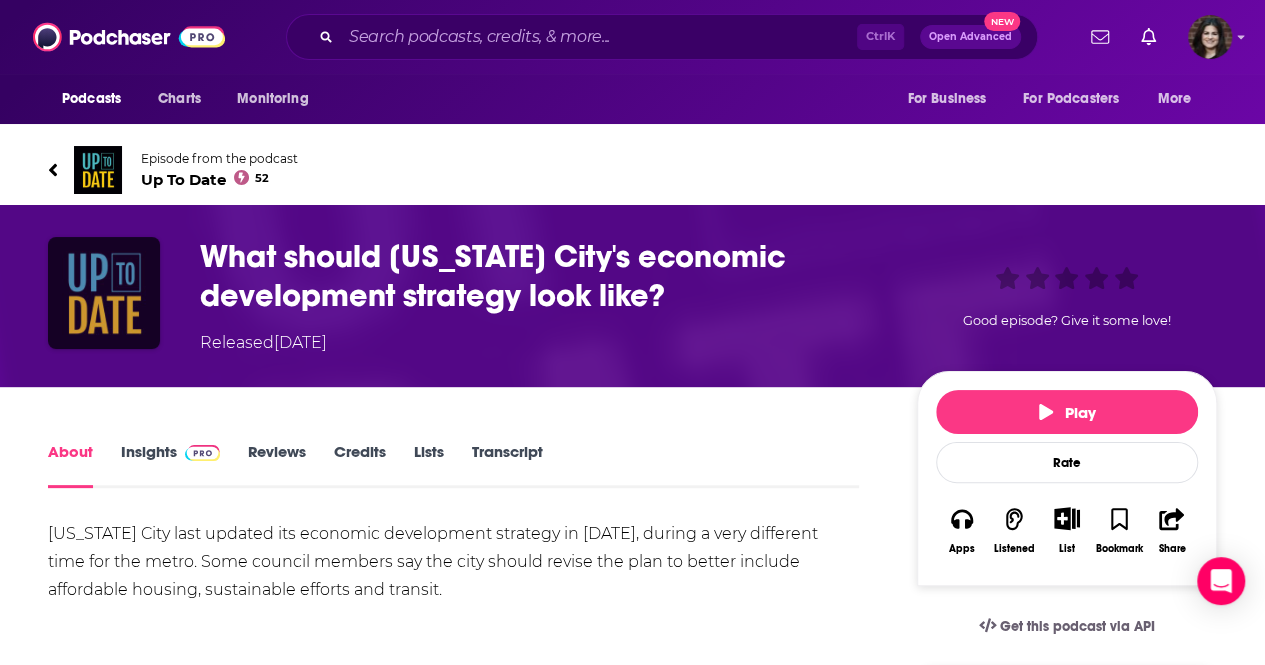 click at bounding box center (104, 293) 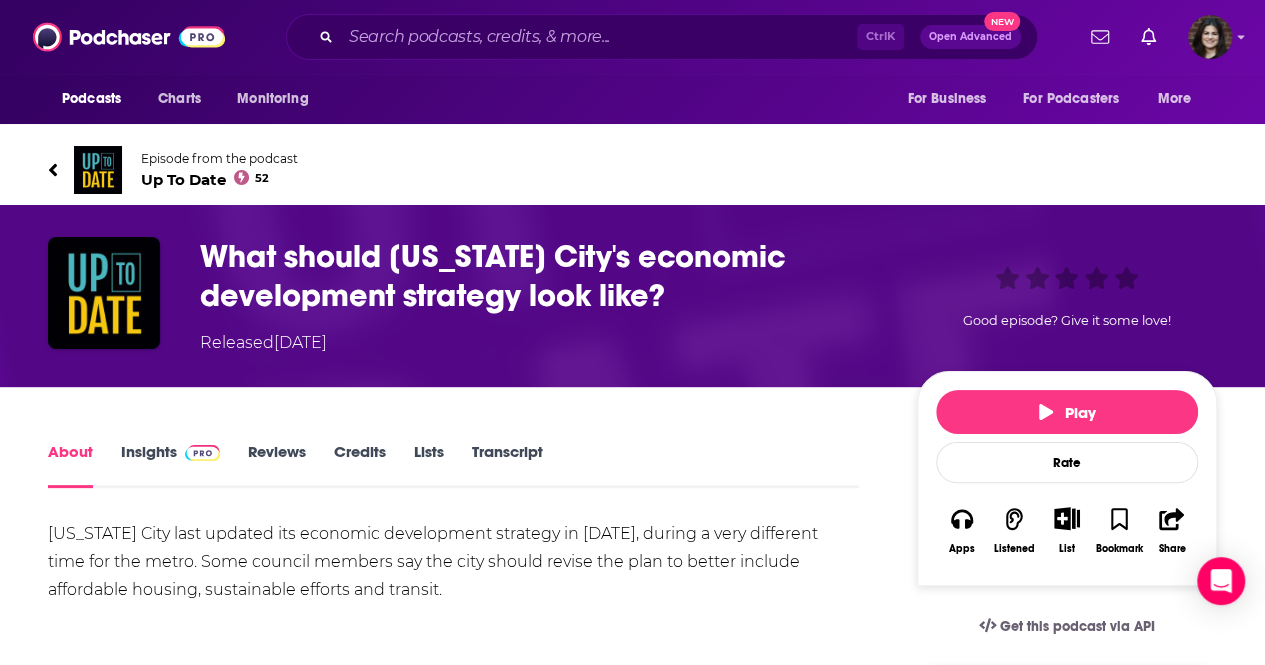 click at bounding box center (98, 170) 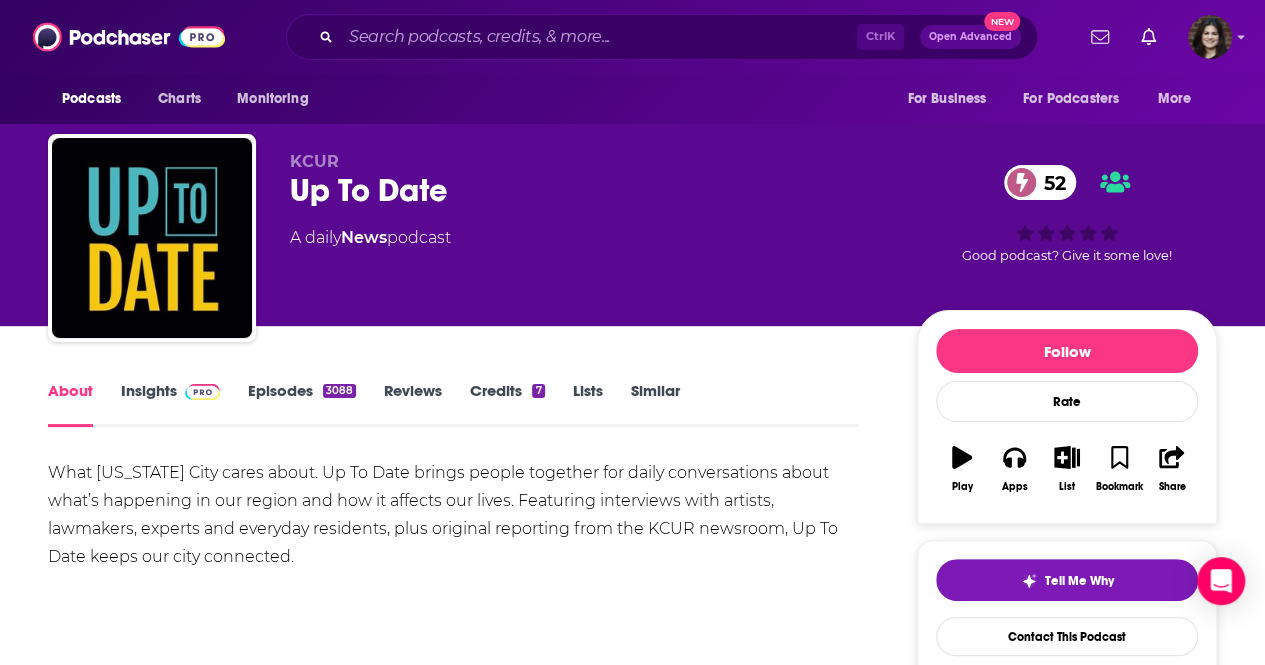 click on "Insights" at bounding box center [170, 404] 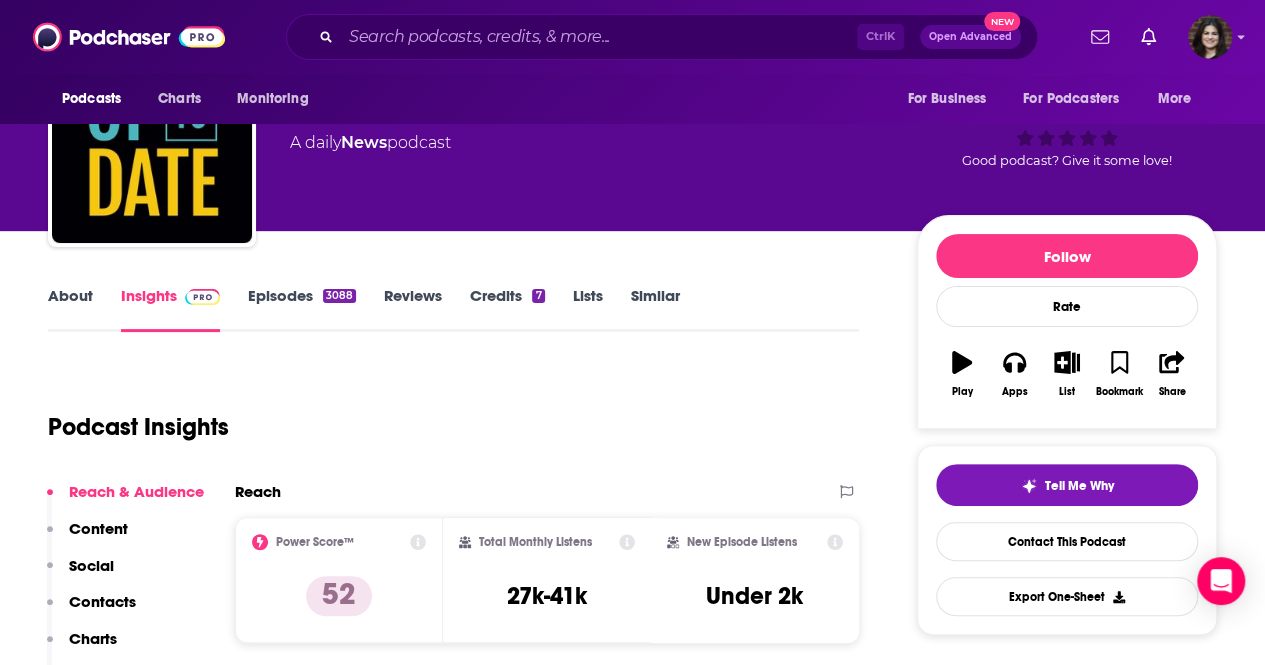 scroll, scrollTop: 92, scrollLeft: 0, axis: vertical 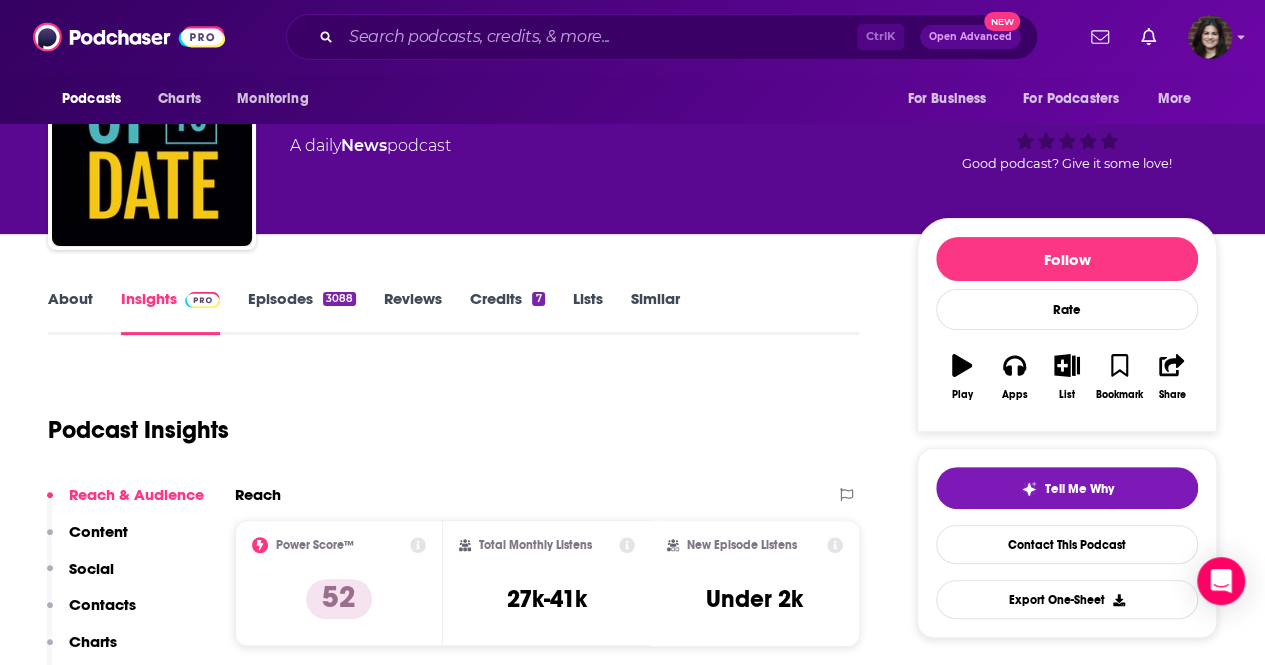 click on "About" at bounding box center [70, 312] 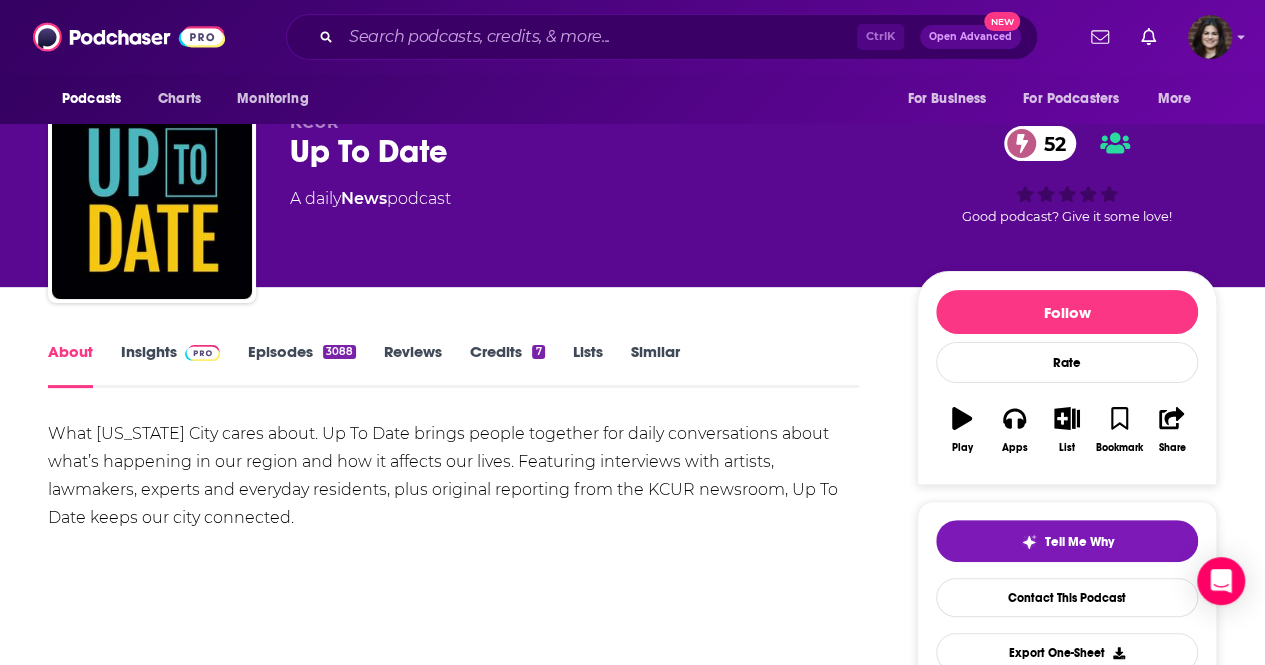 scroll, scrollTop: 40, scrollLeft: 0, axis: vertical 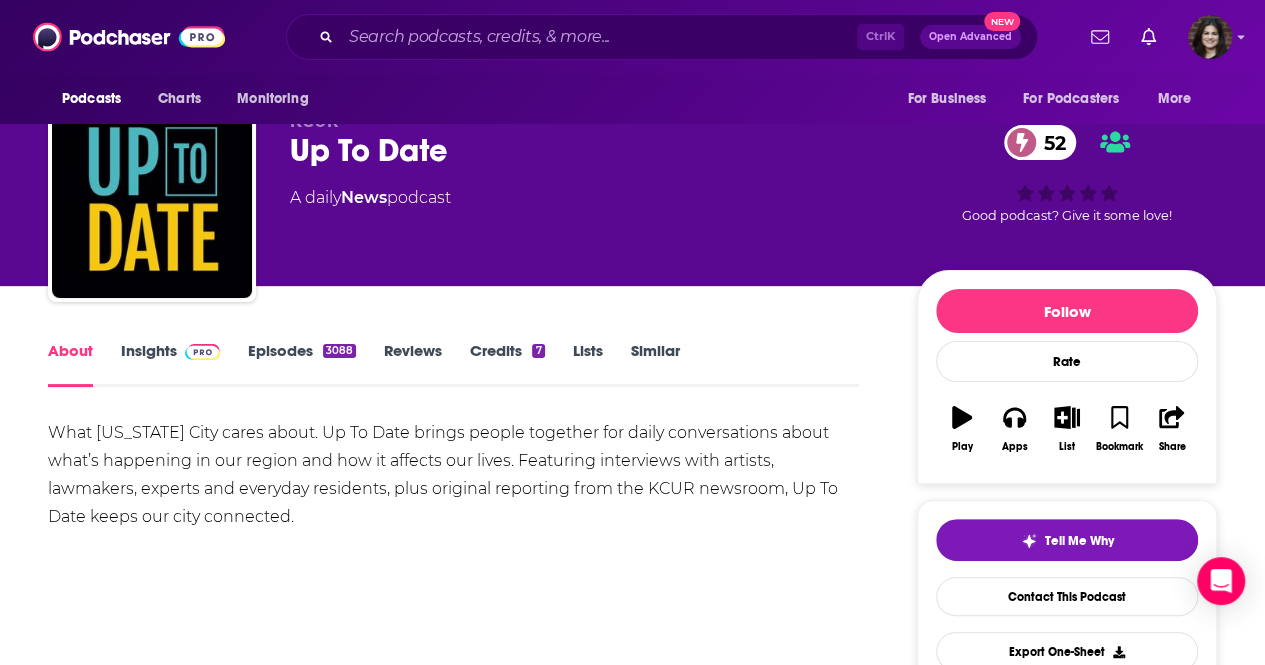 click on "What Kansas City cares about. Up To Date brings people together for daily conversations about what’s happening in our region and how it affects our lives. Featuring interviews with artists, lawmakers, experts and everyday residents, plus original reporting from the KCUR newsroom, Up To Date keeps our city connected." at bounding box center [453, 475] 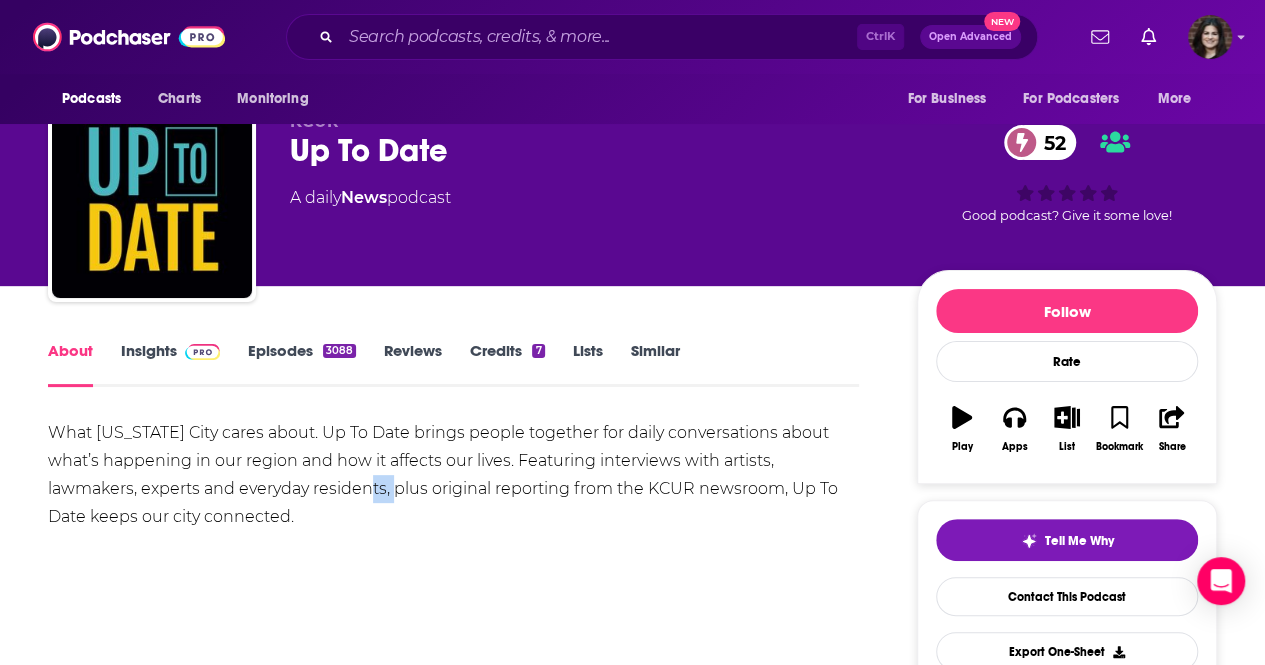 click on "What Kansas City cares about. Up To Date brings people together for daily conversations about what’s happening in our region and how it affects our lives. Featuring interviews with artists, lawmakers, experts and everyday residents, plus original reporting from the KCUR newsroom, Up To Date keeps our city connected." at bounding box center (453, 475) 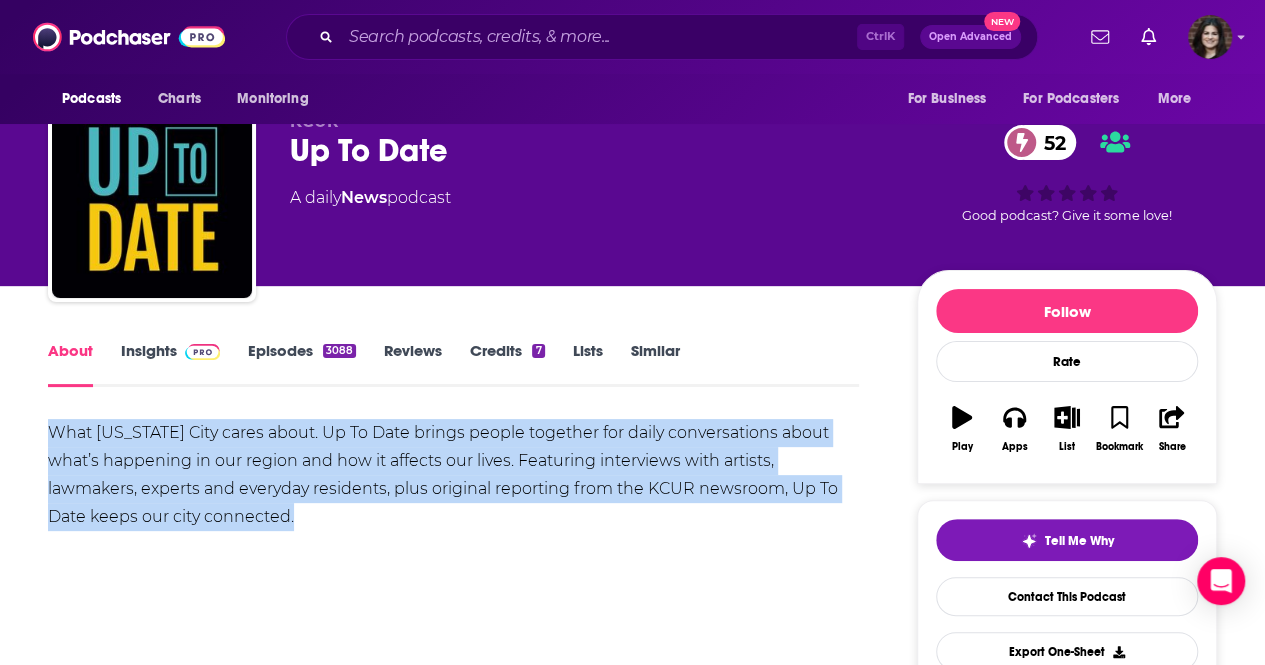 click on "What Kansas City cares about. Up To Date brings people together for daily conversations about what’s happening in our region and how it affects our lives. Featuring interviews with artists, lawmakers, experts and everyday residents, plus original reporting from the KCUR newsroom, Up To Date keeps our city connected." at bounding box center [453, 475] 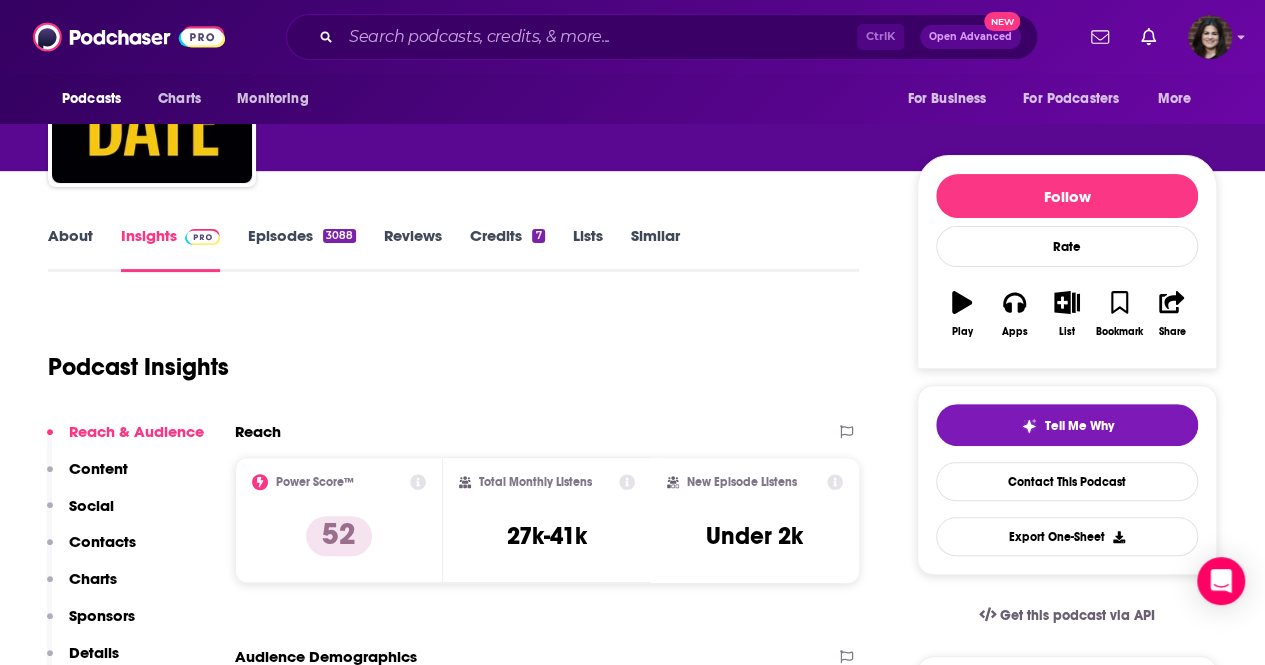 scroll, scrollTop: 30, scrollLeft: 0, axis: vertical 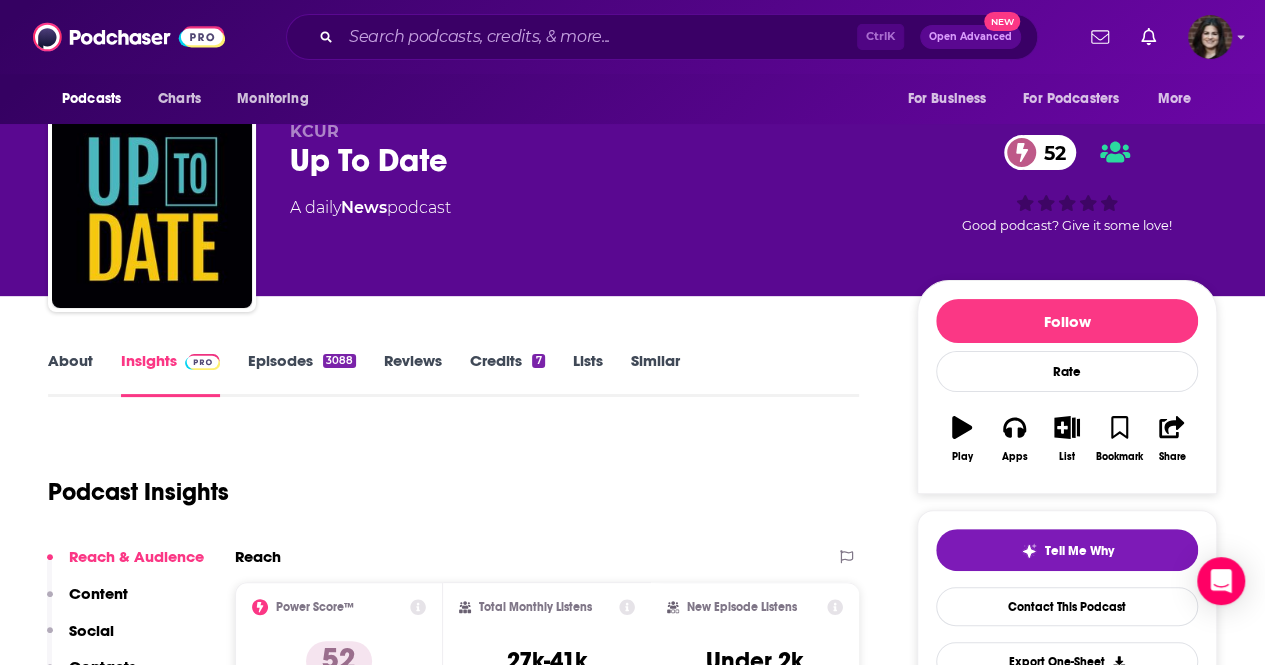 click on "Episodes 3088" at bounding box center (302, 374) 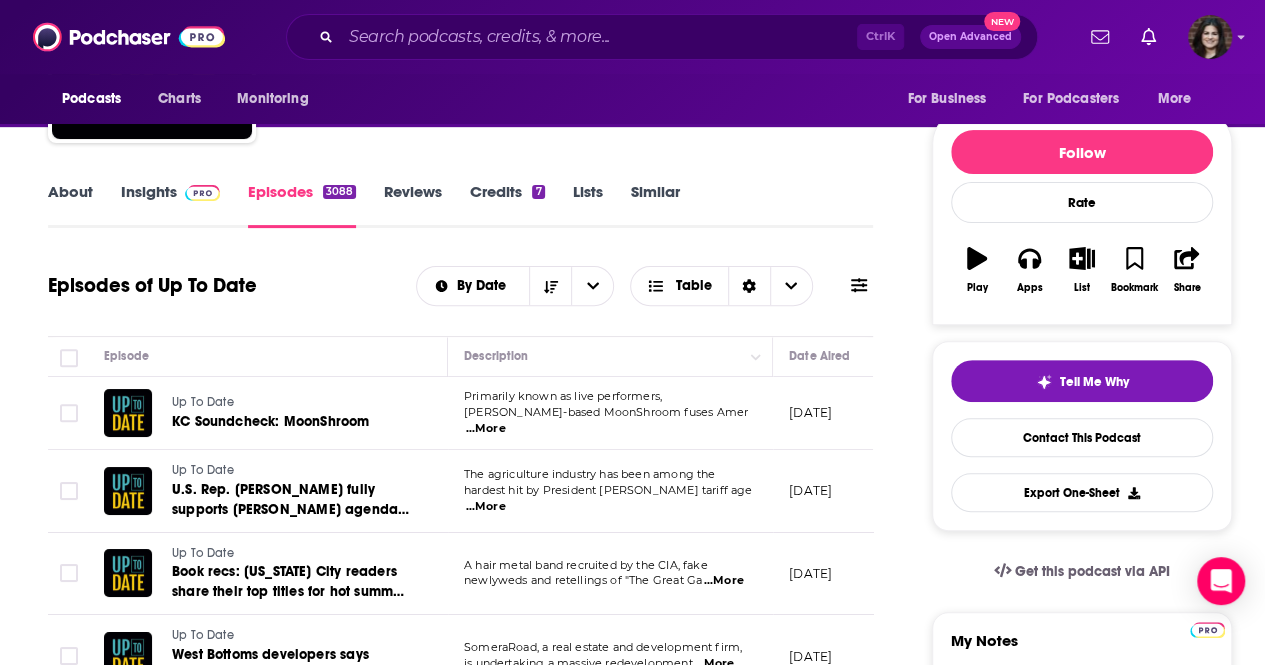 scroll, scrollTop: 0, scrollLeft: 0, axis: both 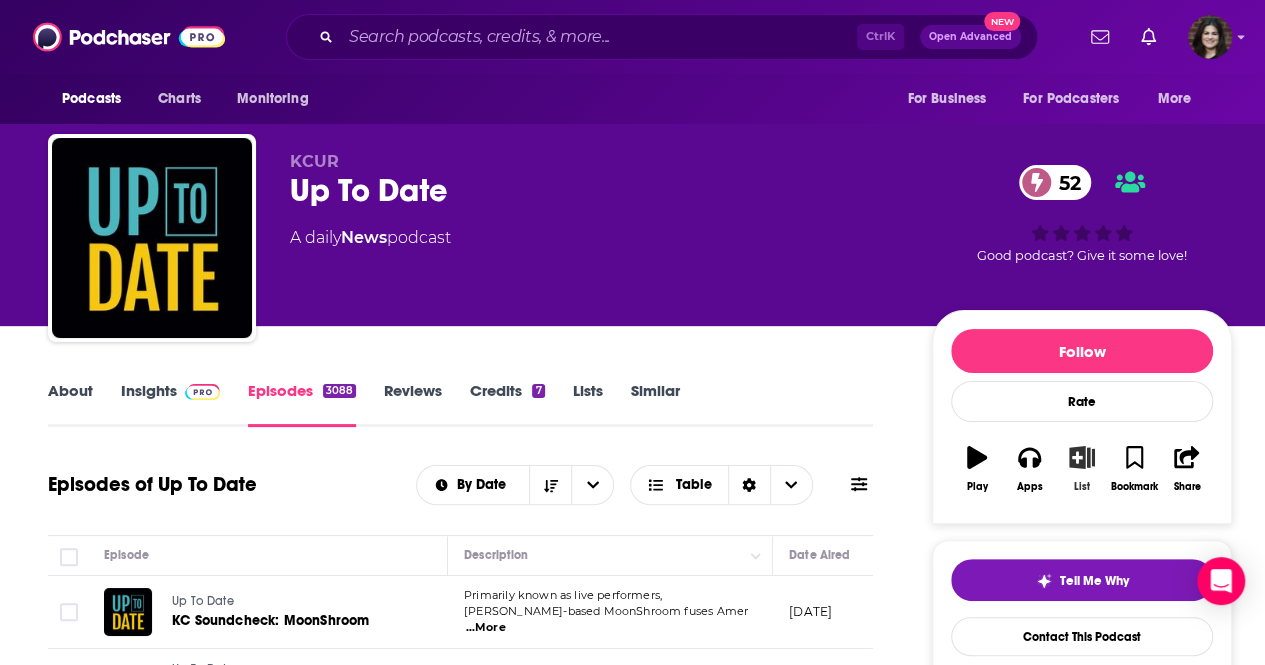 click 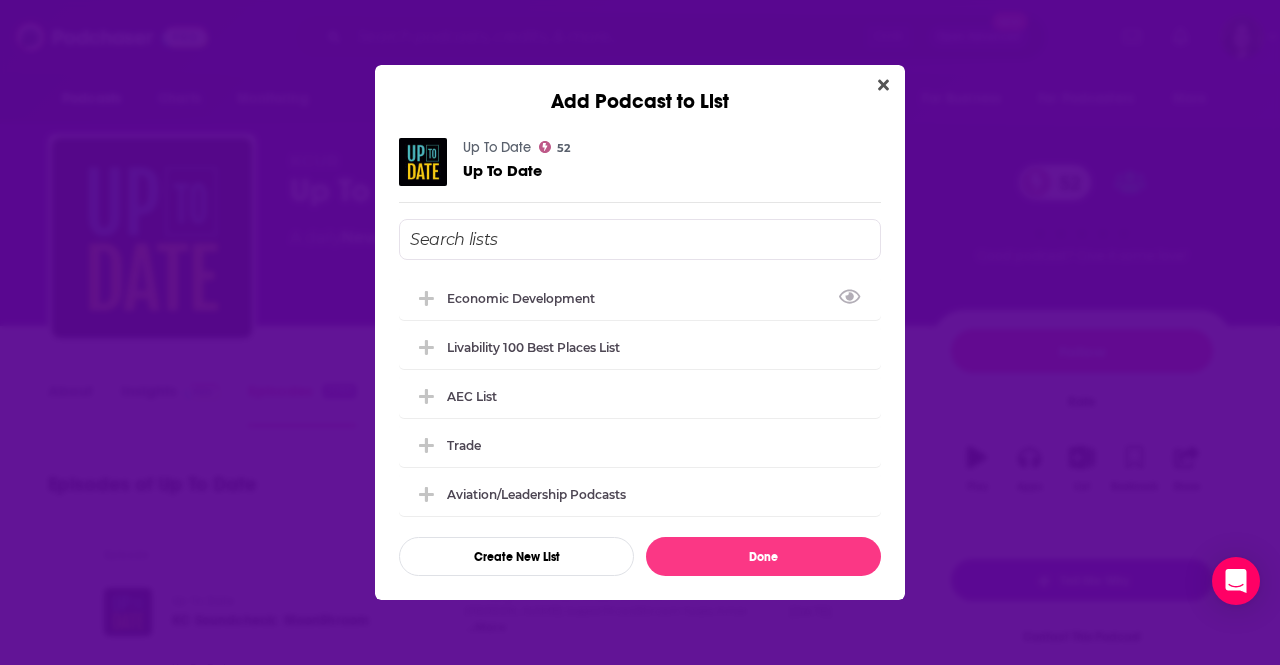 click at bounding box center [640, 239] 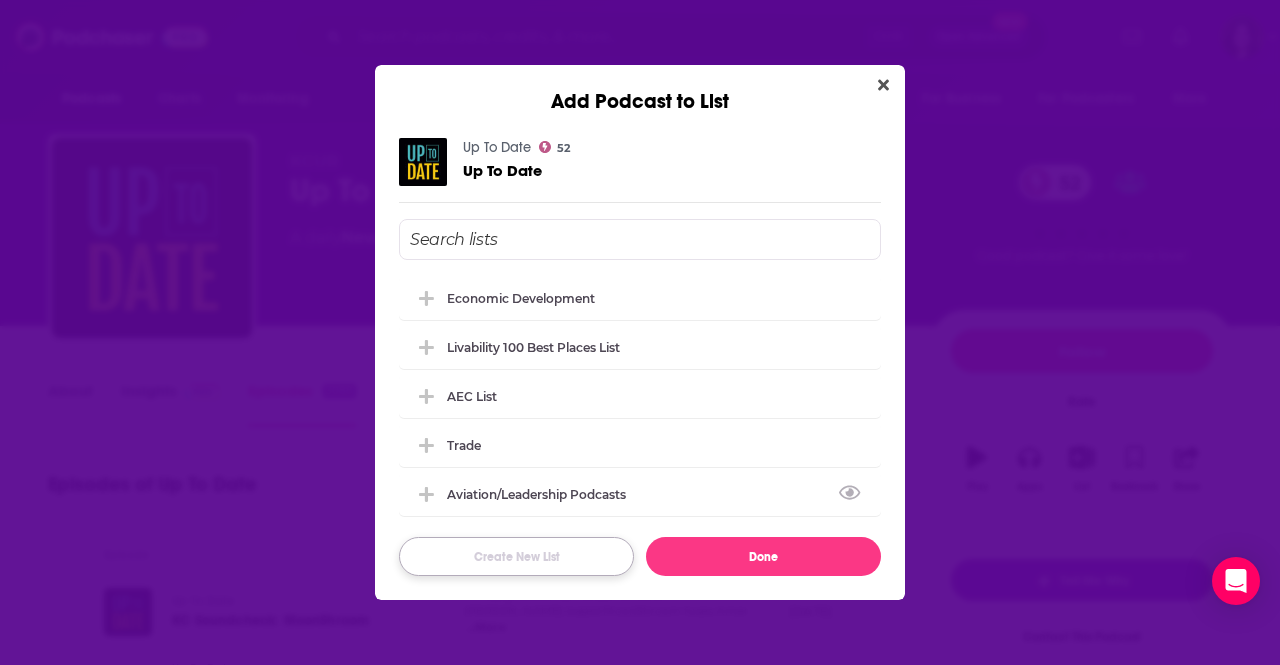 click on "Create New List" at bounding box center (516, 556) 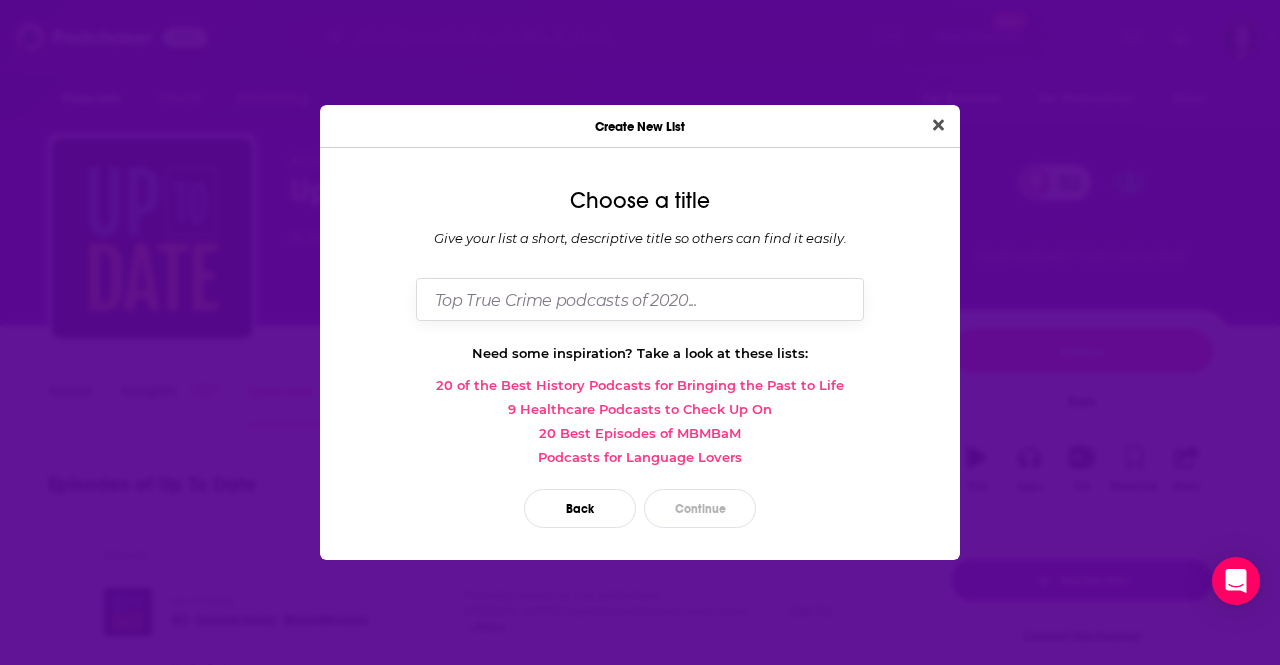 drag, startPoint x: 552, startPoint y: 266, endPoint x: 549, endPoint y: 286, distance: 20.22375 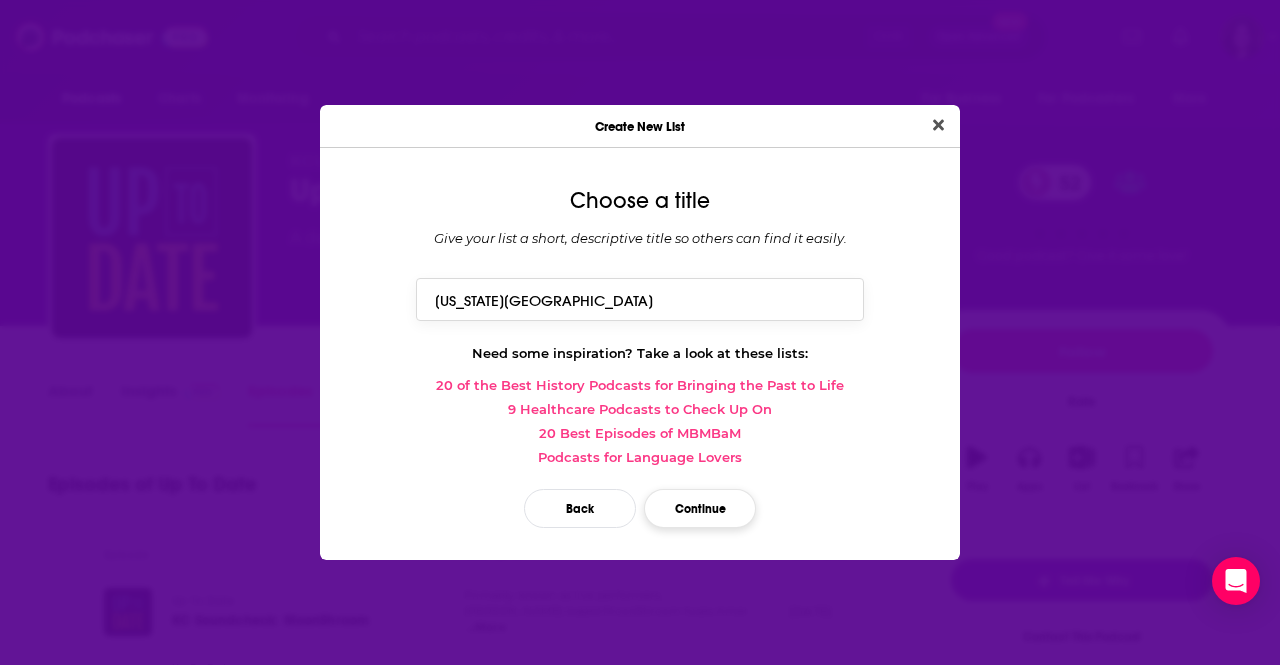 type on "Kansas City" 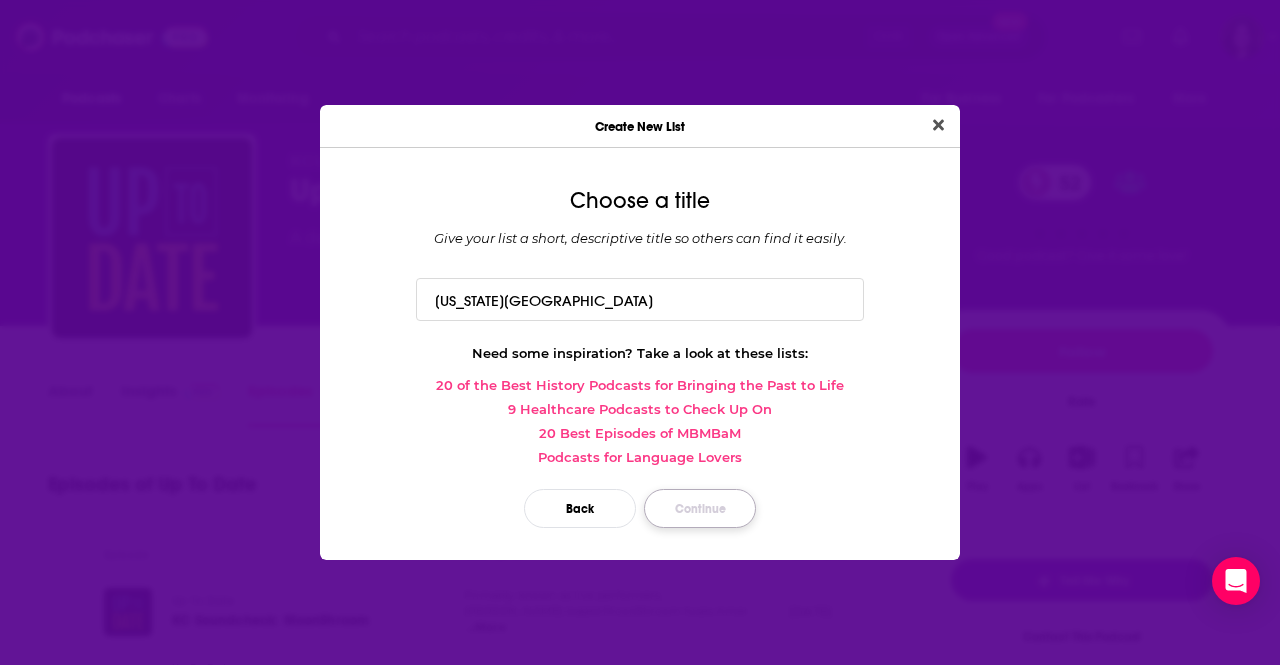 click on "Continue" at bounding box center [700, 508] 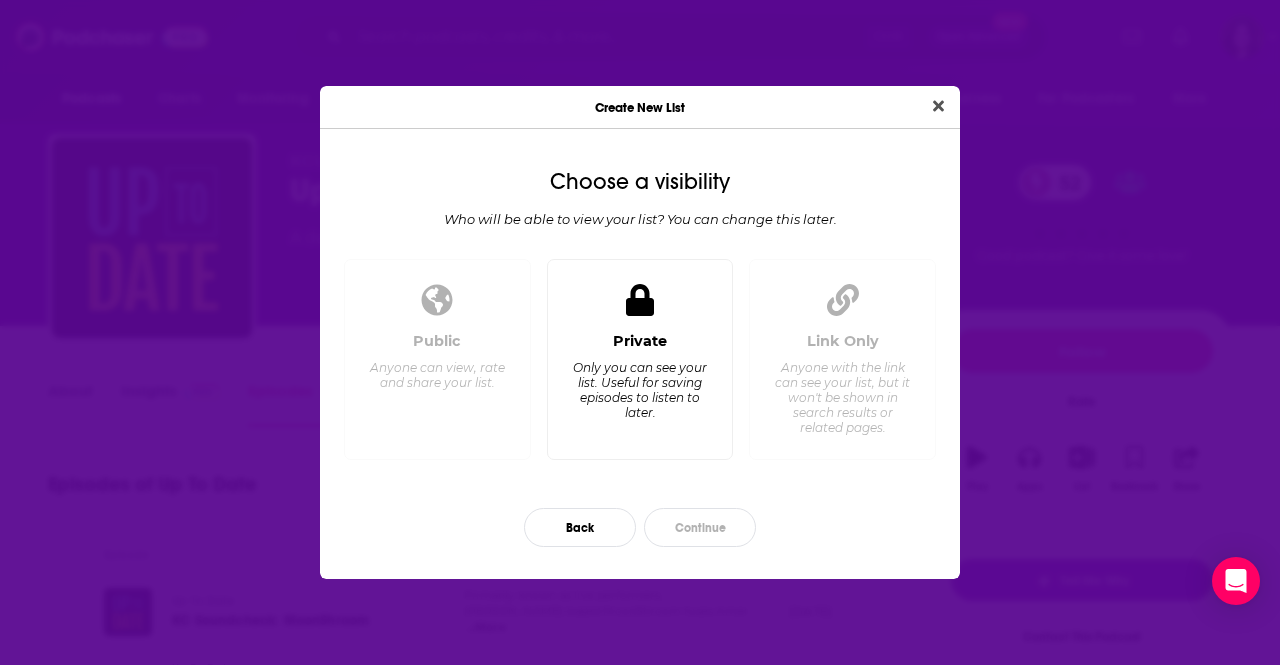 click on "Only you can see your list. Useful for saving episodes to listen to later." at bounding box center (639, 390) 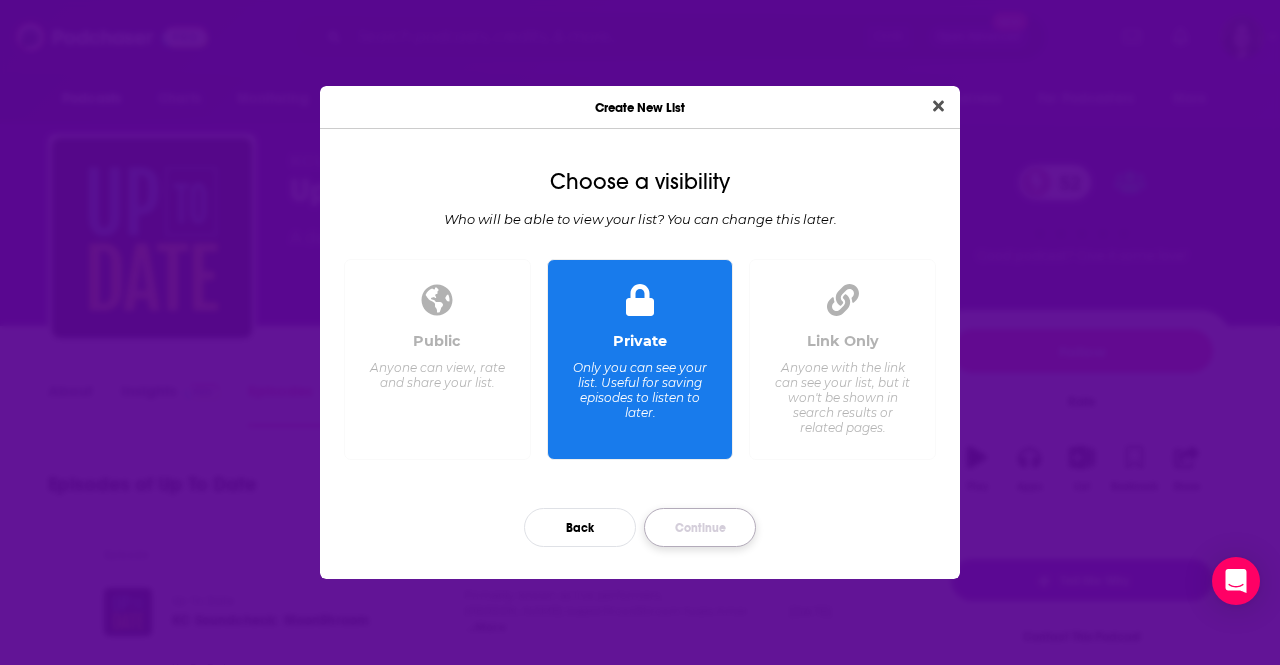 click on "Continue" at bounding box center (700, 527) 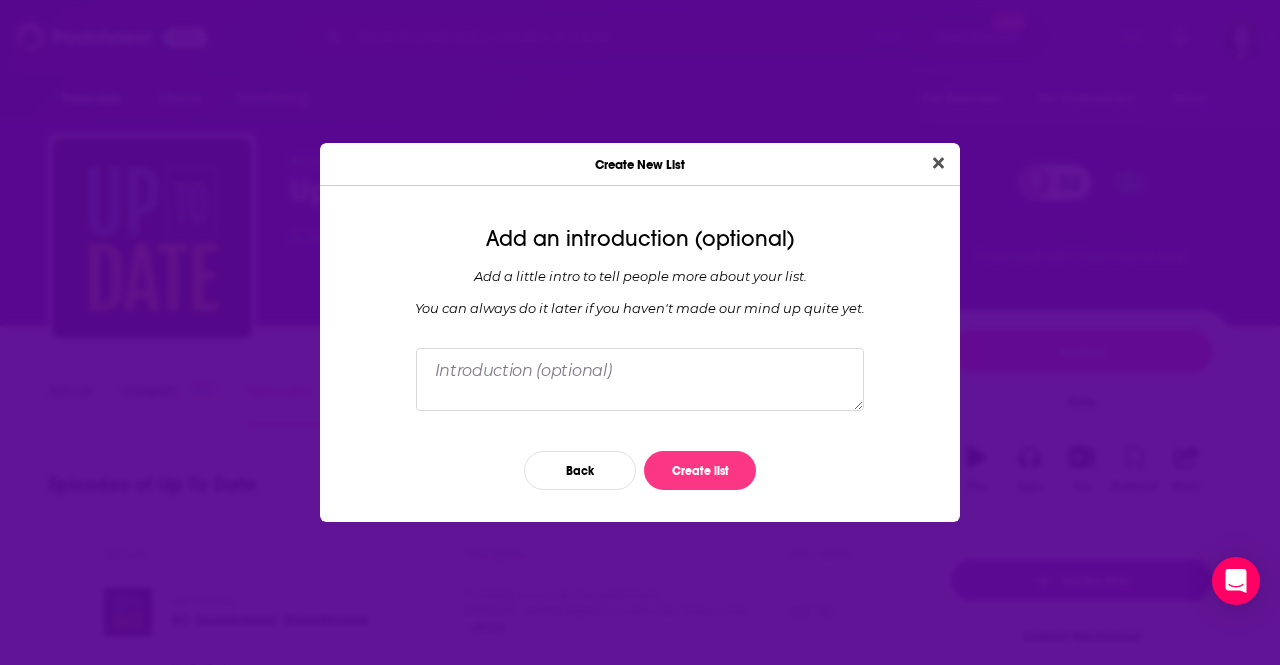 click on "Back Create list" at bounding box center (640, 470) 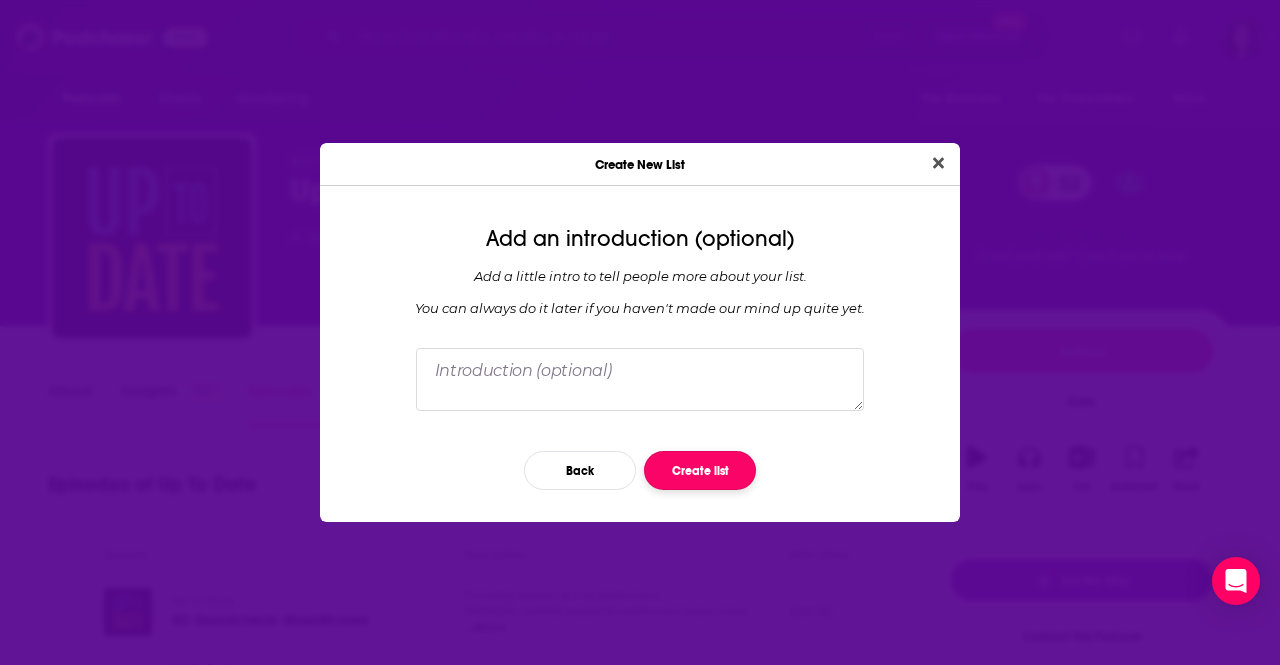 click on "Create list" at bounding box center [700, 470] 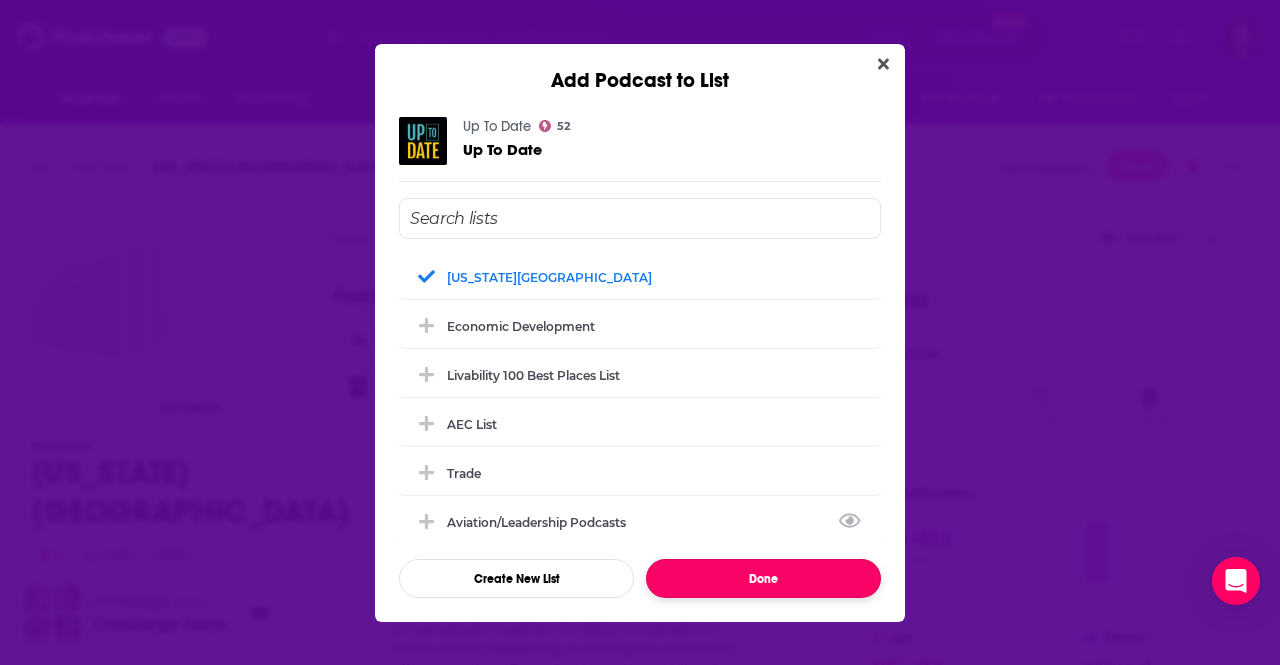 click on "Done" at bounding box center [763, 578] 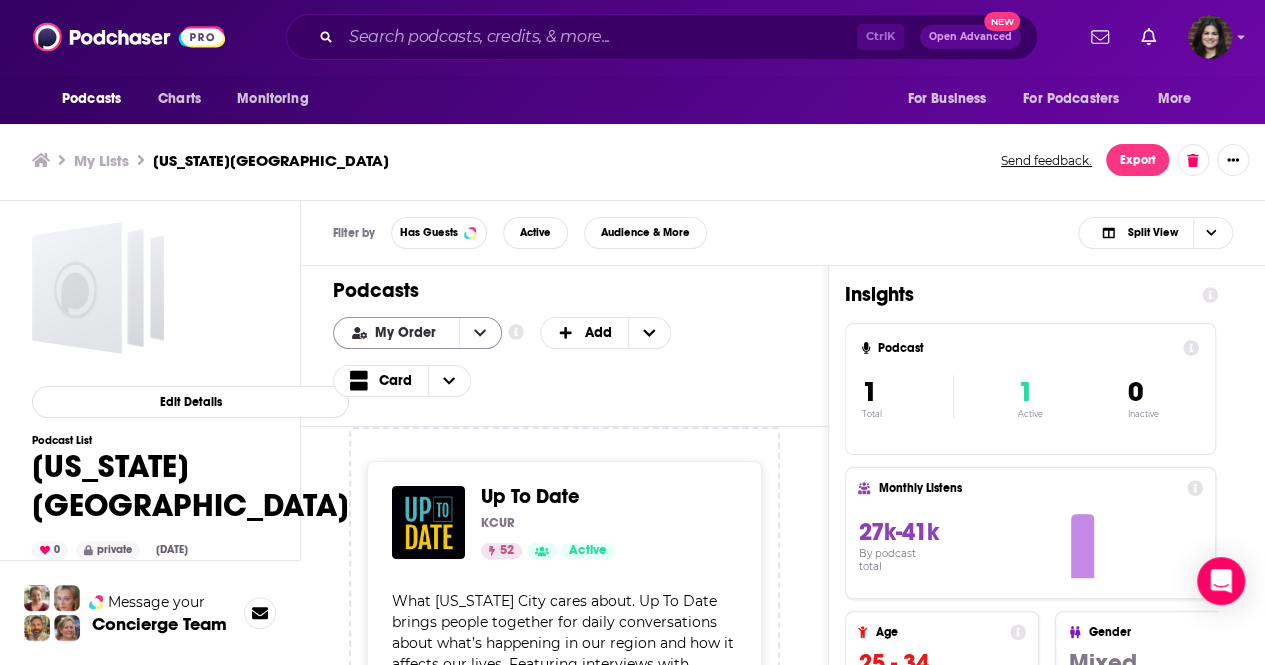 scroll, scrollTop: 0, scrollLeft: 0, axis: both 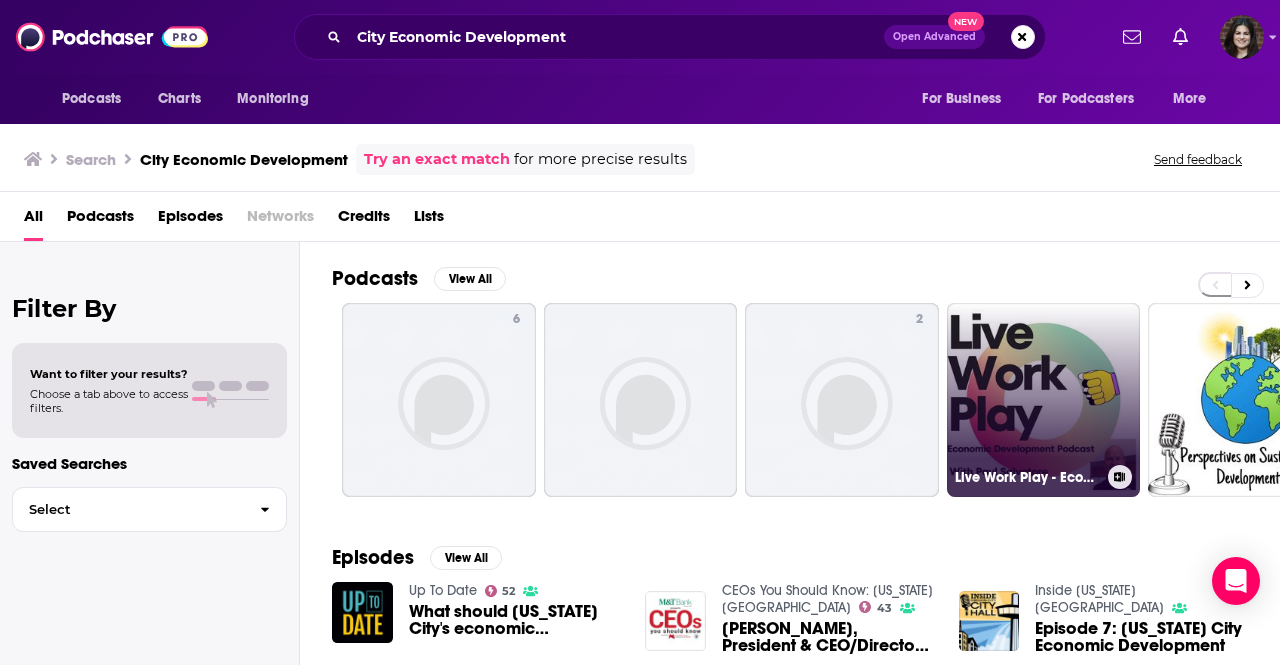 click on "Live Work Play - Economic Development With Paul Salvatore" at bounding box center [1044, 400] 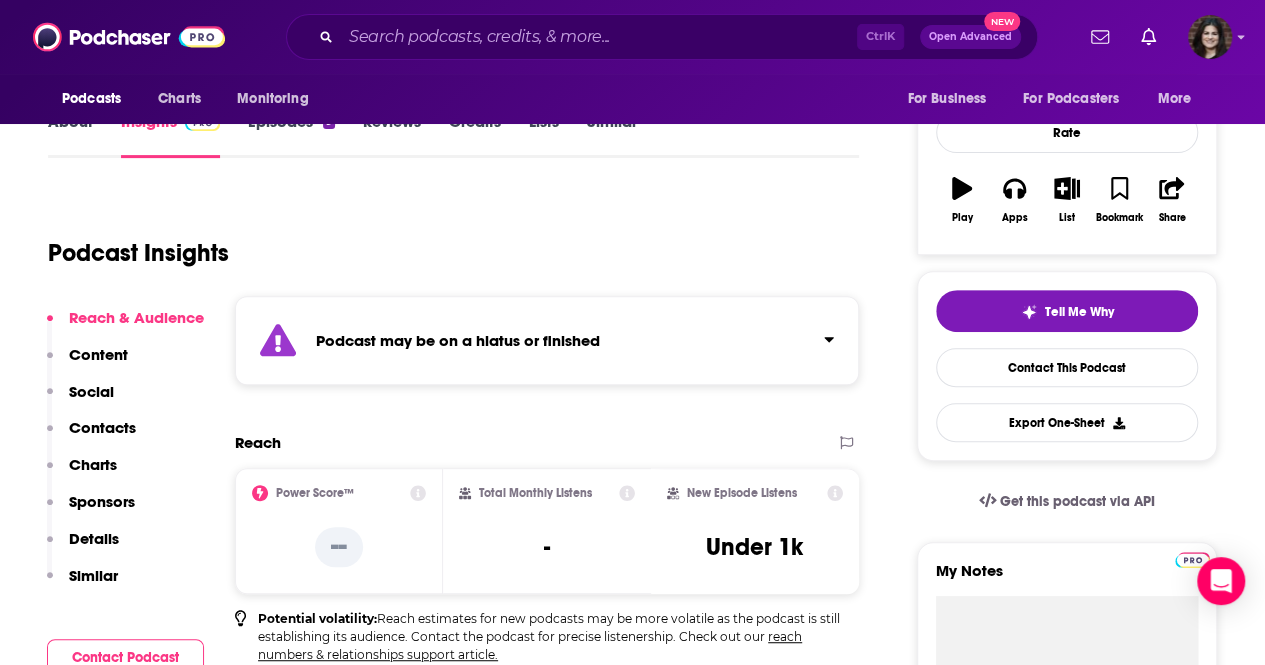 scroll, scrollTop: 0, scrollLeft: 0, axis: both 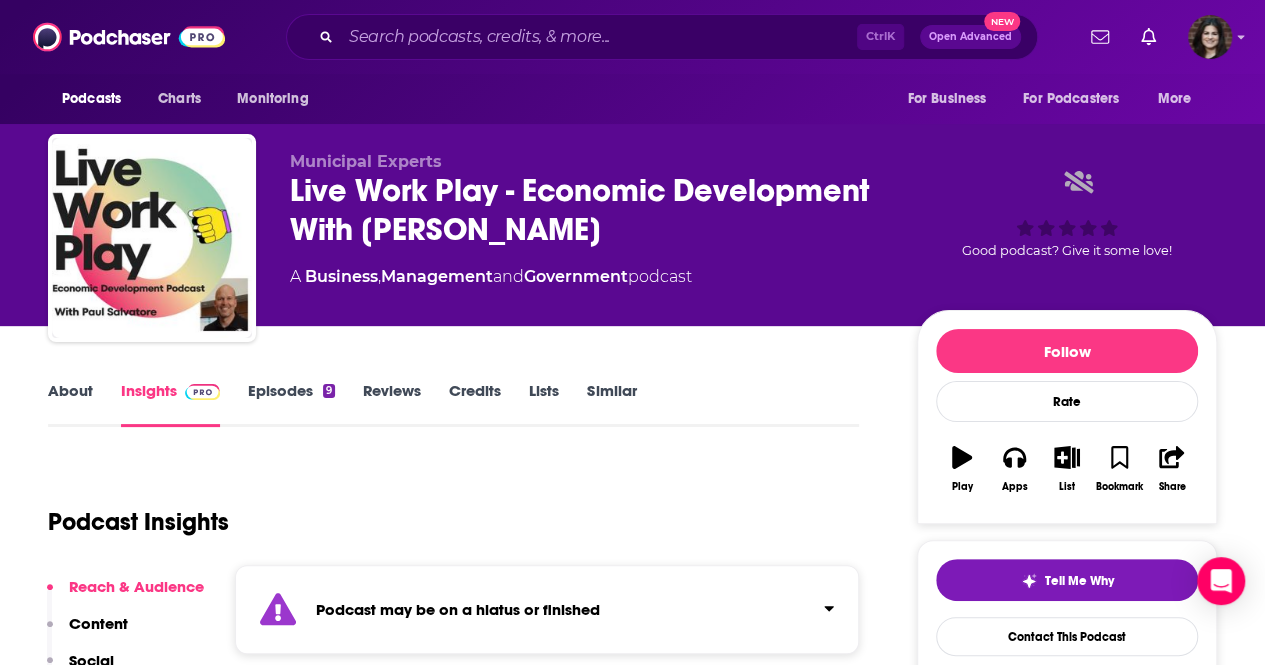 click on "About Insights Episodes 9 Reviews Credits Lists Similar Podcast Insights Reach & Audience Content Social Contacts Charts Sponsors Details Similar Contact Podcast Open Website  Podcast may be on a hiatus or finished Reach Power Score™ -- Total Monthly Listens - New Episode Listens Under 1k Potential volatility:  Reach estimates for new podcasts may be more volatile as the podcast is still establishing its audience. Contact the podcast for precise listenership. Check out our   reach numbers & relationships support article. Export One-Sheet Audience Demographics Gender Mixed Age 33 yo Parental Status Mixed Countries 1 United States 2 Canada 3 India 4 United Kingdom Education Level Mostly  Higher Education Content Political Skew Neutral/Mixed Socials This podcast does not have social handles yet. Contacts   RSS   Podcast Email Municipal Experts psalvatore@municipalexperts.ca psalvatore@municipalexperts.ca That's all there is! Charts All Charts All Categories All Countries Recent Sponsors of  Beta Add to Idle No" at bounding box center (632, 5335) 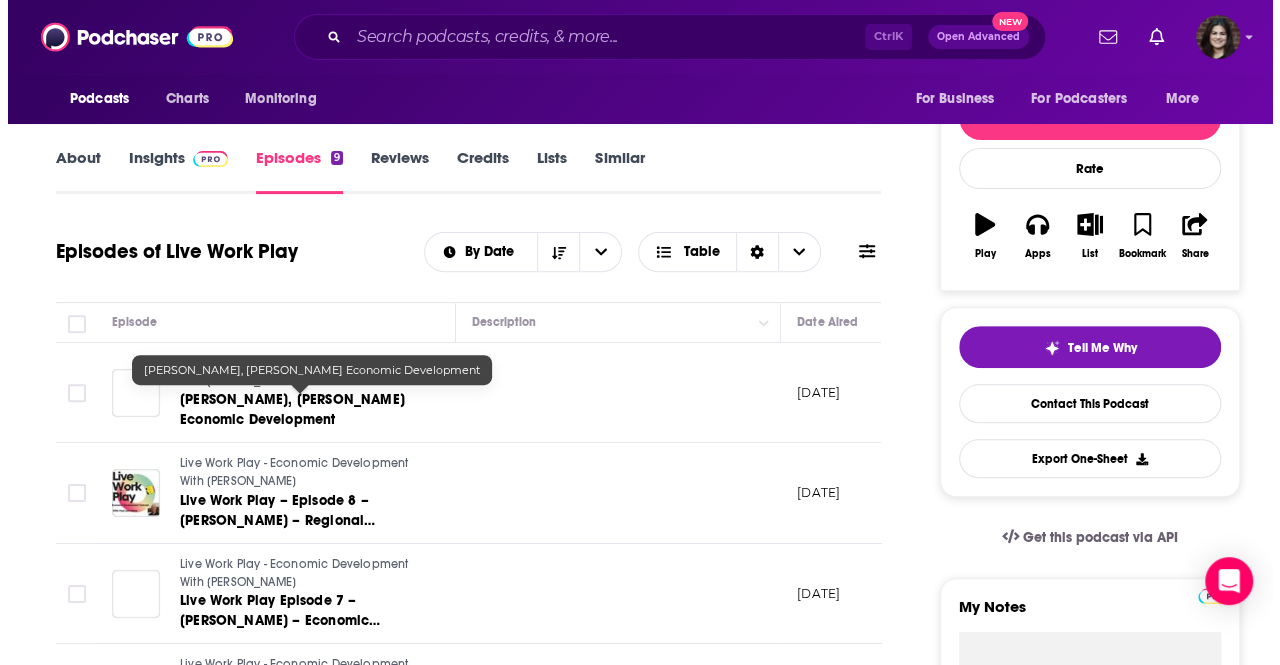 scroll, scrollTop: 0, scrollLeft: 0, axis: both 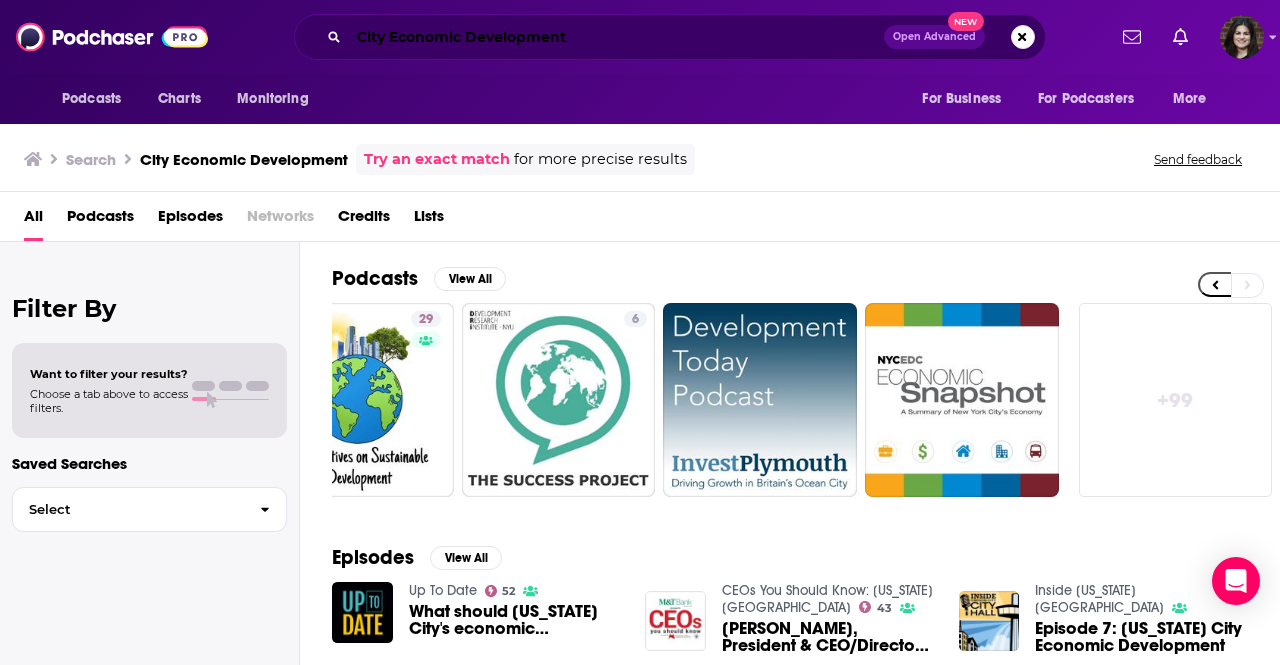 click on "City Economic Development" at bounding box center (616, 37) 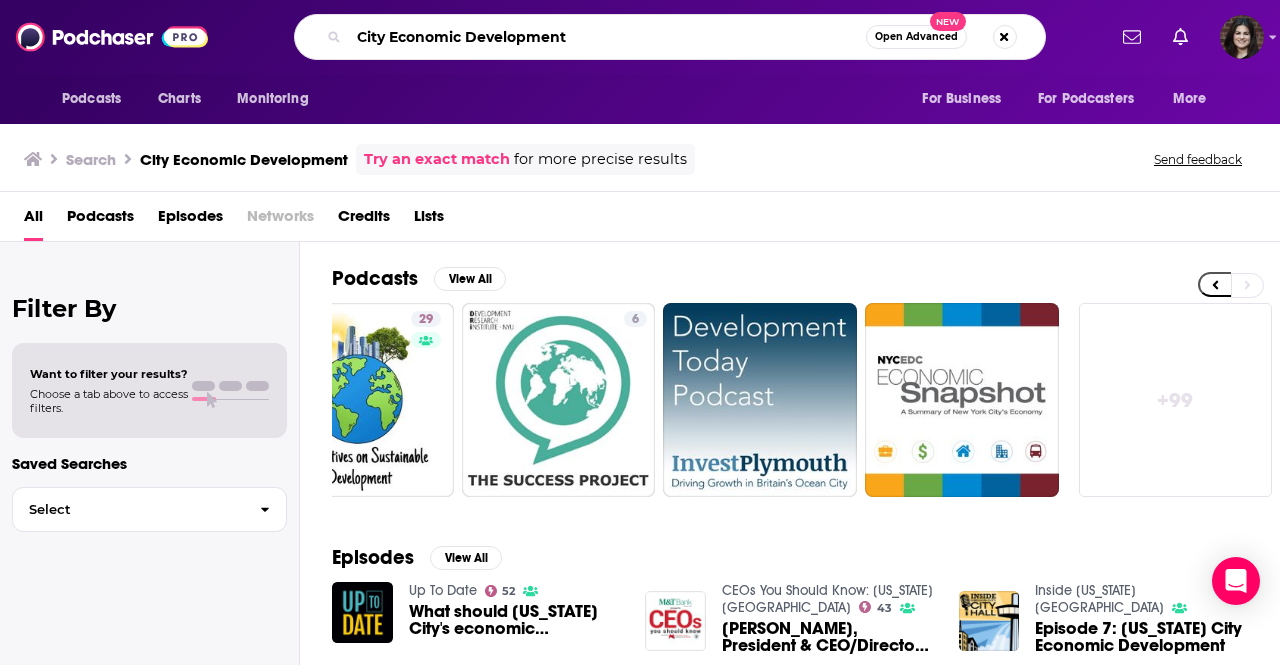 click on "City Economic Development" at bounding box center [607, 37] 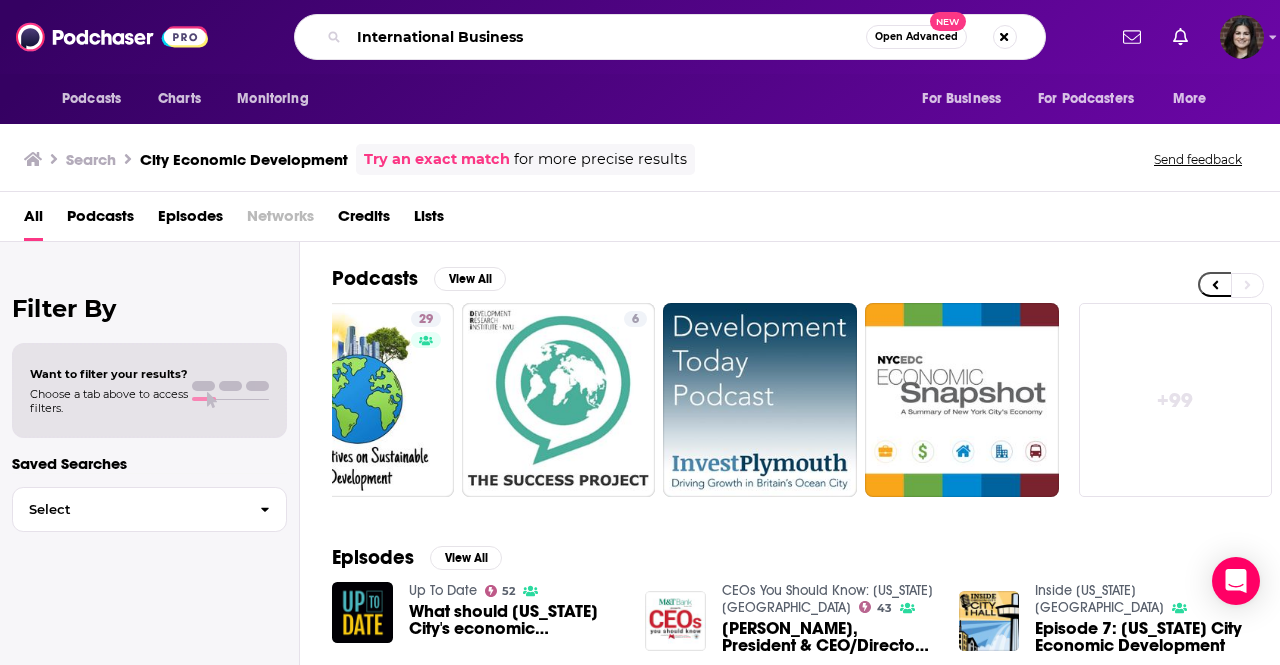 type on "International Business" 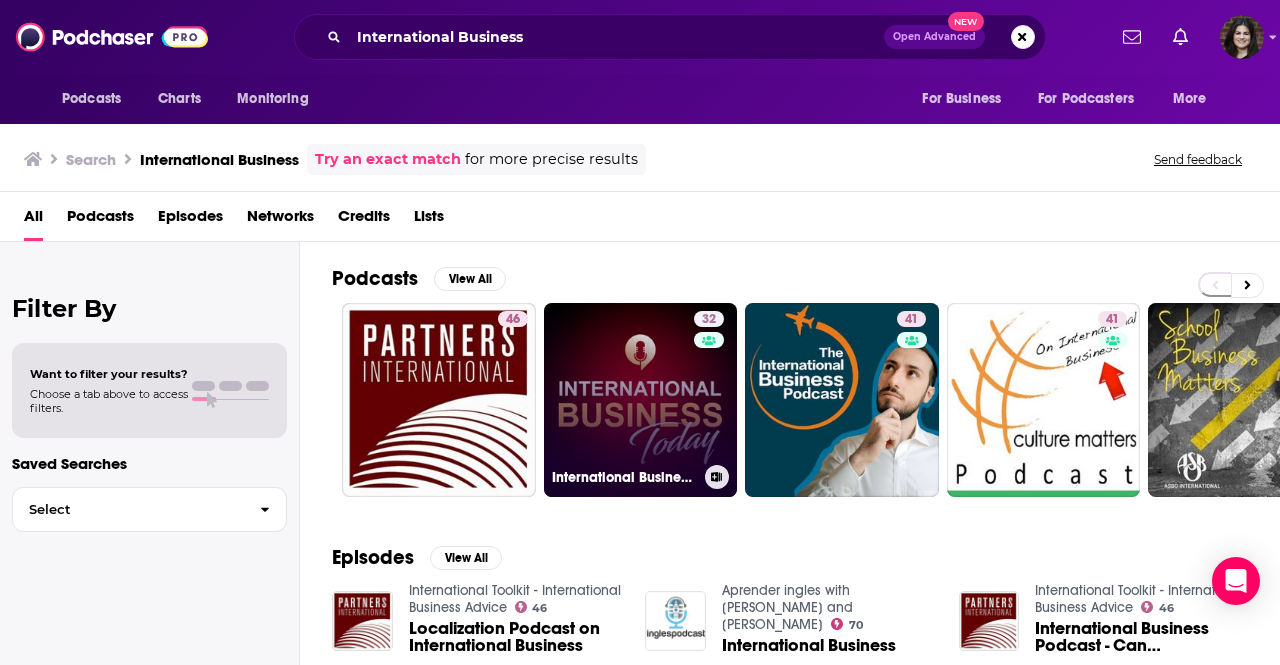 click on "32 International Business Today" at bounding box center (641, 400) 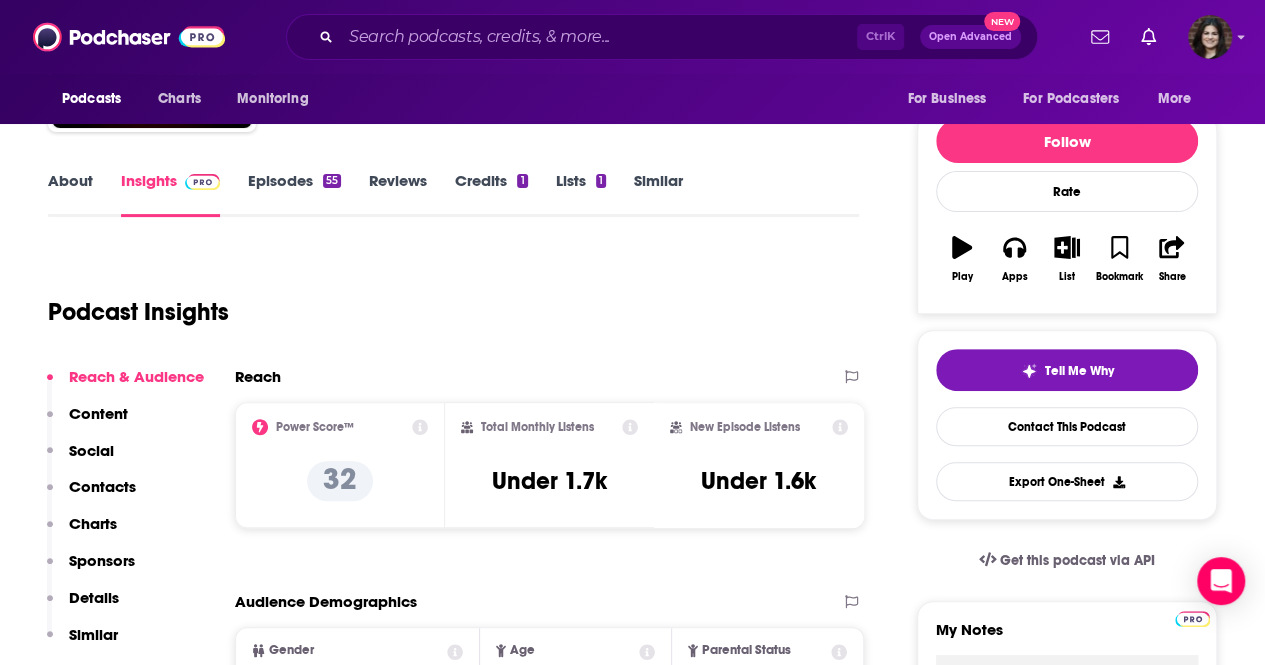 scroll, scrollTop: 56, scrollLeft: 0, axis: vertical 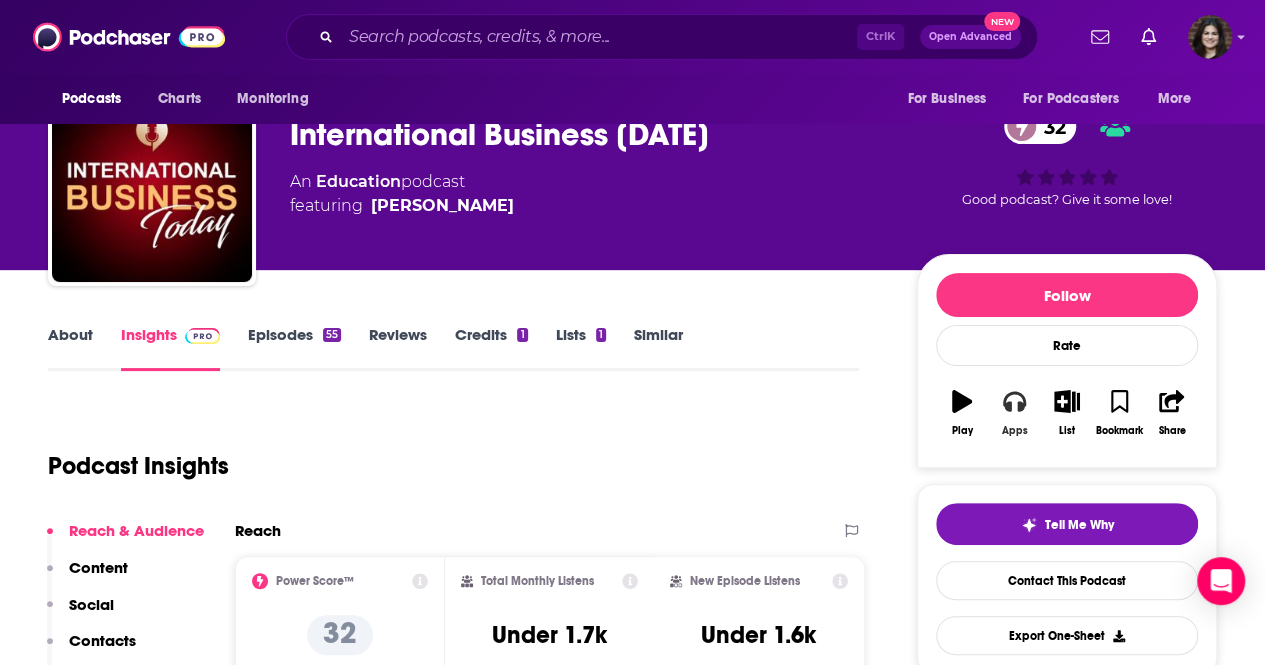 drag, startPoint x: 1015, startPoint y: 399, endPoint x: 1186, endPoint y: 401, distance: 171.01169 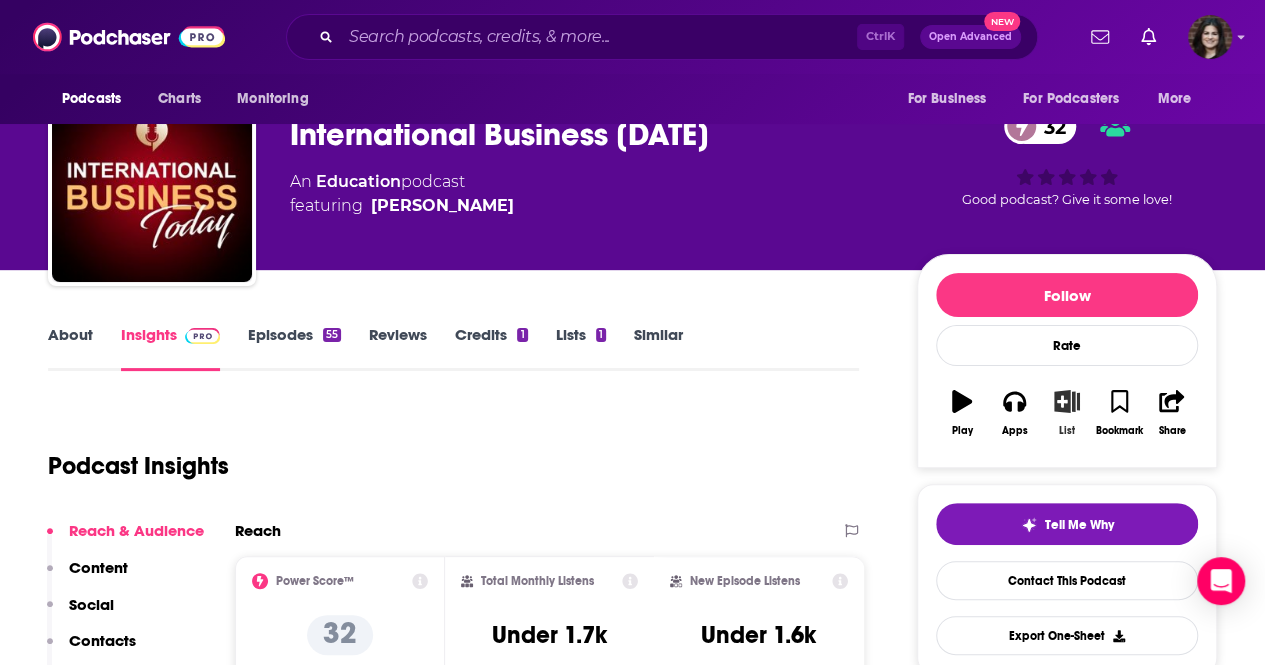 click 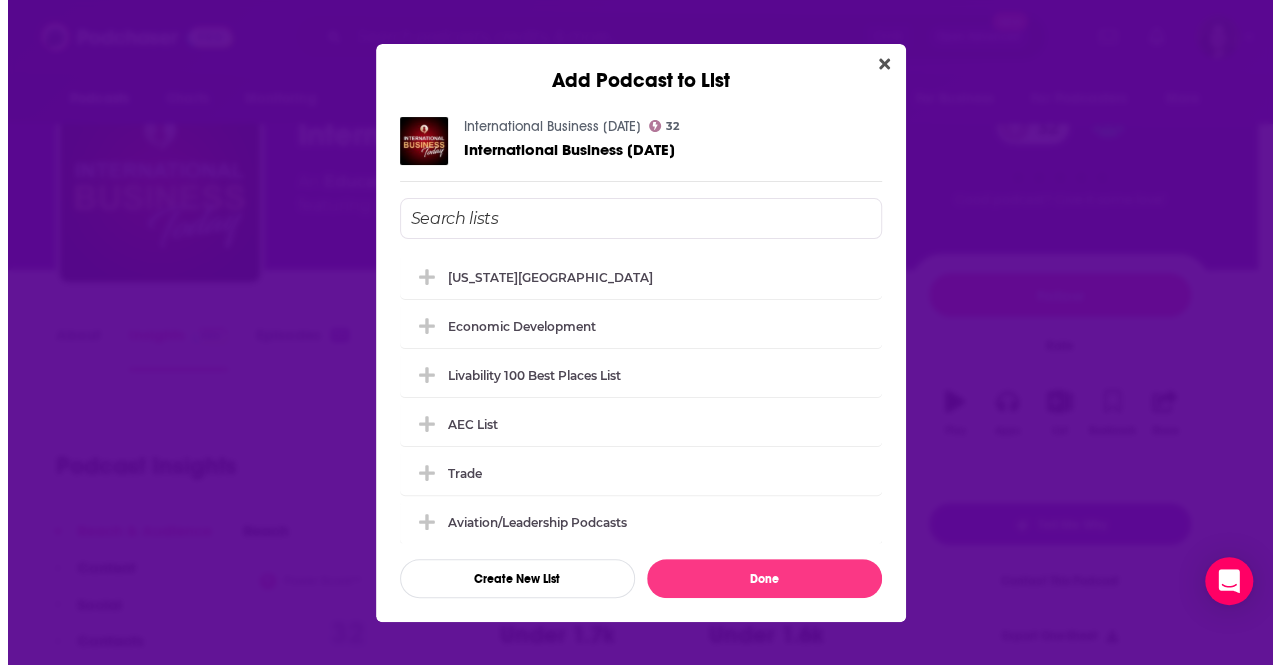 scroll, scrollTop: 0, scrollLeft: 0, axis: both 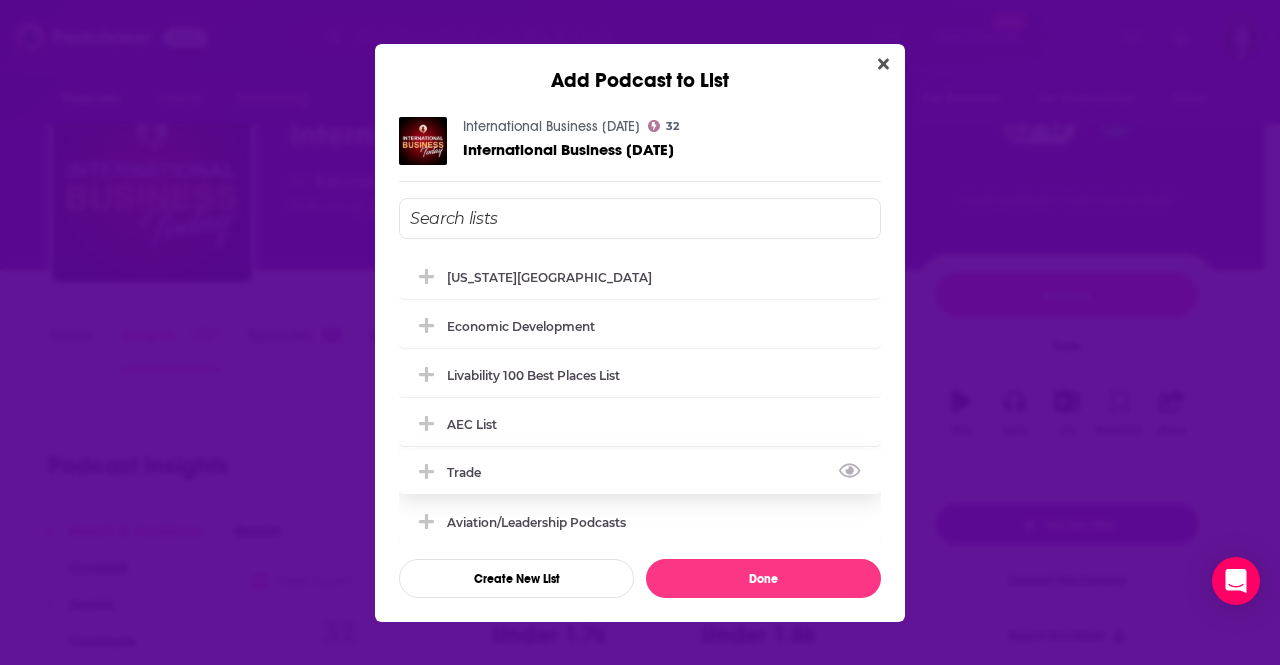 click on "Trade" at bounding box center [470, 472] 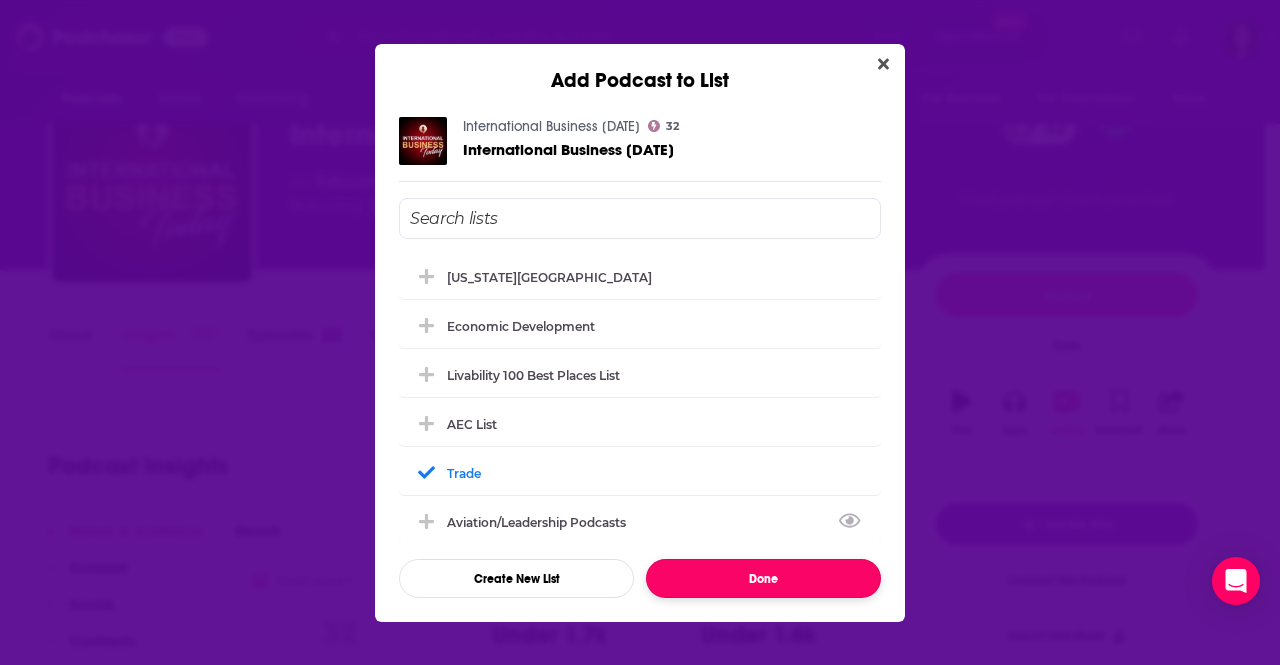 click on "Done" at bounding box center (763, 578) 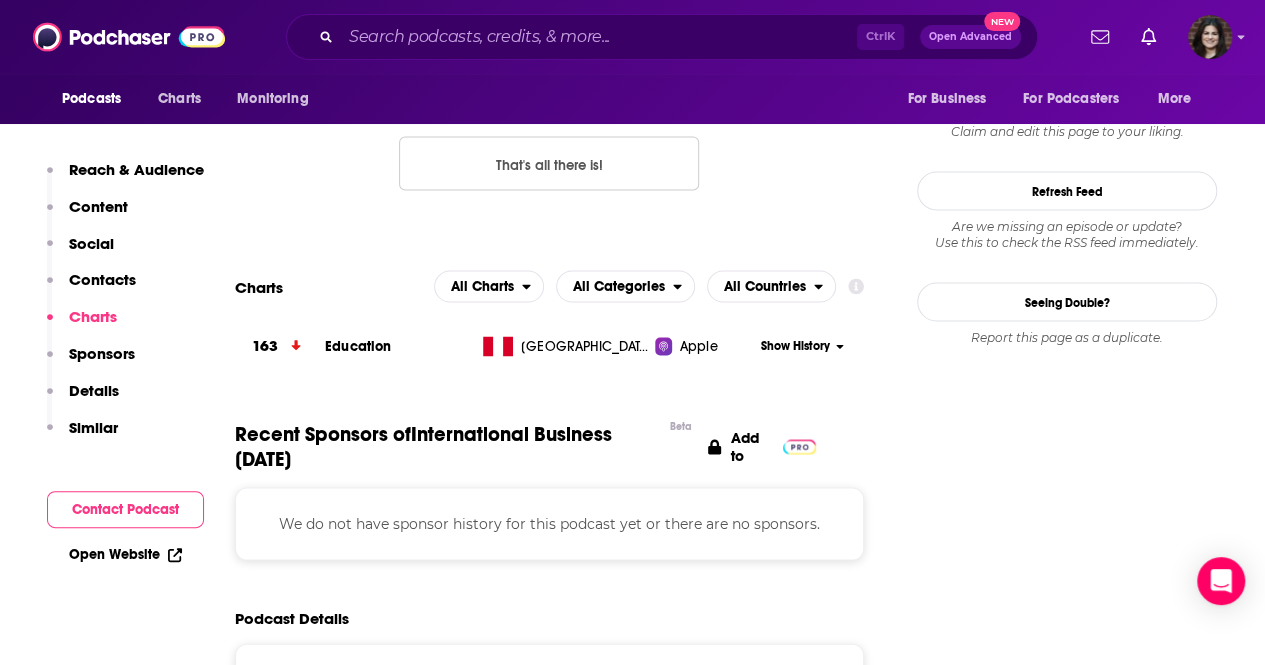 scroll, scrollTop: 2221, scrollLeft: 0, axis: vertical 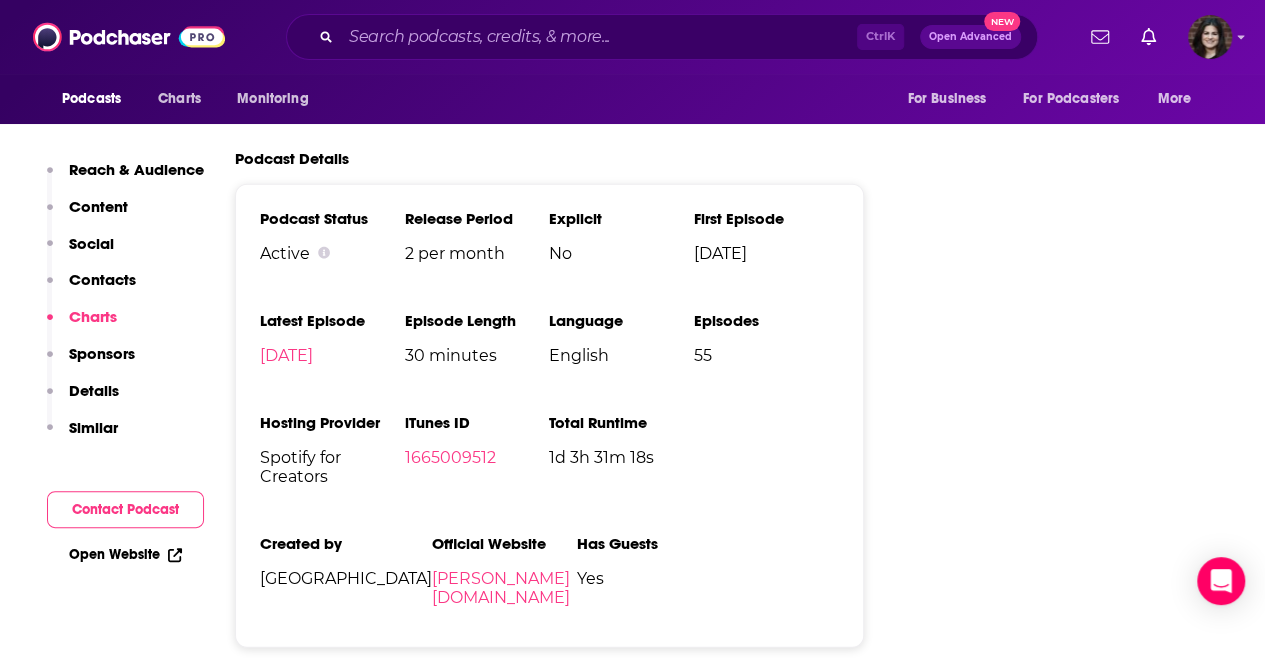 click on "Similar" at bounding box center [93, 427] 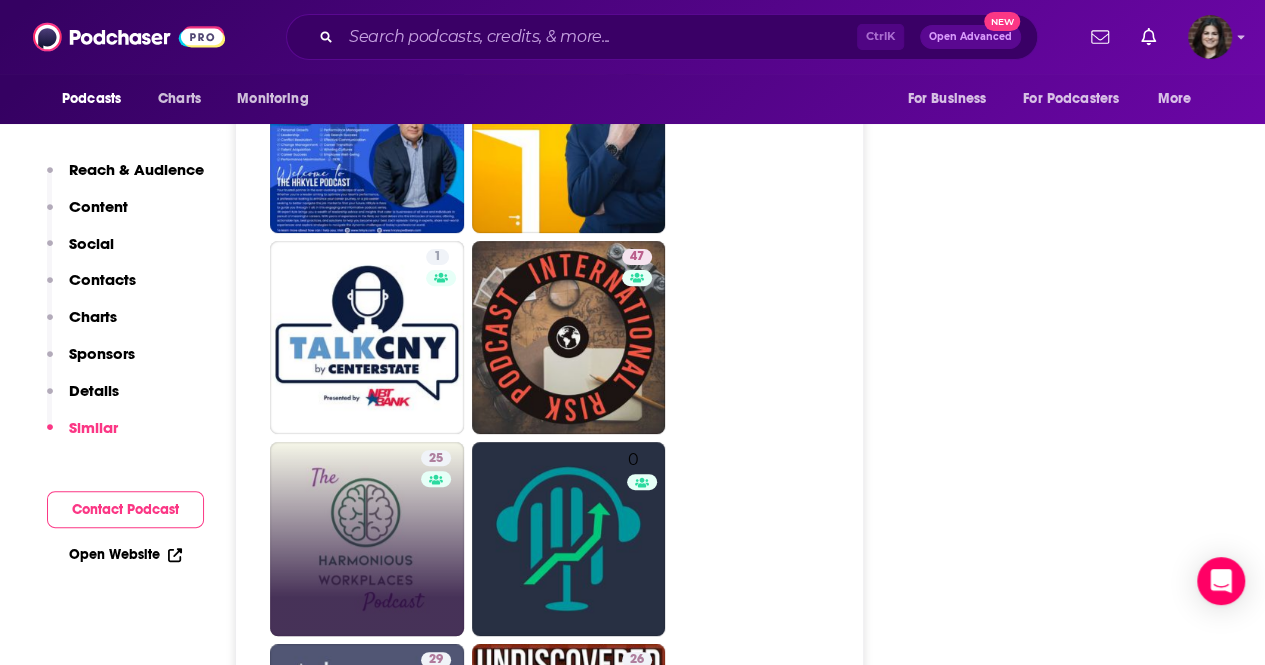 scroll, scrollTop: 4236, scrollLeft: 0, axis: vertical 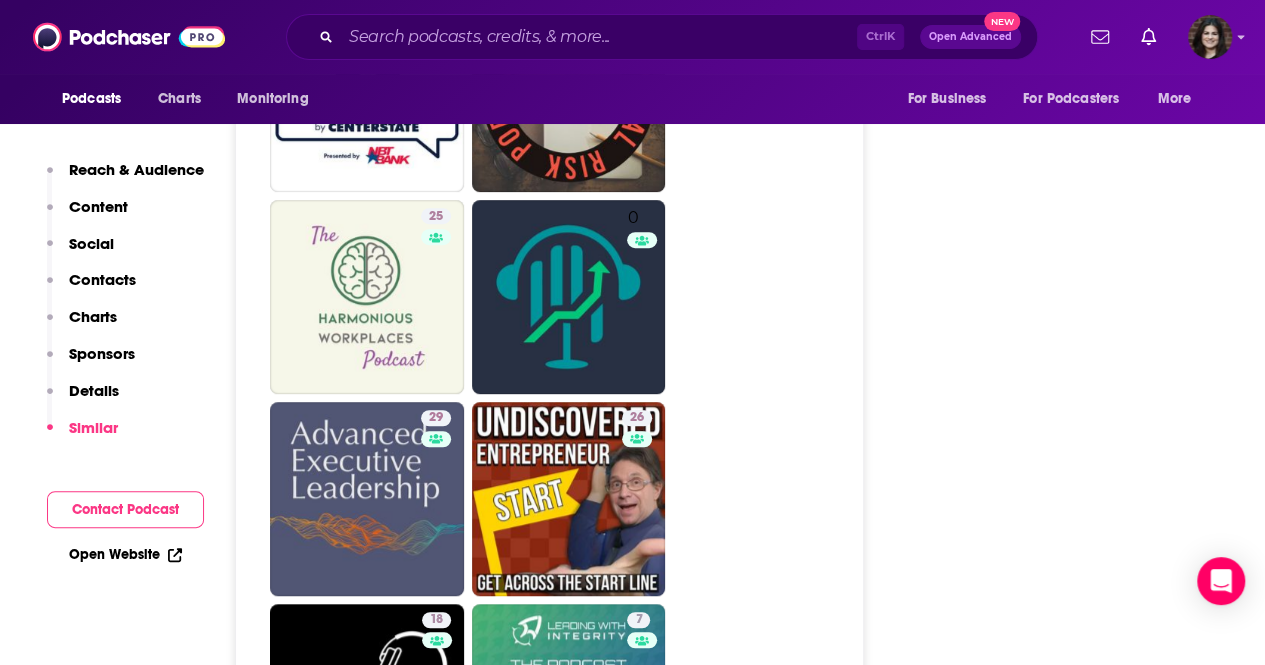 click on "About Insights Episodes 55 Reviews Credits 1 Lists 1 Similar Podcast Insights Reach & Audience Content Social Contacts Charts Sponsors Details Similar Contact Podcast Open Website  Reach Power Score™ 32 Total Monthly Listens Under 1.7k New Episode Listens Under 1.6k Export One-Sheet Audience Demographics Gender Male Age 32 yo Parental Status Mixed Countries 1 United States 2 United Kingdom 3 Canada 4 India Education Level Mostly  Higher Education Content Political Skew Neutral/Mixed Socials Youtube @InternationalBusinessToday 817 LinkedIn @neufic 3k Twitter @PaulaCaligiuri Host 1k Contacts   RSS   Podcast Email Northeastern University ibtpodcast@northeastern.edu ibtpodcast@northeastern.edu That's all there is! Charts All Charts All Categories All Countries 163 Education   Peru Apple Show History Recent Sponsors of  International Business Today Beta Add to We do not have sponsor history for this podcast yet or there are no sponsors. Podcast Details Podcast Status Active Release Period 2 per month Explicit No" at bounding box center (632, 28) 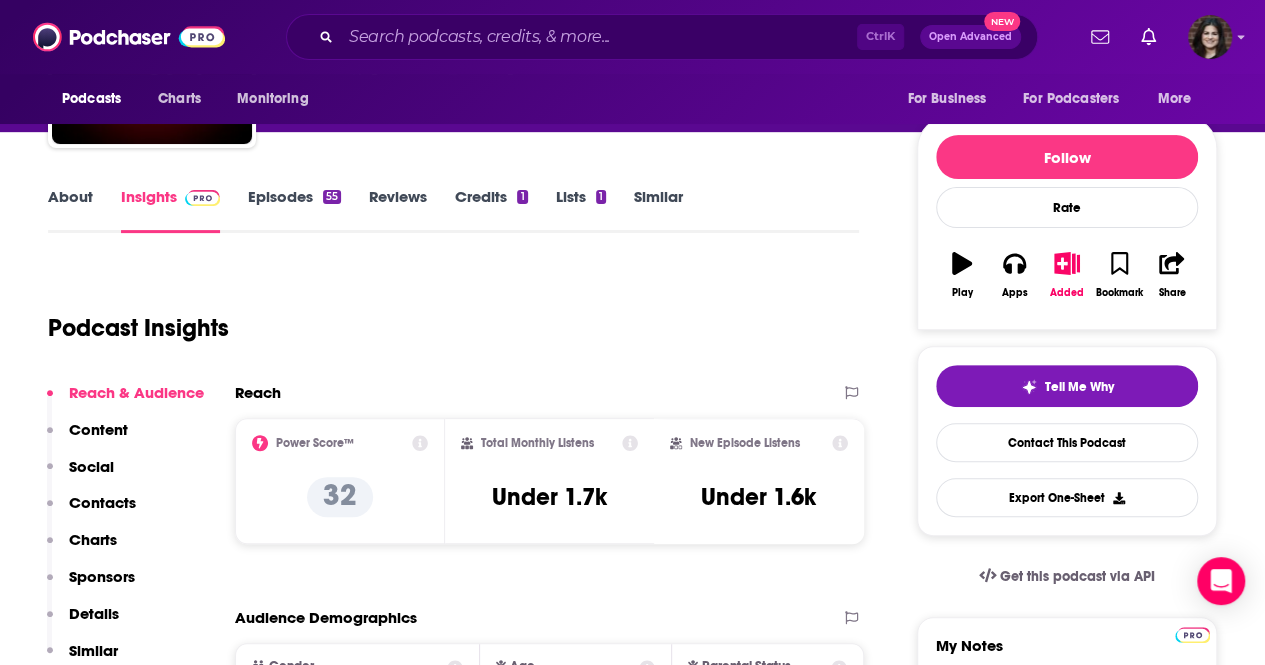 scroll, scrollTop: 0, scrollLeft: 0, axis: both 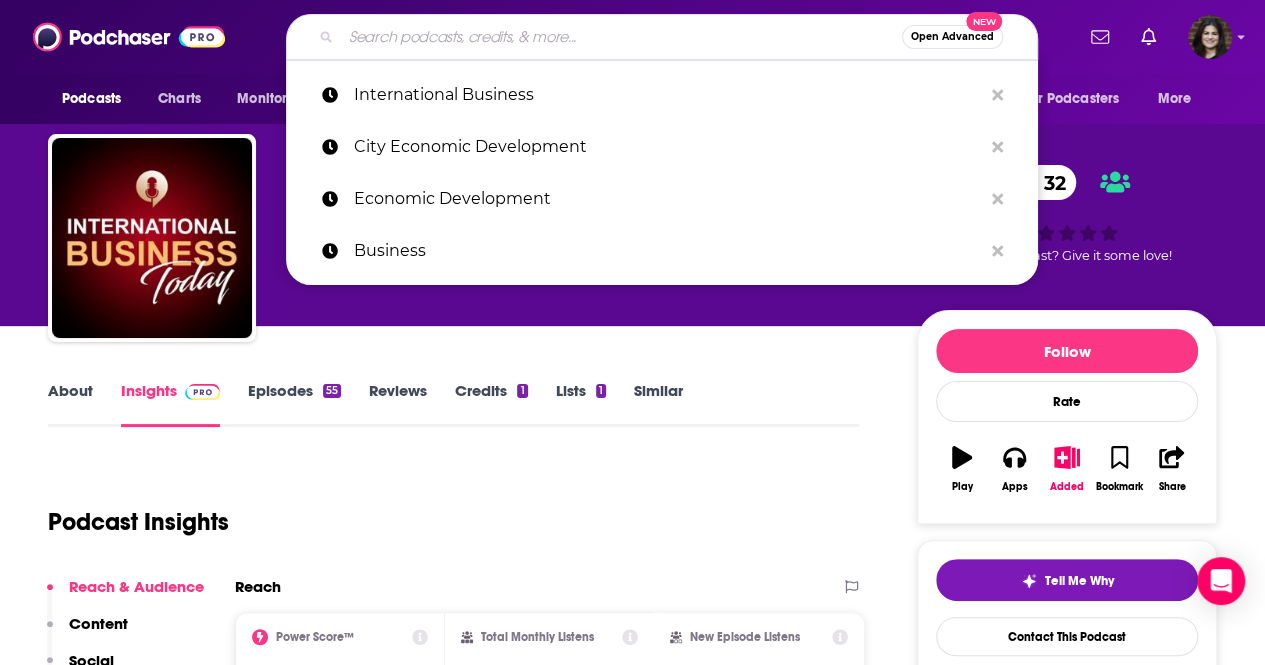 click at bounding box center [621, 37] 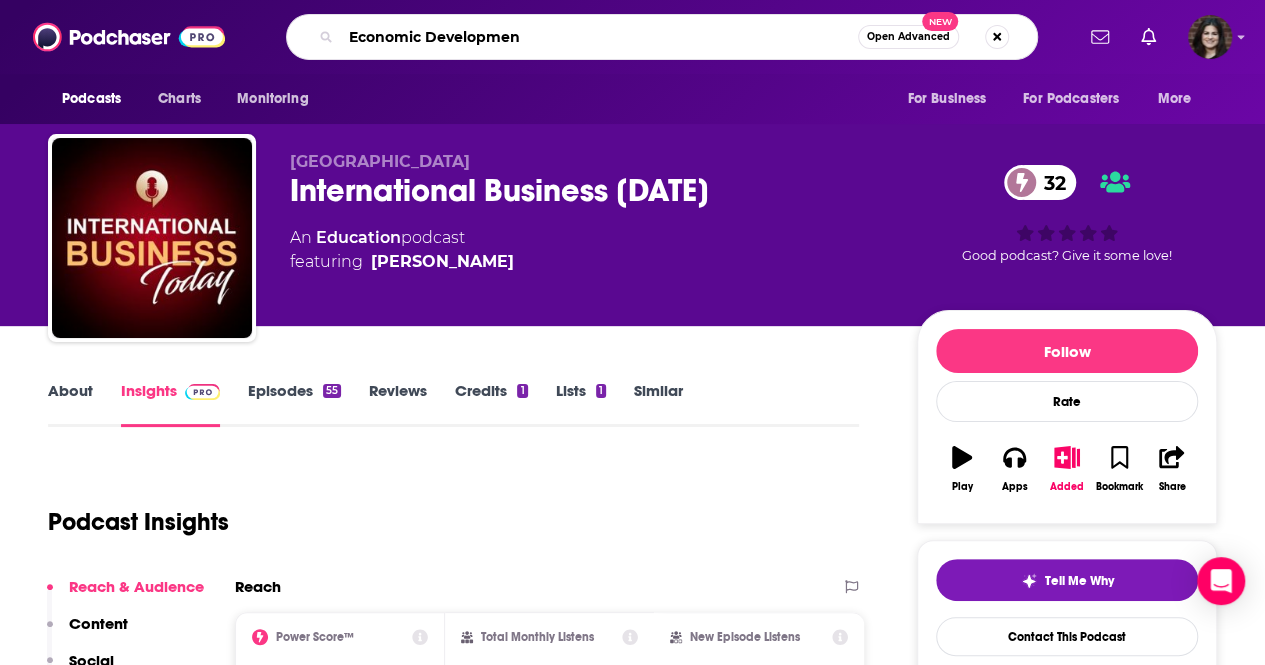 type on "Economic Development" 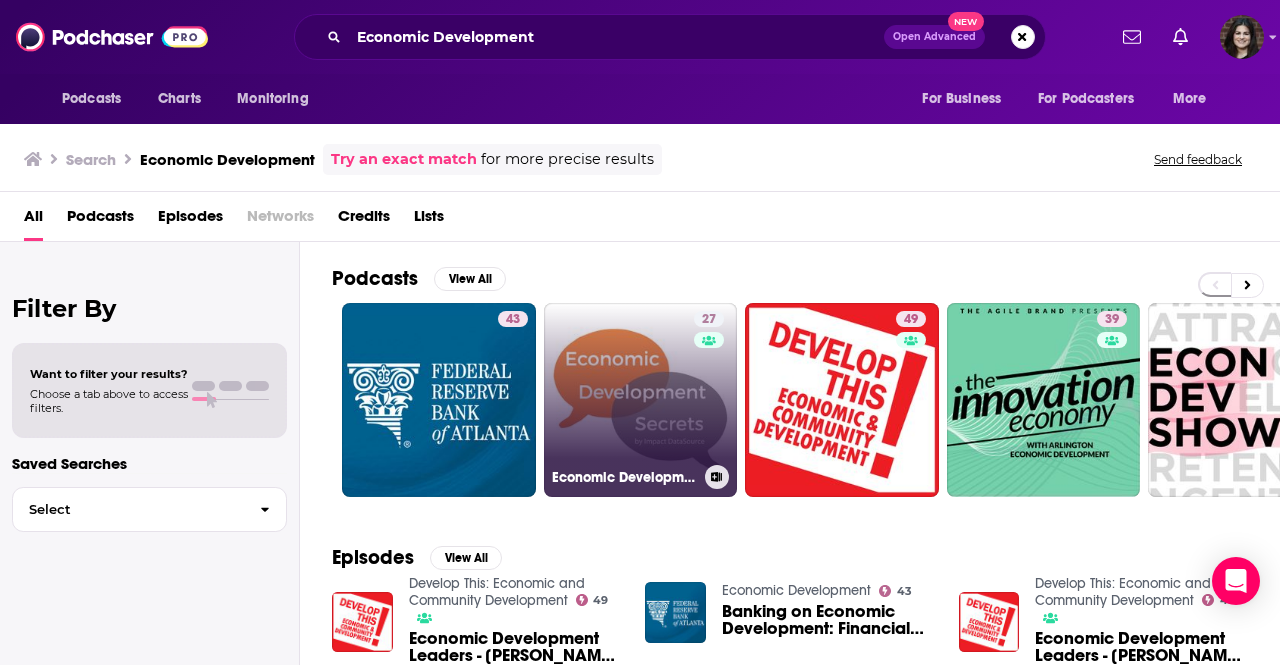 click on "27 Economic Development Secrets" at bounding box center (641, 400) 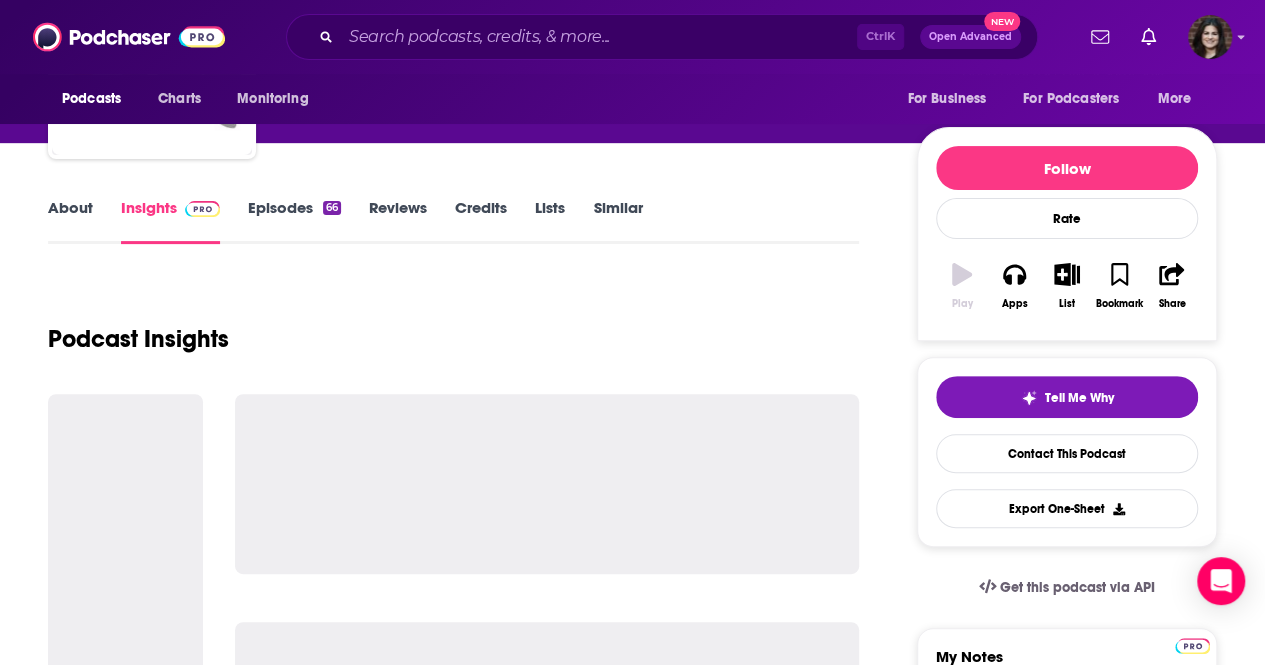 scroll, scrollTop: 156, scrollLeft: 0, axis: vertical 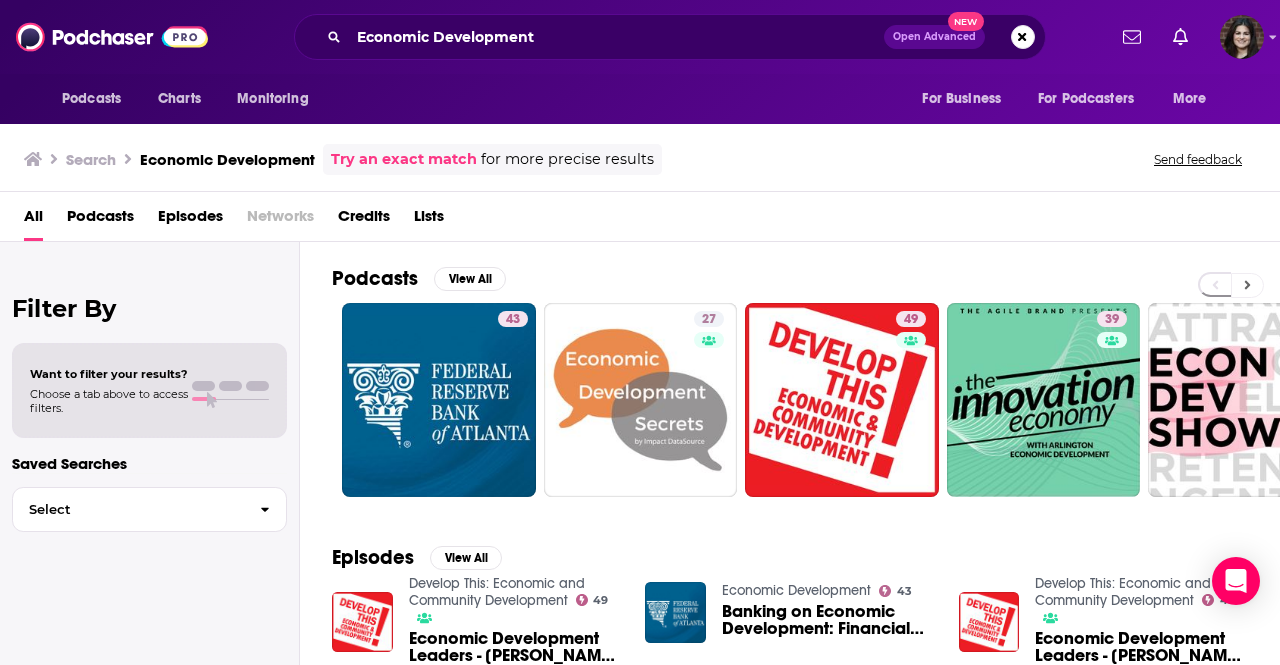 click at bounding box center [1247, 285] 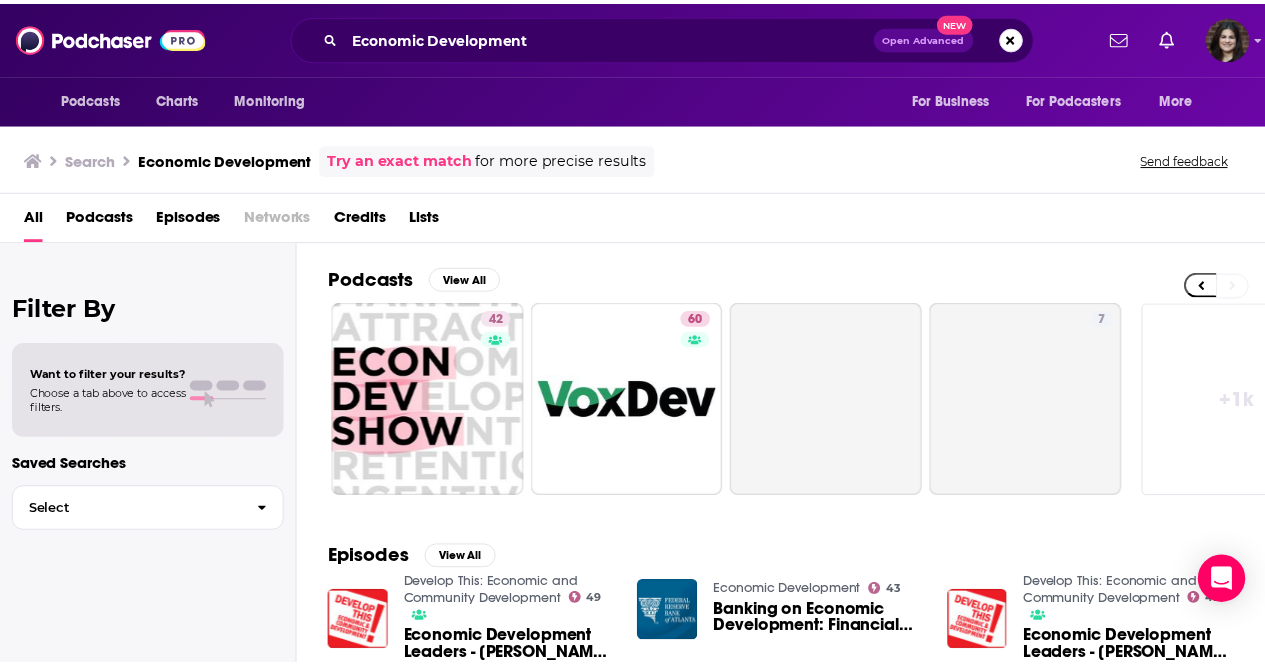 scroll, scrollTop: 0, scrollLeft: 888, axis: horizontal 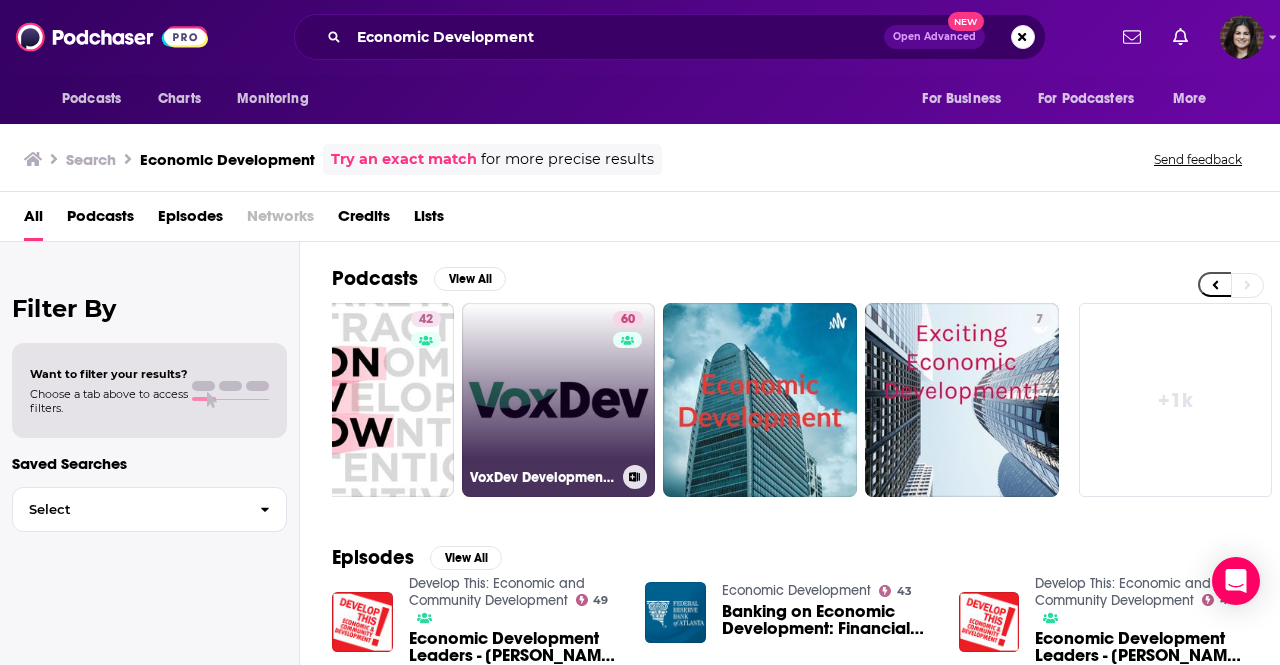 click on "60 VoxDev Development Economics" at bounding box center [559, 400] 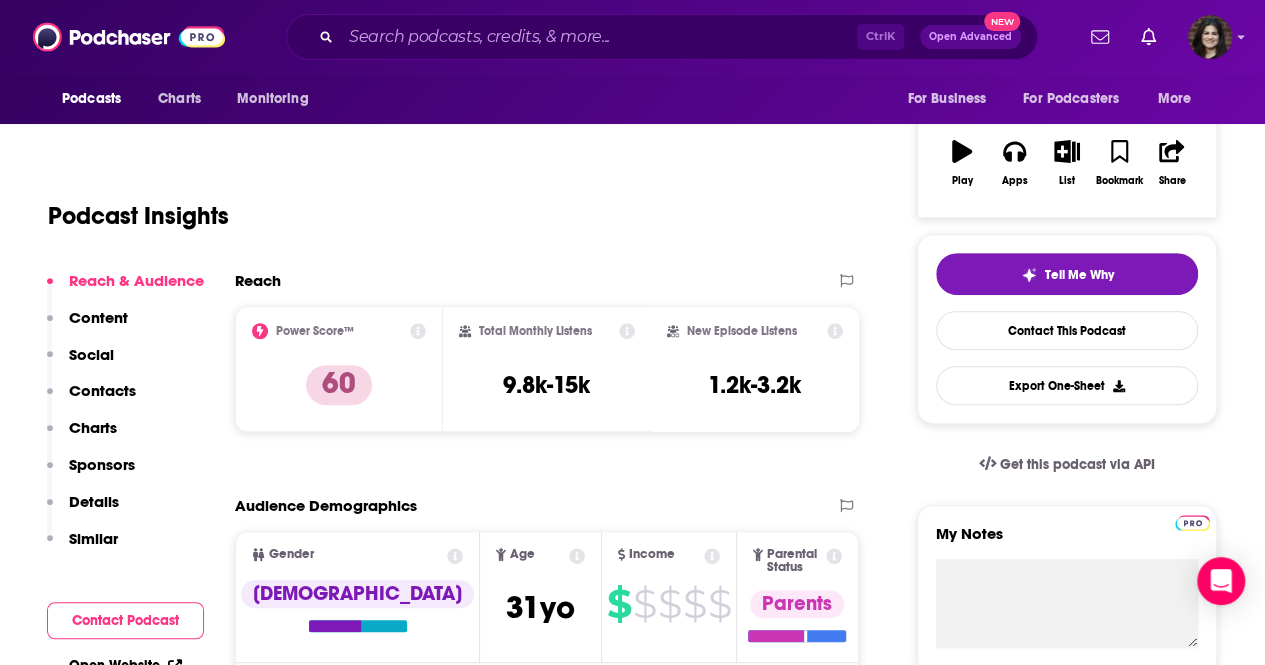 scroll, scrollTop: 175, scrollLeft: 0, axis: vertical 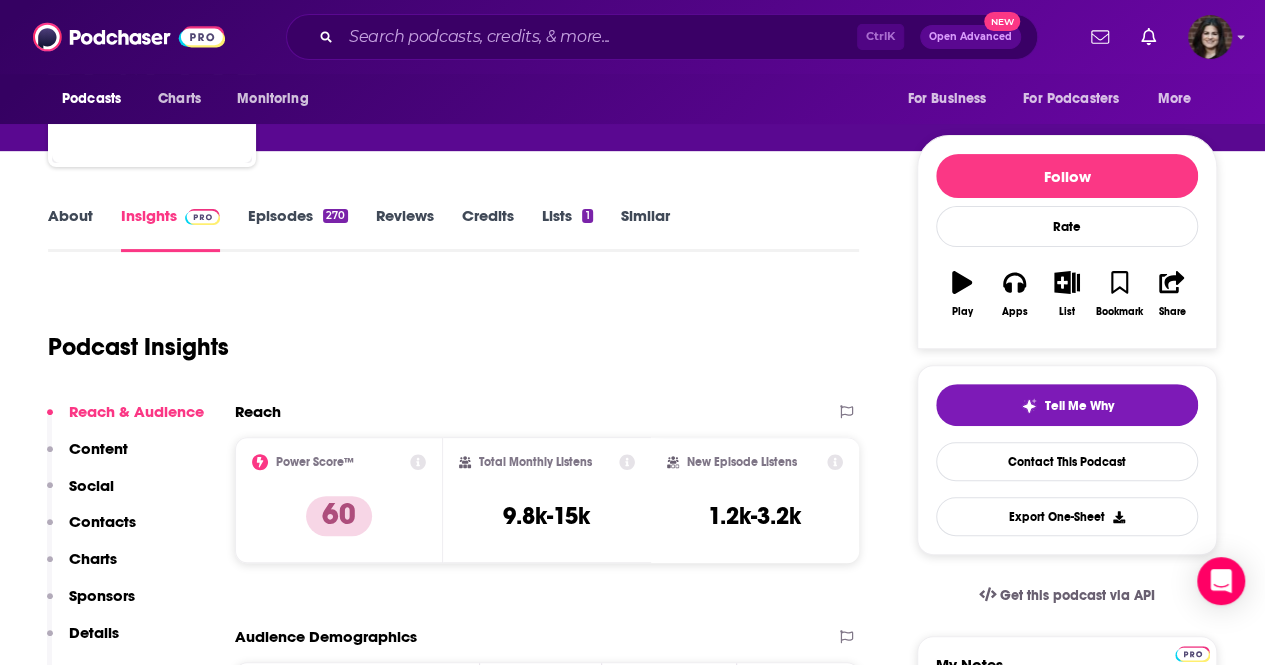 click on "About" at bounding box center [70, 229] 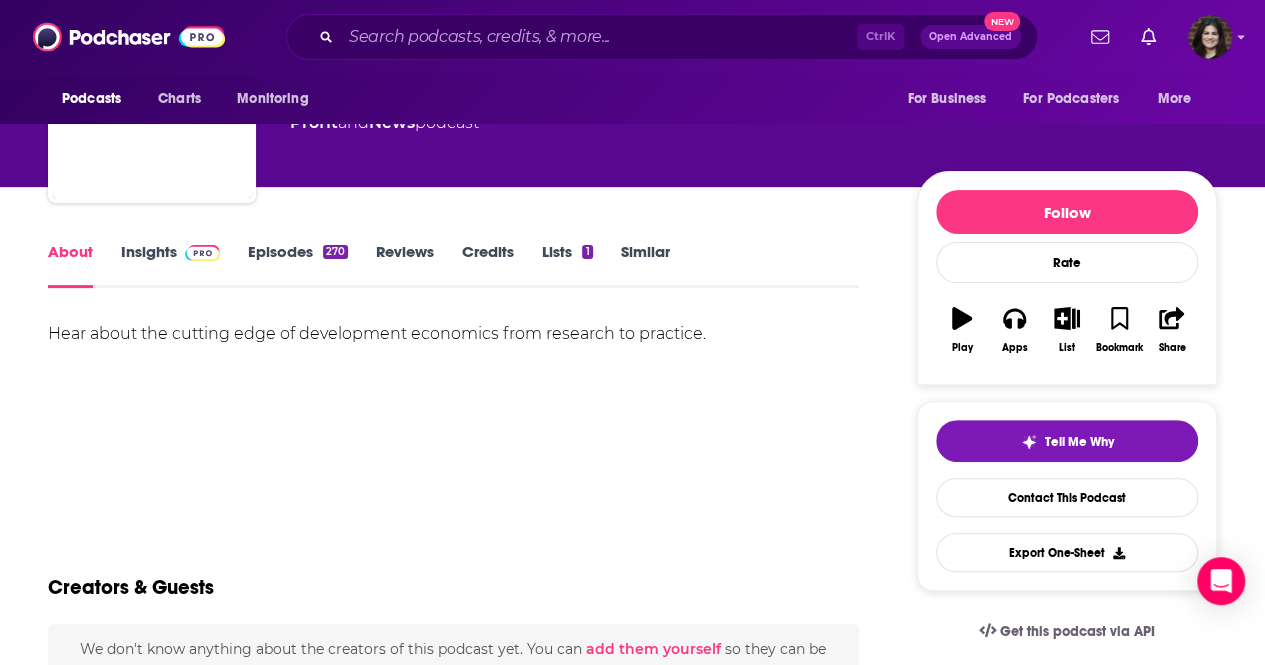 scroll, scrollTop: 0, scrollLeft: 0, axis: both 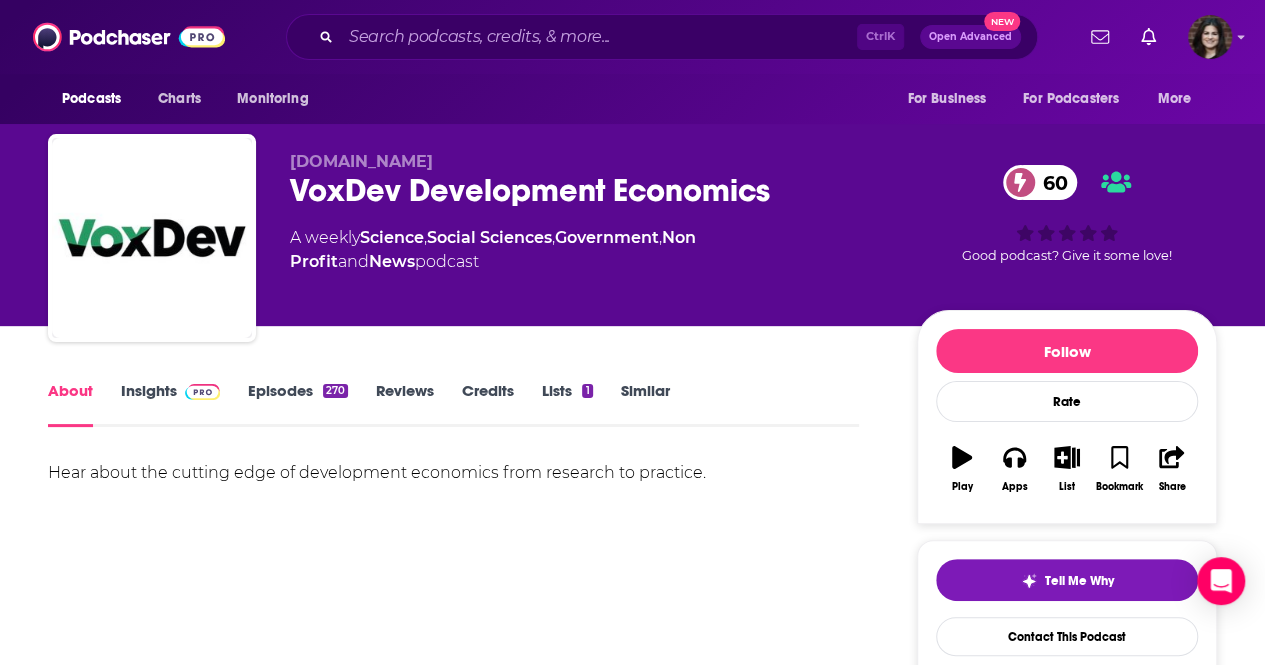 click on "Insights" at bounding box center (170, 404) 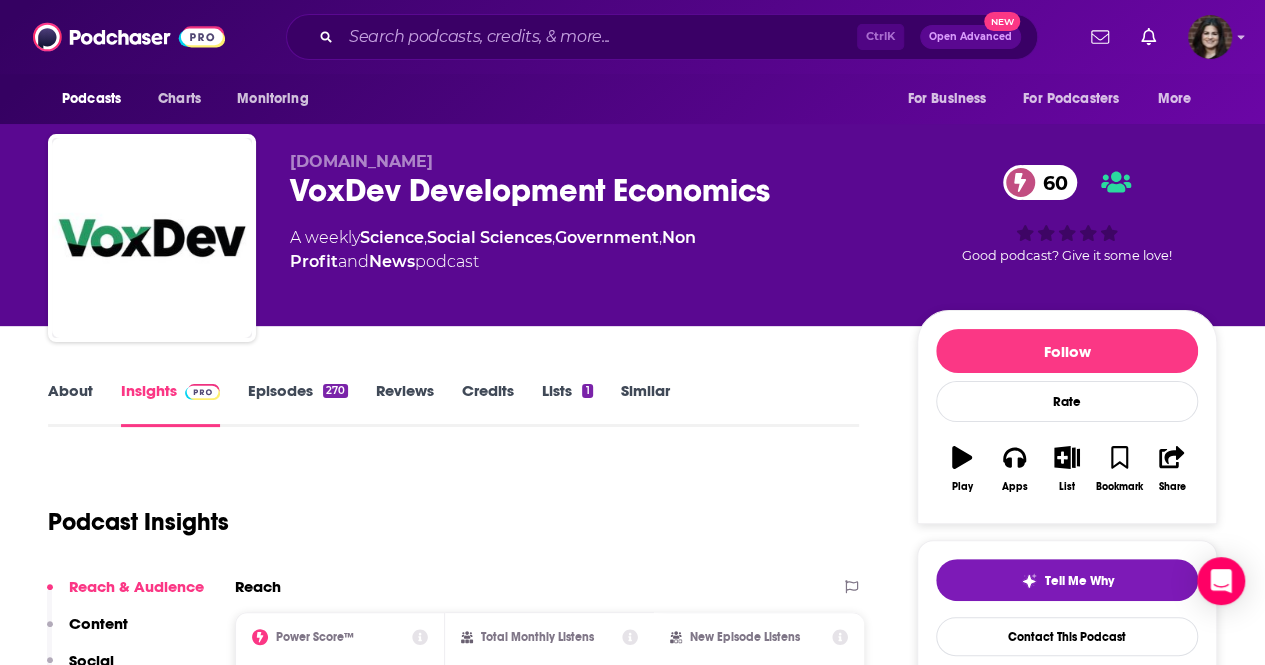 click on "Episodes 270" at bounding box center [298, 404] 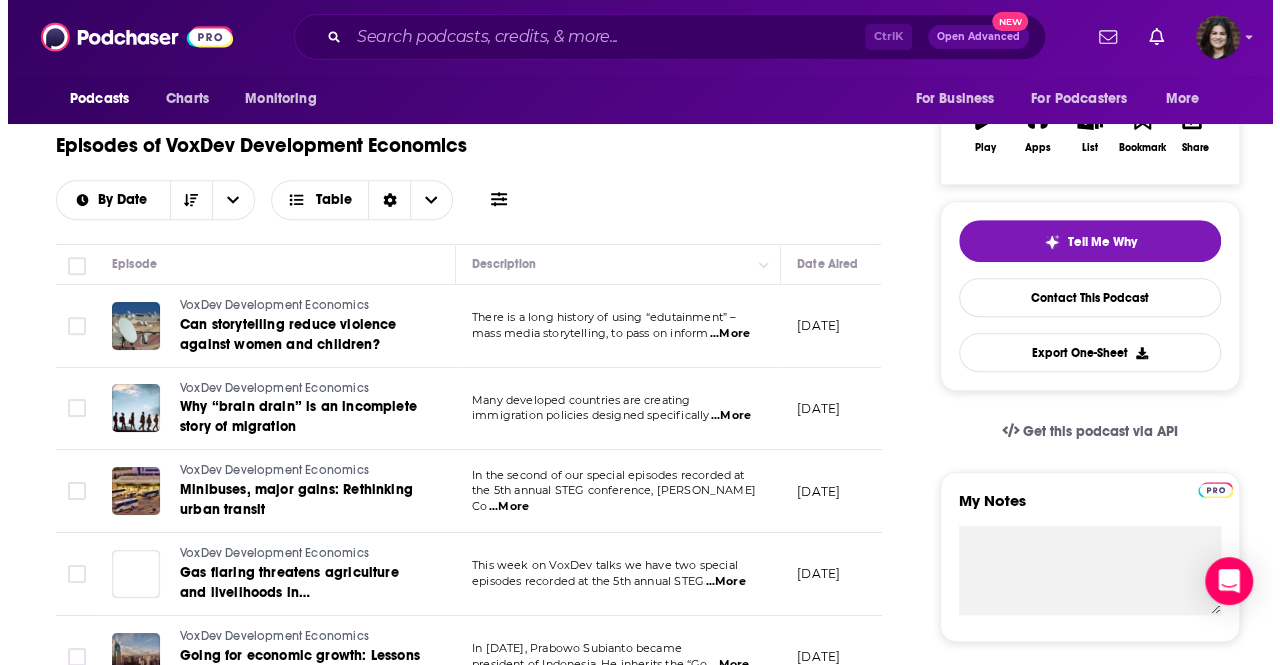 scroll, scrollTop: 0, scrollLeft: 0, axis: both 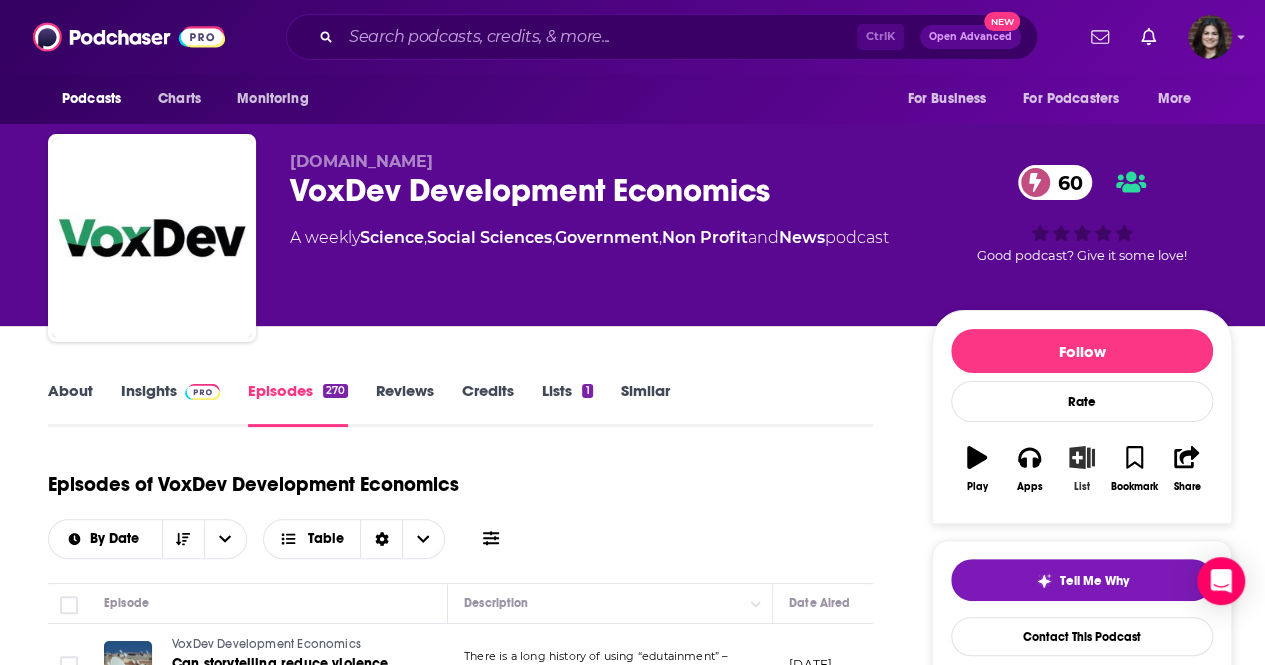 click 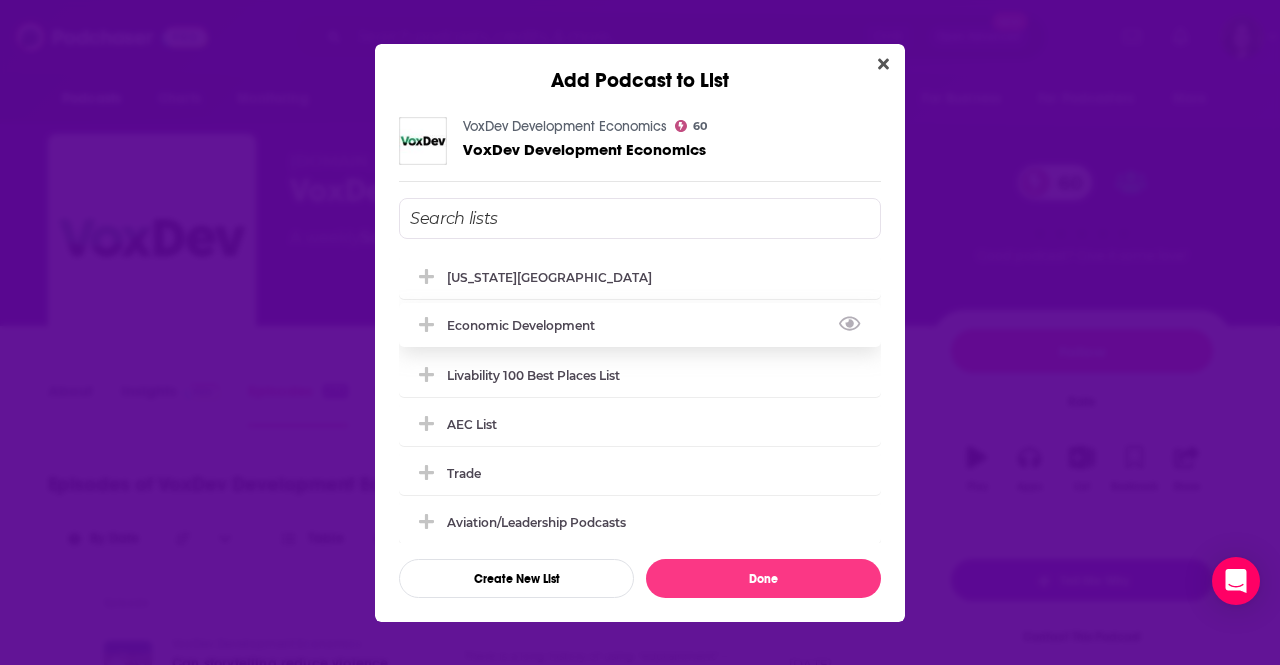 click on "Economic Development" at bounding box center [640, 325] 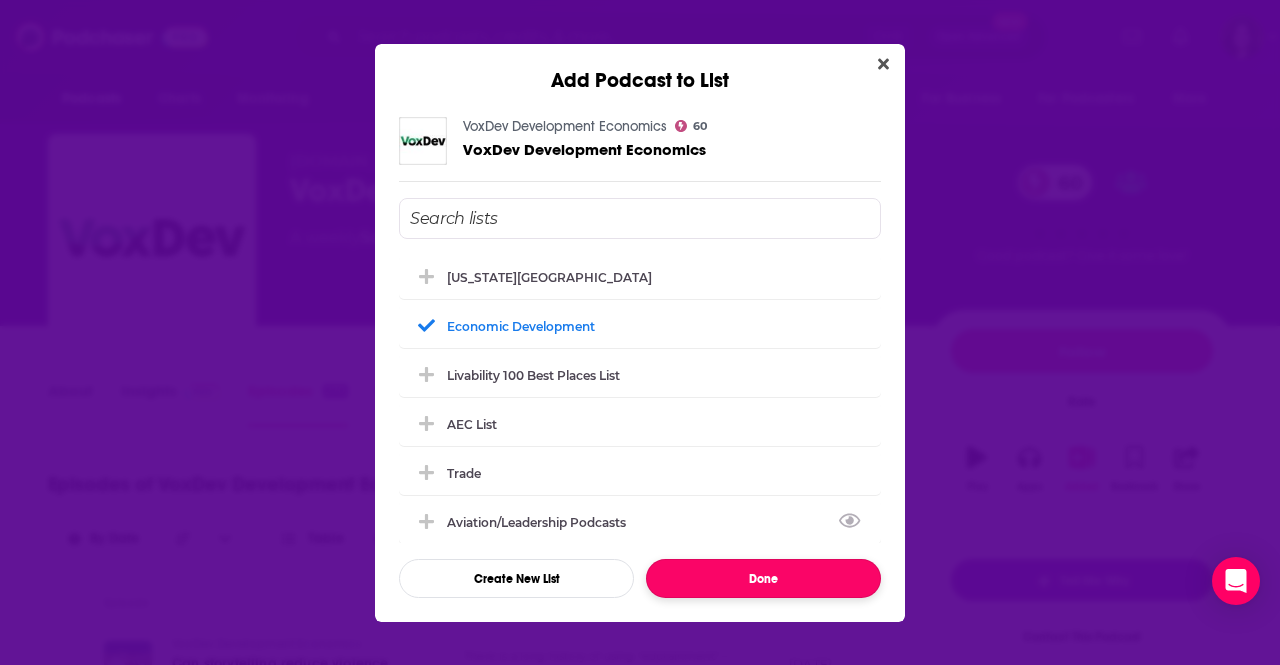 click on "Done" at bounding box center (763, 578) 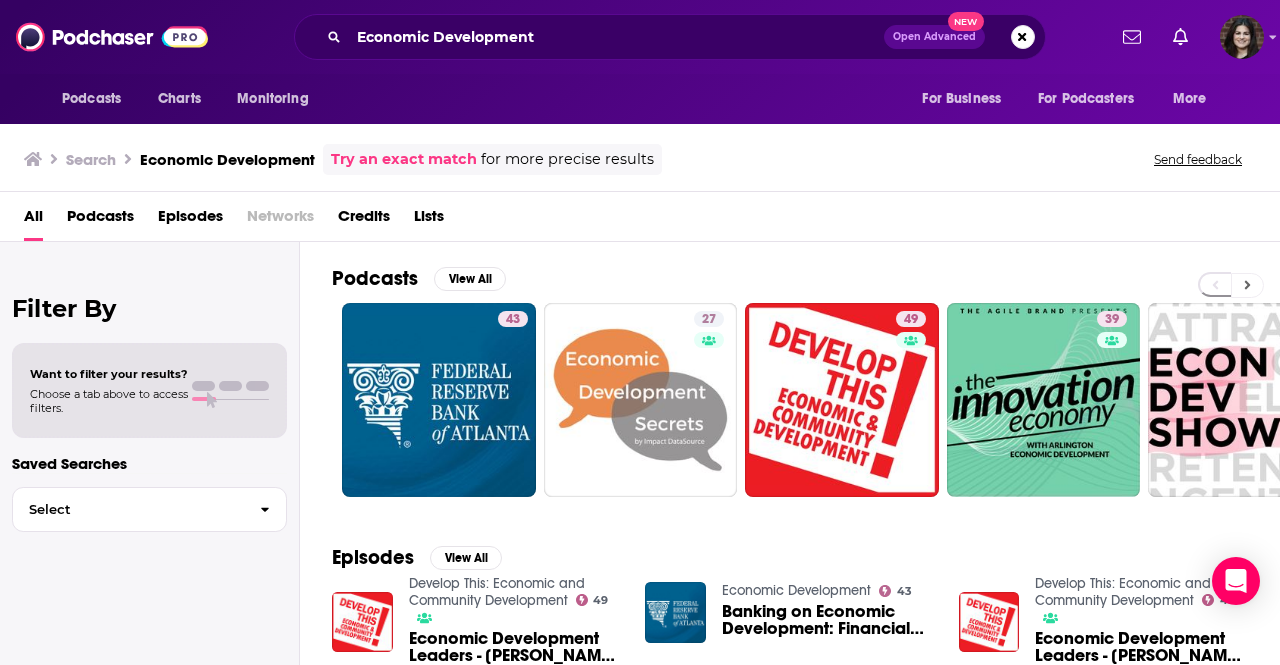 click 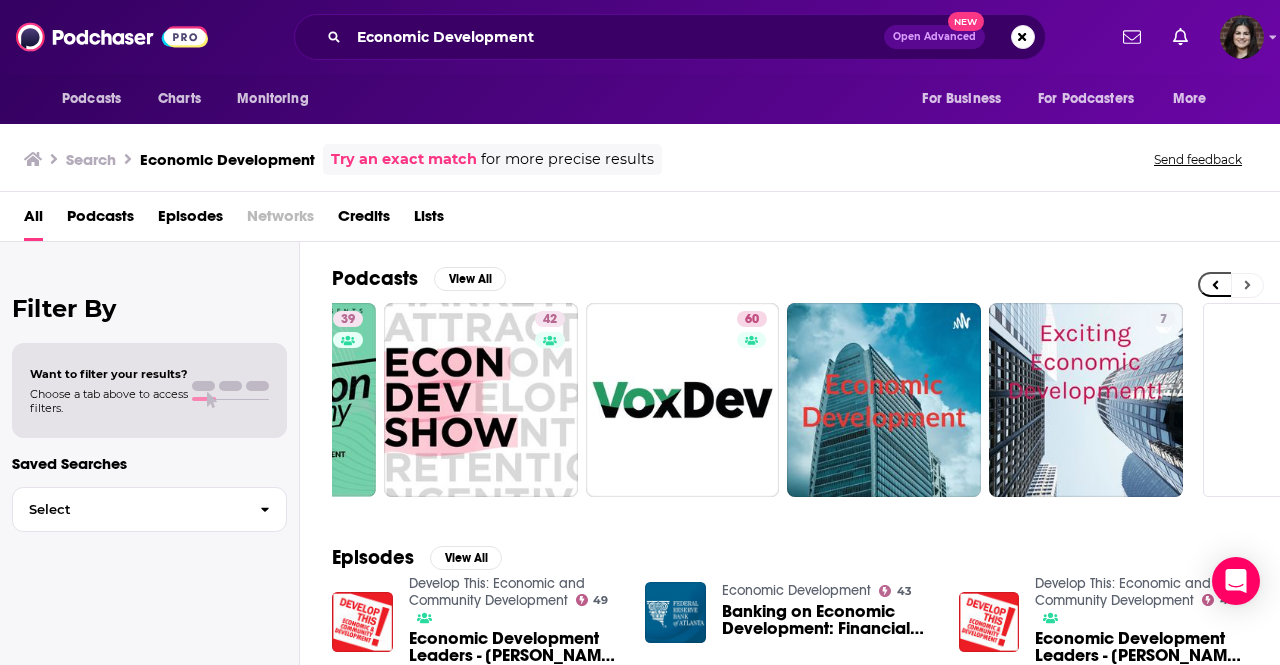 scroll, scrollTop: 0, scrollLeft: 888, axis: horizontal 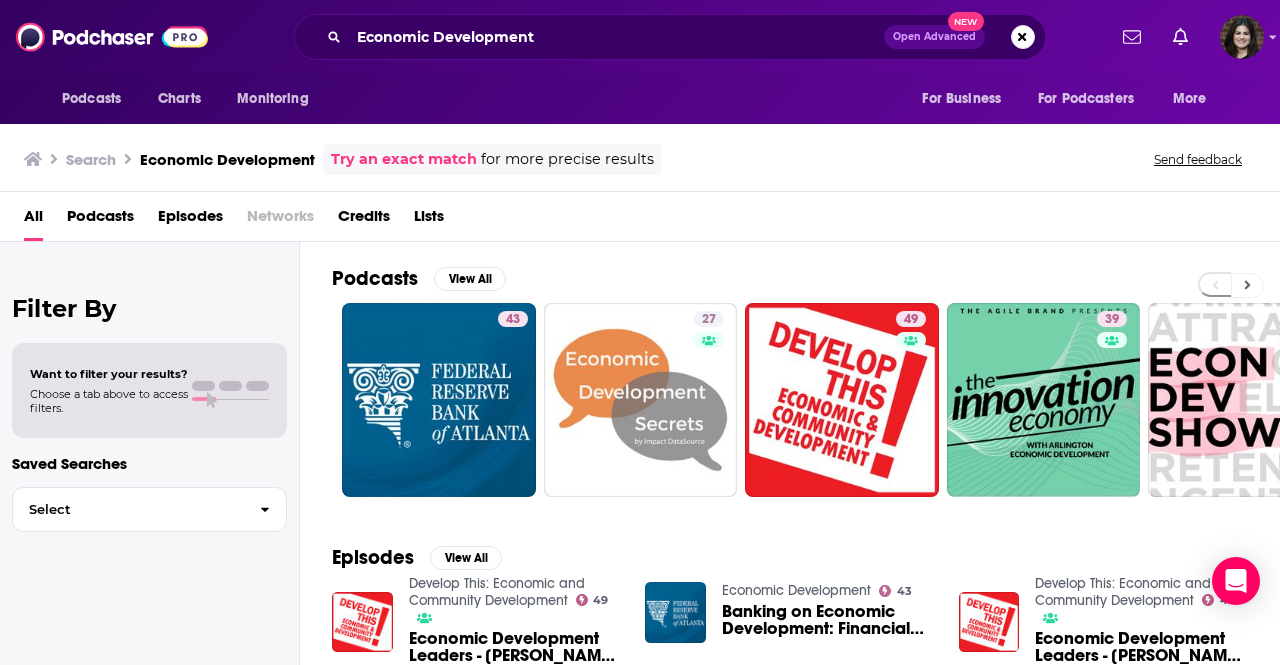 click 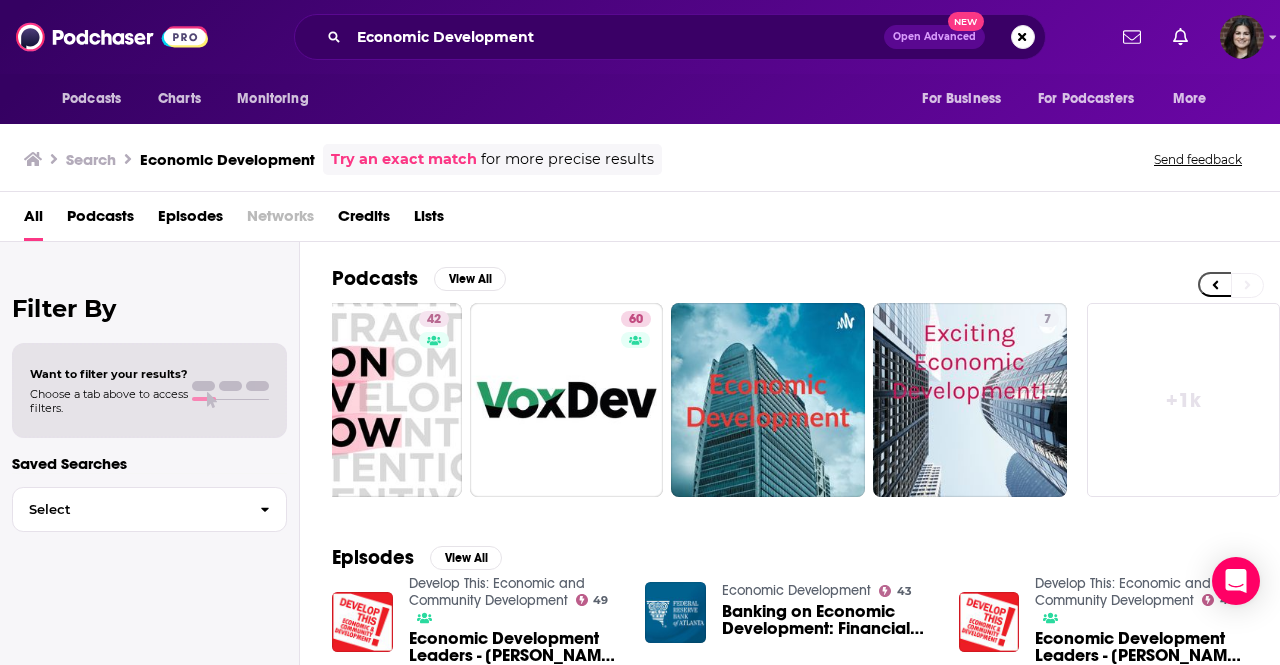 scroll, scrollTop: 0, scrollLeft: 888, axis: horizontal 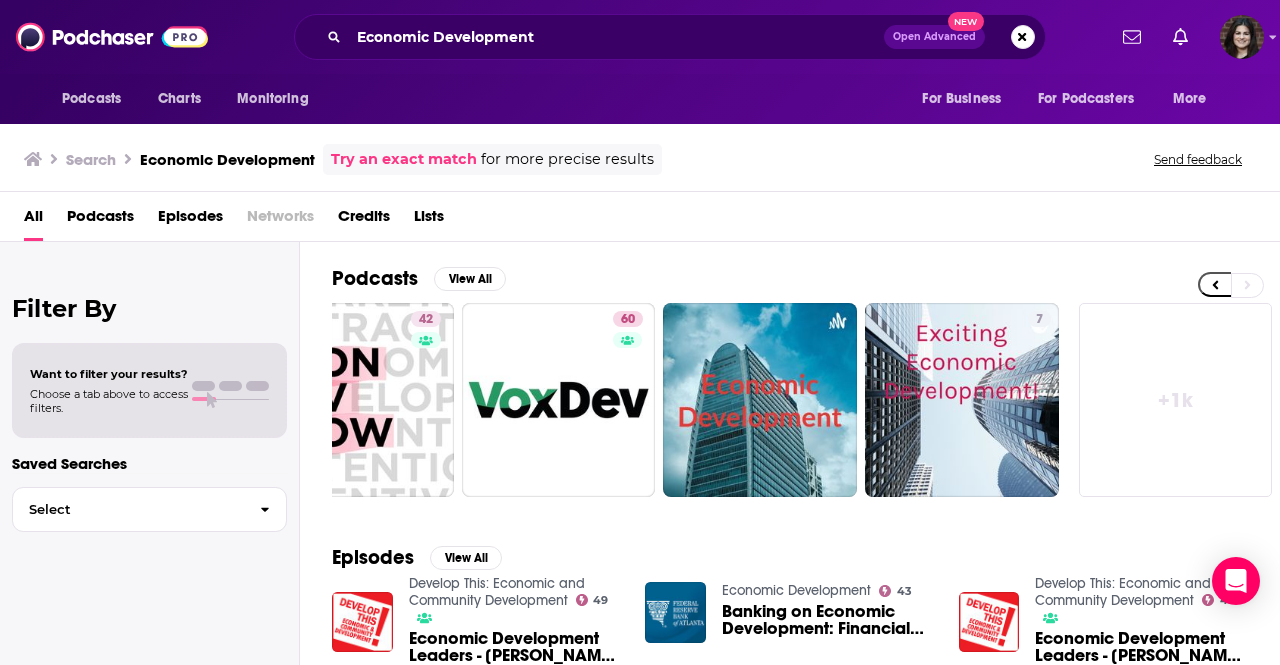 click on "+ 1k" at bounding box center [1176, 400] 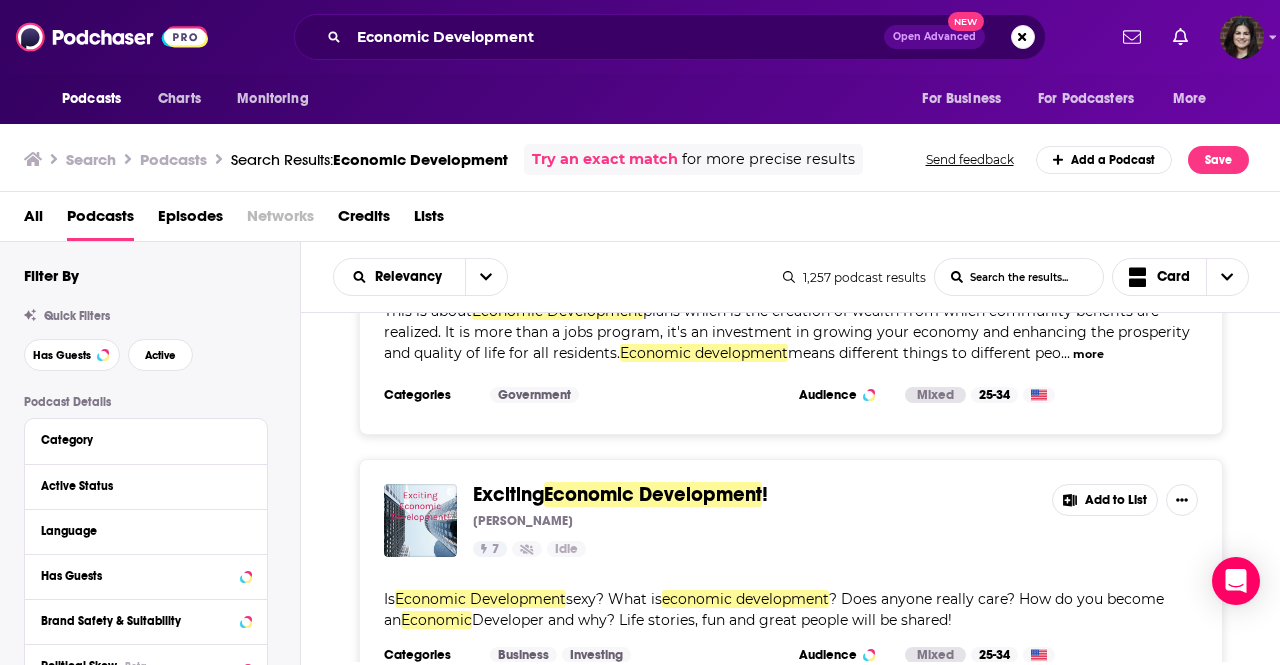 scroll, scrollTop: 2125, scrollLeft: 0, axis: vertical 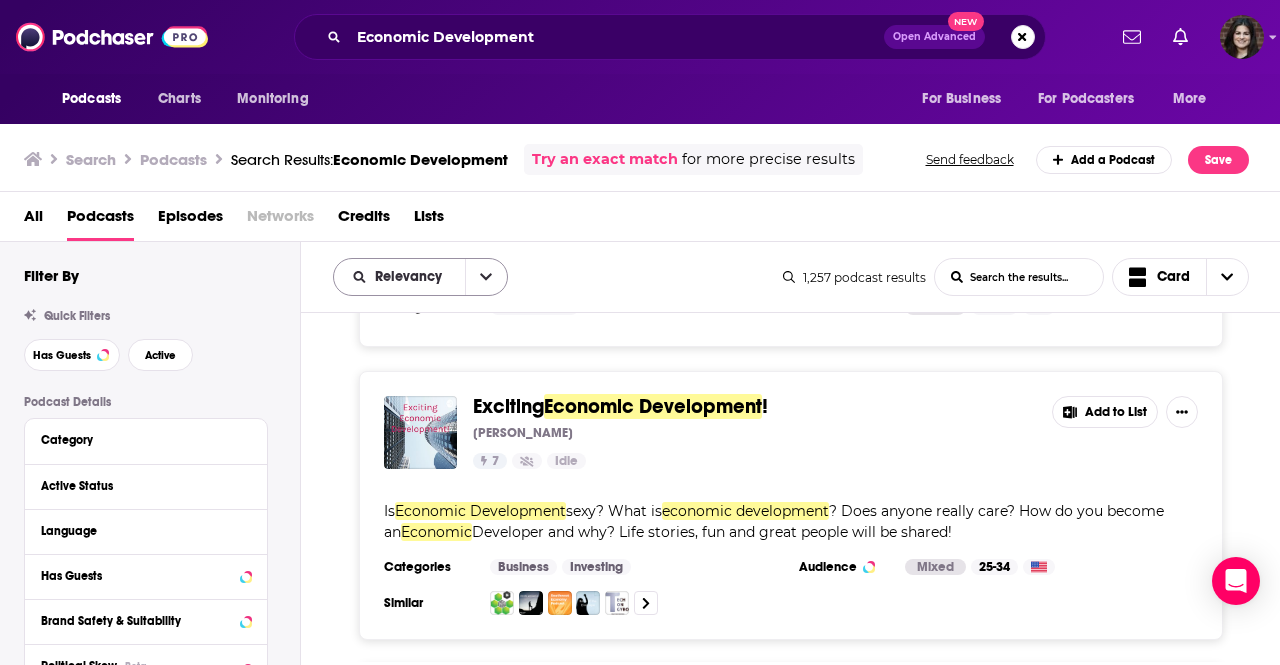 click at bounding box center [486, 277] 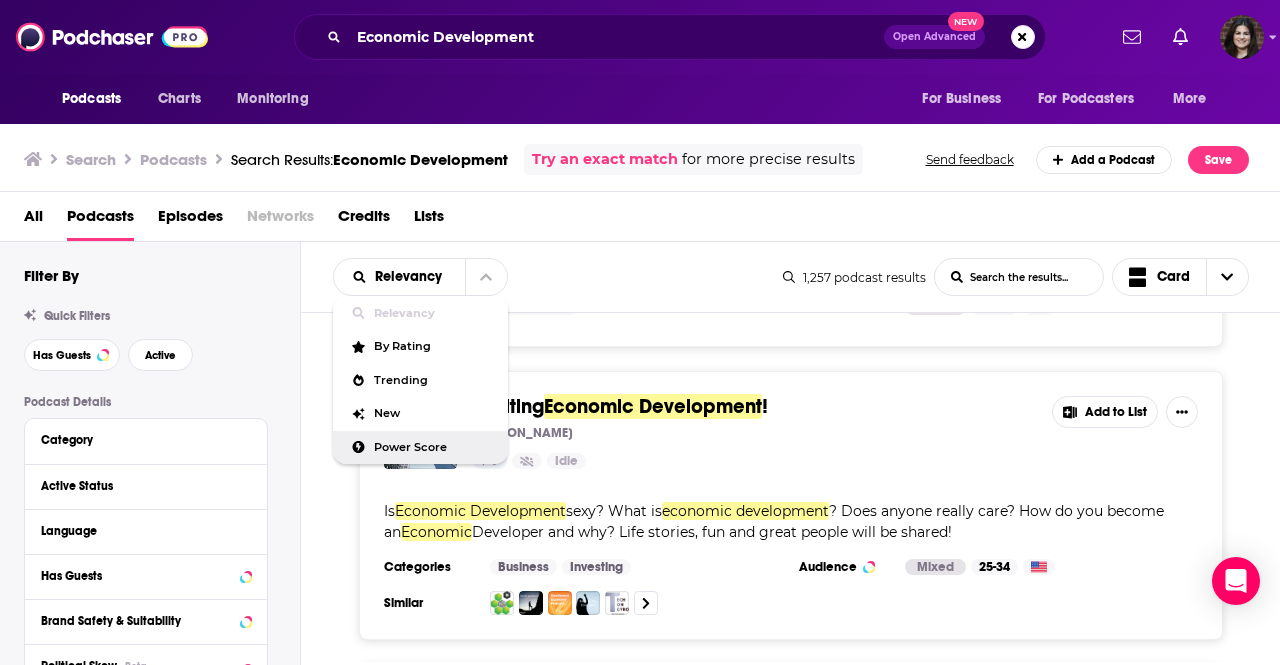 click on "Power Score" at bounding box center [433, 447] 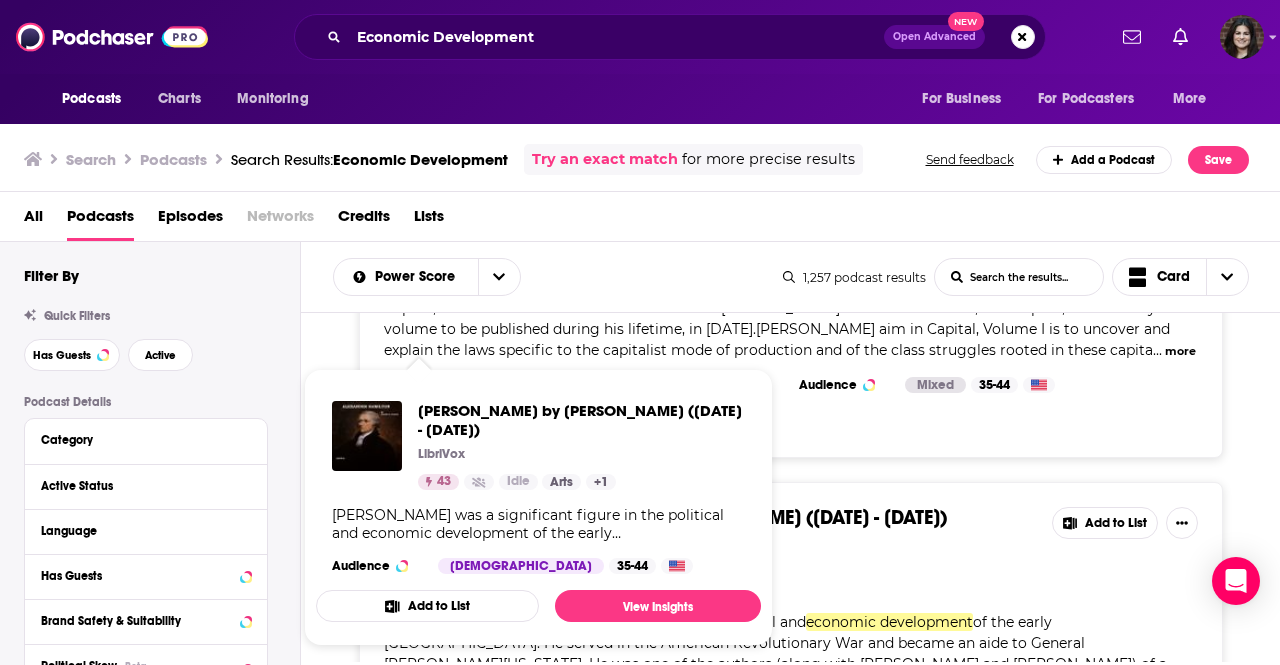 scroll, scrollTop: 5980, scrollLeft: 0, axis: vertical 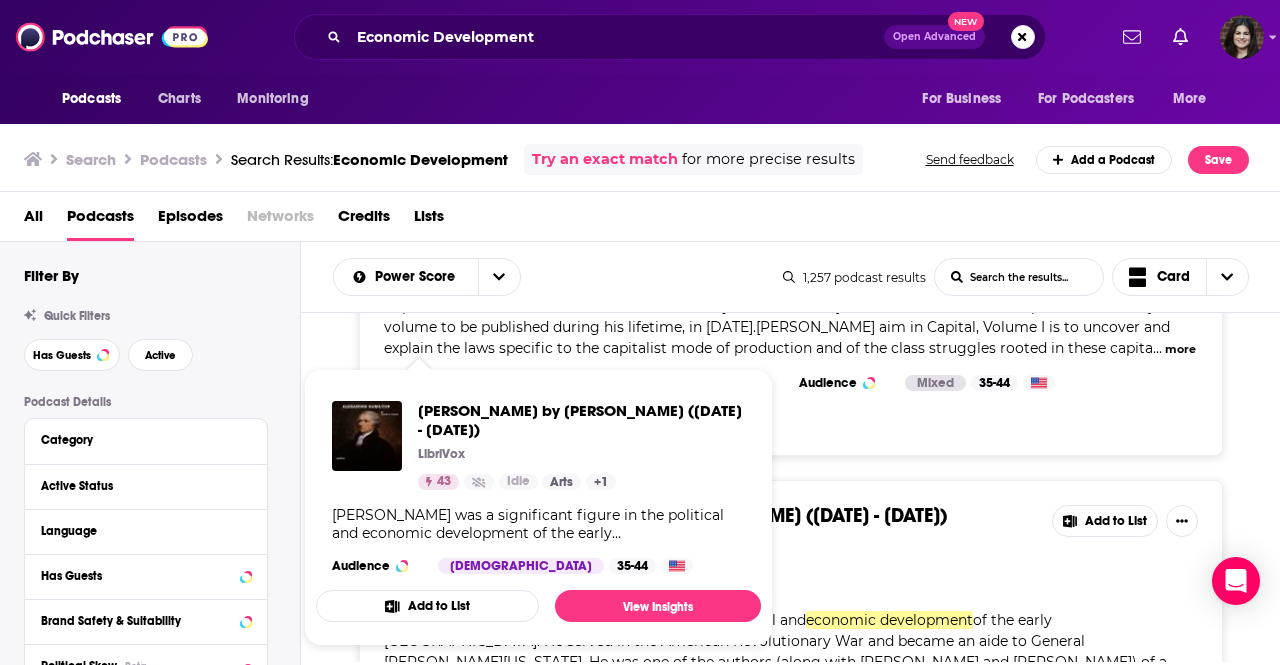 click on "43 Idle" at bounding box center (754, 570) 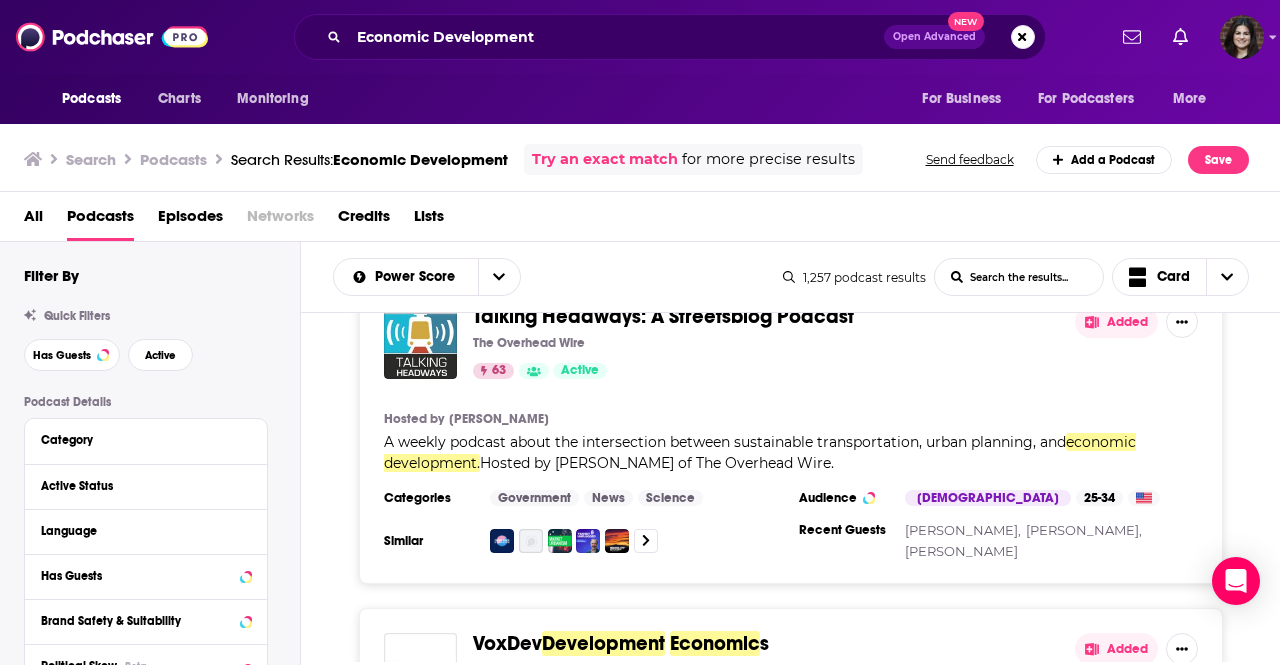 scroll, scrollTop: 412, scrollLeft: 0, axis: vertical 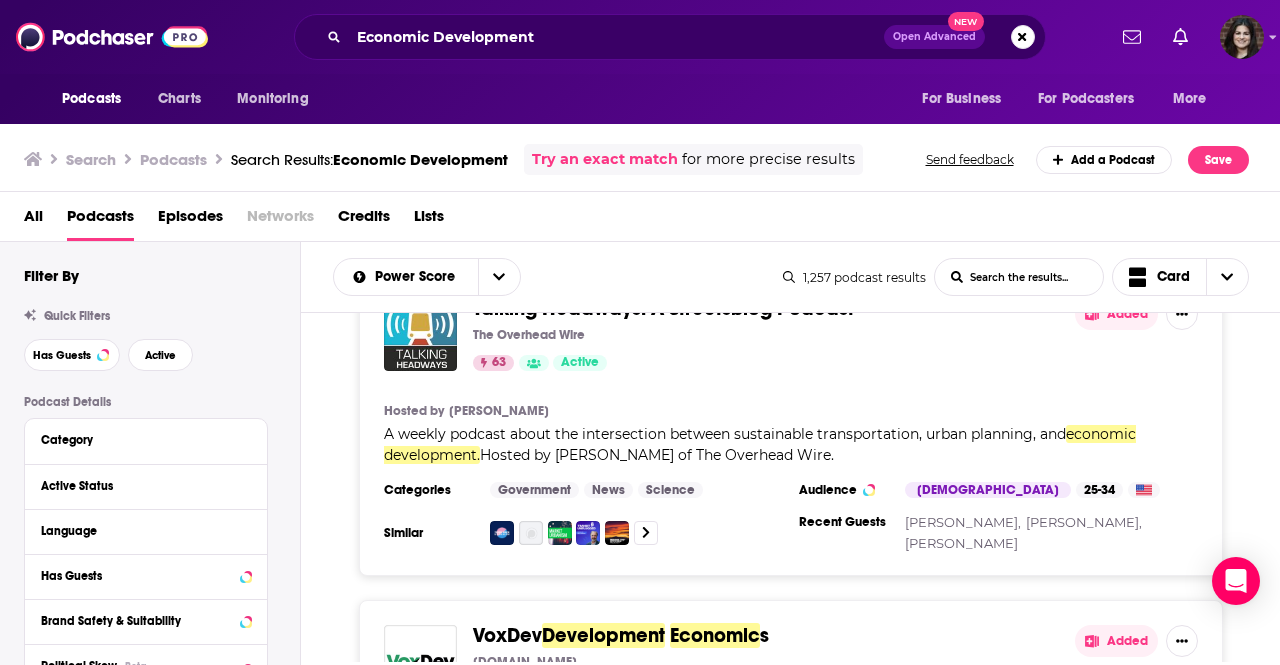 click on "Added" at bounding box center (1116, 314) 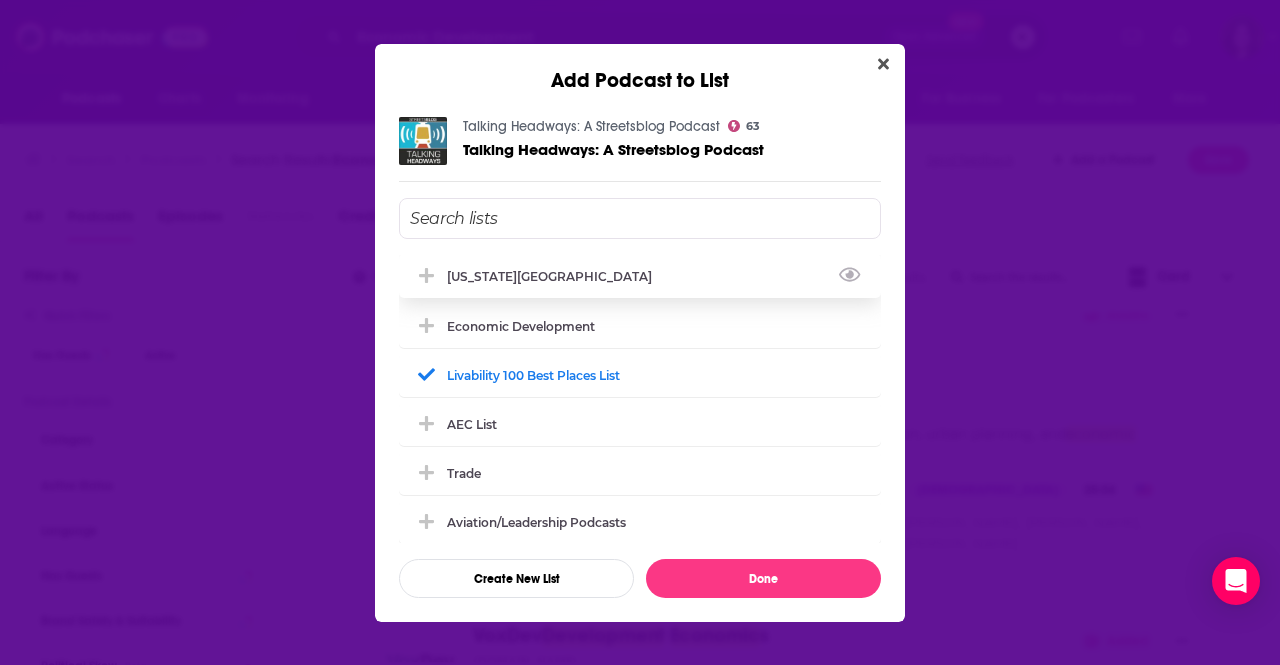 click on "Kansas City" at bounding box center (640, 276) 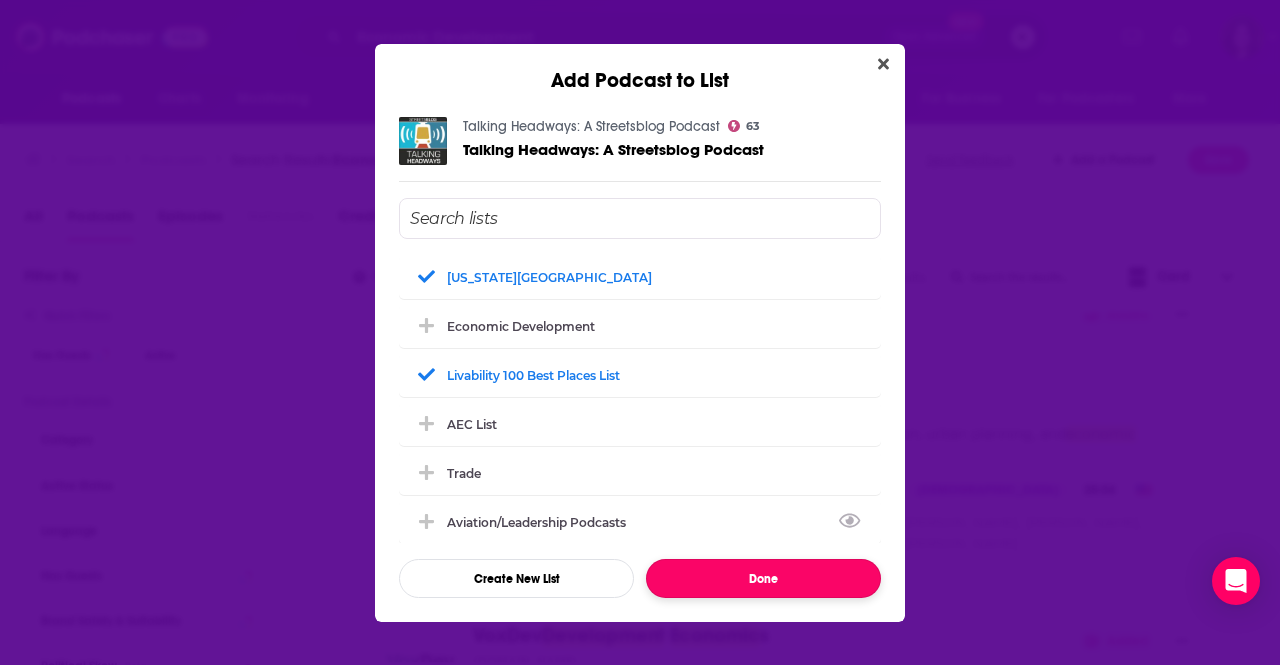 click on "Done" at bounding box center (763, 578) 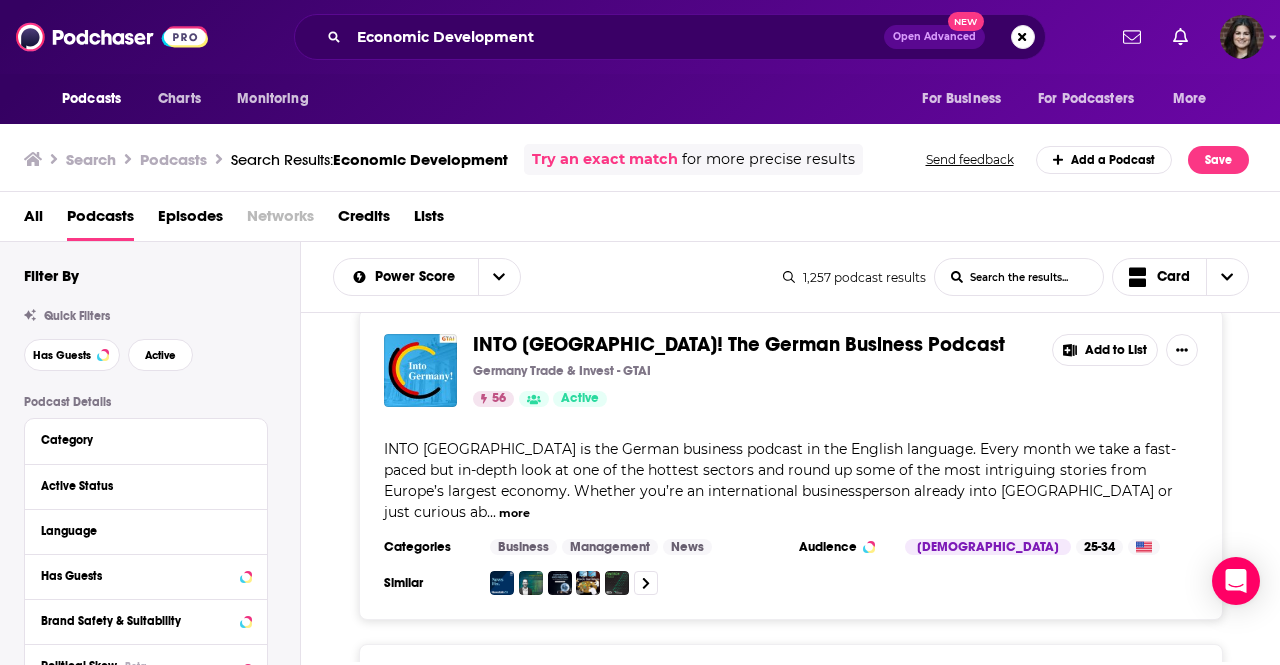 scroll, scrollTop: 1293, scrollLeft: 0, axis: vertical 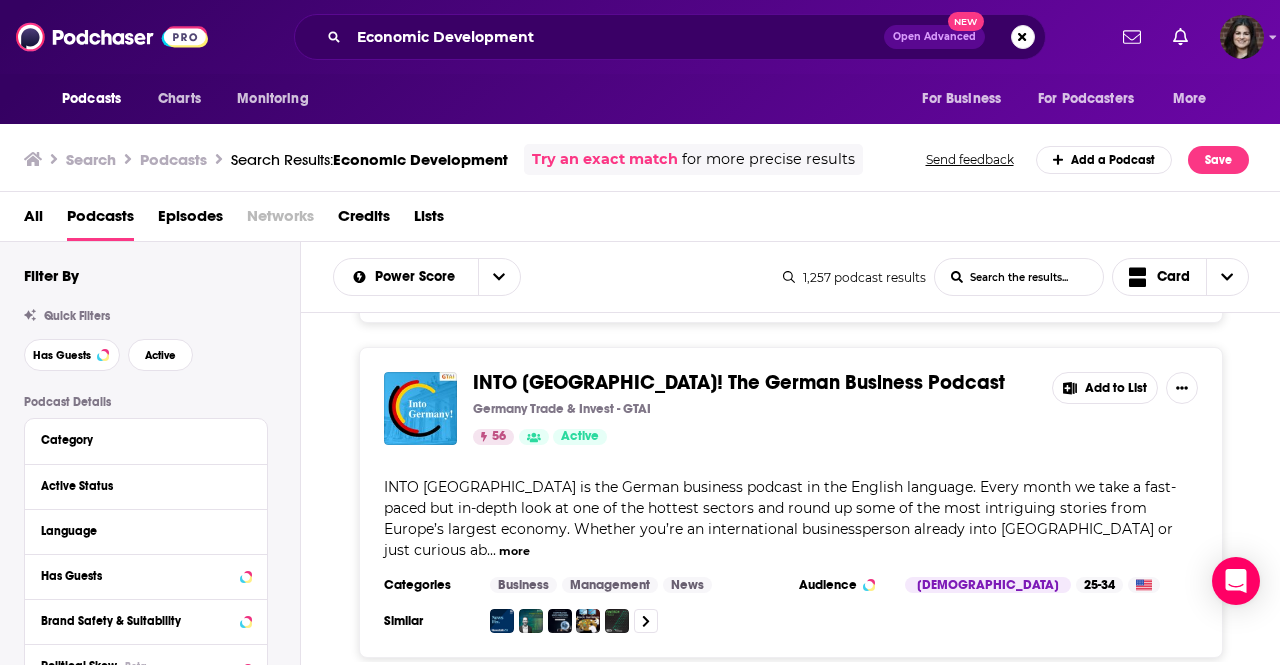 click on "Add to List" at bounding box center (1105, 388) 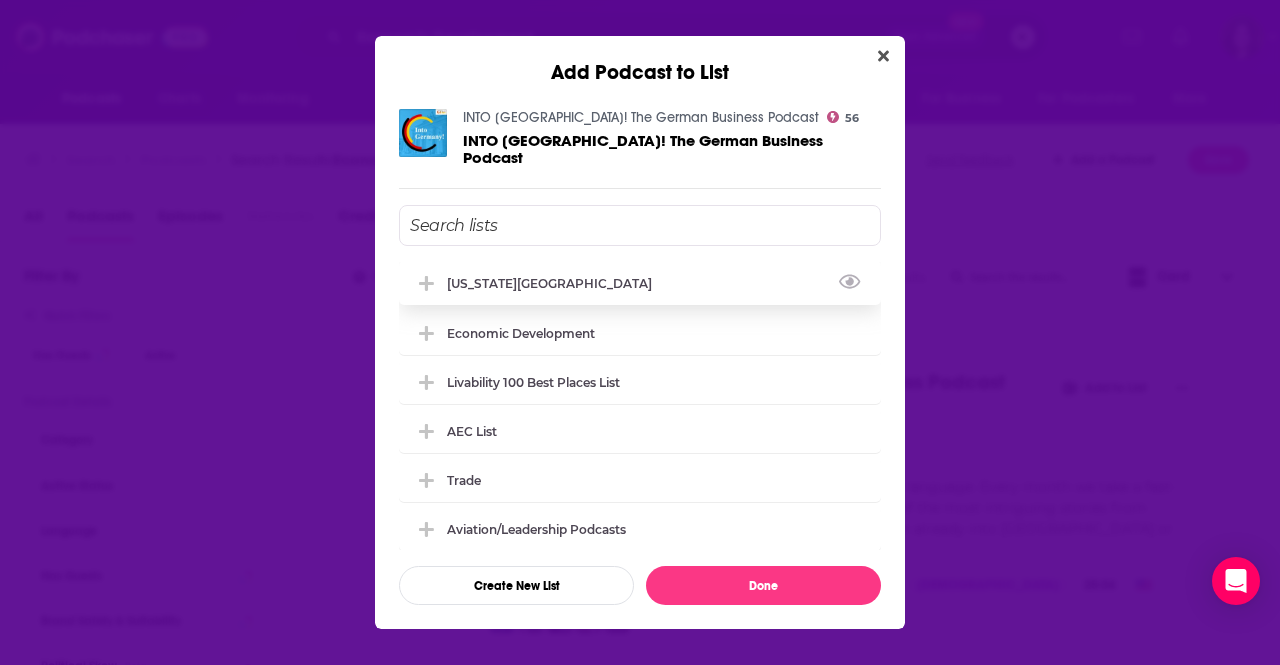 click on "Kansas City" at bounding box center [640, 283] 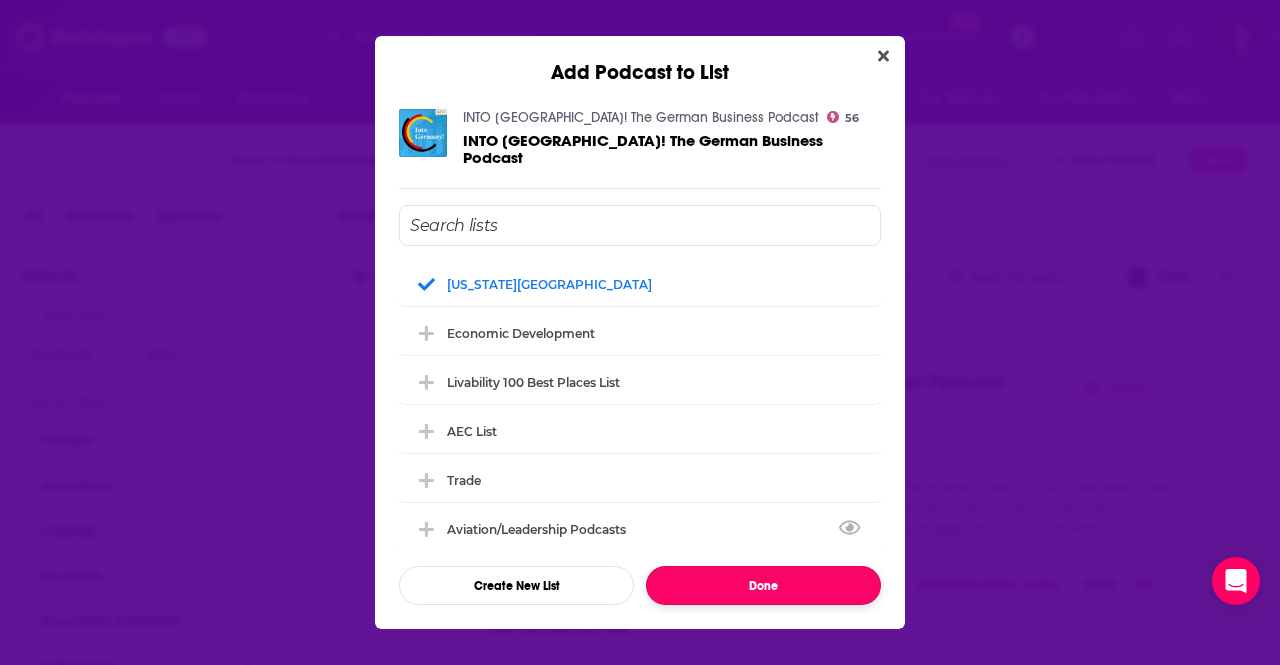 click on "Done" at bounding box center (763, 585) 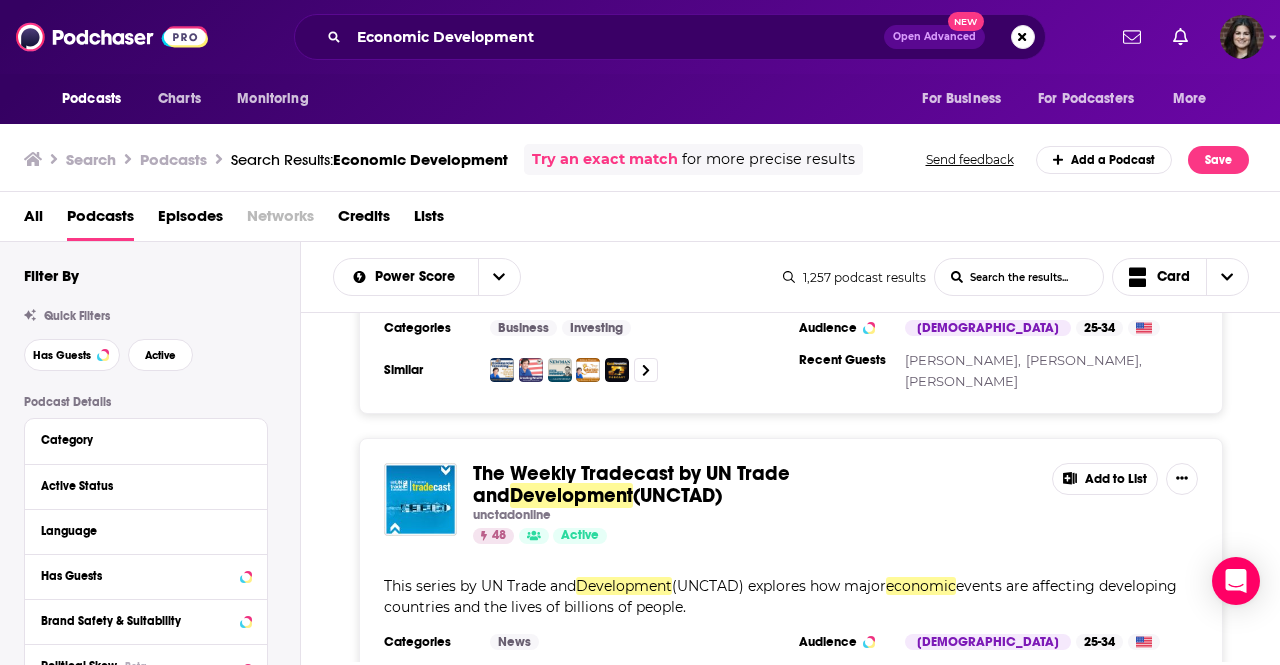 scroll, scrollTop: 3819, scrollLeft: 0, axis: vertical 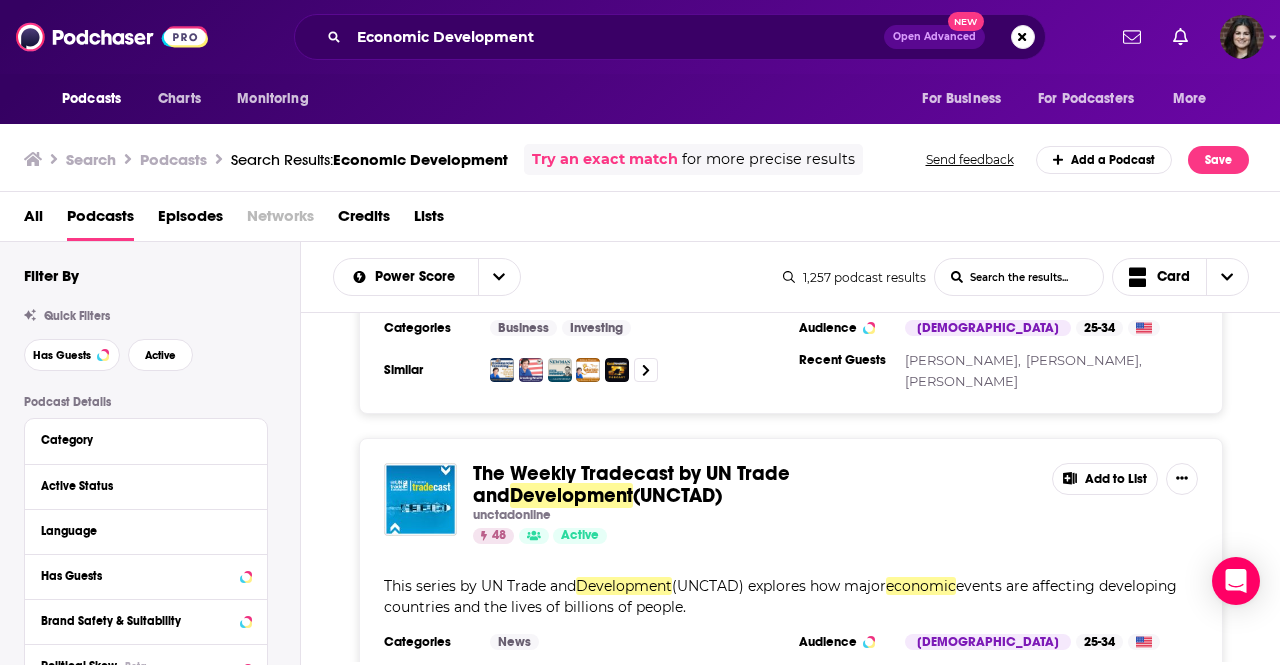 click on "Add to List" at bounding box center (1105, 479) 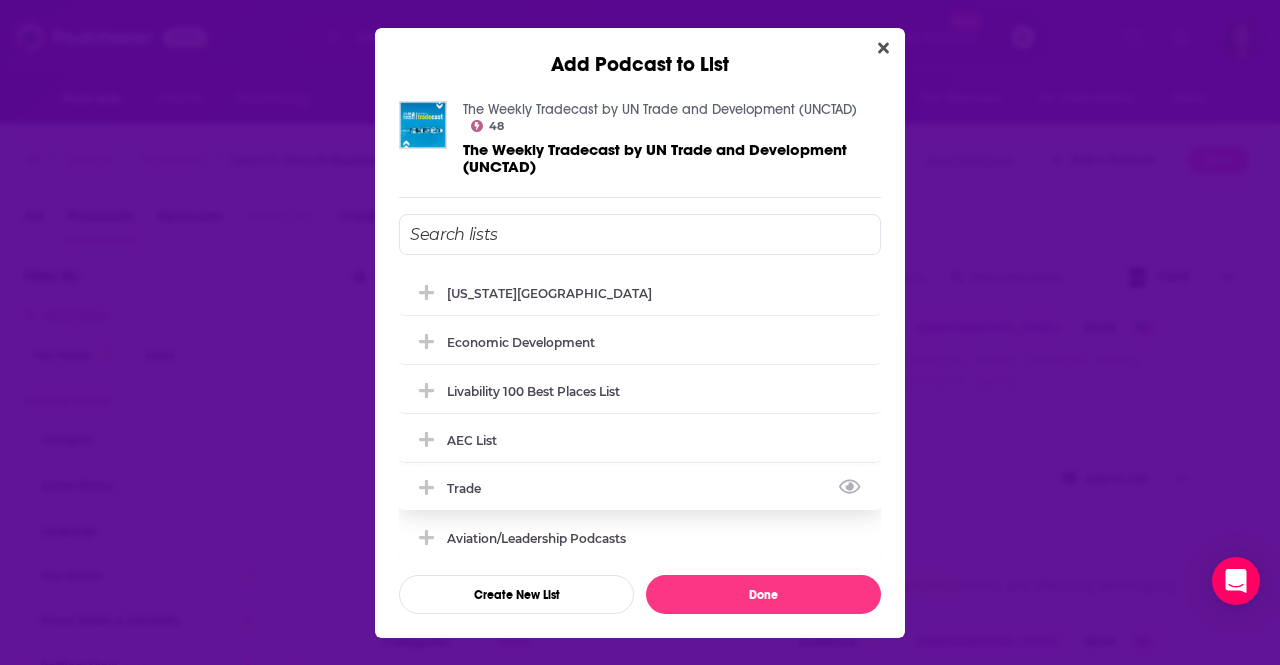 click on "Trade" at bounding box center (640, 488) 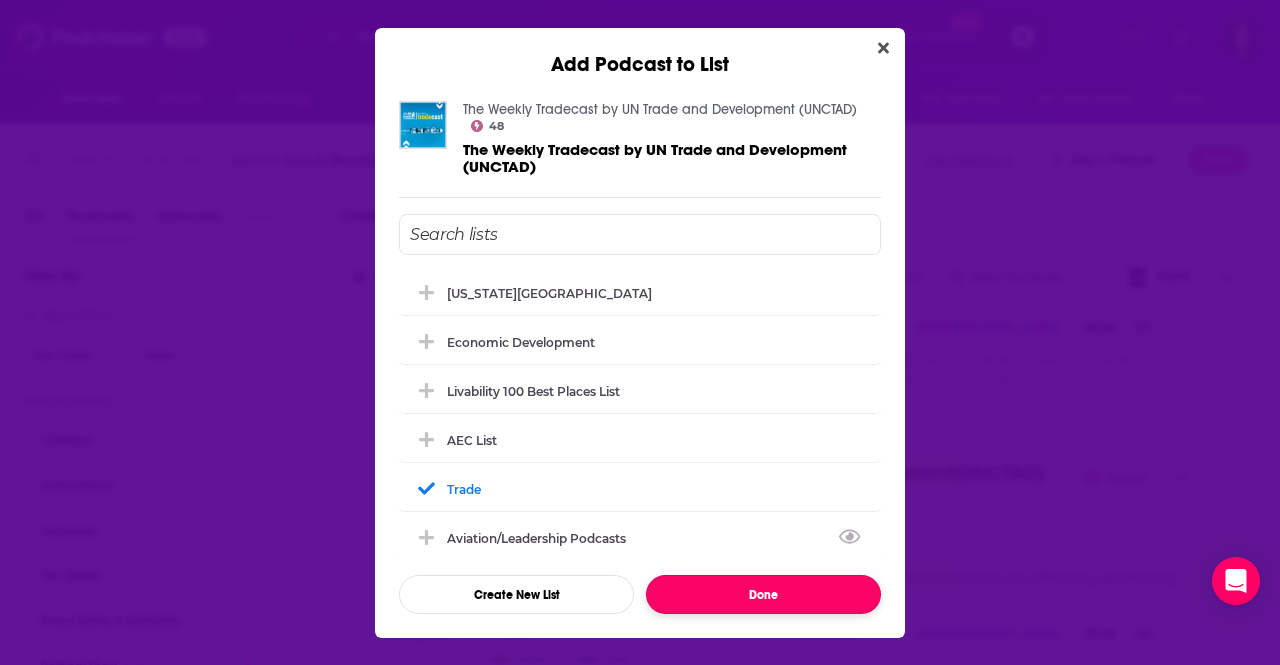 click on "Done" at bounding box center (763, 594) 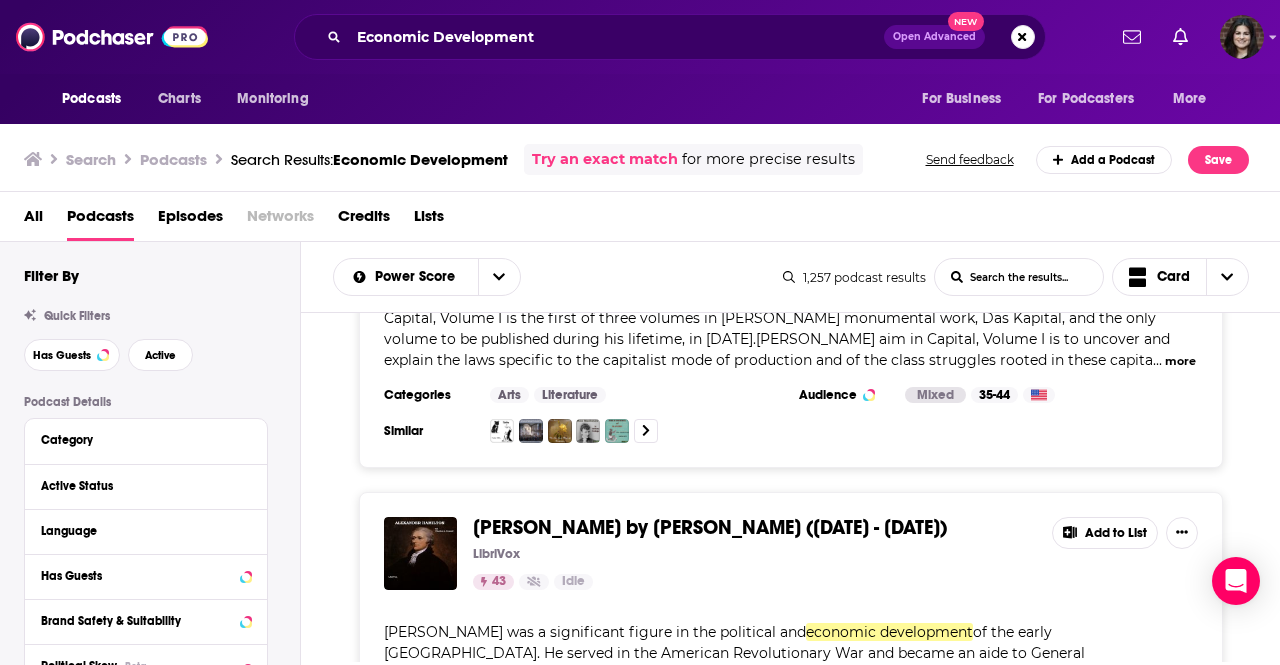 scroll, scrollTop: 7628, scrollLeft: 0, axis: vertical 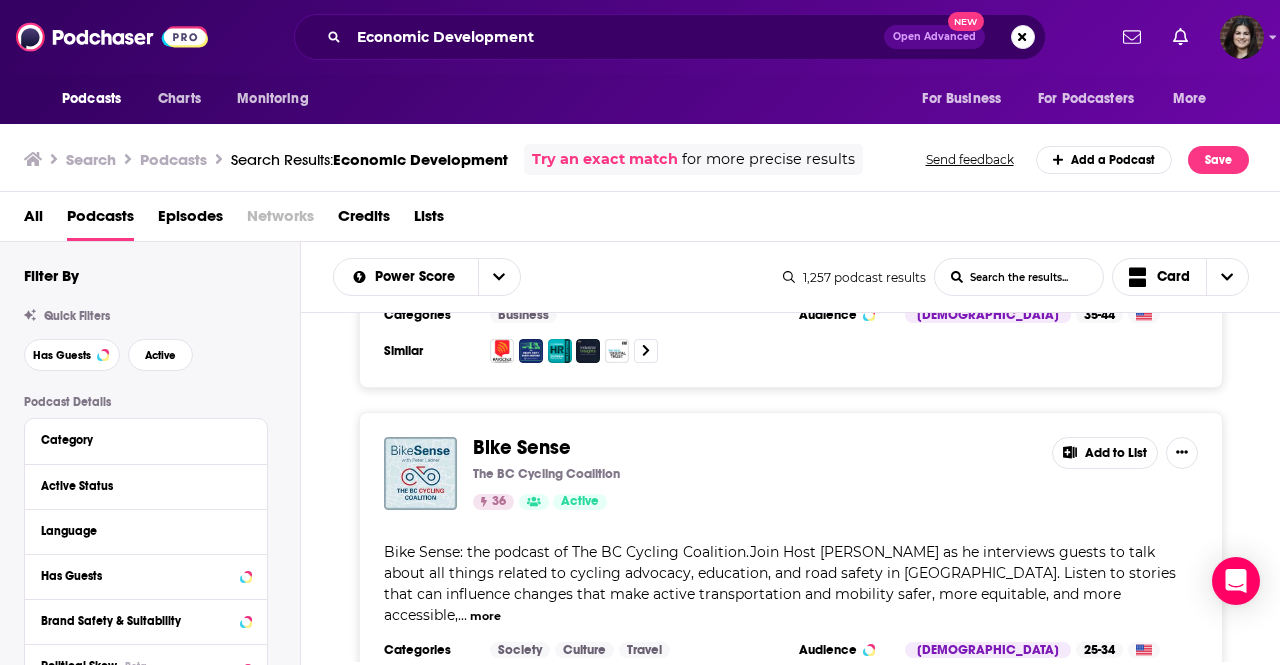 click on "Load More..." at bounding box center (791, 1078) 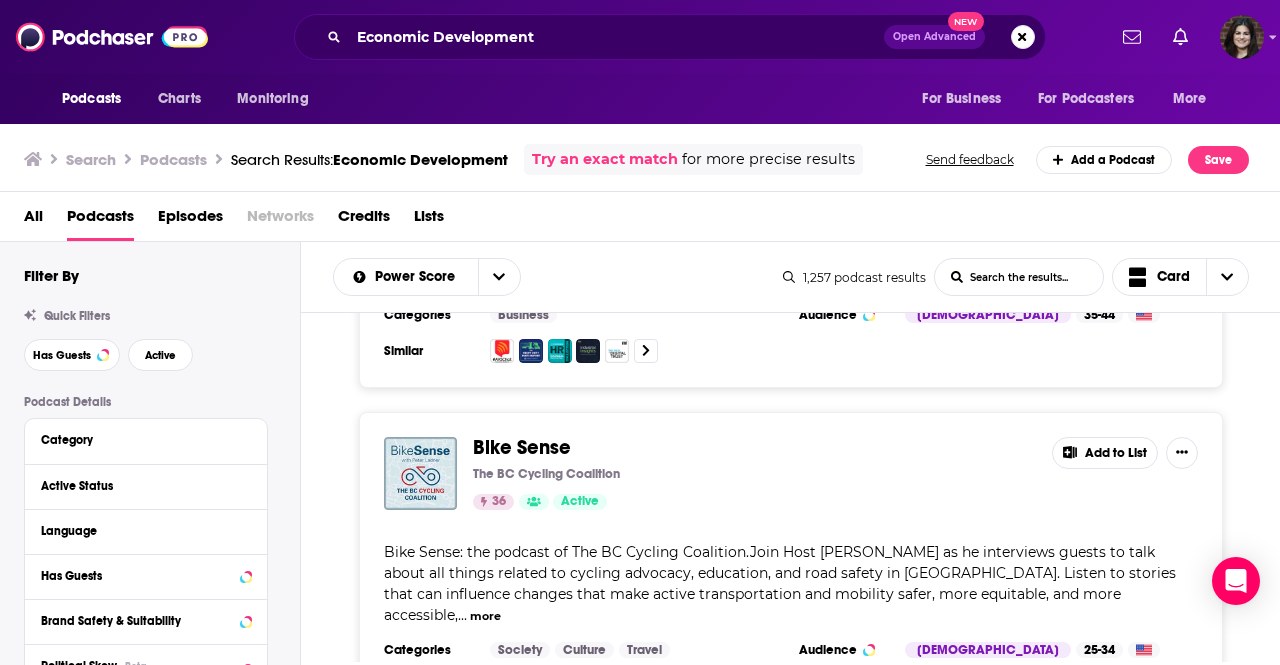 click on "Episodes" at bounding box center (190, 220) 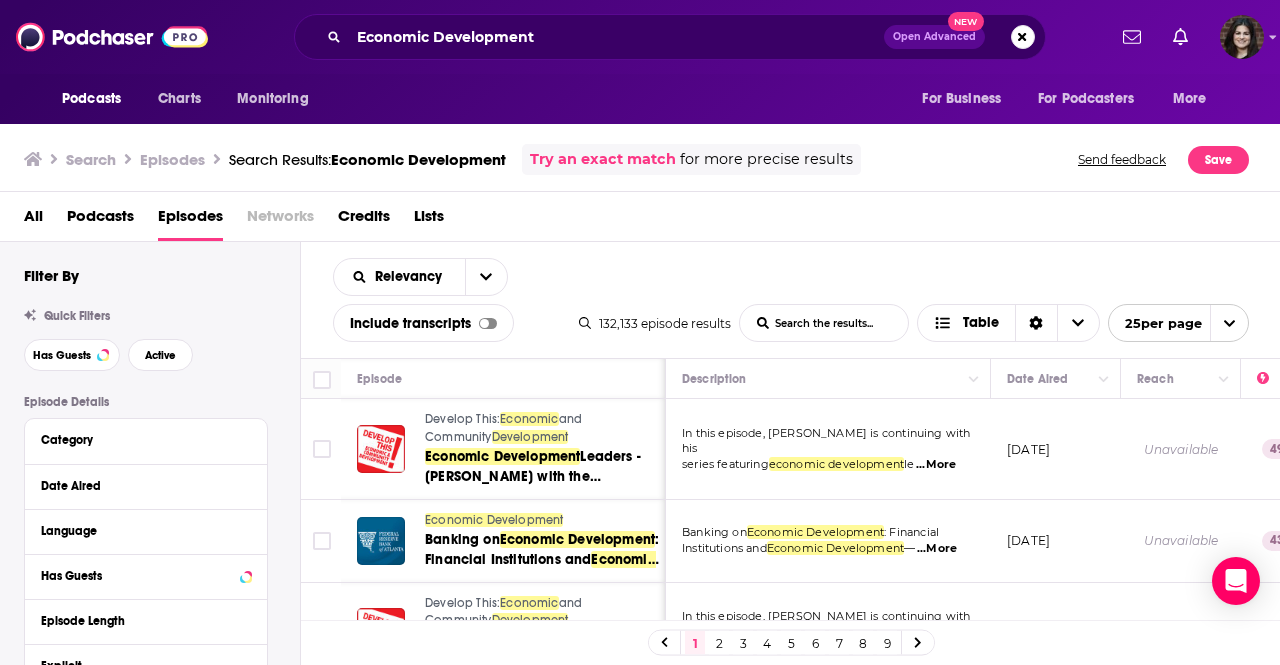 click on "Filter By Quick Filters Has Guests Active Episode Details Category Date Aired Language Has Guests Episode Length Explicit Show More Audience & Reach Episode Reach Power Score™ Gender Age Location Beta" at bounding box center [150, 657] 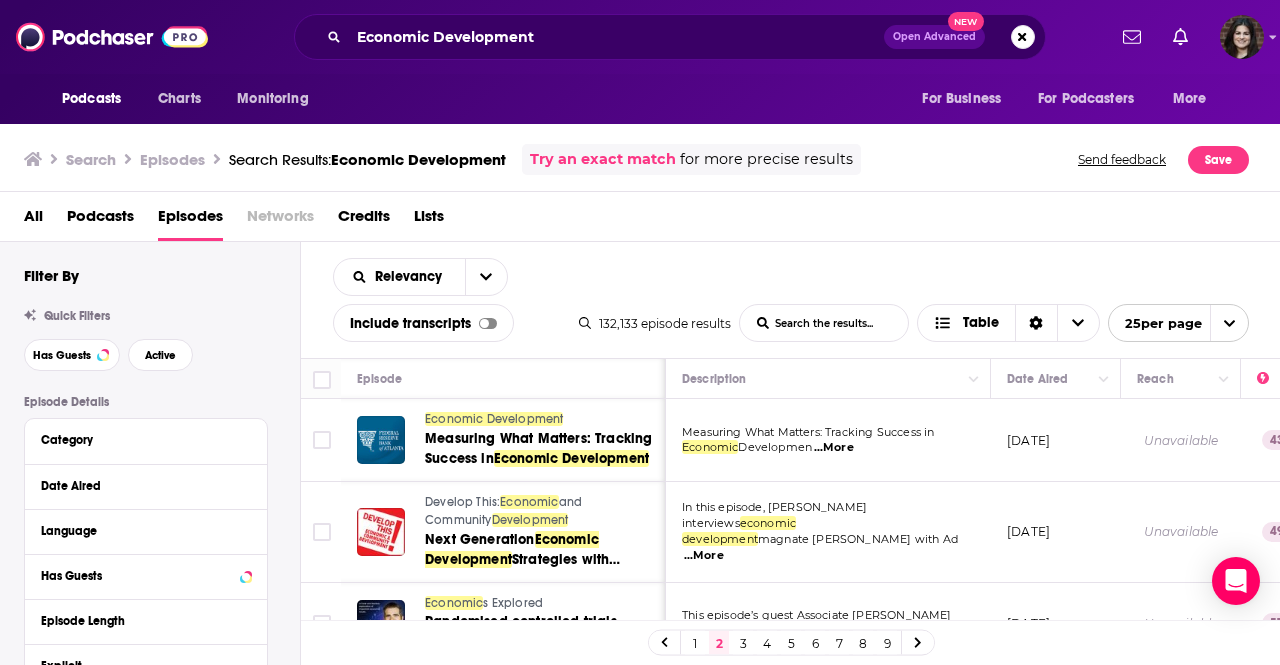 click on "1" at bounding box center (695, 643) 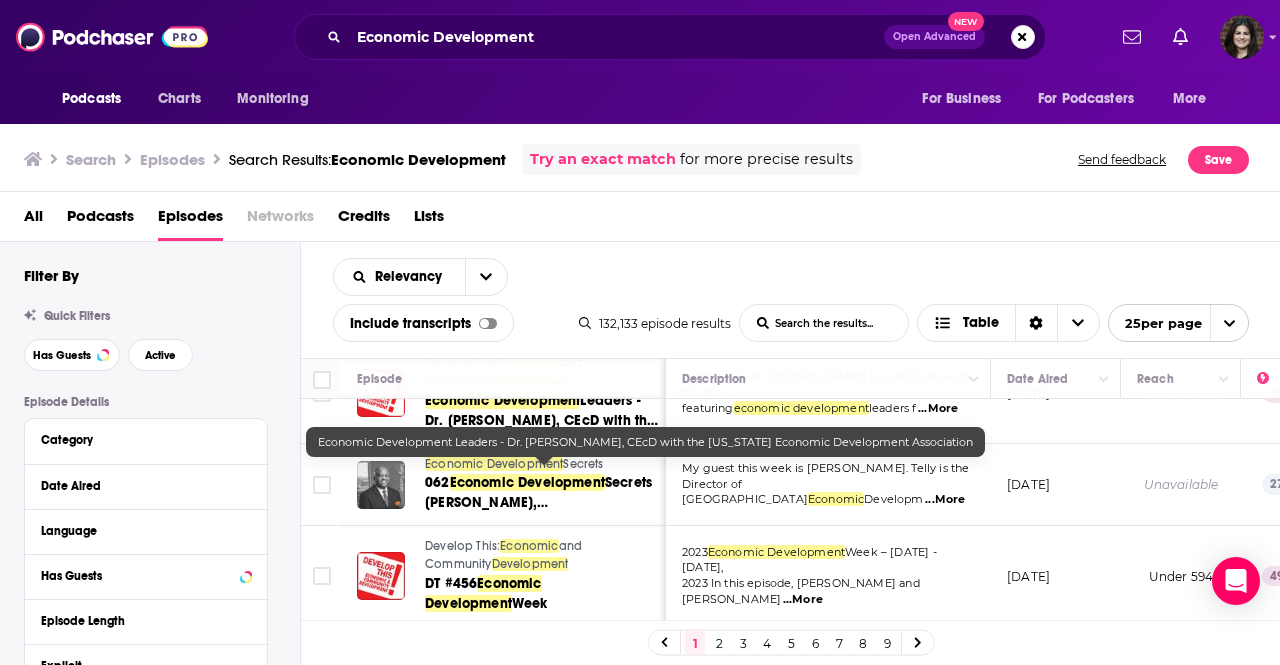 scroll, scrollTop: 341, scrollLeft: 0, axis: vertical 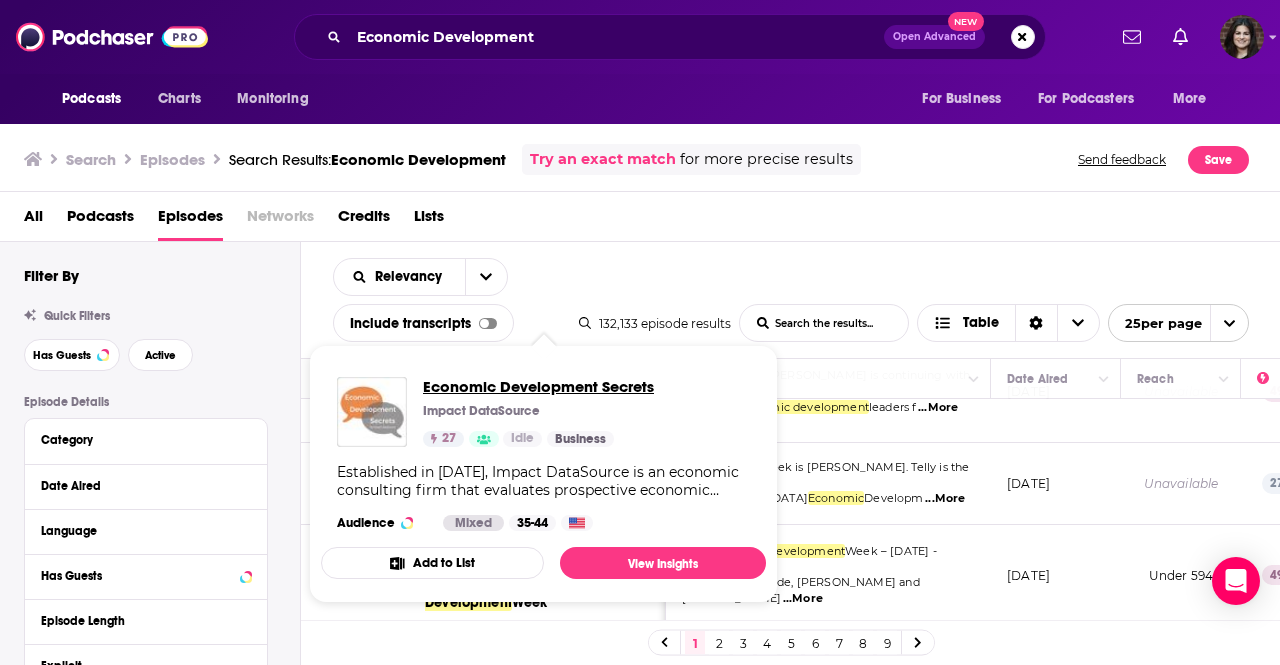click on "Economic Development Secrets" at bounding box center (538, 386) 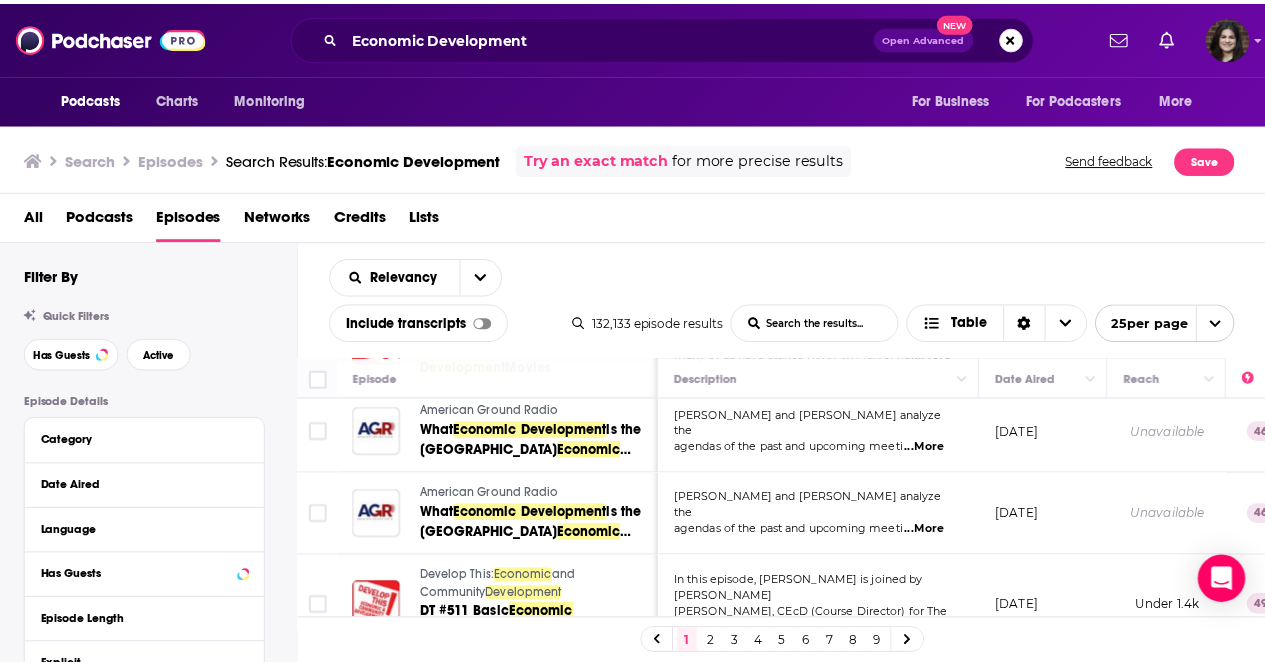 scroll, scrollTop: 1715, scrollLeft: 0, axis: vertical 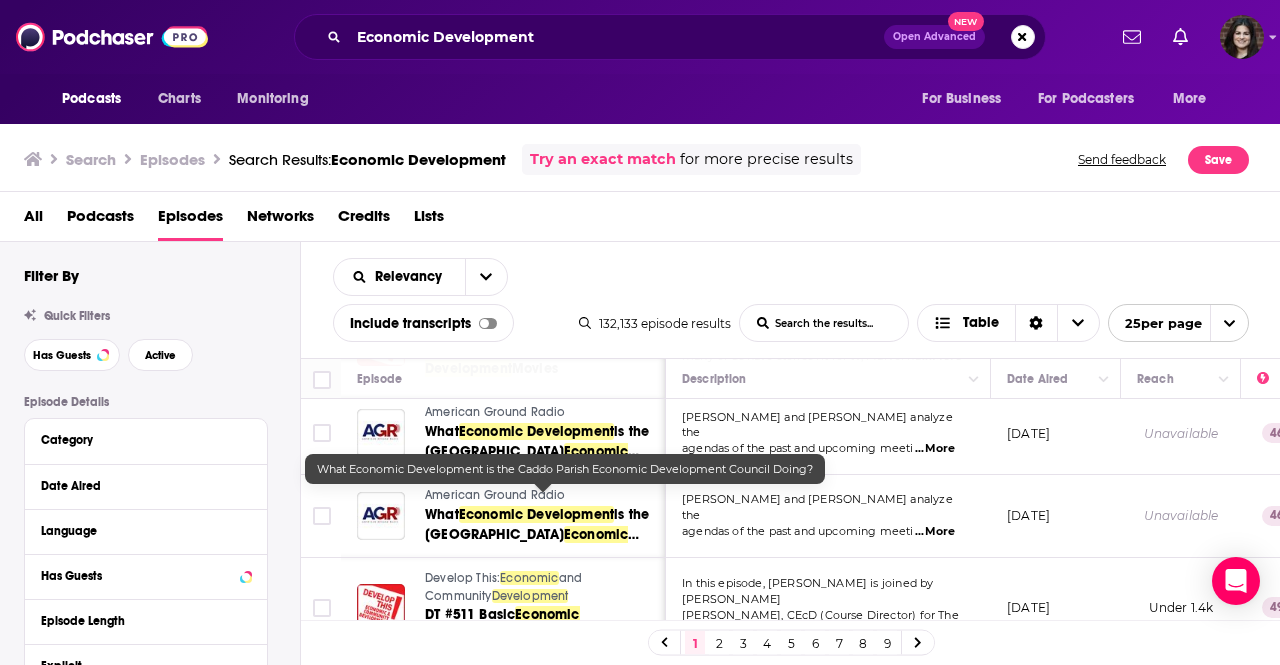 click on "What  Economic Development  is the Caddo Parish  Economic Development  Council Doing?" at bounding box center (544, 525) 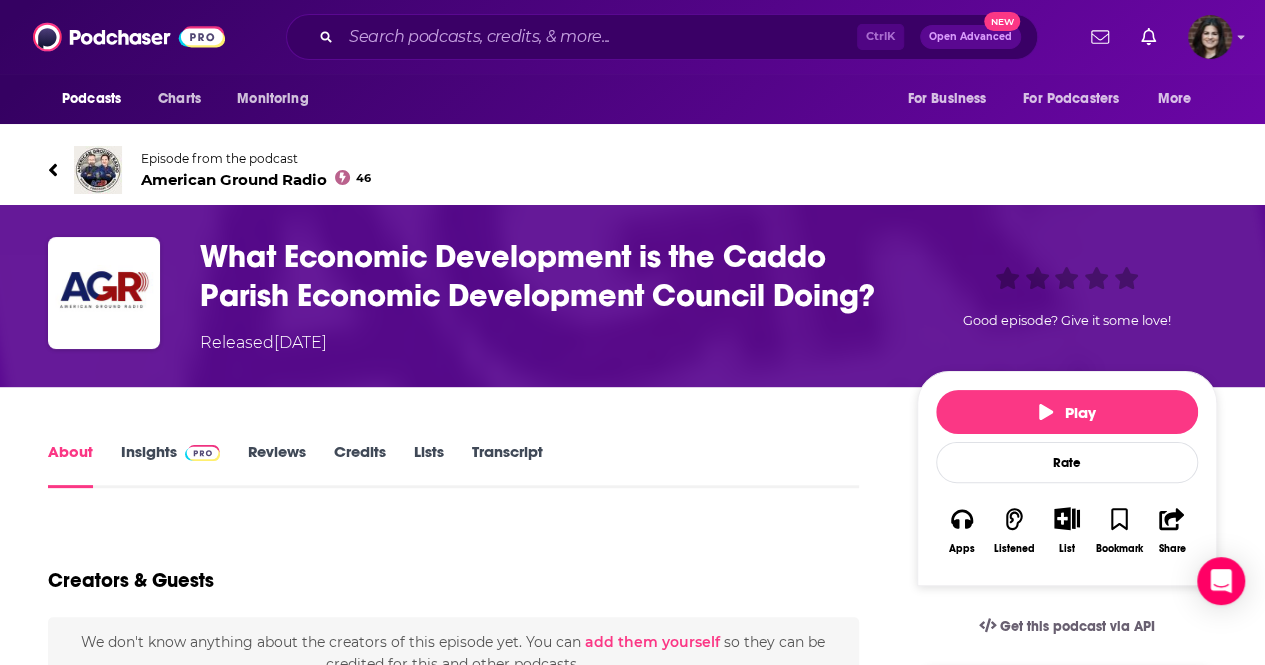 scroll, scrollTop: 98, scrollLeft: 0, axis: vertical 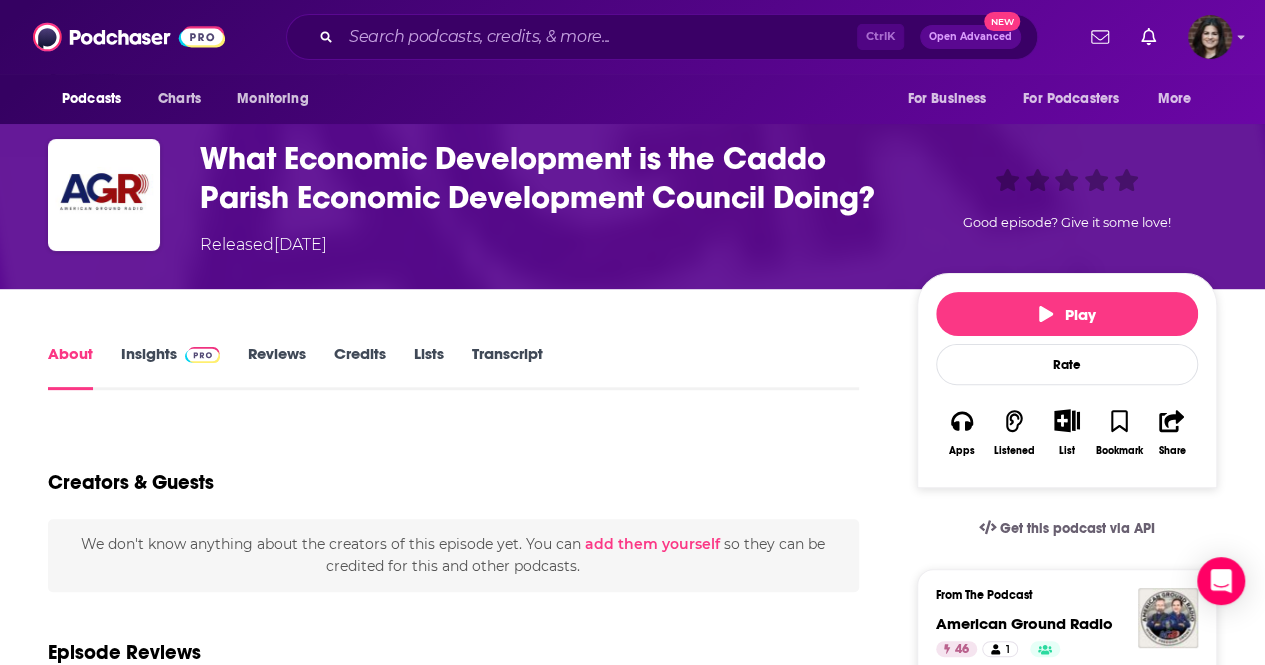 click on "Insights" at bounding box center [170, 367] 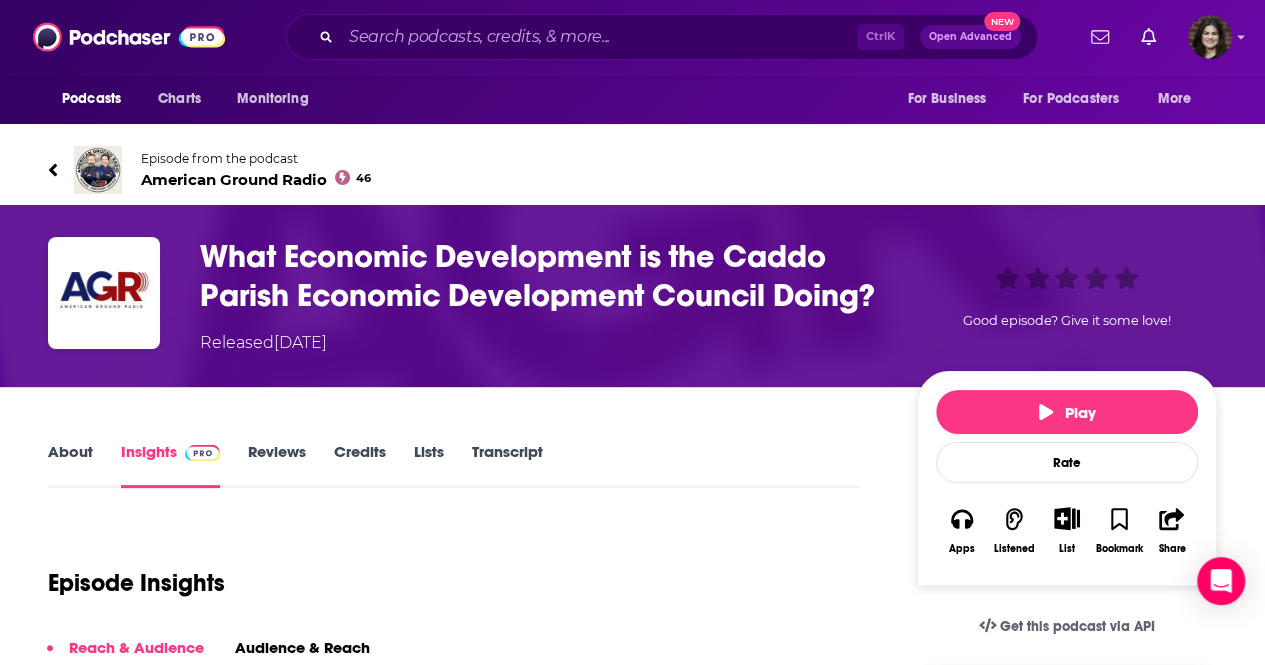 scroll, scrollTop: 192, scrollLeft: 0, axis: vertical 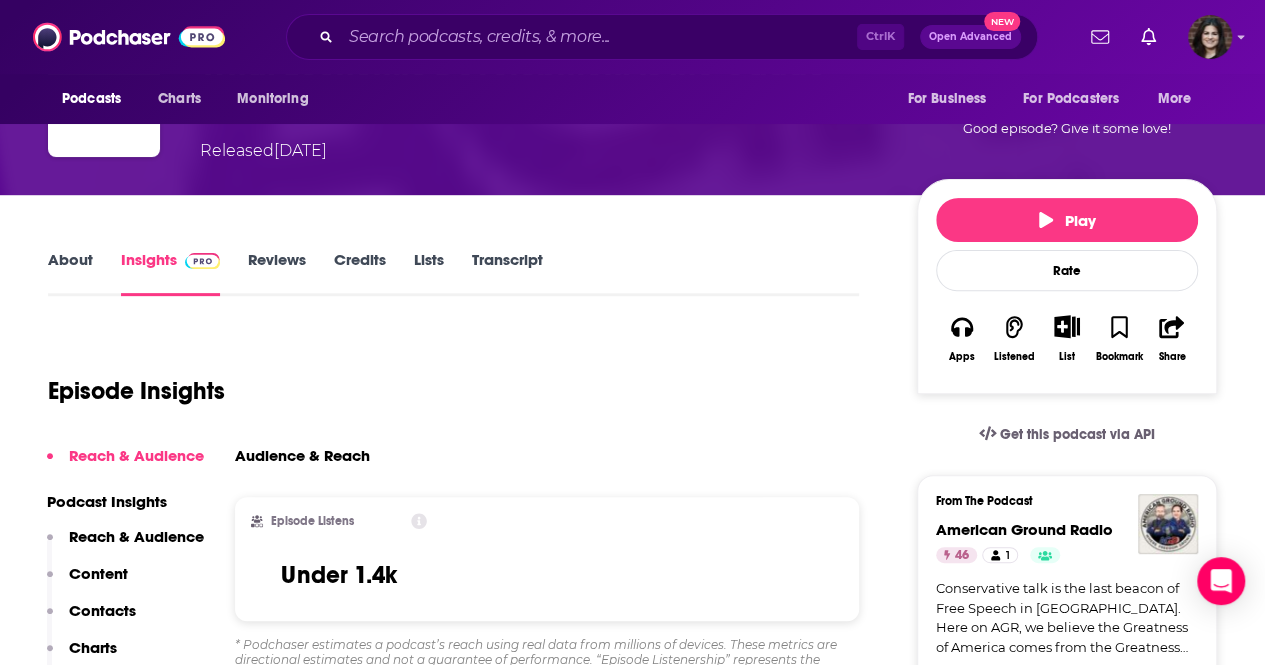 click on "About" at bounding box center (70, 273) 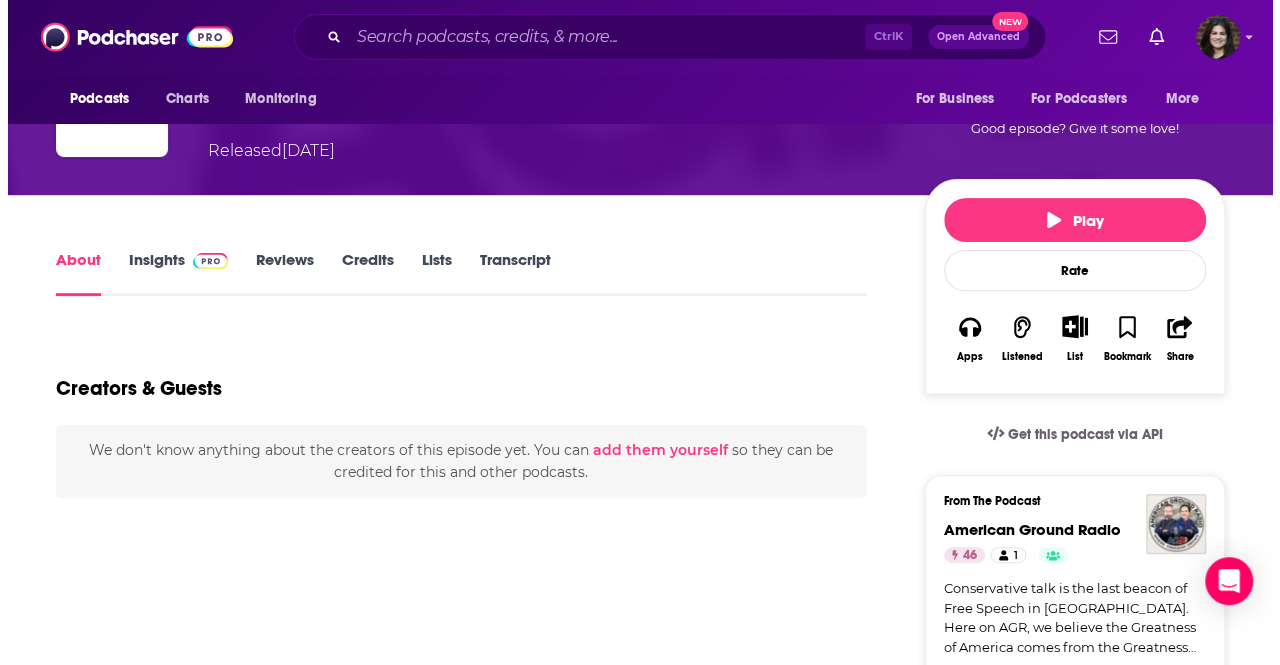 scroll, scrollTop: 0, scrollLeft: 0, axis: both 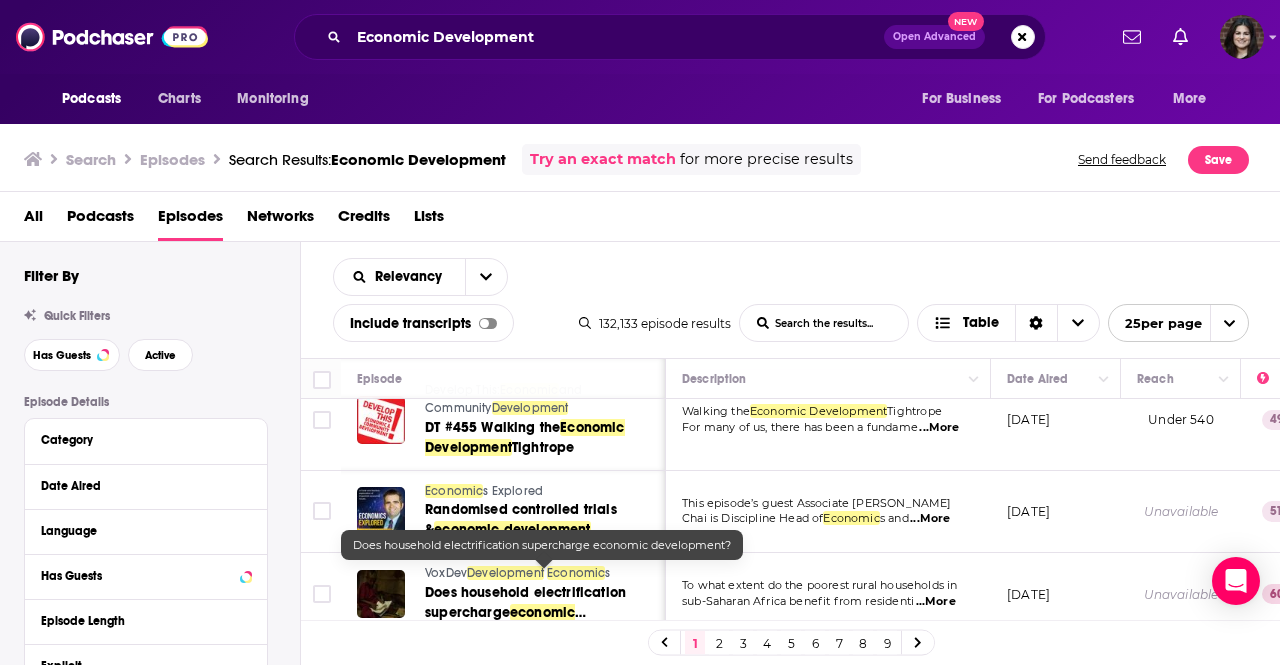 click on "1 2 3 4 5 6 7 8 9" at bounding box center (791, 642) 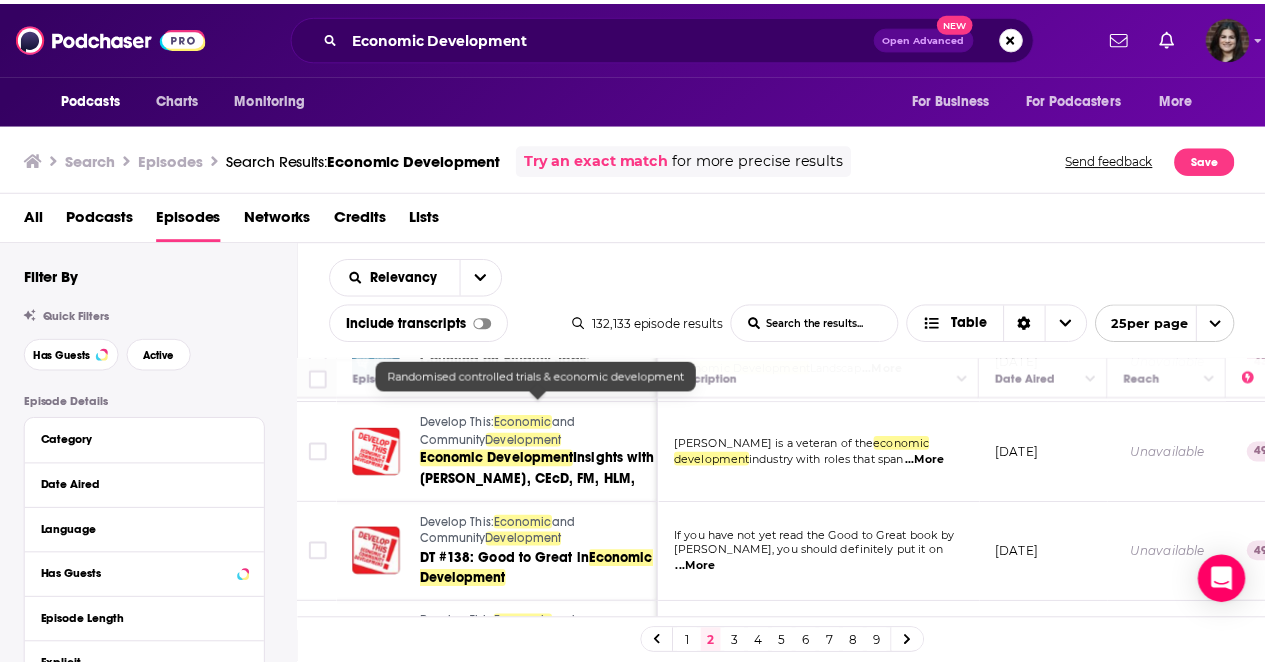 scroll, scrollTop: 2139, scrollLeft: 0, axis: vertical 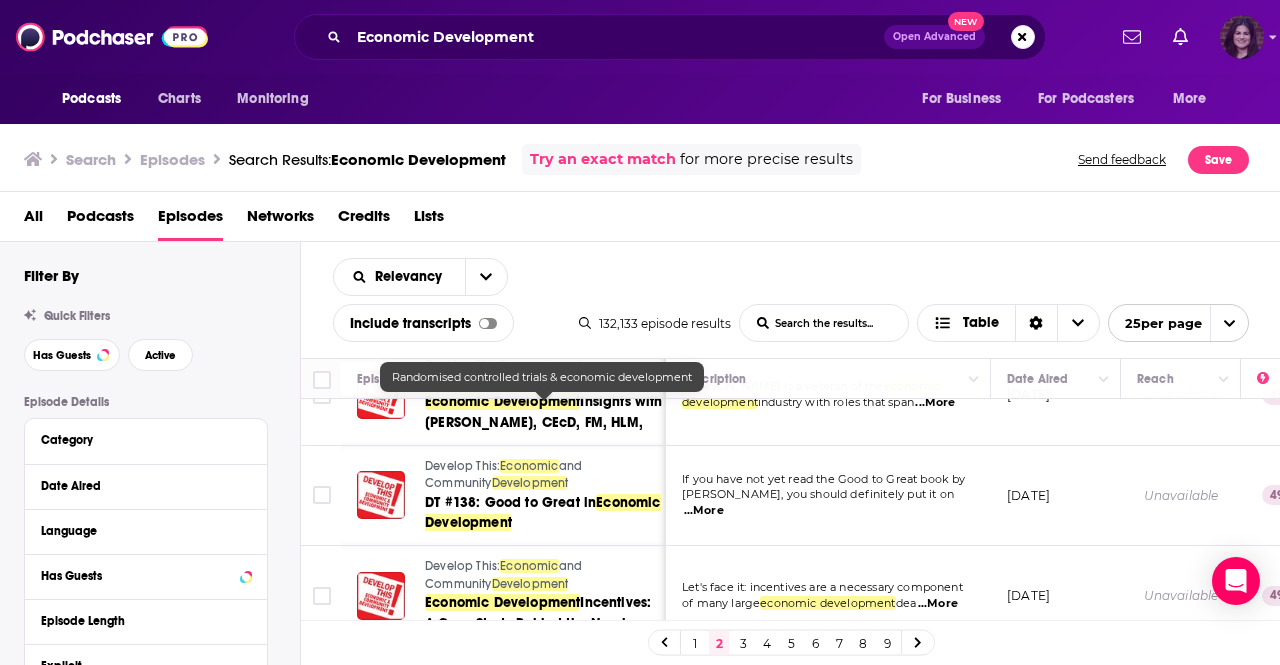 click at bounding box center [1242, 37] 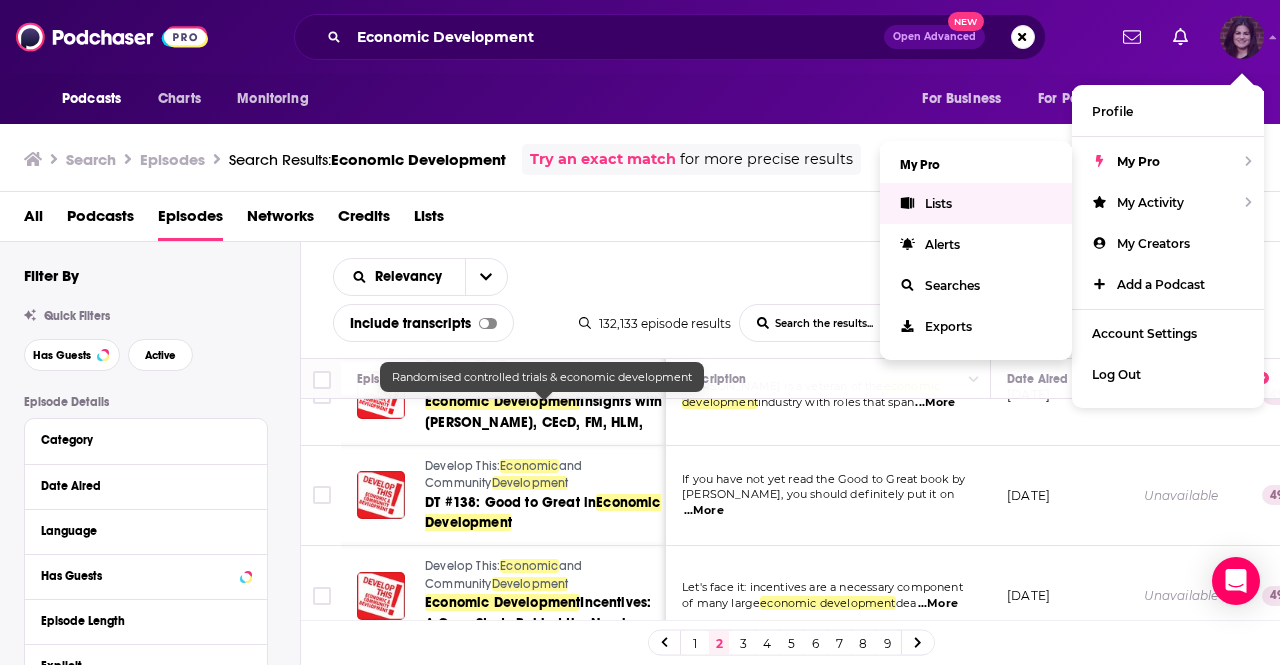 click on "Lists" at bounding box center [938, 203] 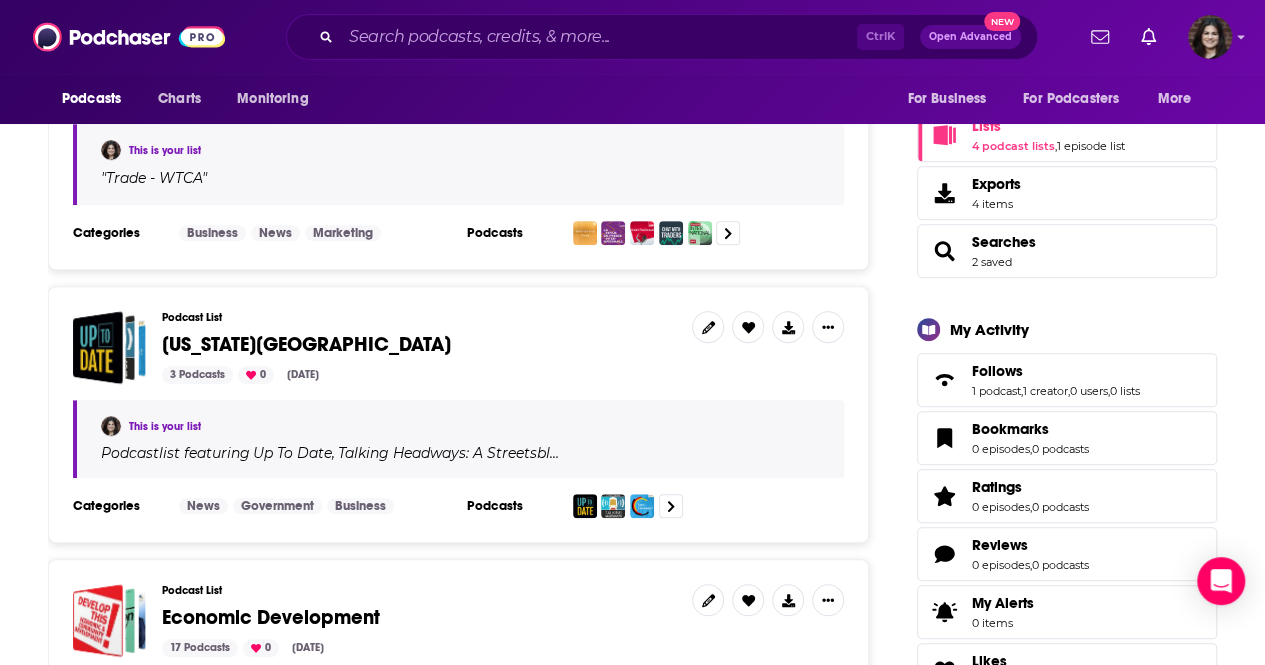 scroll, scrollTop: 623, scrollLeft: 0, axis: vertical 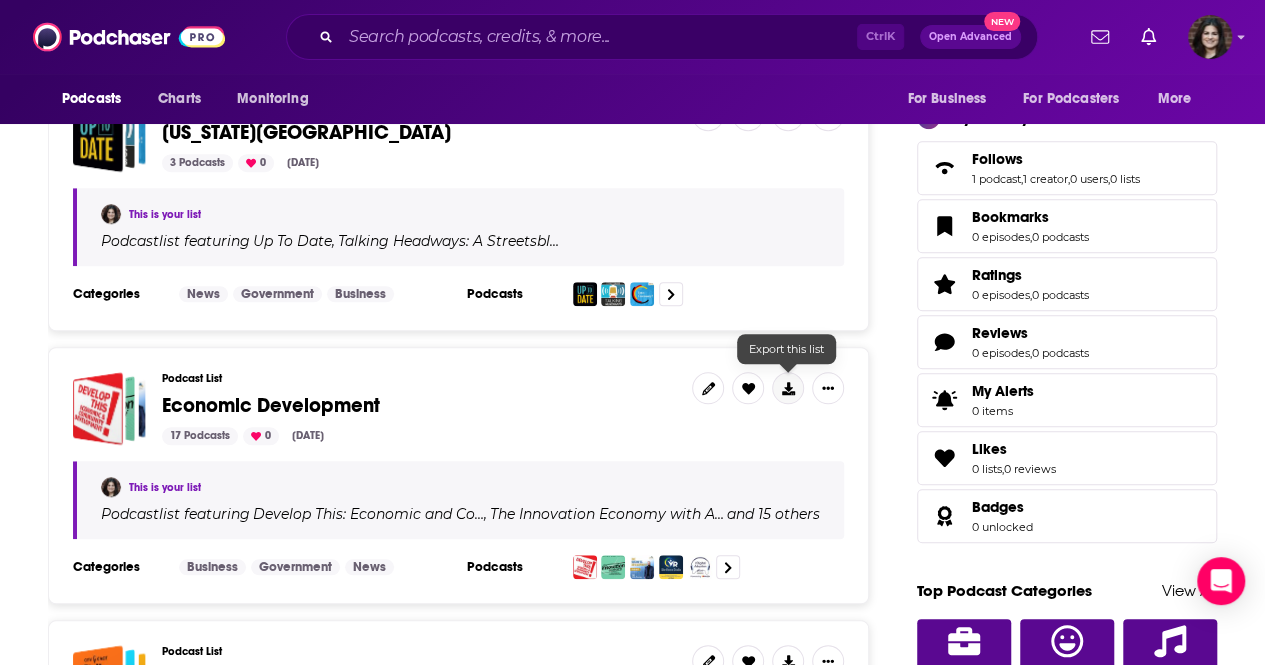 click at bounding box center [788, 388] 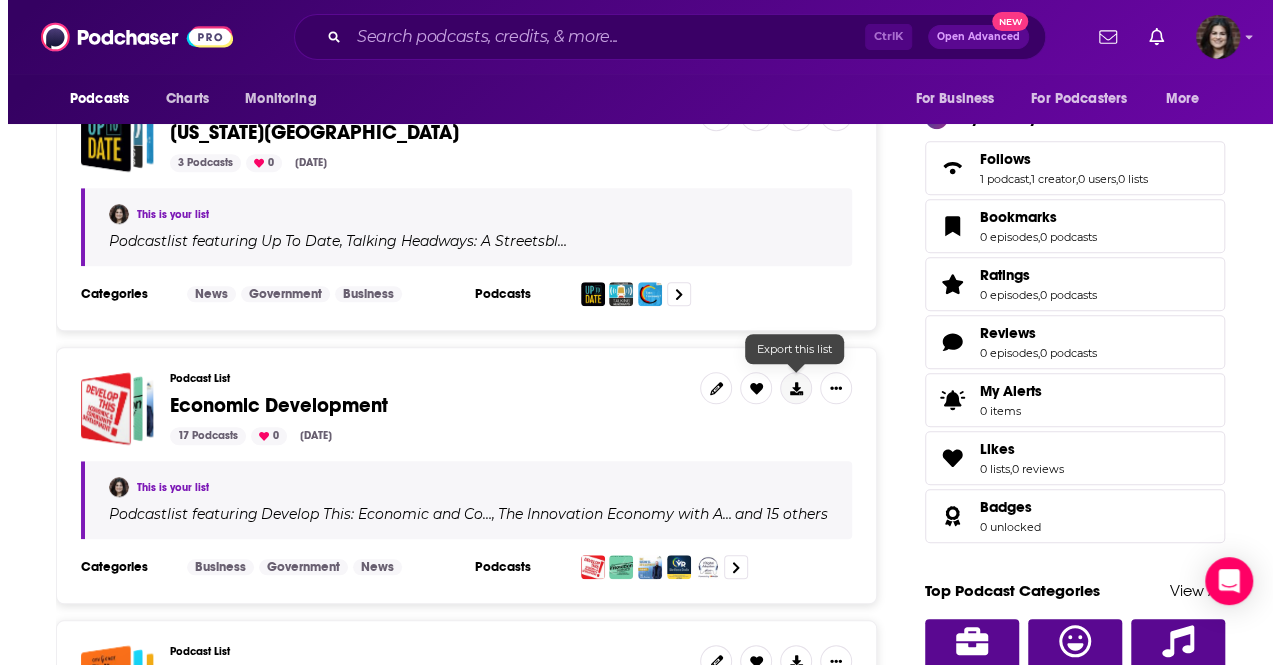 scroll, scrollTop: 0, scrollLeft: 0, axis: both 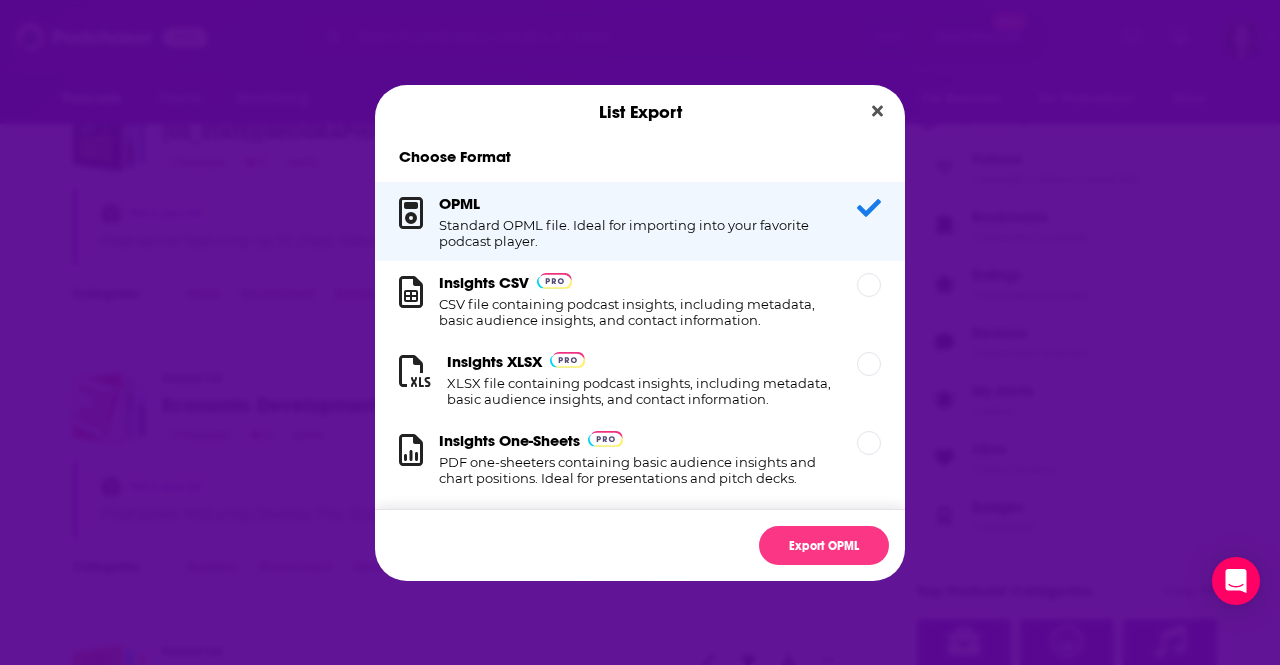 click on "XLSX file containing podcast insights, including metadata, basic audience insights, and contact information." at bounding box center (640, 391) 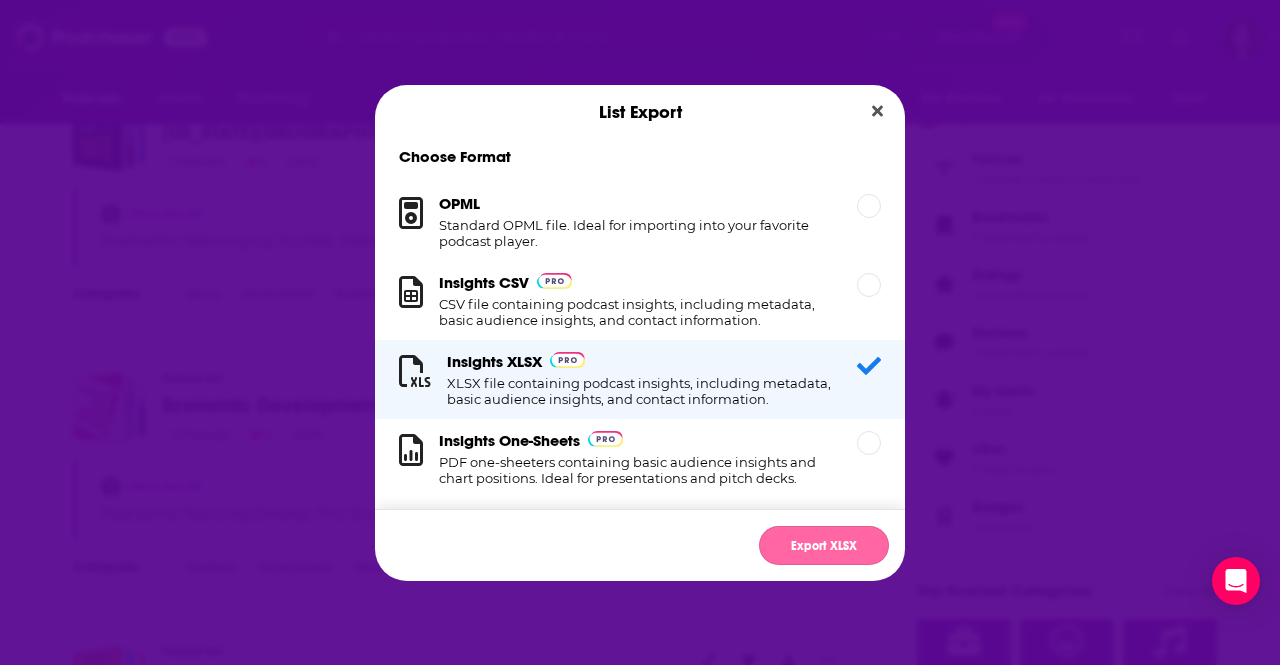 click on "Export XLSX" at bounding box center [824, 545] 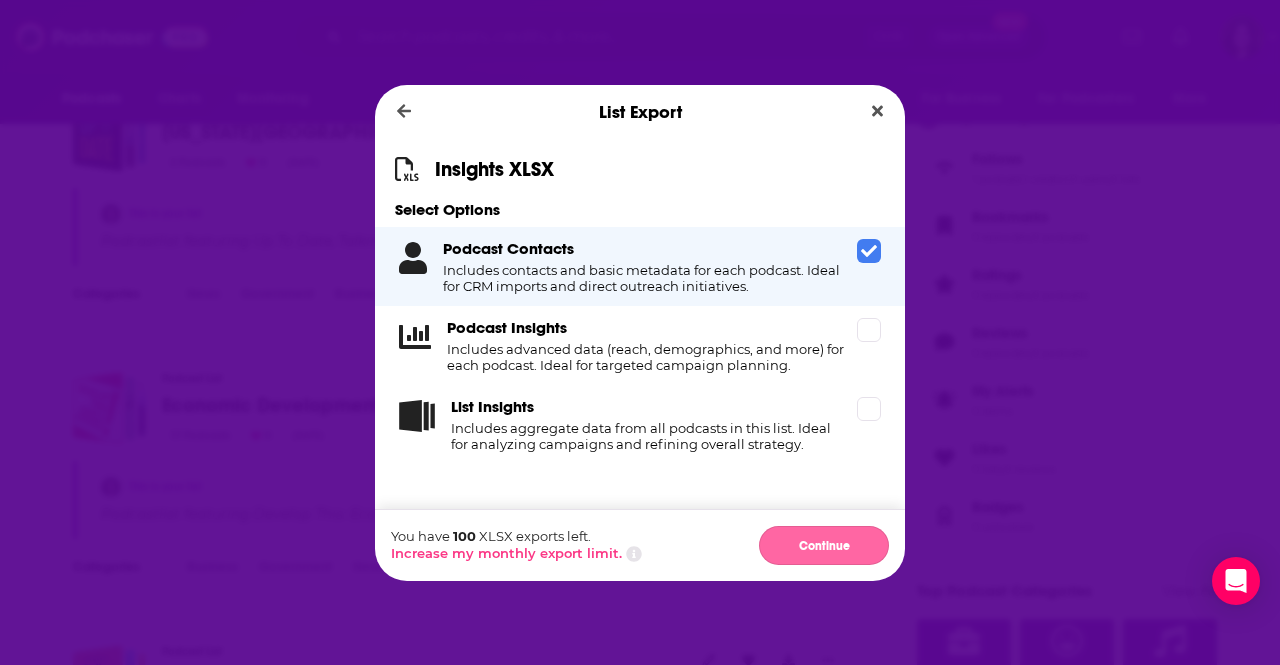 click on "Continue" at bounding box center (824, 545) 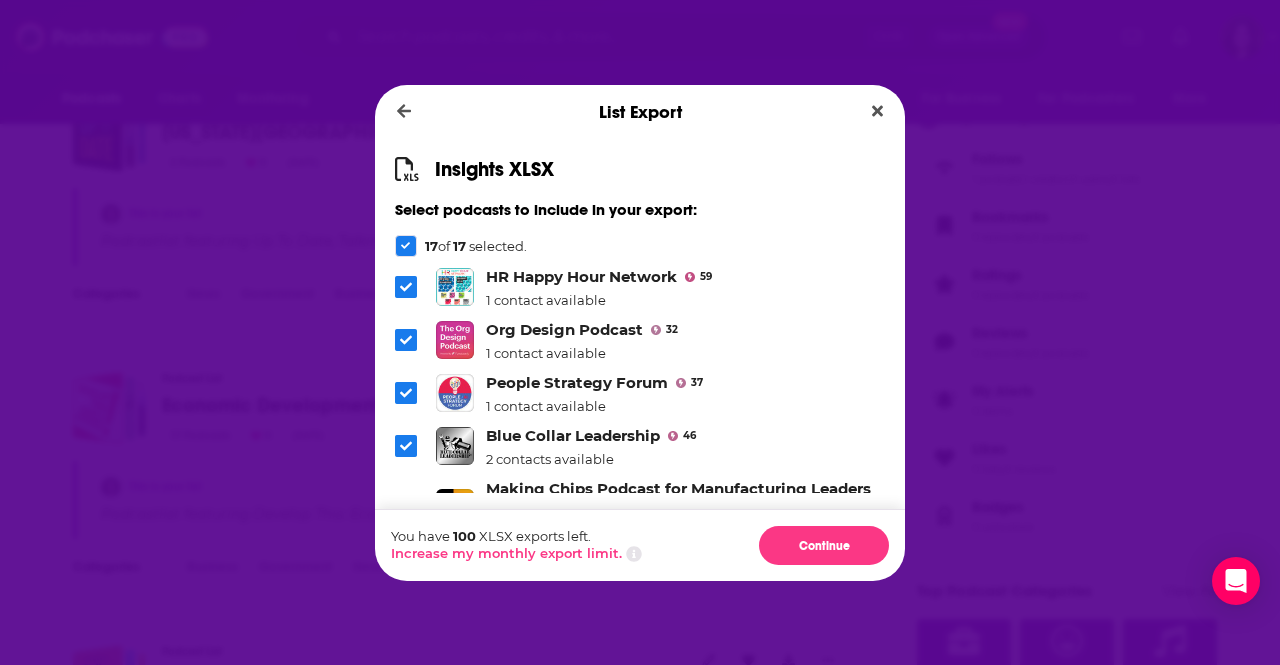 scroll, scrollTop: 787, scrollLeft: 0, axis: vertical 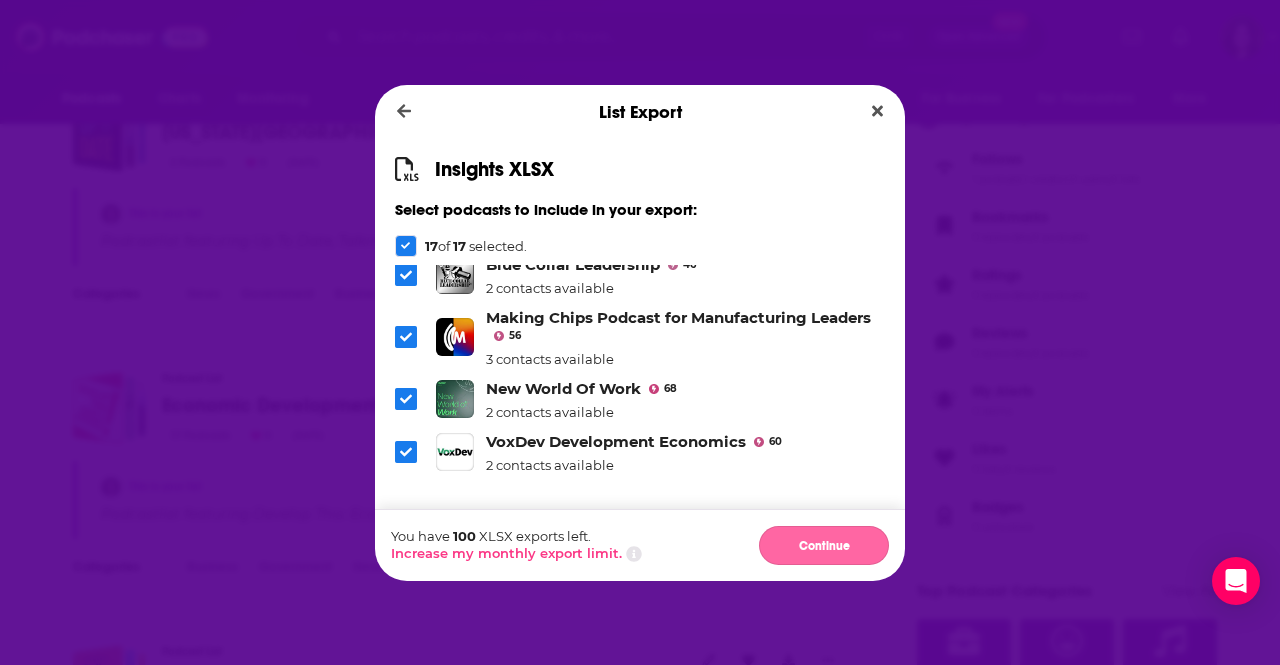 click on "Continue" at bounding box center [824, 545] 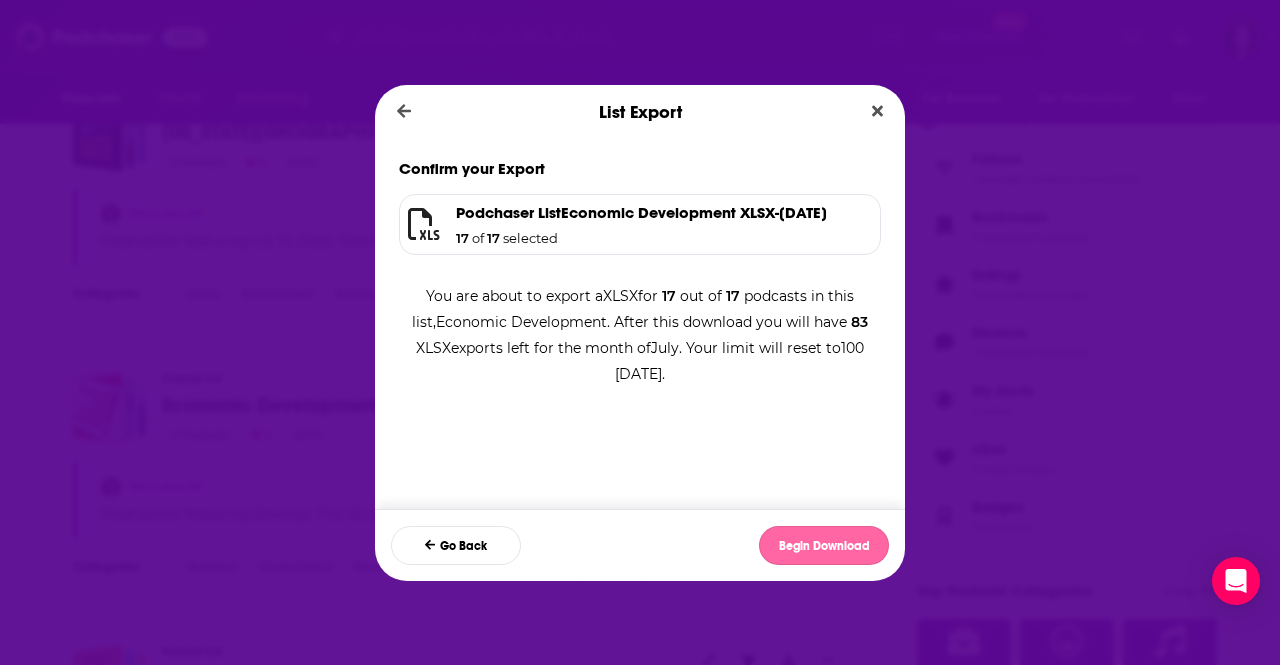 click on "Begin Download" at bounding box center [824, 545] 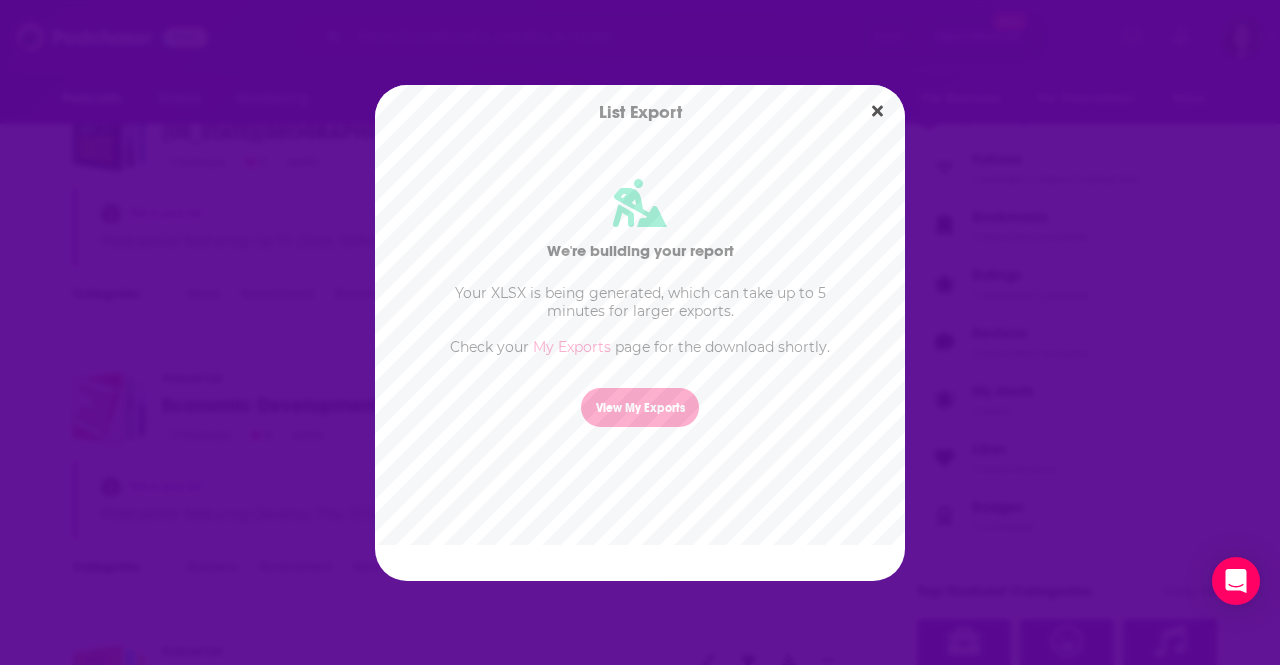 click on "My Exports" at bounding box center [572, 347] 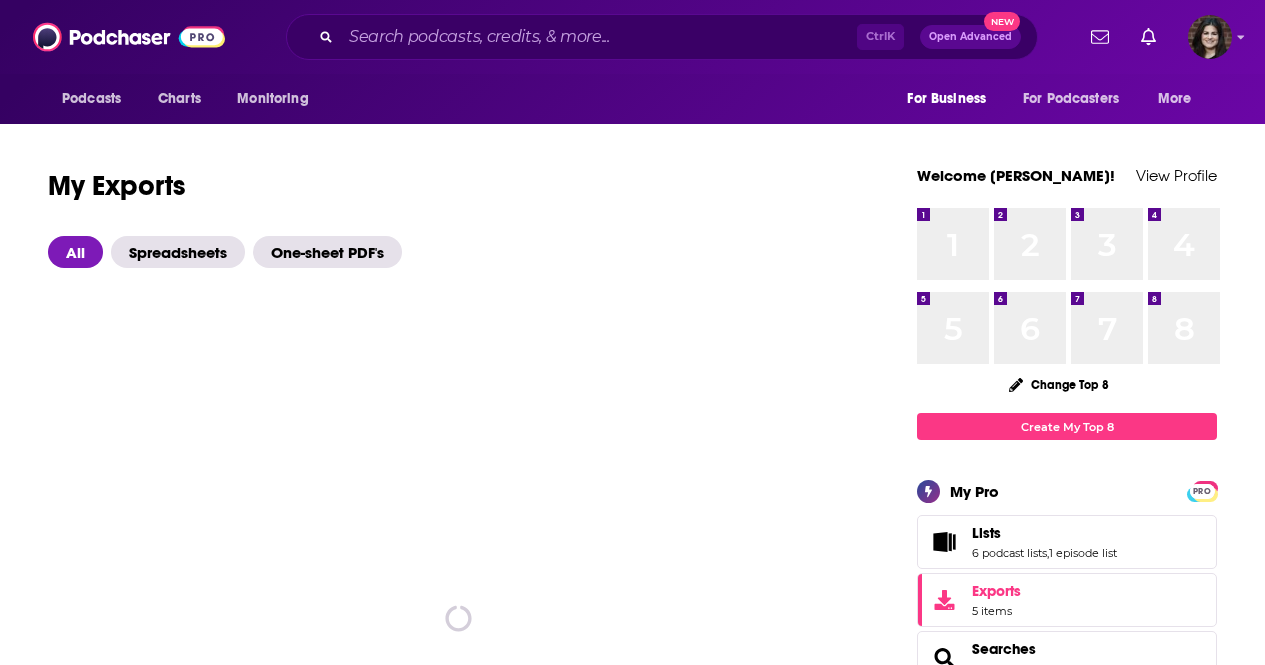 scroll, scrollTop: 0, scrollLeft: 0, axis: both 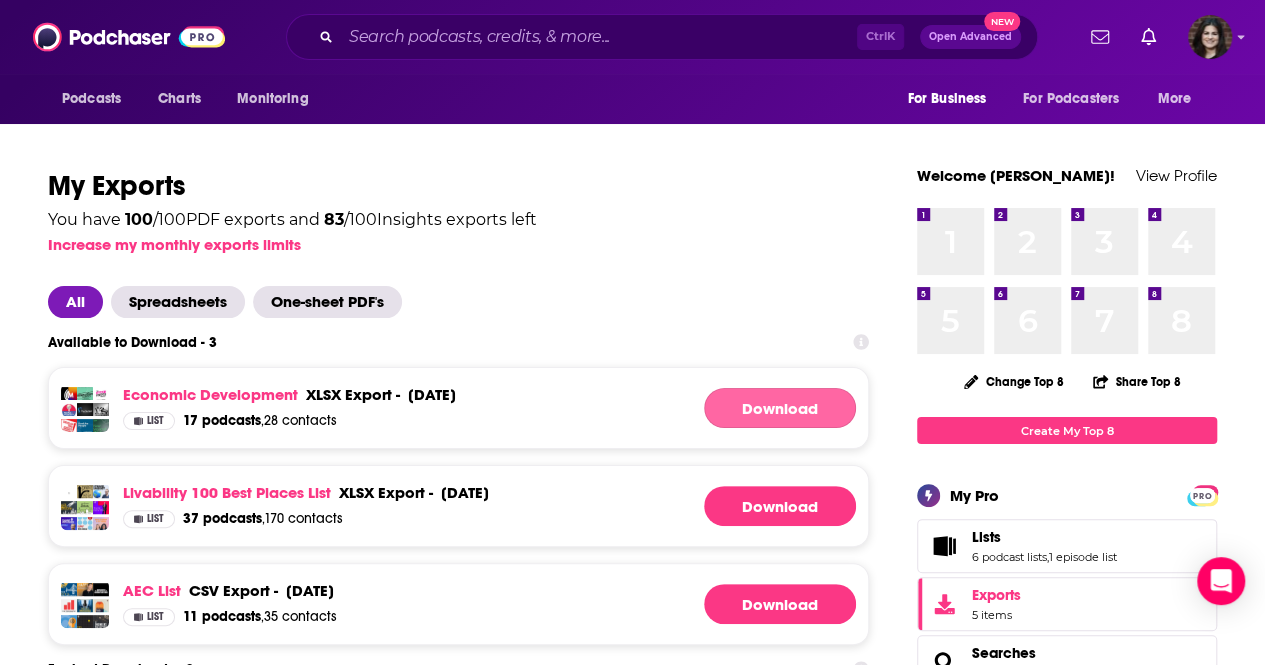 click on "Download" at bounding box center [780, 408] 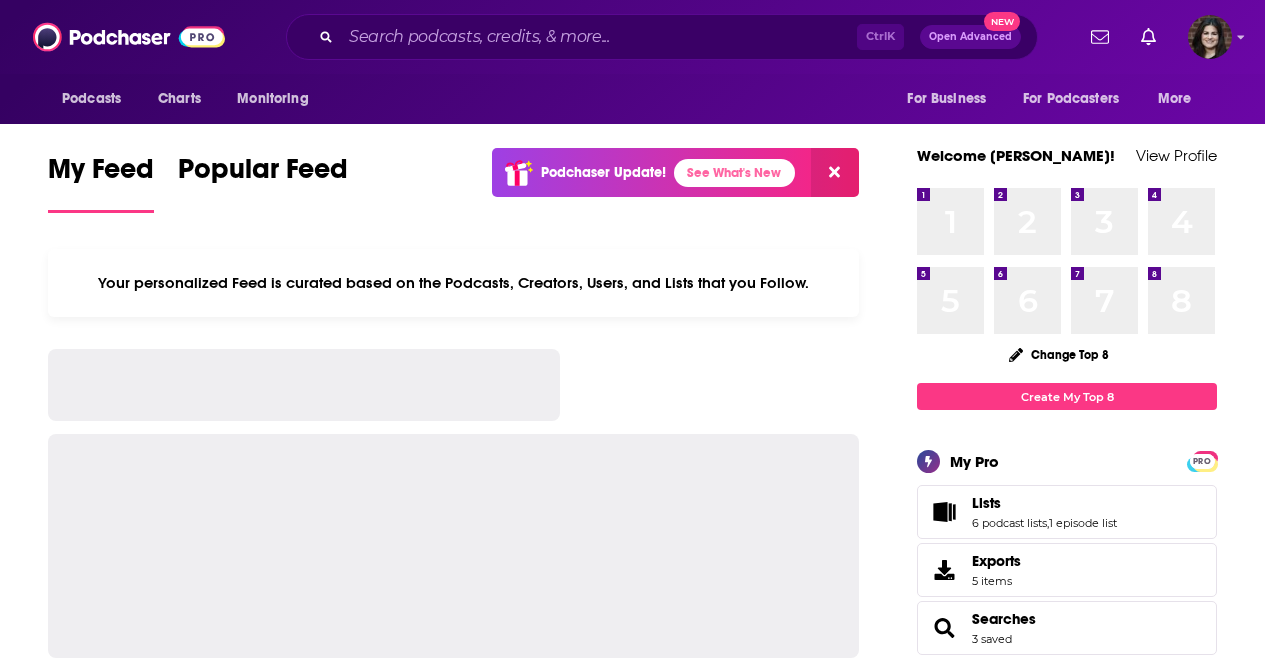 scroll, scrollTop: 0, scrollLeft: 0, axis: both 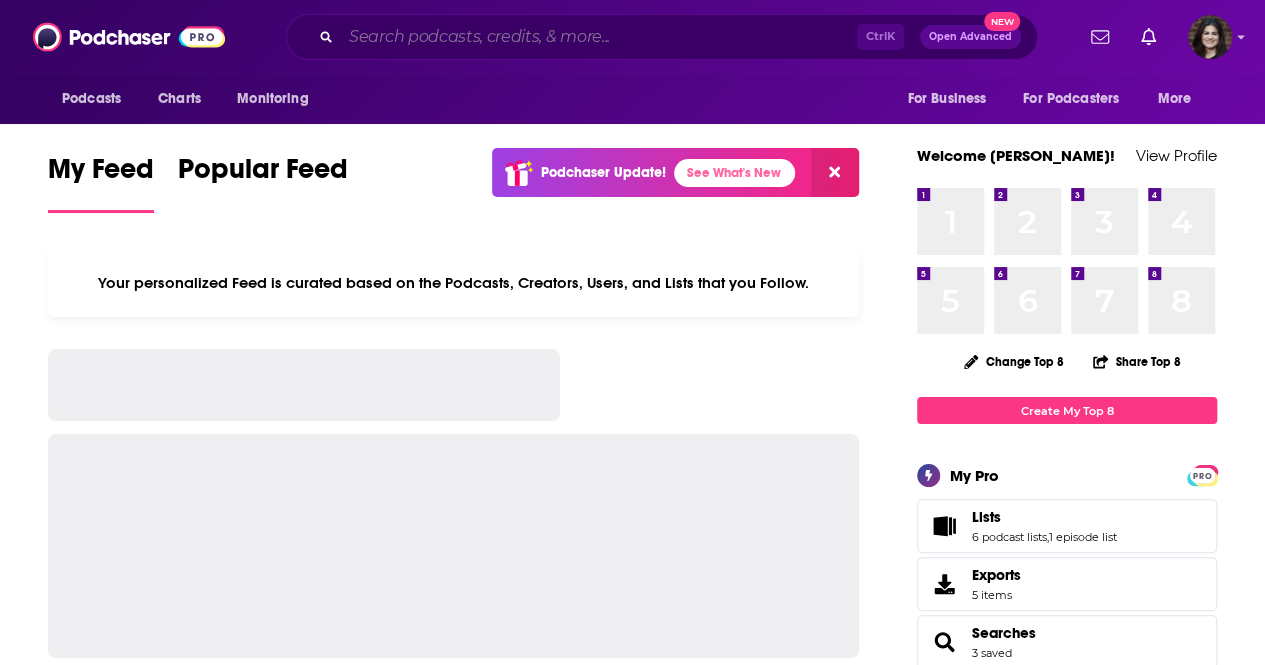 click at bounding box center (599, 37) 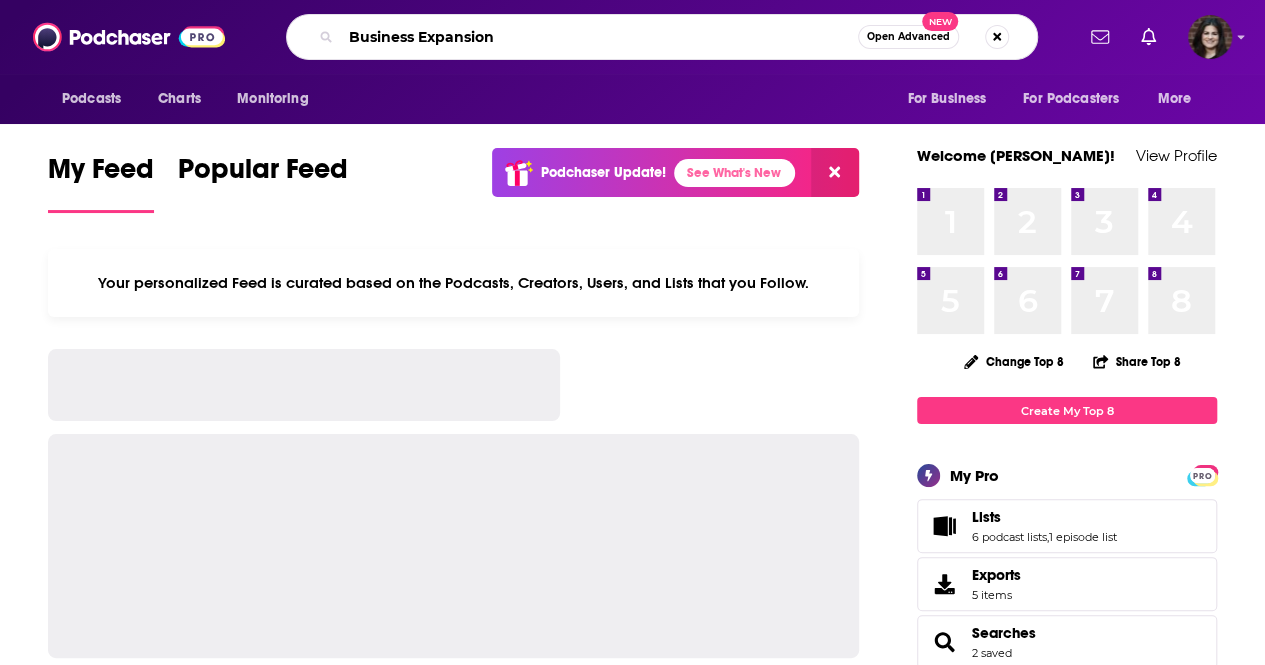 type on "Business Expansion" 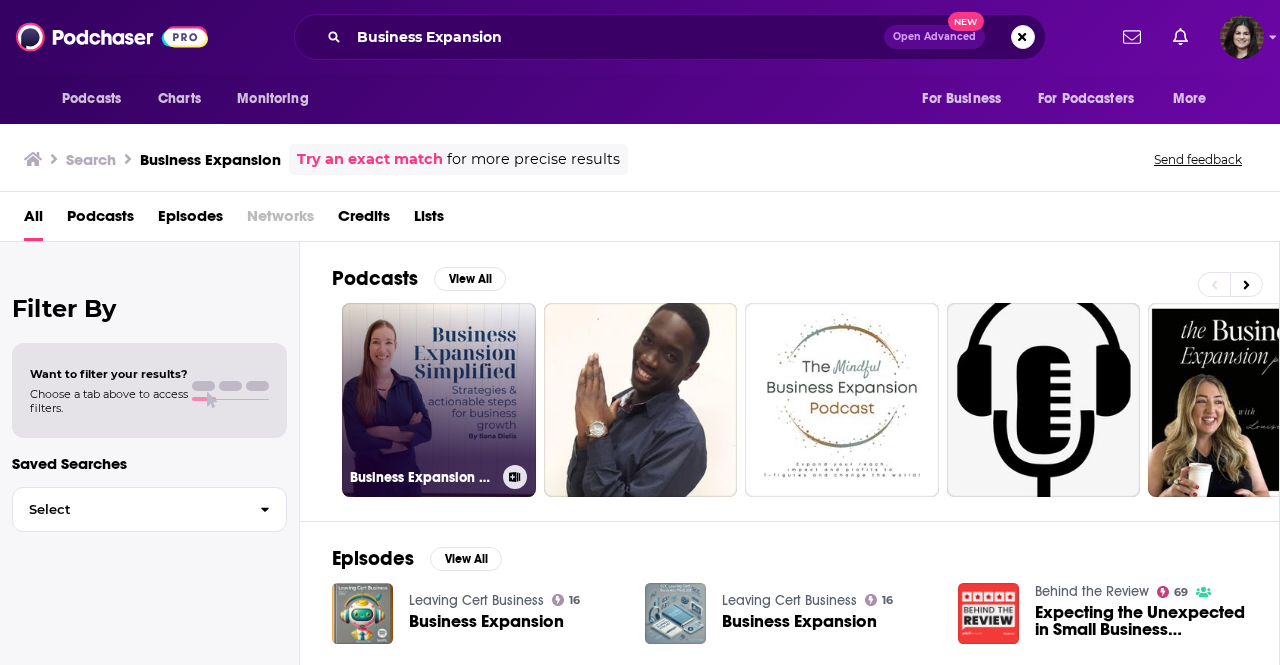 click on "Business Expansion Simplified" at bounding box center (439, 400) 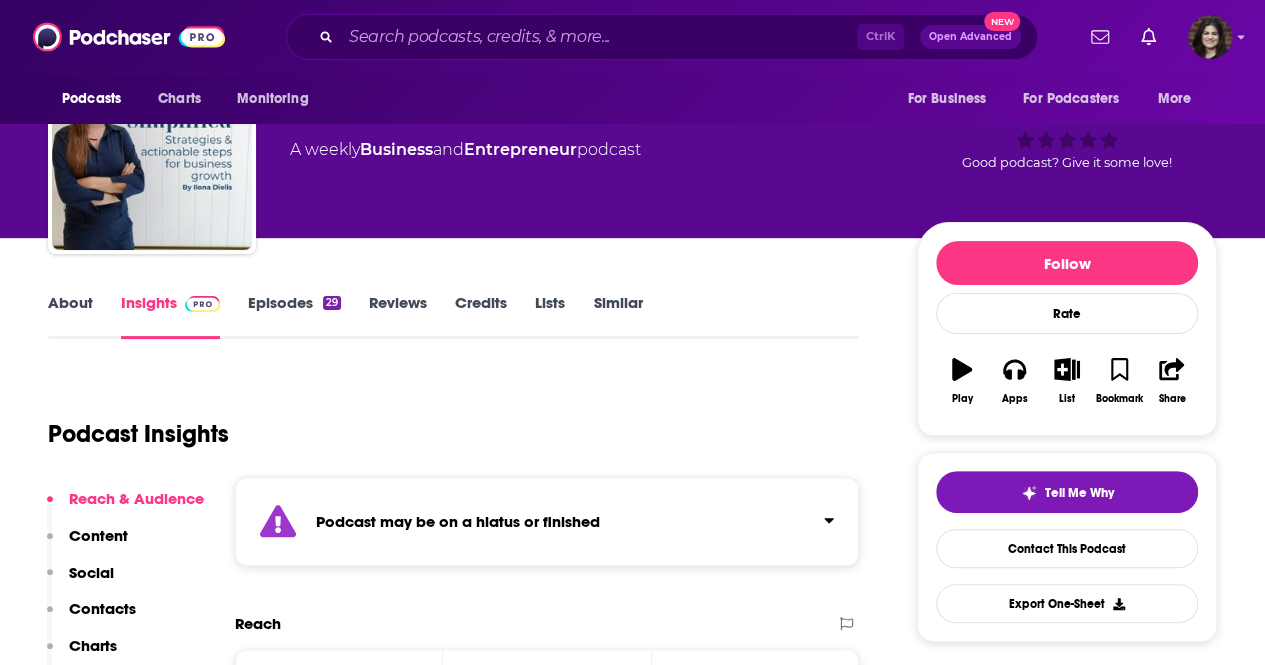 scroll, scrollTop: 90, scrollLeft: 0, axis: vertical 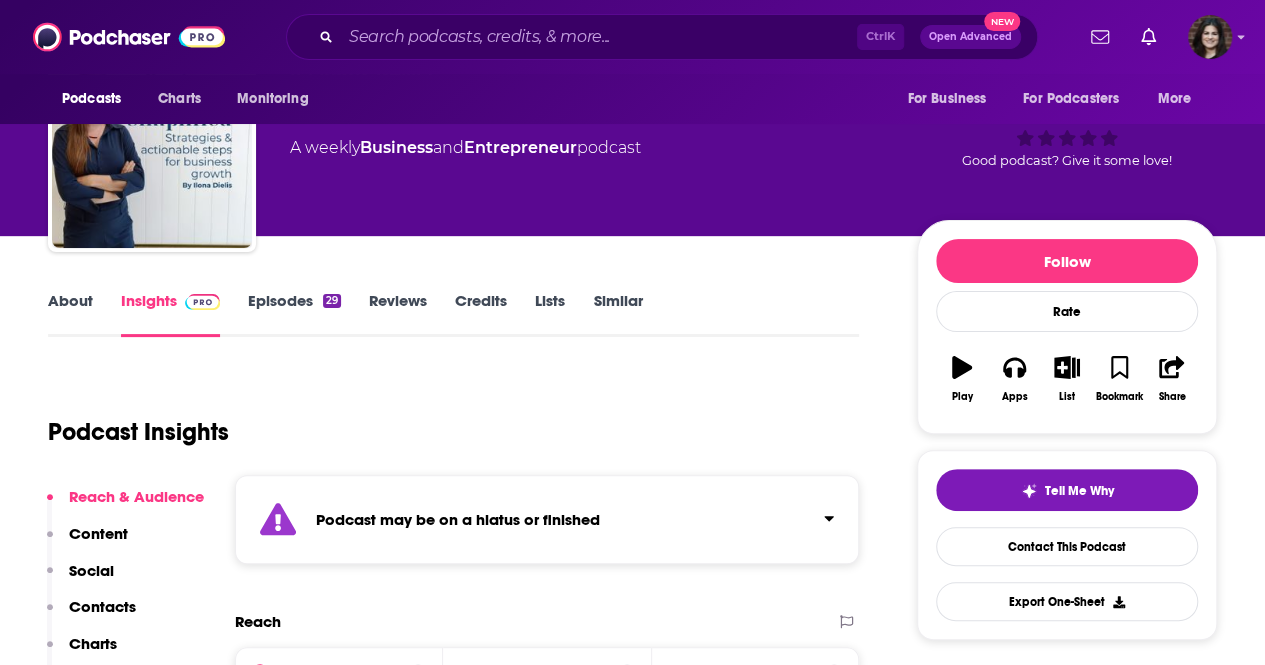 click on "About Insights Episodes 29 Reviews Credits Lists Similar Podcast Insights Reach & Audience Content Social Contacts Charts Sponsors Details Similar Contact Podcast Open Website  Podcast may be on a hiatus or finished Reach Power Score™ -- Total Monthly Listens Under 1k New Episode Listens Under 1k Export One-Sheet Audience Demographics Gender [DEMOGRAPHIC_DATA] Age [DEMOGRAPHIC_DATA] yo Parental Status Mixed Countries 1 [GEOGRAPHIC_DATA] 2 [GEOGRAPHIC_DATA] 3 [GEOGRAPHIC_DATA] 4 [GEOGRAPHIC_DATA] 5 [GEOGRAPHIC_DATA] Education Level Mostly  Higher Education Content Political Skew Neutral/Mixed Socials Instagram @exploressa_com Link Contacts Submit a request  for contacts for this podcast. Charts All Charts All Categories All Countries This podcast isn't ranking on any Apple or Spotify charts [DATE]. Recent Sponsors of  Business Expansion Simplified Beta Add to We do not have sponsor history for this podcast yet or there are no sponsors. Podcast Details Podcast Status Idle Release Period Weekly Explicit No First Episode [DATE] Latest Episode [DATE] Episode Length" at bounding box center (466, 5114) 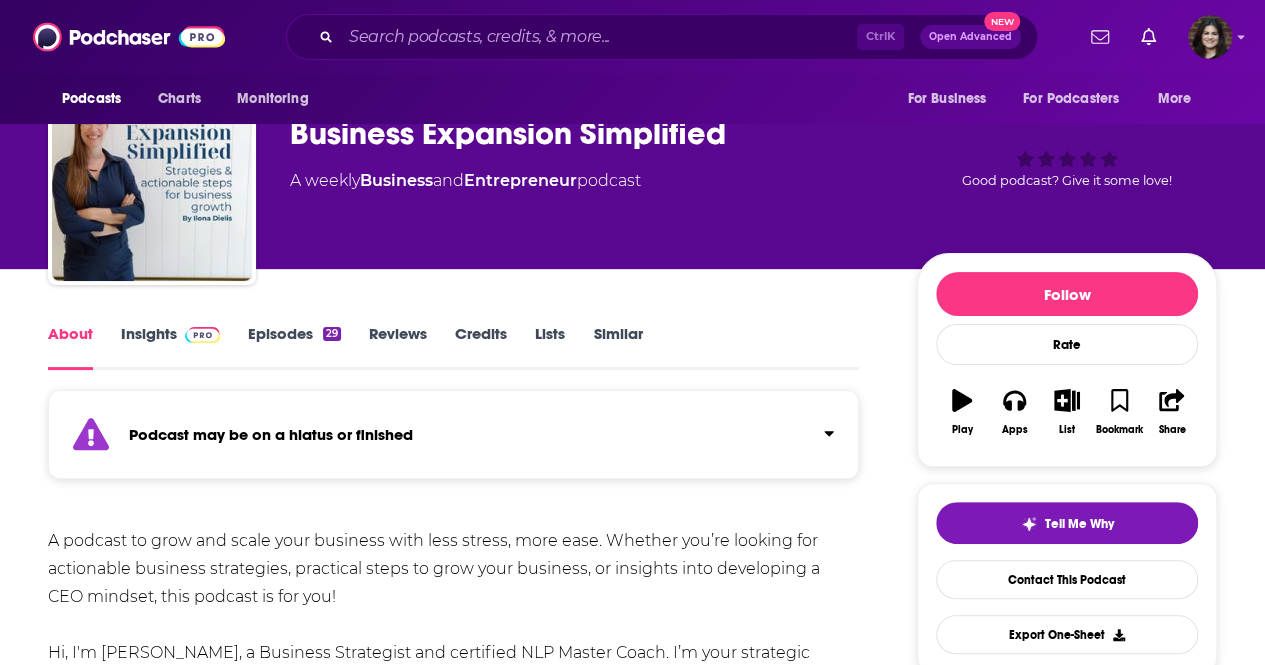 scroll, scrollTop: 0, scrollLeft: 0, axis: both 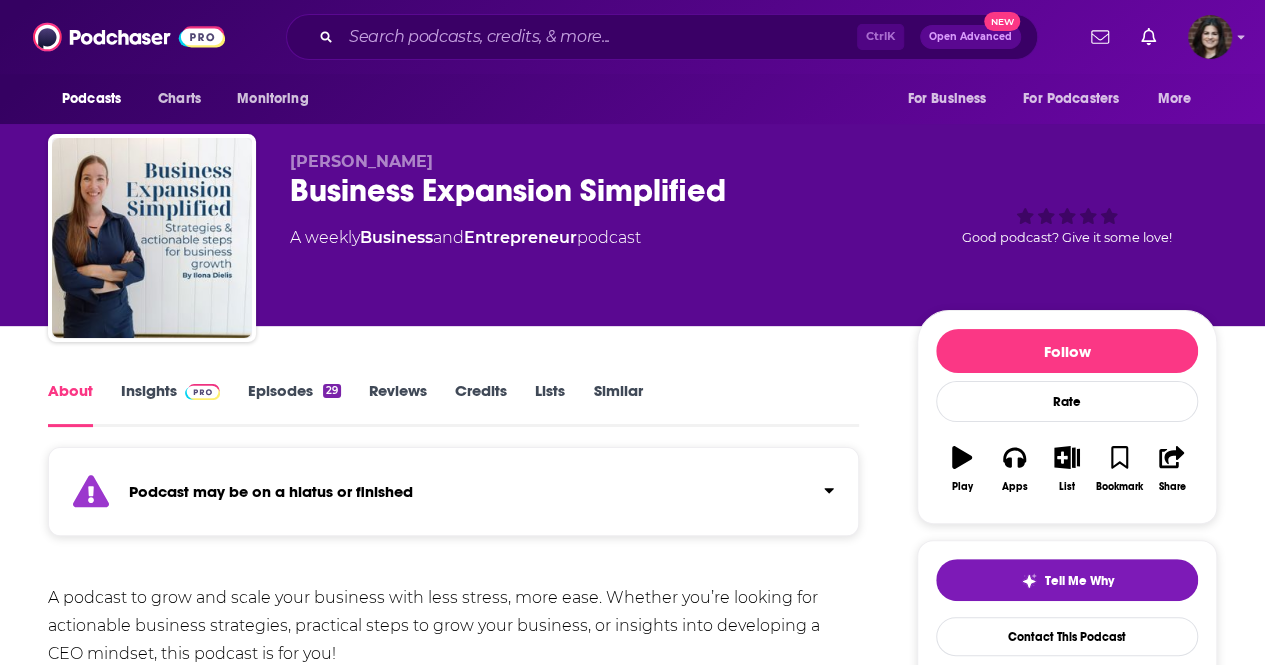 click on "Episodes 29" at bounding box center [294, 404] 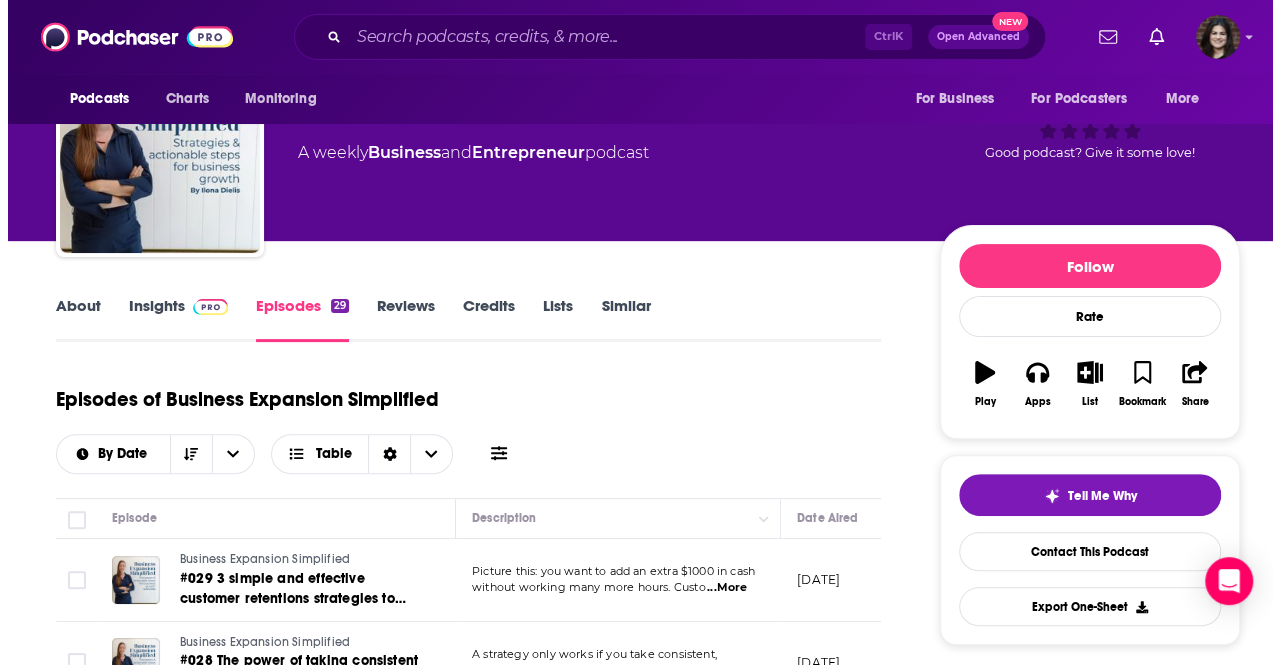 scroll, scrollTop: 0, scrollLeft: 0, axis: both 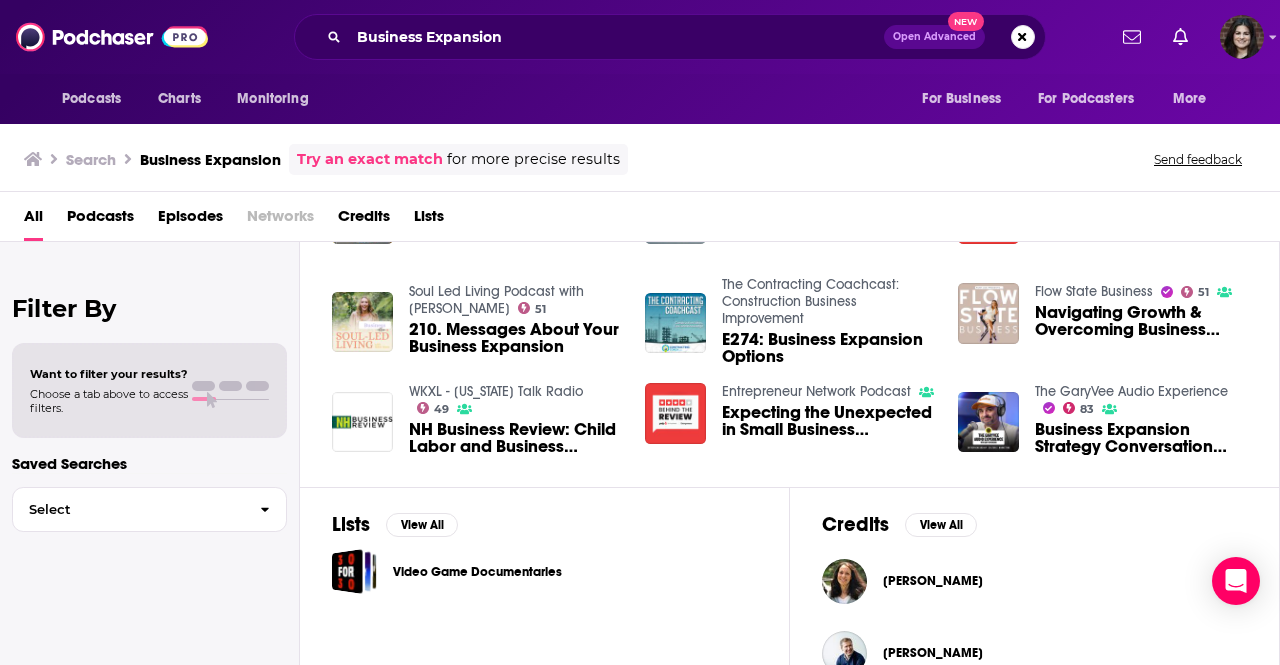click on "Business Expansion Strategy Conversation with Finnish Brand Kotipizza" at bounding box center [1141, 438] 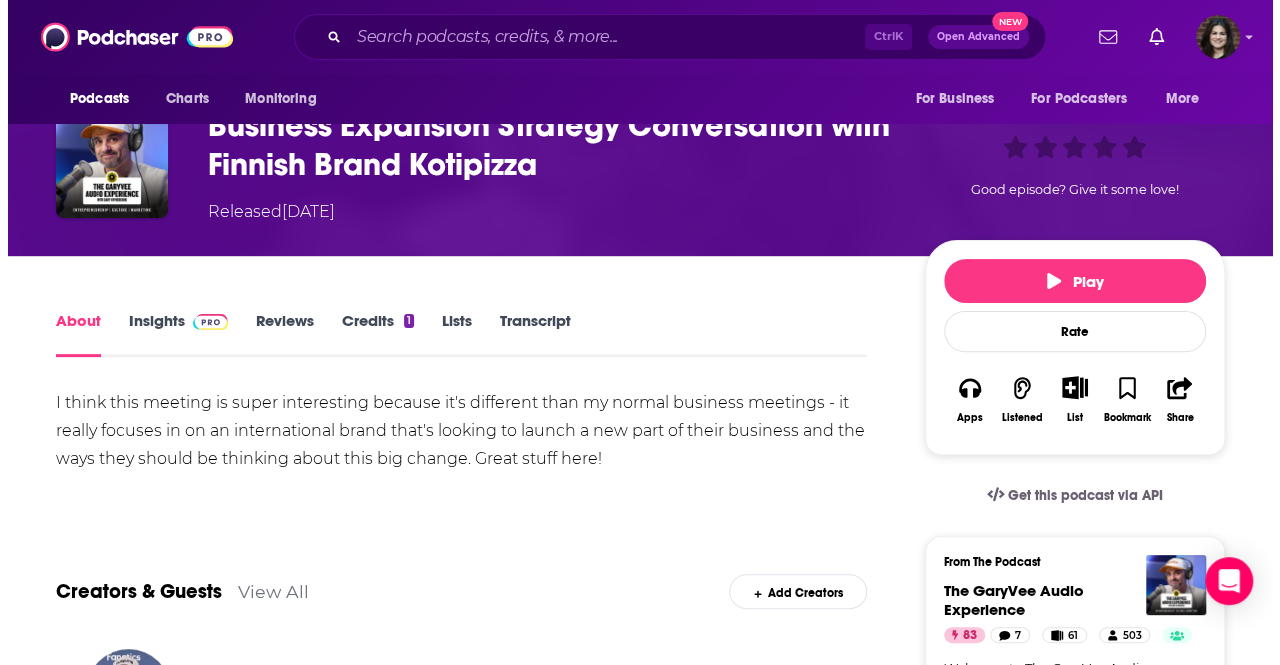 scroll, scrollTop: 0, scrollLeft: 0, axis: both 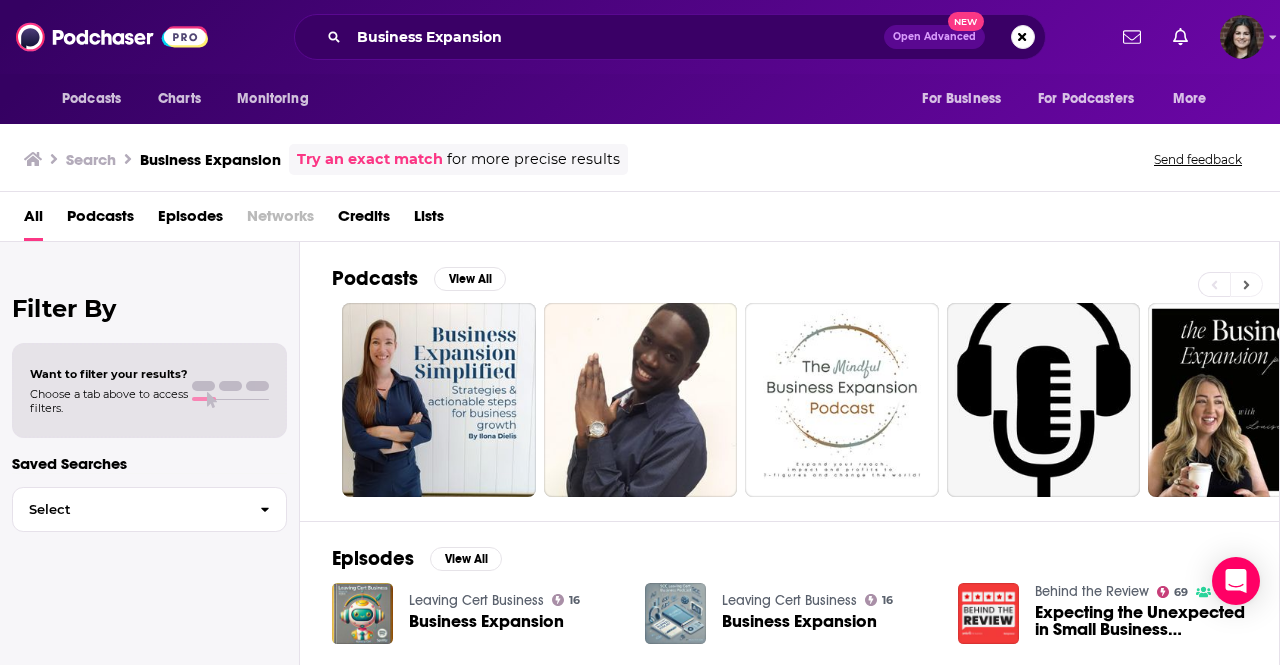 click at bounding box center [1246, 284] 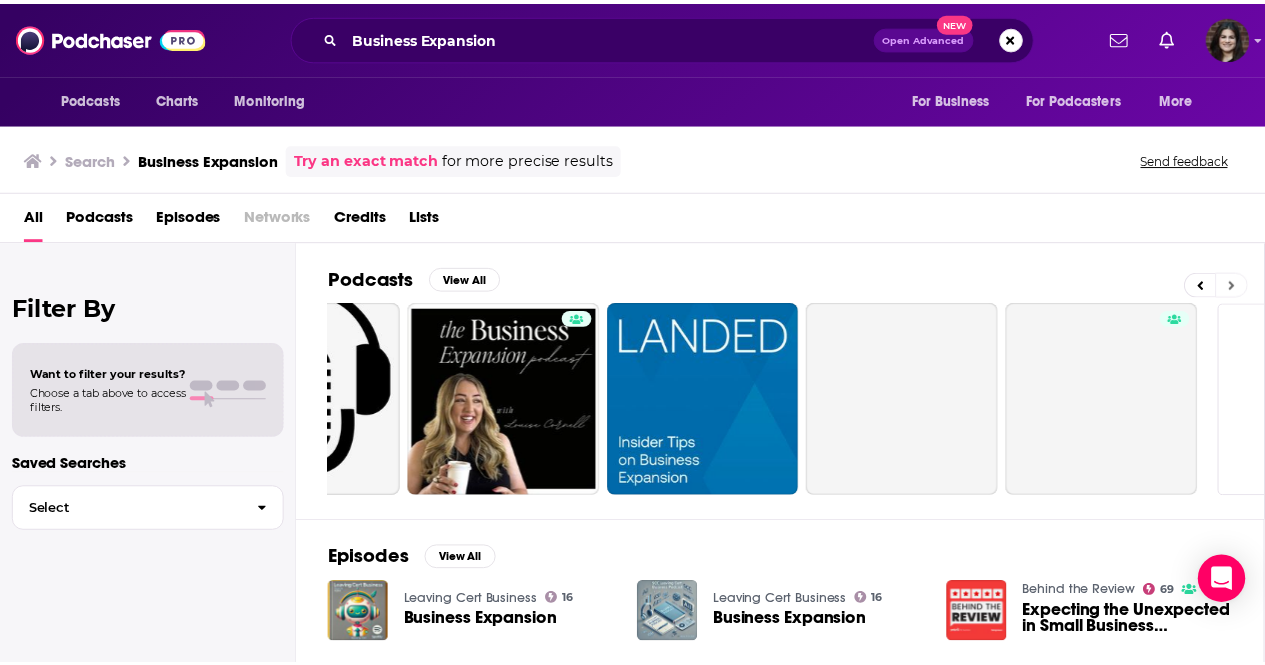 scroll, scrollTop: 0, scrollLeft: 888, axis: horizontal 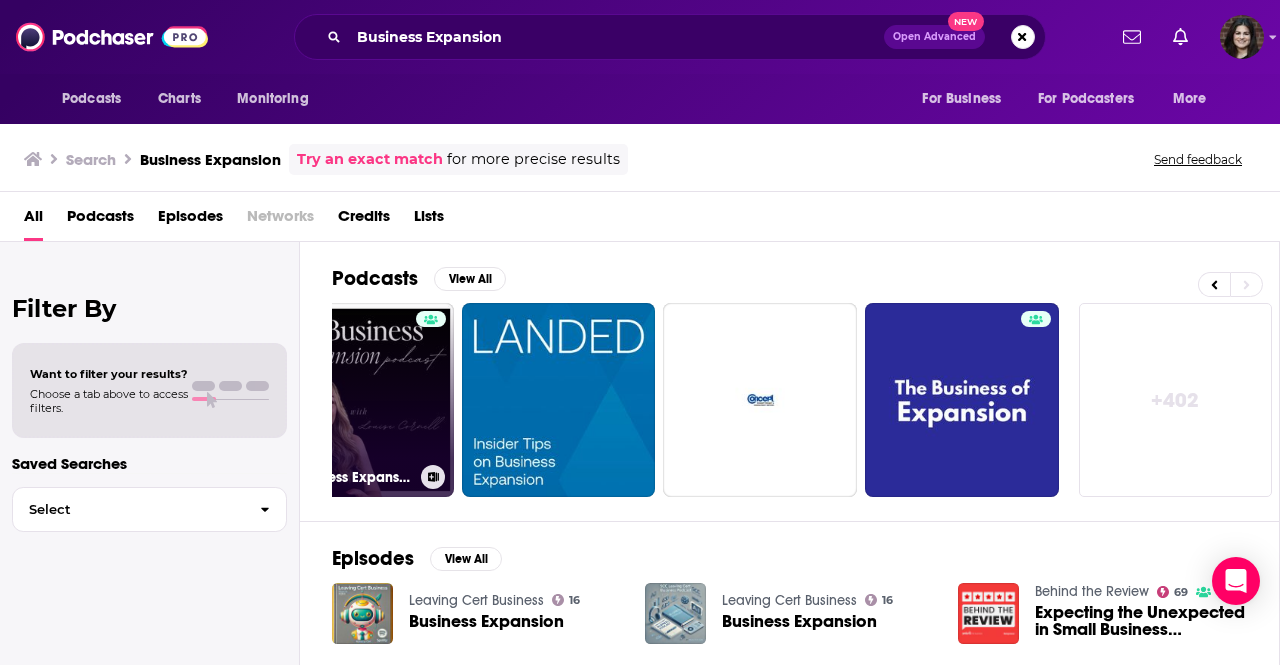 click on "The Business Expansion Podcast" at bounding box center [357, 400] 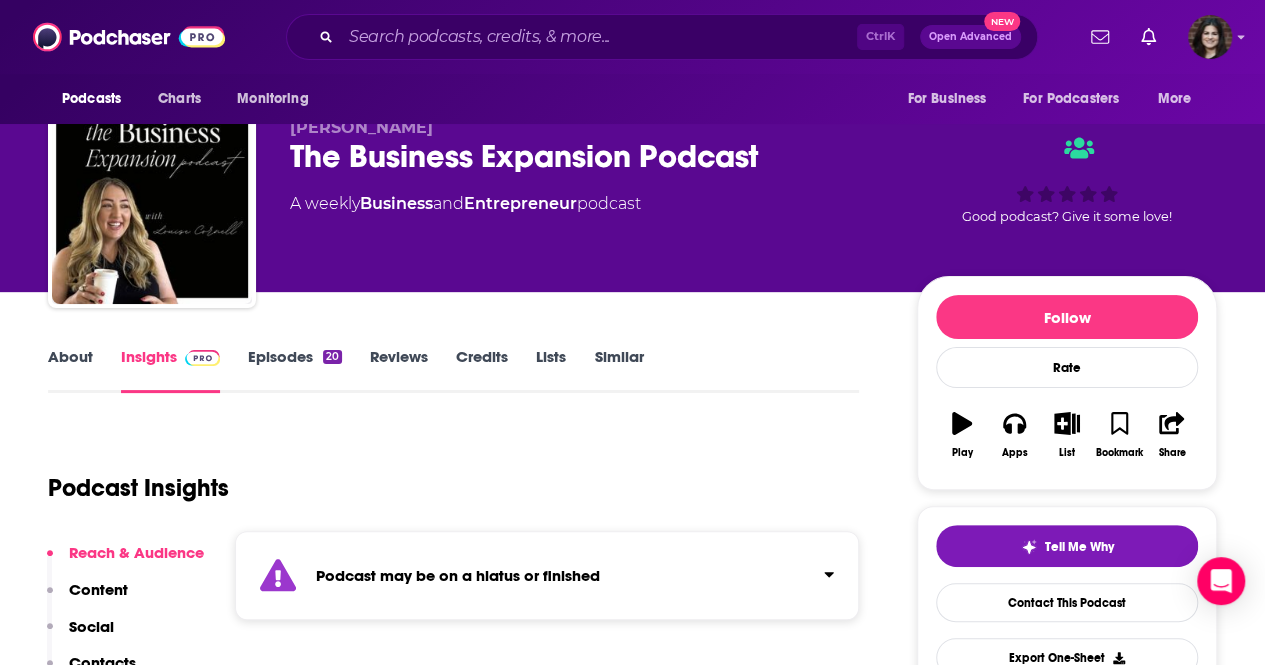 scroll, scrollTop: 0, scrollLeft: 0, axis: both 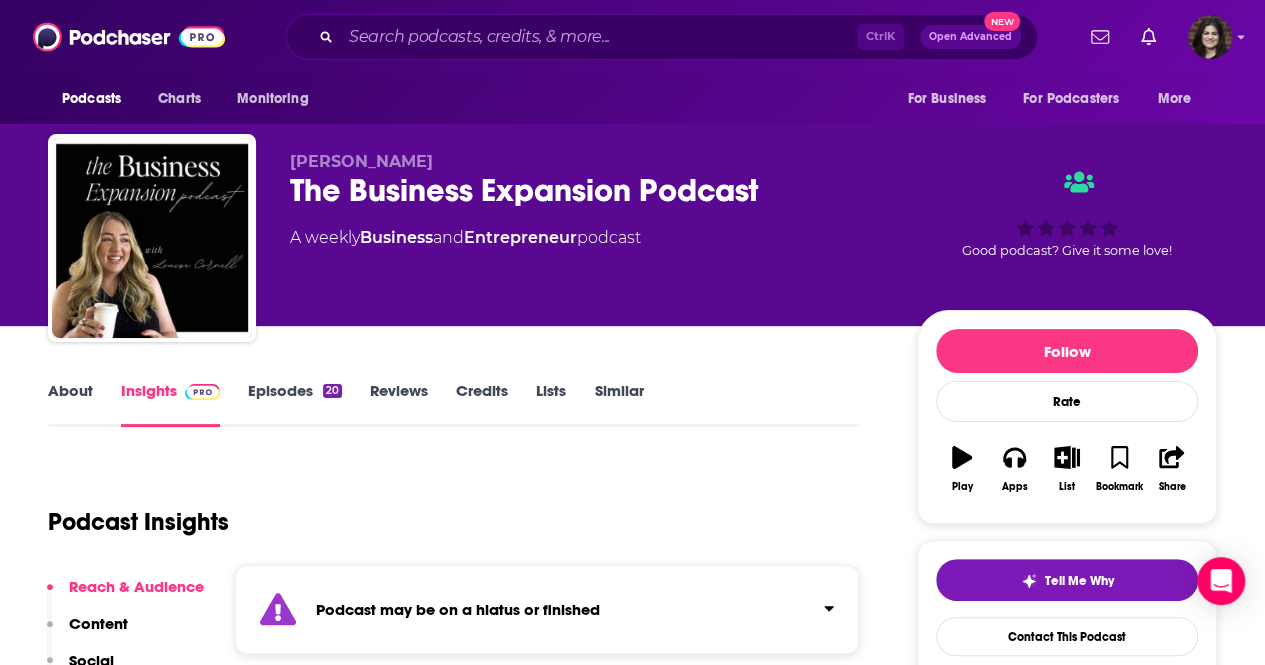 click on "Episodes 20" at bounding box center [295, 404] 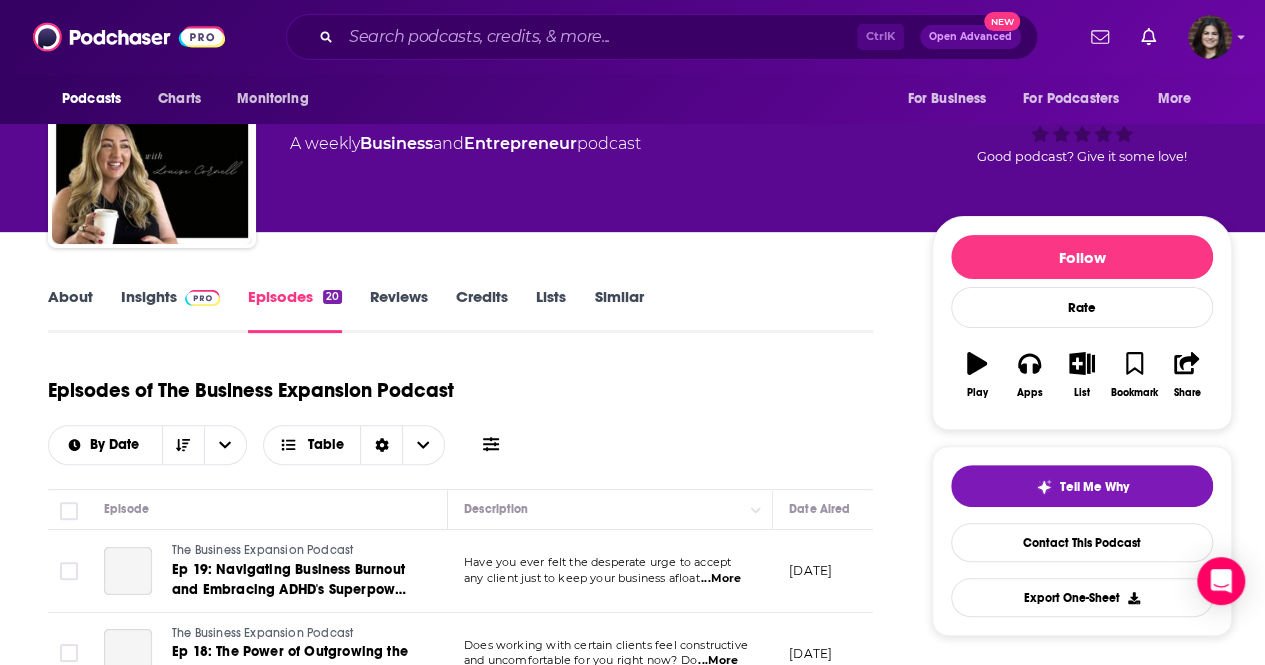 scroll, scrollTop: 200, scrollLeft: 0, axis: vertical 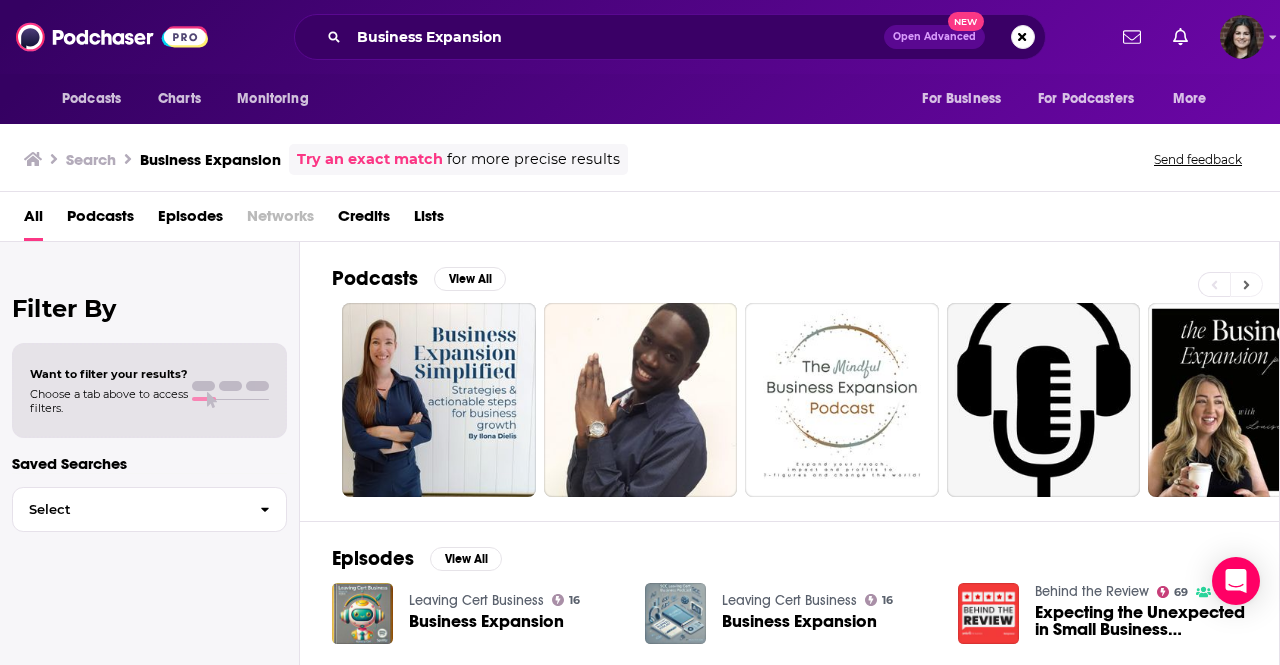 click at bounding box center (1246, 284) 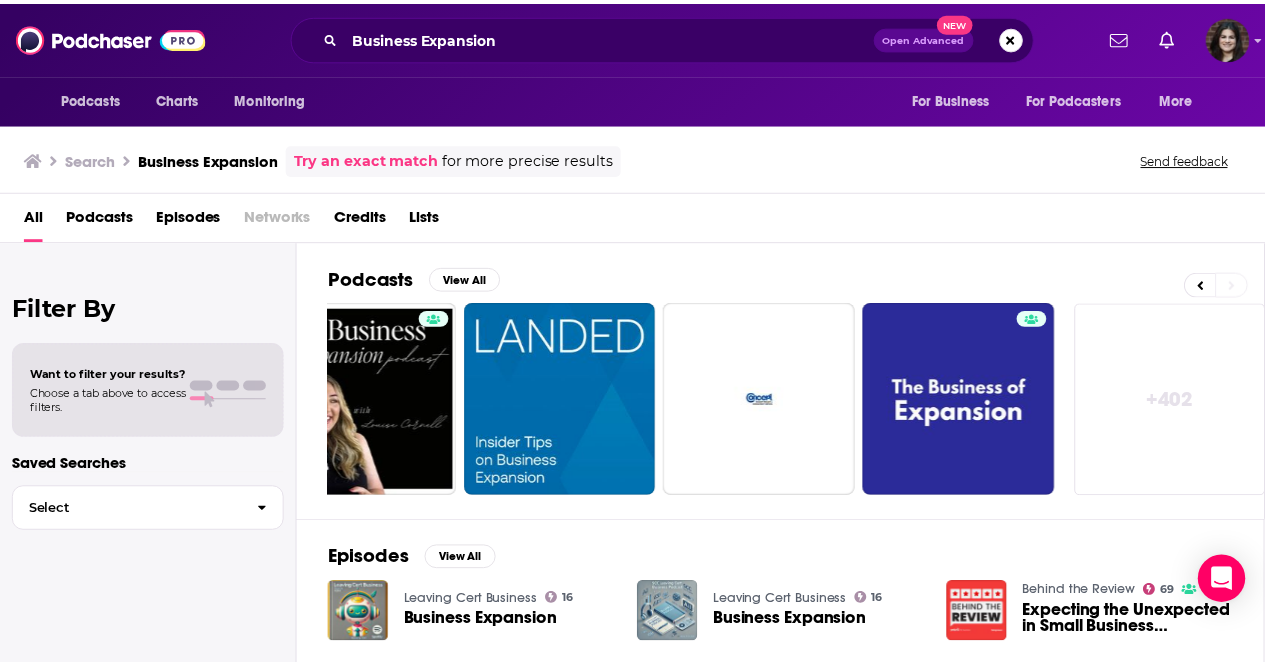 scroll, scrollTop: 0, scrollLeft: 888, axis: horizontal 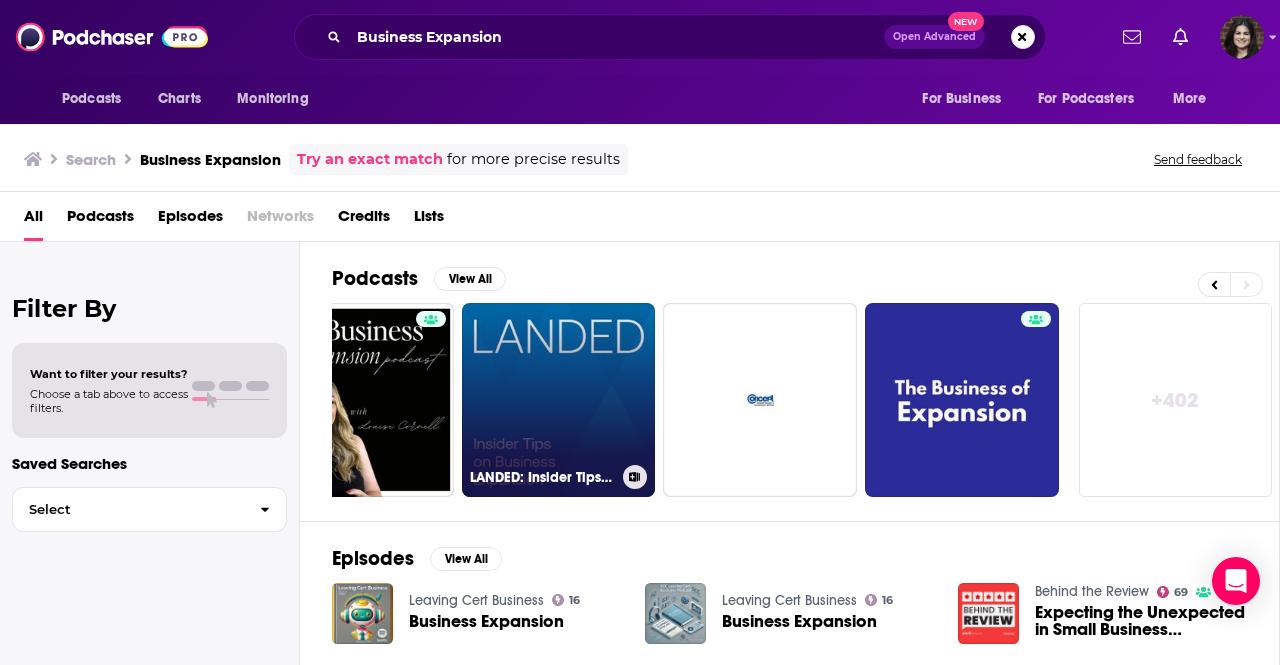 click on "LANDED: Insider Tips on Business Expansion" at bounding box center (559, 400) 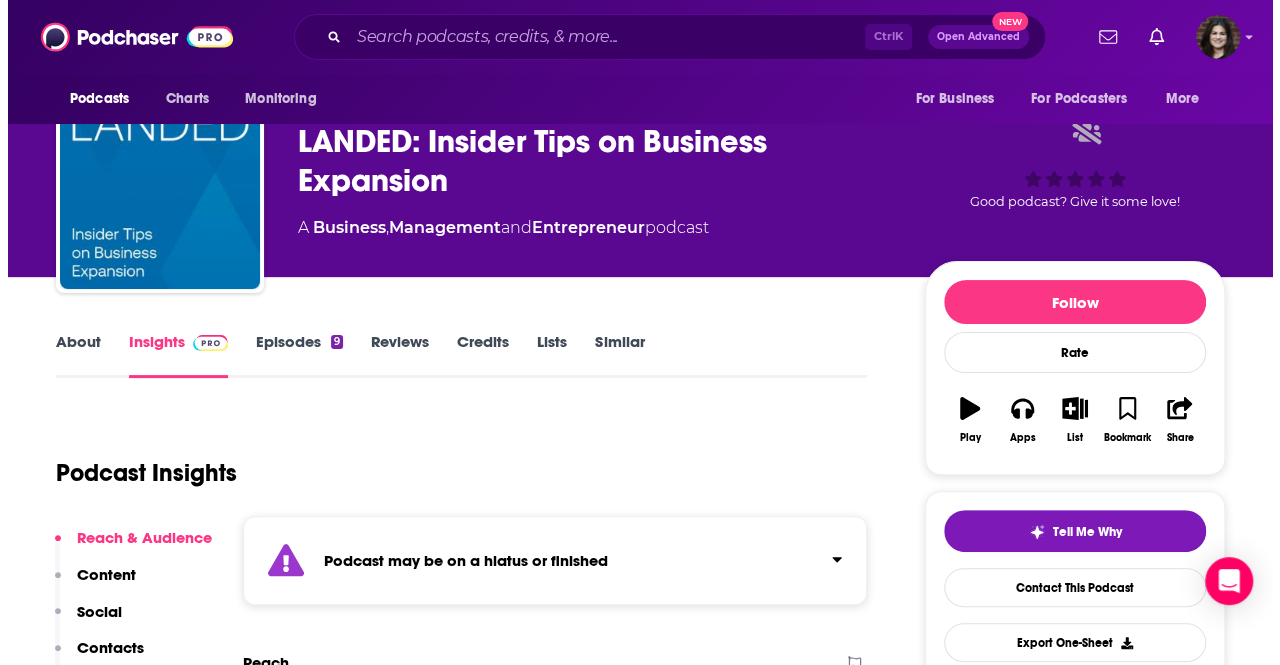 scroll, scrollTop: 0, scrollLeft: 0, axis: both 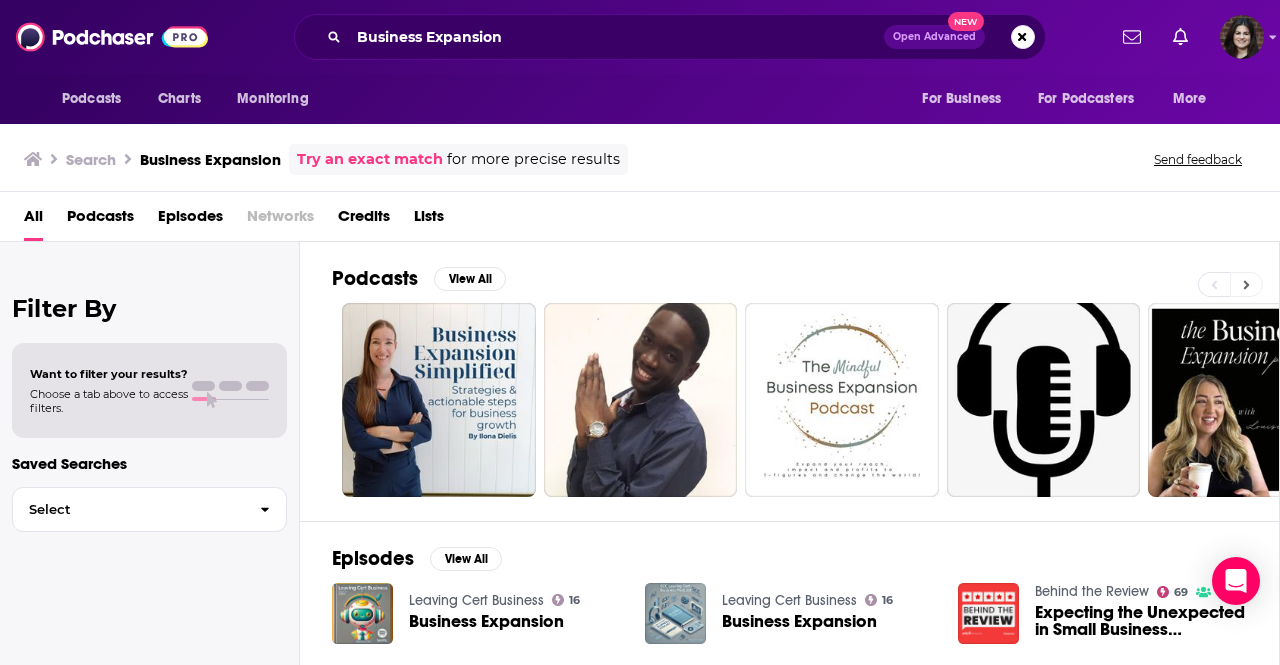 click 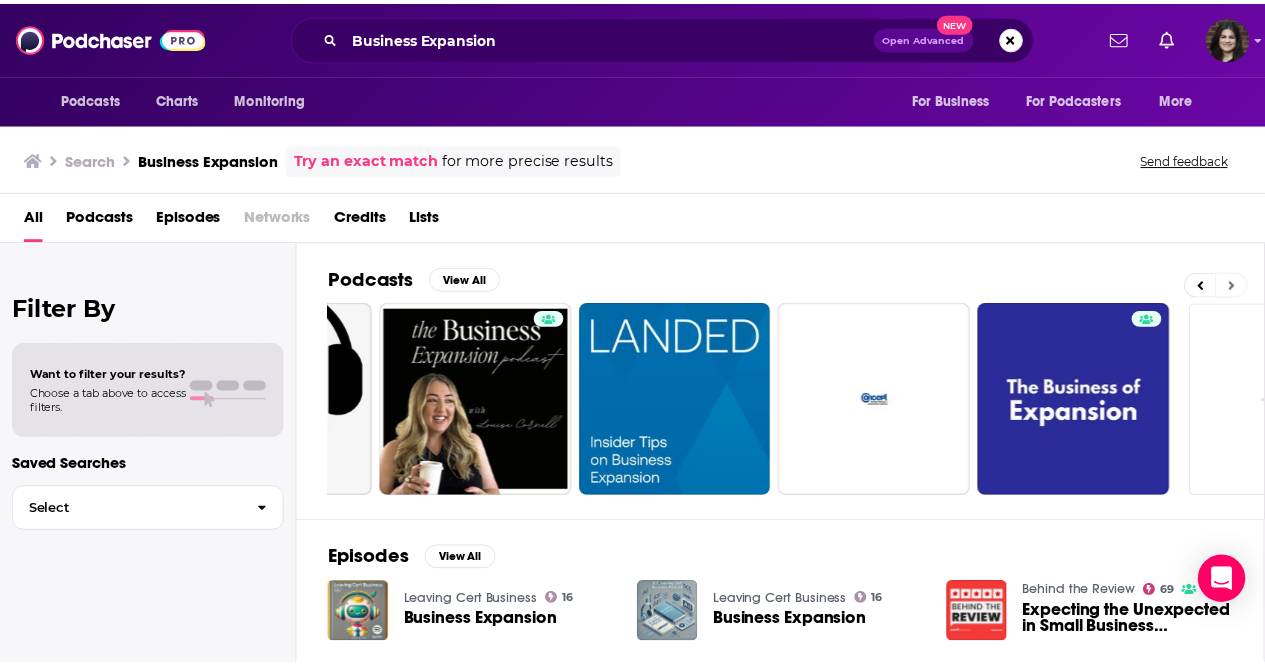 scroll, scrollTop: 0, scrollLeft: 888, axis: horizontal 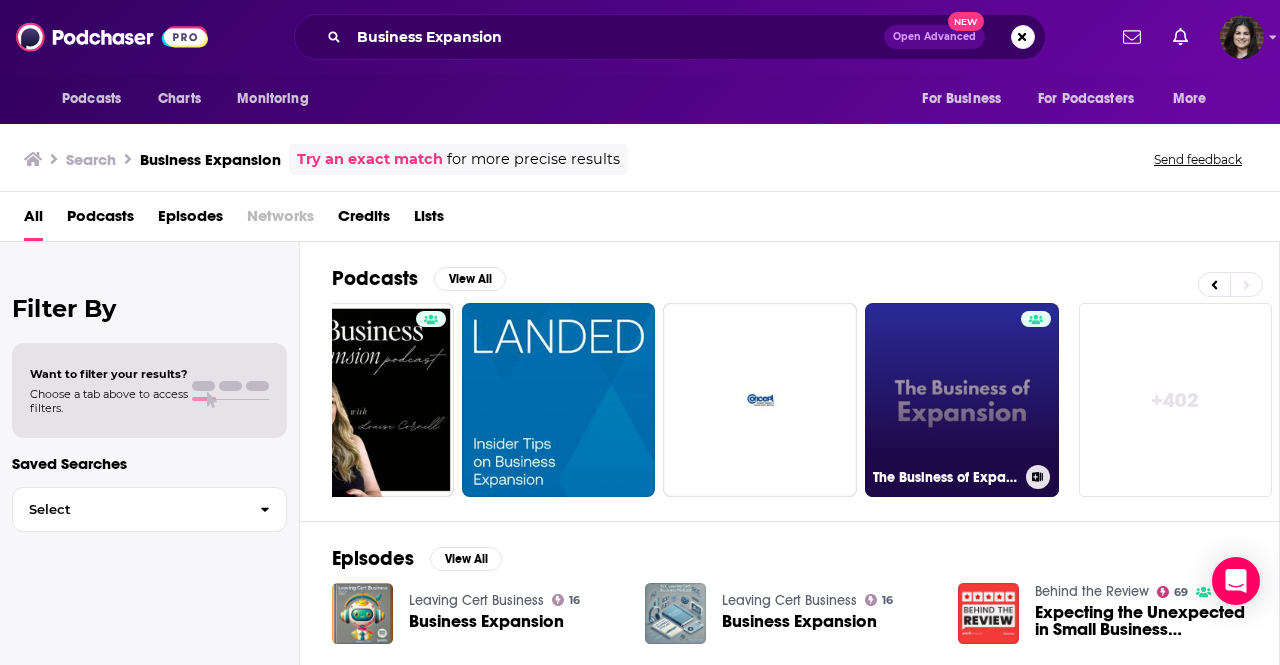 click on "The Business of Expansion with [PERSON_NAME]" at bounding box center [962, 400] 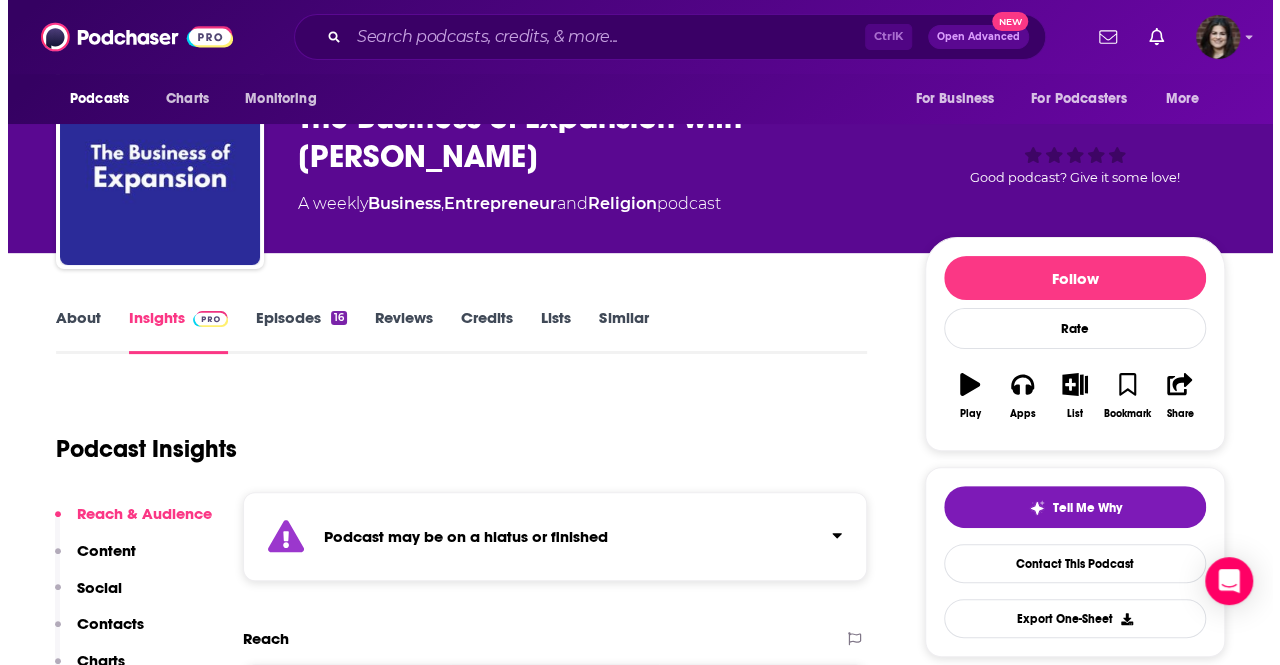 scroll, scrollTop: 0, scrollLeft: 0, axis: both 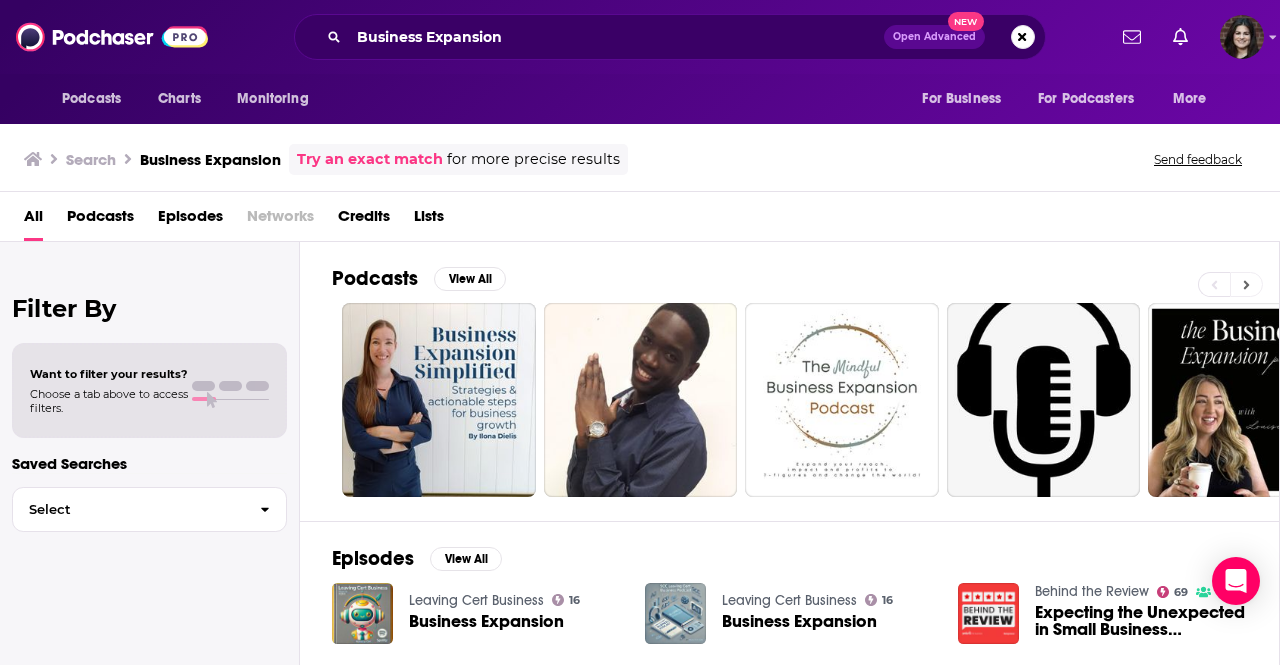 drag, startPoint x: 1252, startPoint y: 294, endPoint x: 1242, endPoint y: 287, distance: 12.206555 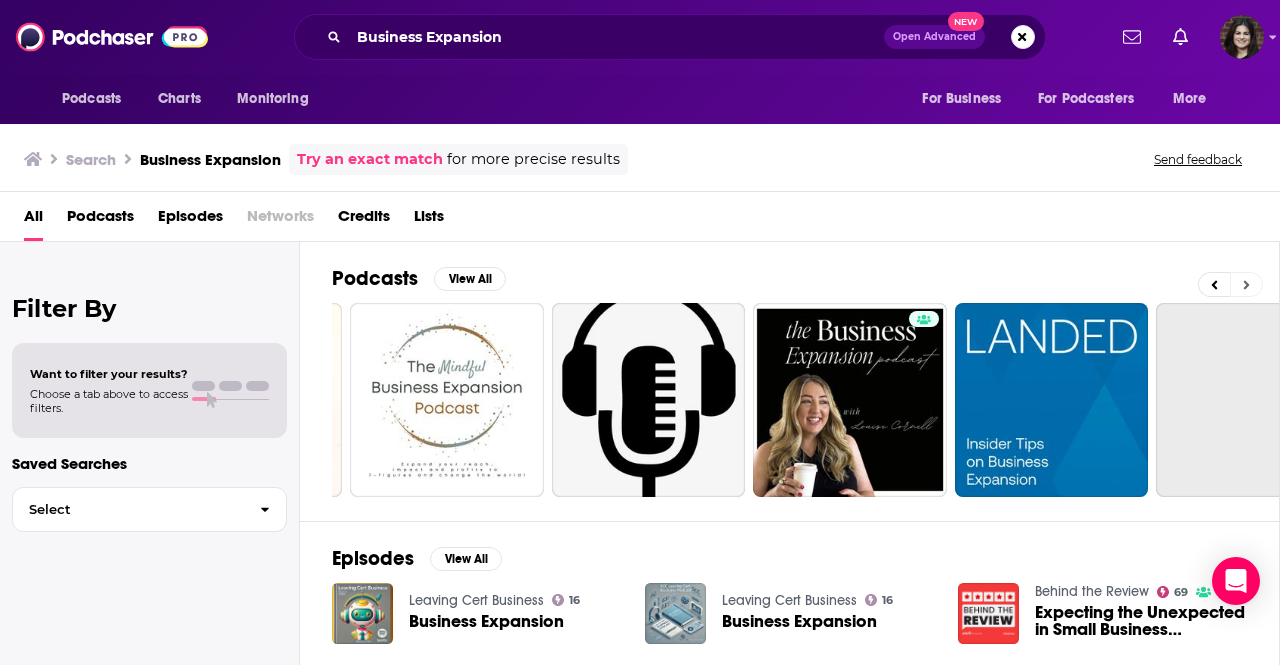 click at bounding box center (1246, 284) 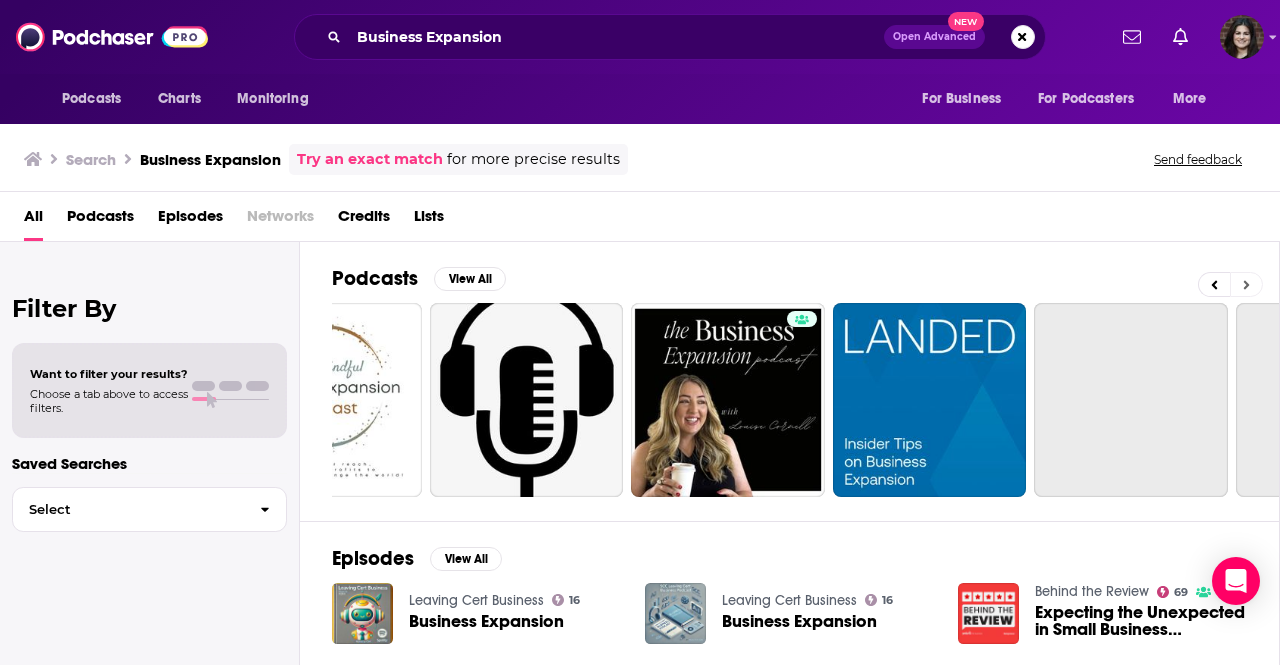 click at bounding box center (1246, 284) 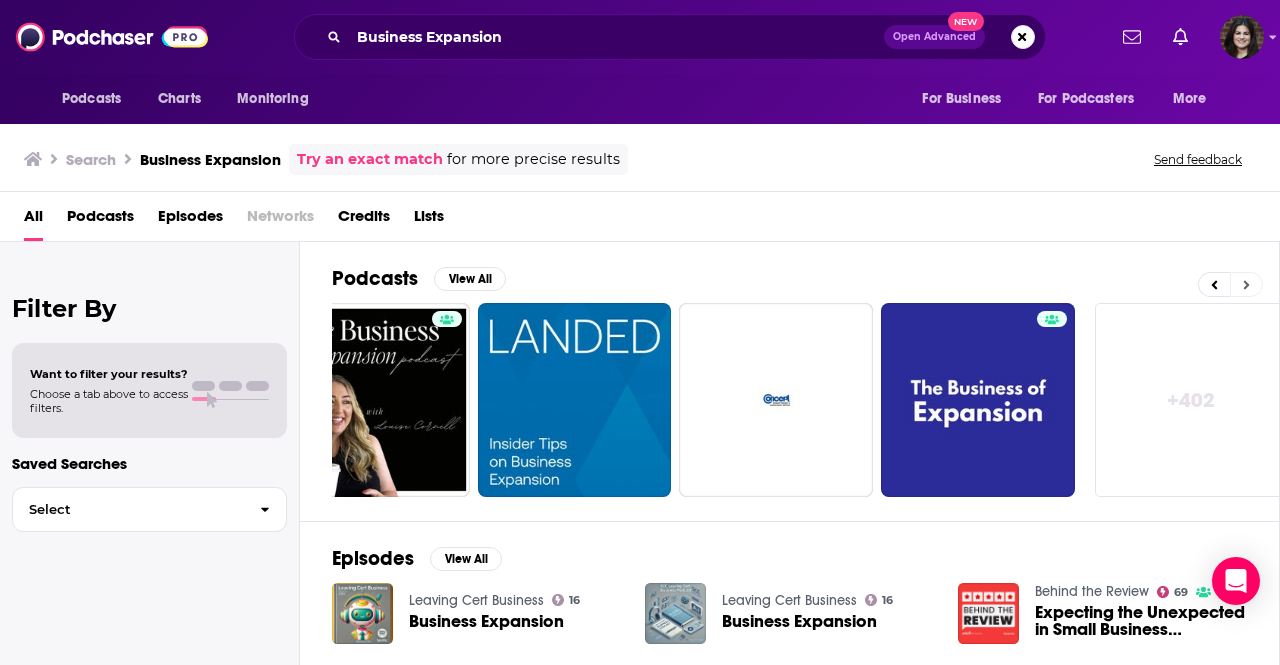 scroll, scrollTop: 0, scrollLeft: 888, axis: horizontal 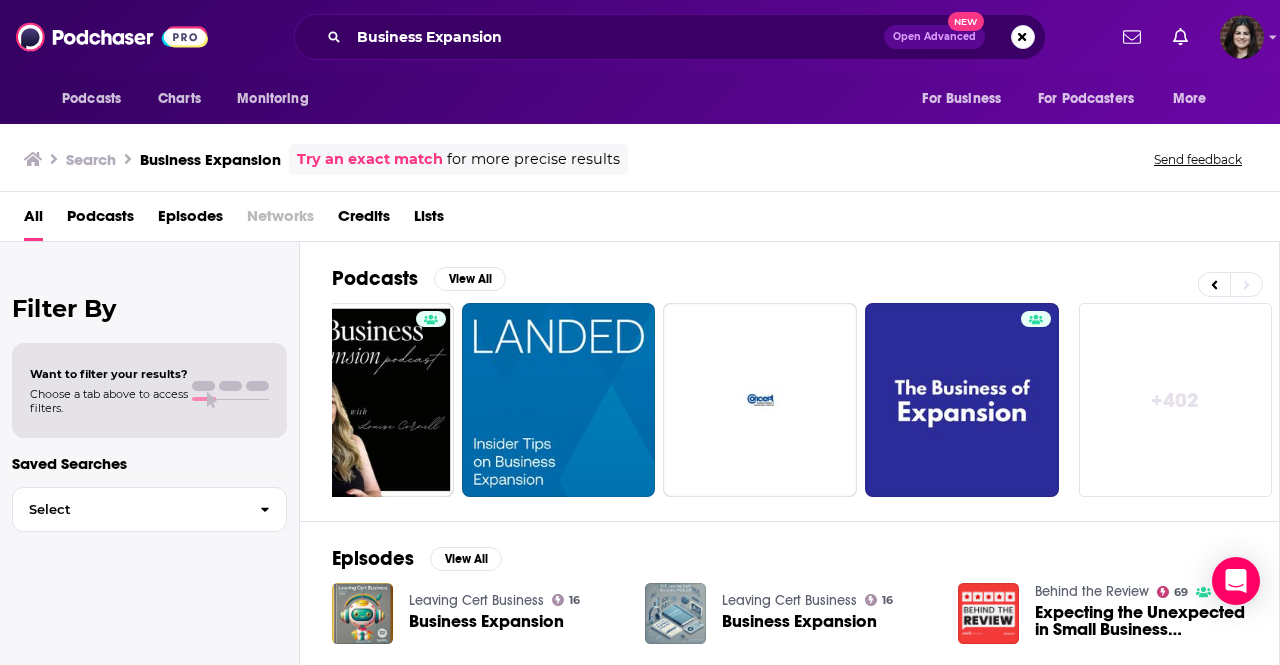 click on "+ 402" at bounding box center [1176, 400] 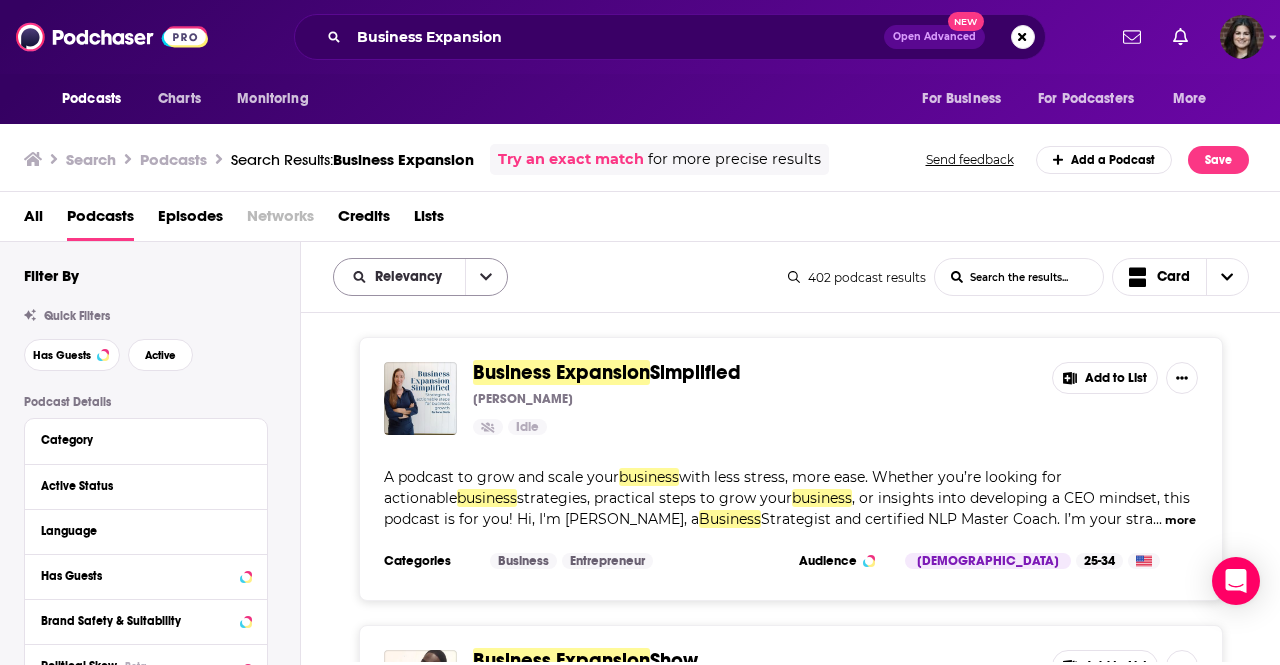 click on "Relevancy" at bounding box center (420, 277) 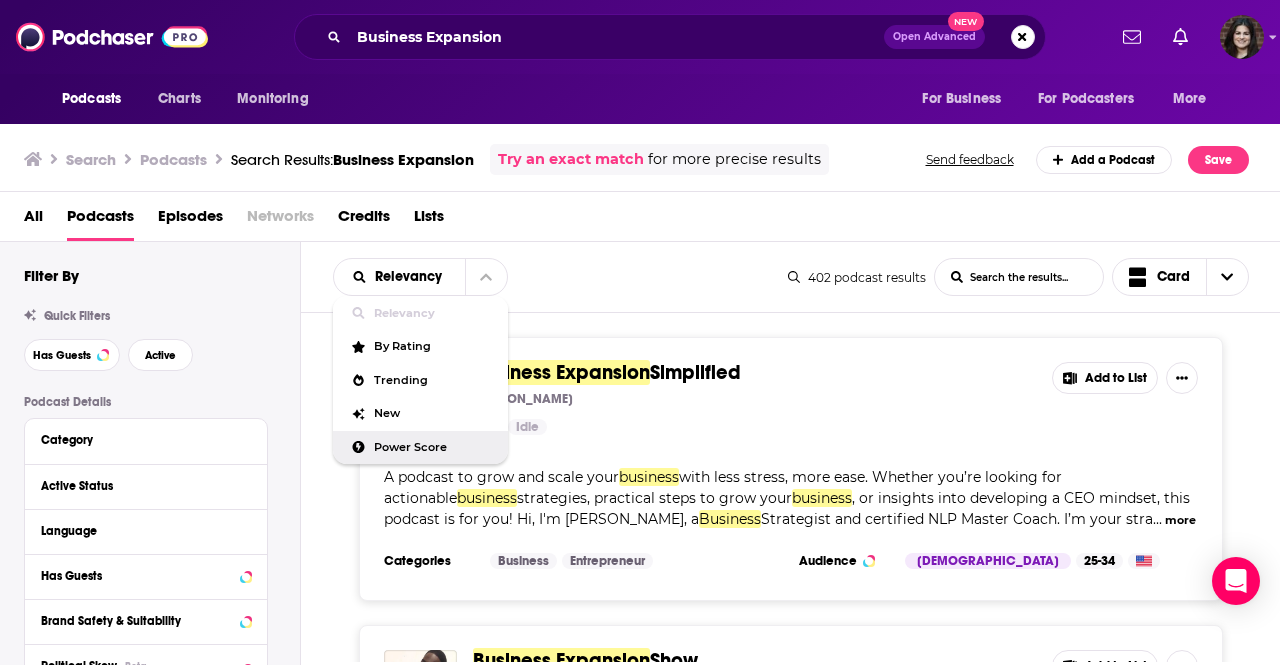 click on "Power Score" at bounding box center (433, 447) 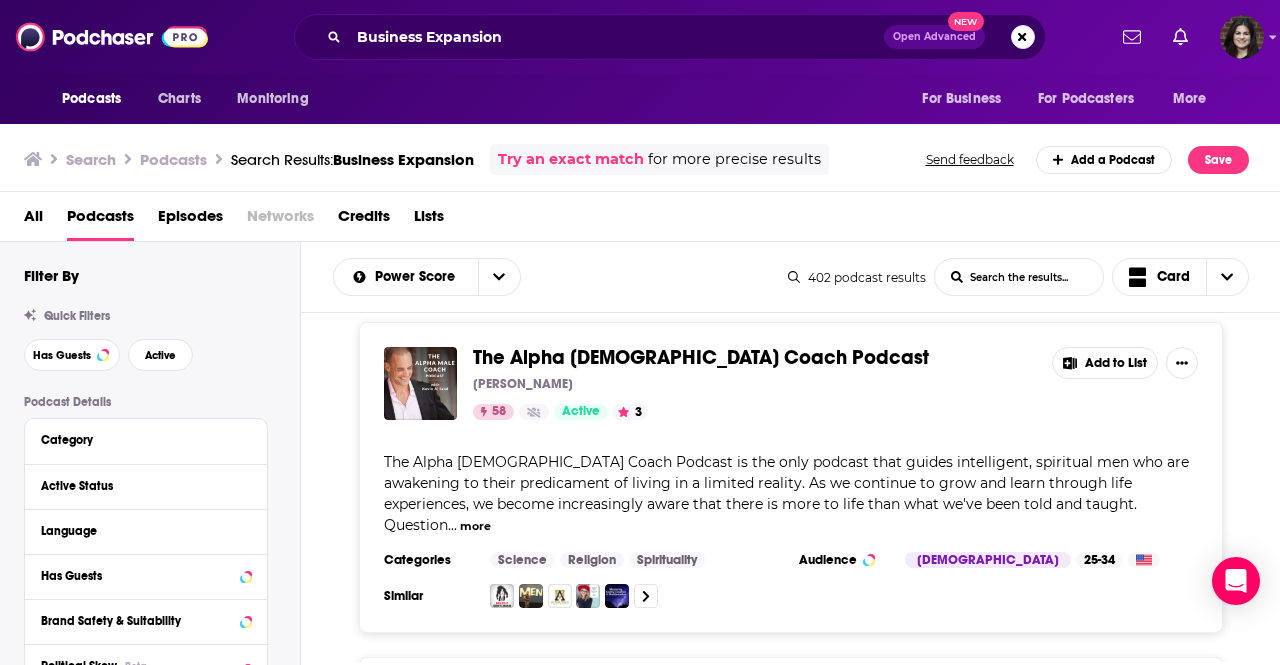 scroll, scrollTop: 900, scrollLeft: 0, axis: vertical 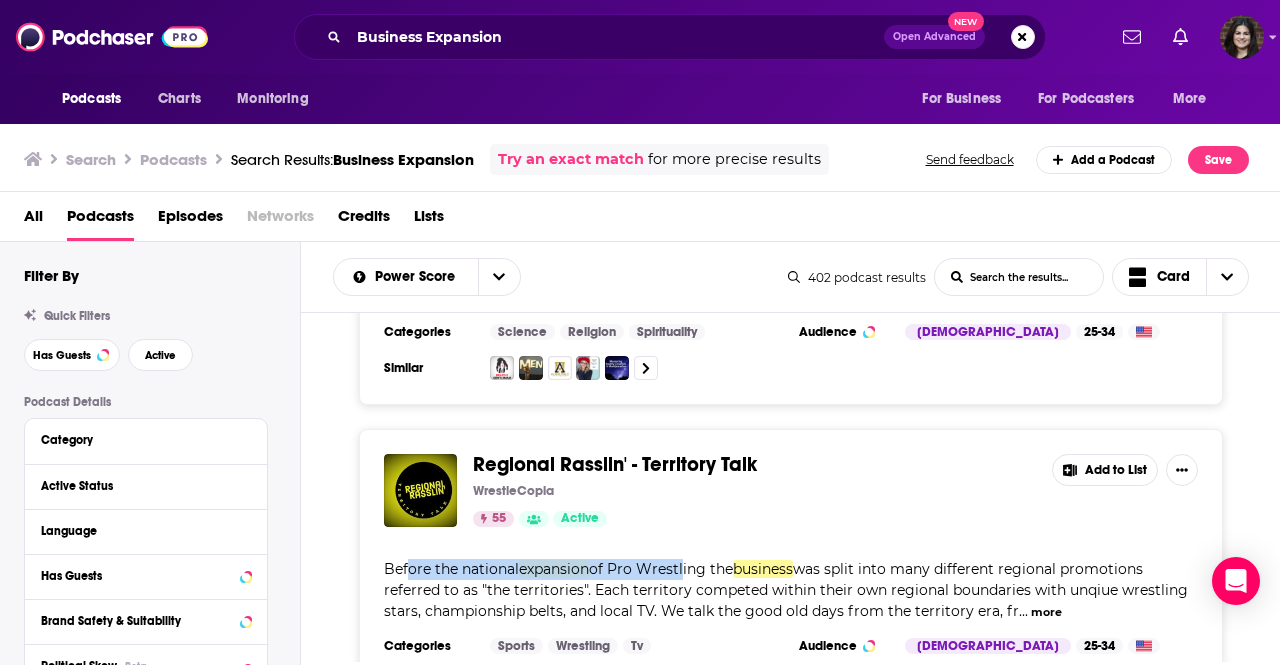 drag, startPoint x: 408, startPoint y: 529, endPoint x: 692, endPoint y: 527, distance: 284.00705 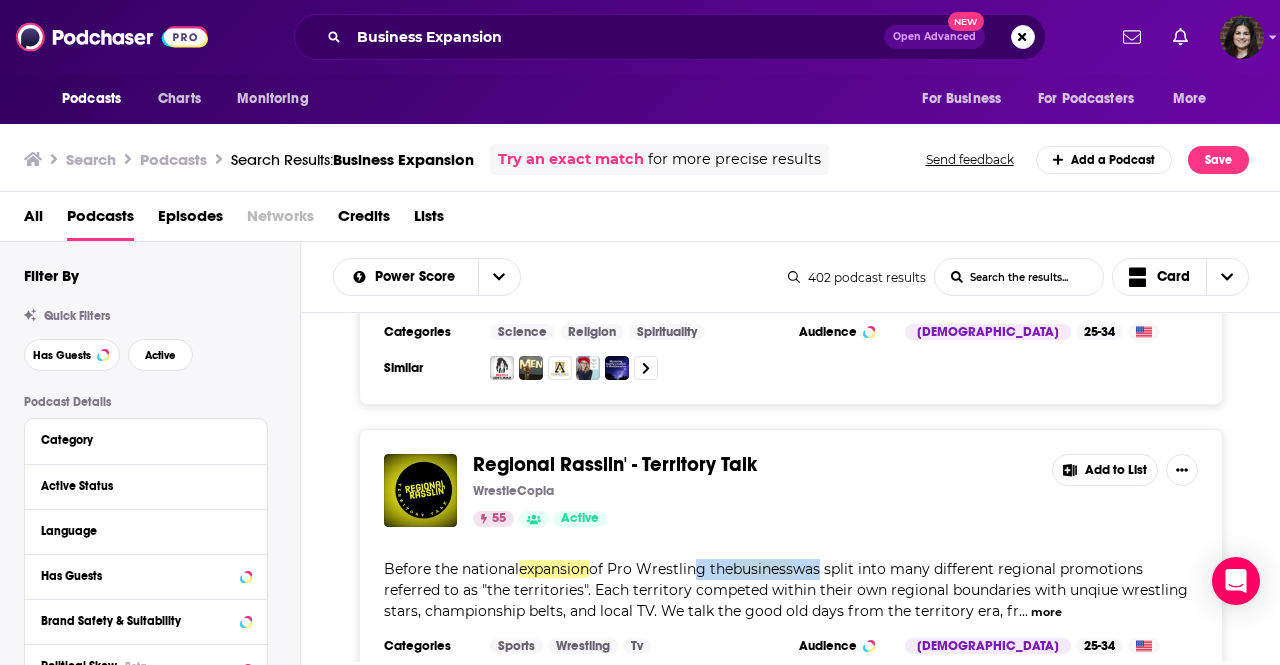 drag, startPoint x: 692, startPoint y: 527, endPoint x: 843, endPoint y: 528, distance: 151.00331 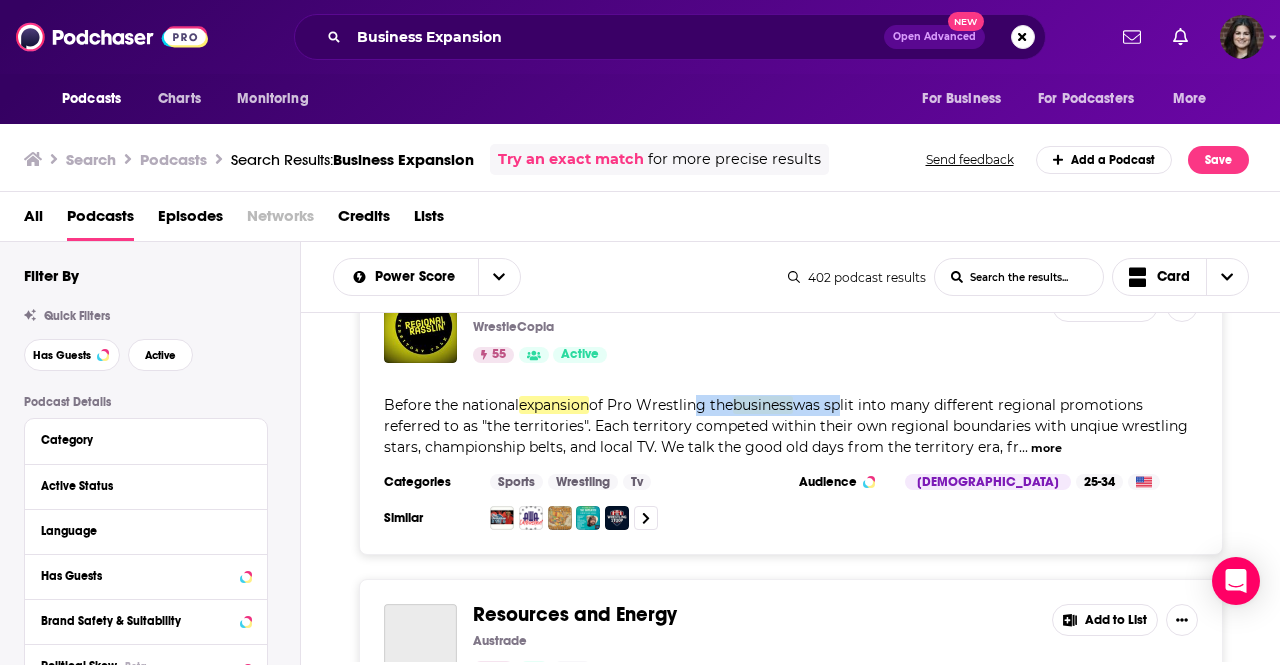 scroll, scrollTop: 1200, scrollLeft: 0, axis: vertical 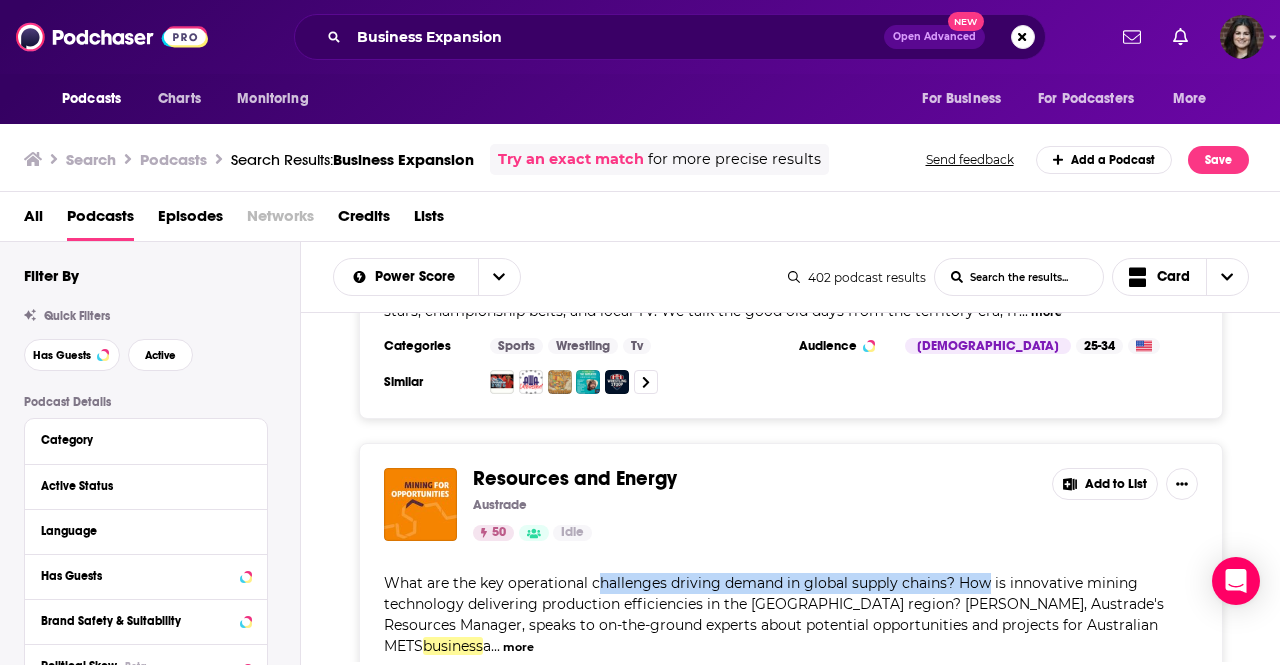 drag, startPoint x: 607, startPoint y: 525, endPoint x: 986, endPoint y: 541, distance: 379.3376 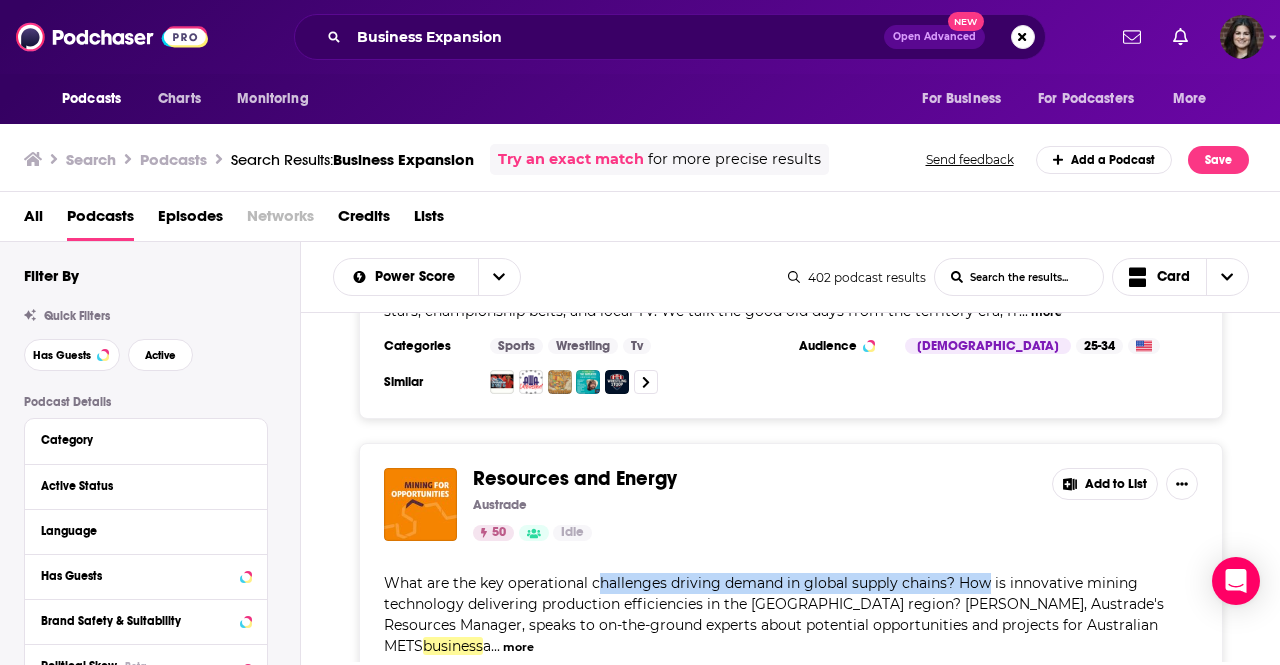 click on "more" at bounding box center (518, 647) 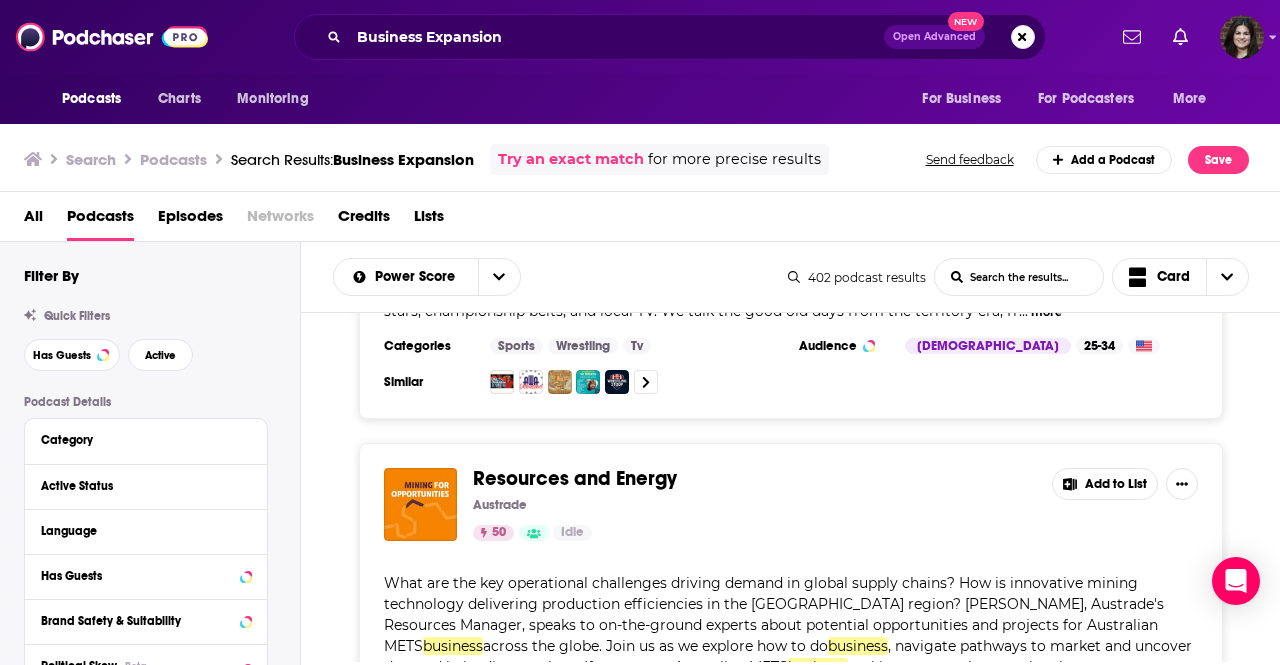 click on "What are the key operational challenges driving demand in global supply chains? How is innovative mining technology delivering production efficiencies in the [GEOGRAPHIC_DATA] region? [PERSON_NAME], Austrade's Resources Manager, speaks to on-the-ground experts about potential opportunities and projects for Australian METS" at bounding box center (774, 614) 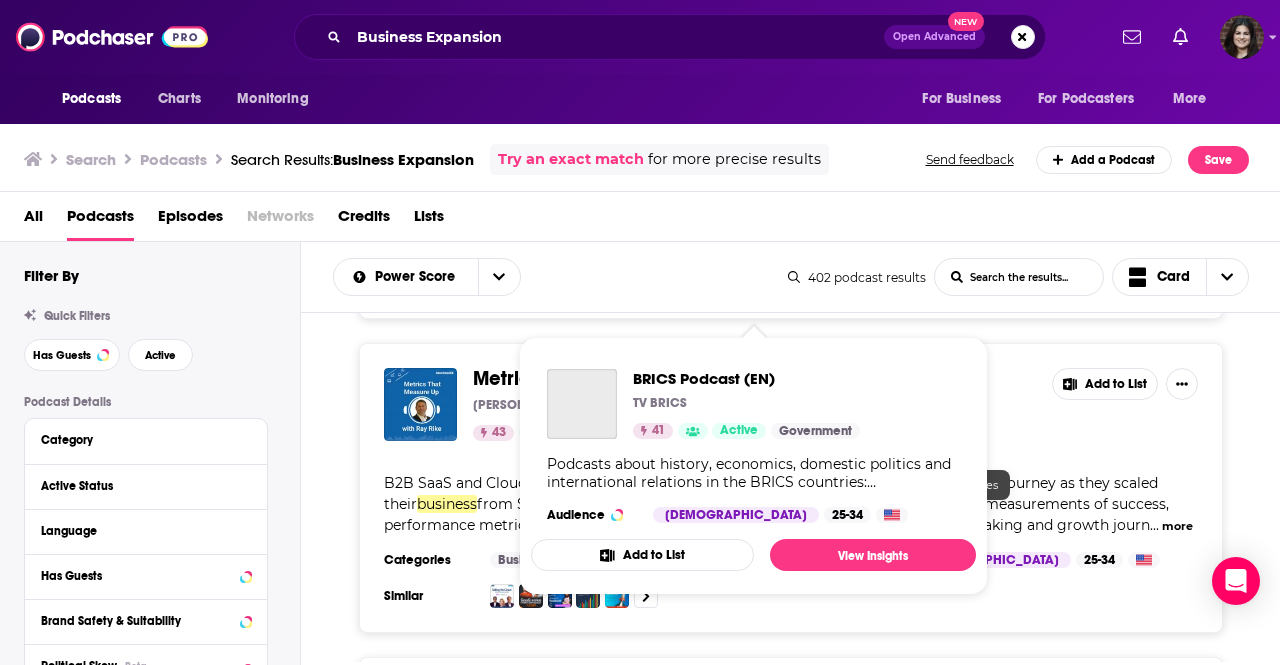 scroll, scrollTop: 3600, scrollLeft: 0, axis: vertical 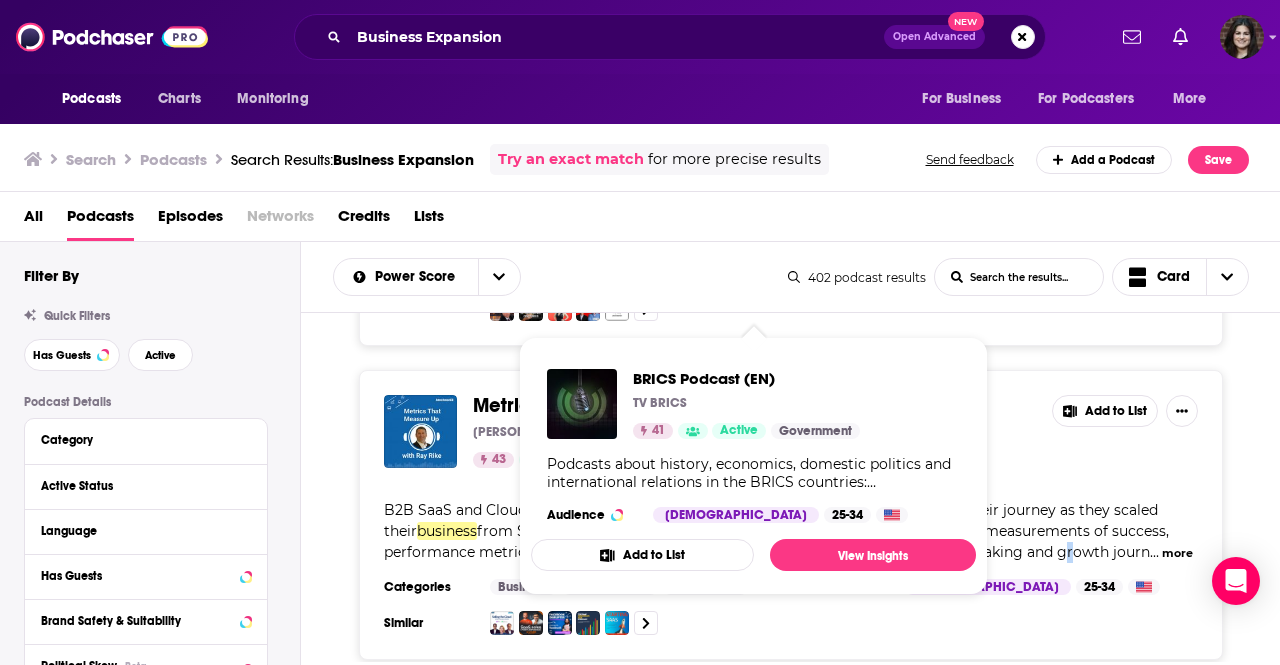 click on "from $0M ARR to $100M and beyond. The guests share their insights on measurements of success, performance metrics, and benchmarks they use to guide and inform their decision-making and growth journ" at bounding box center [776, 541] 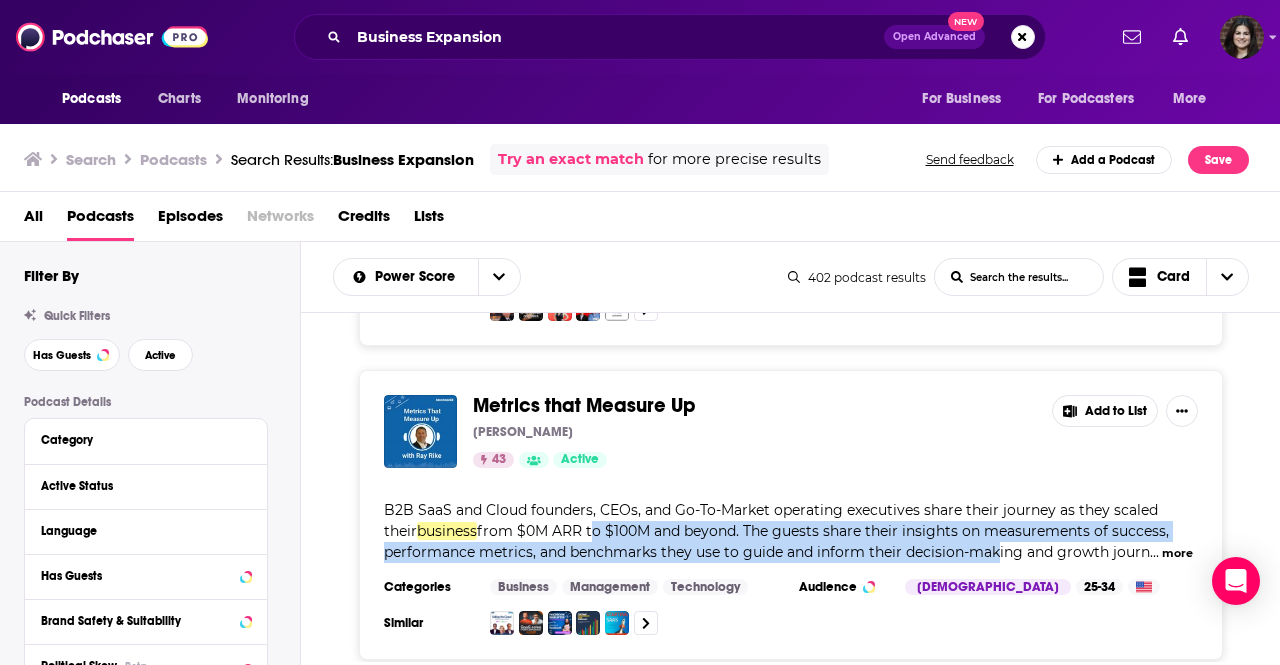 drag, startPoint x: 946, startPoint y: 453, endPoint x: 1029, endPoint y: 457, distance: 83.09633 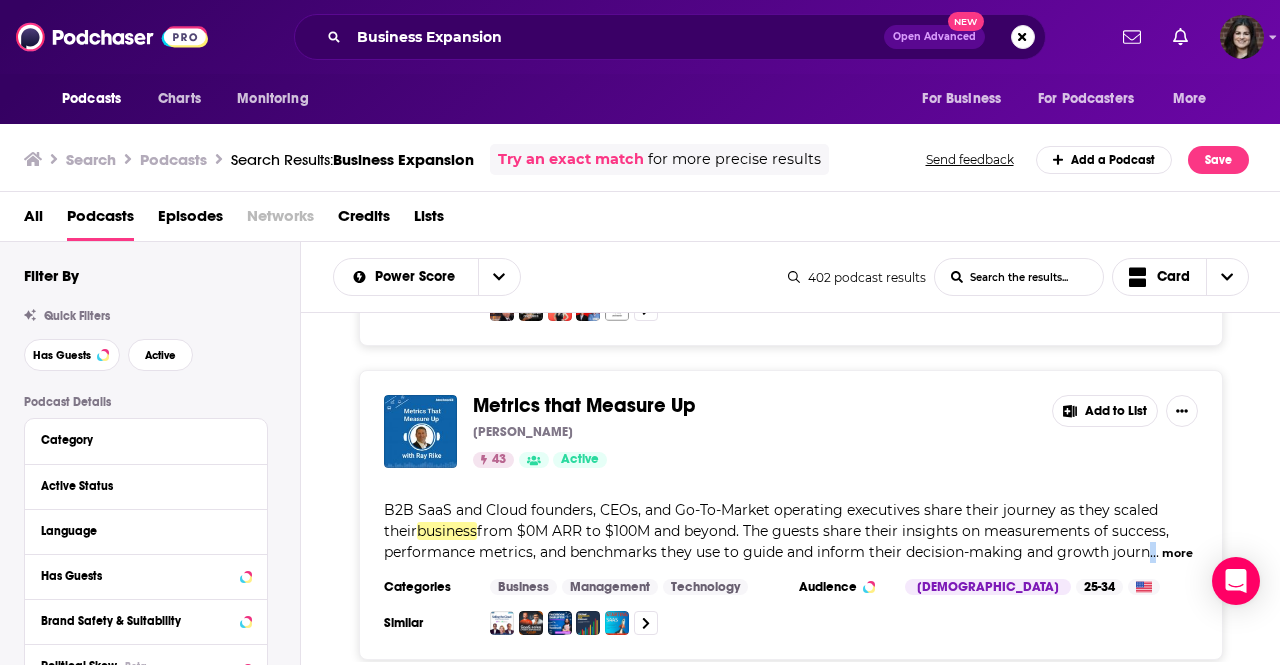 click on "..." at bounding box center [1154, 552] 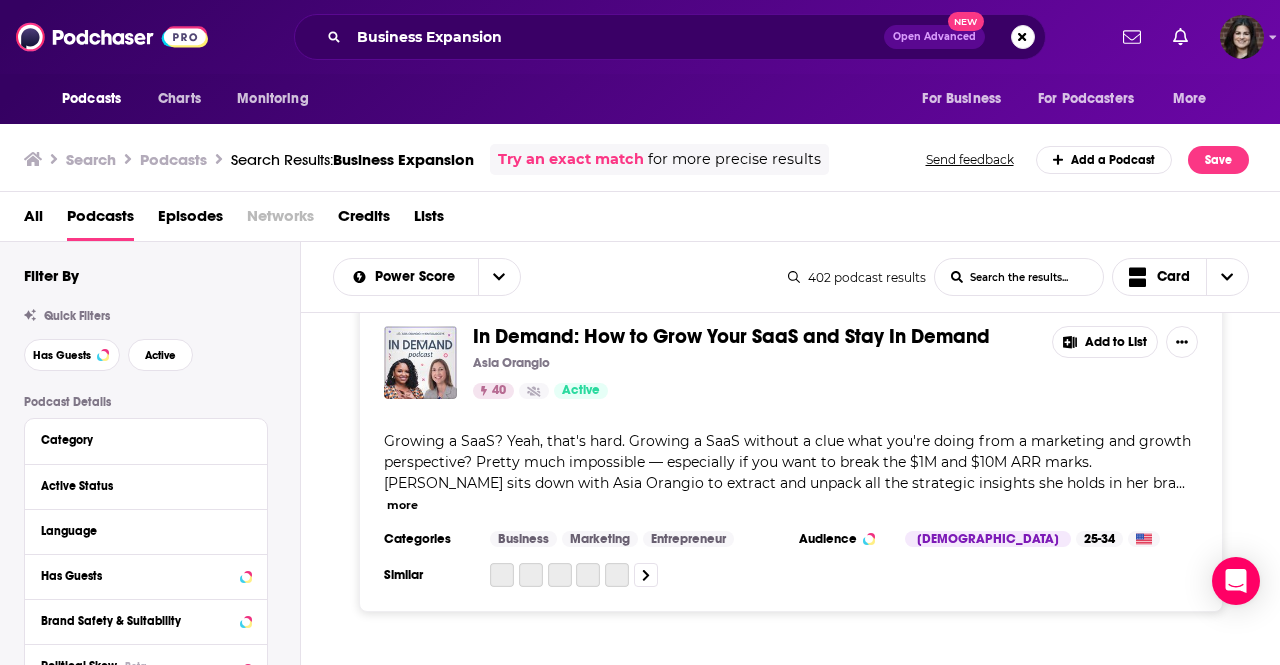 scroll, scrollTop: 4800, scrollLeft: 0, axis: vertical 